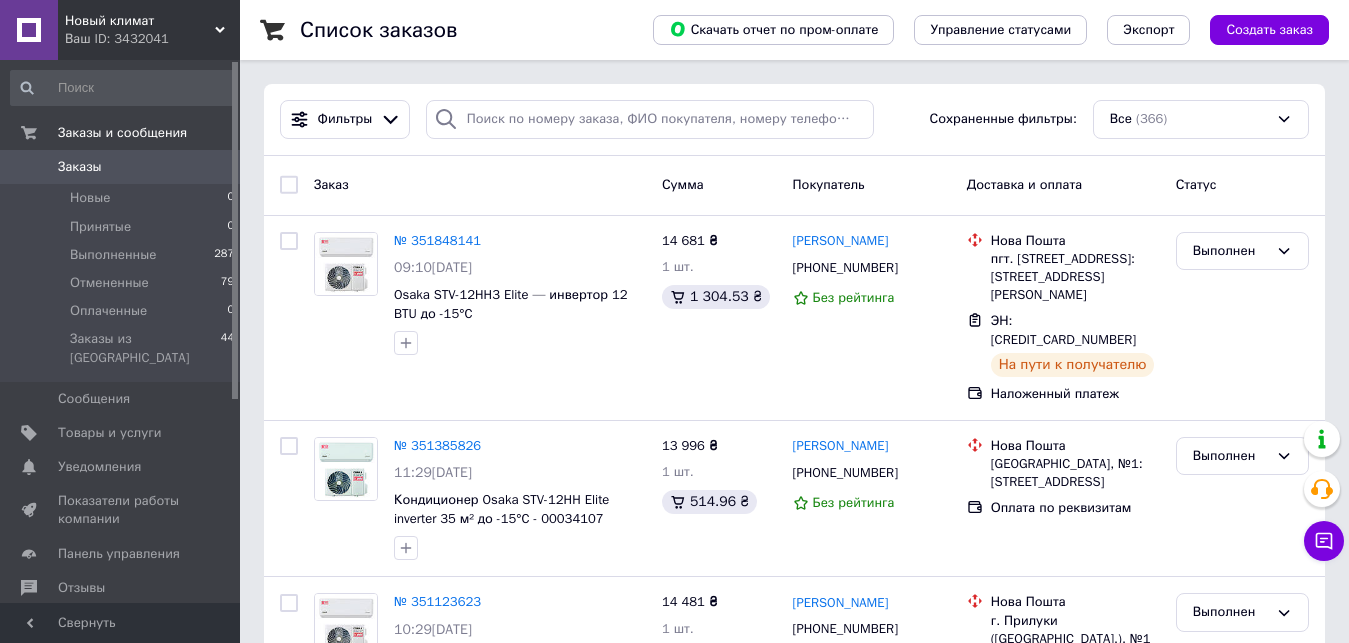 scroll, scrollTop: 0, scrollLeft: 0, axis: both 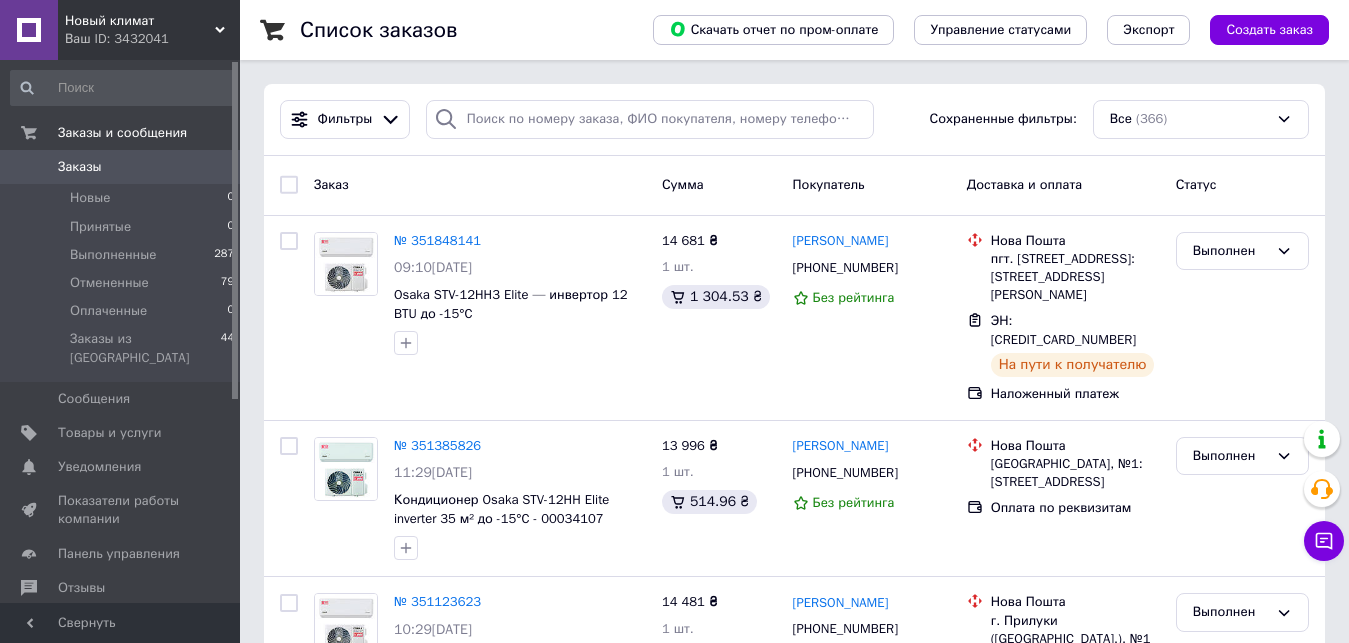click on "Новый климат" at bounding box center [140, 21] 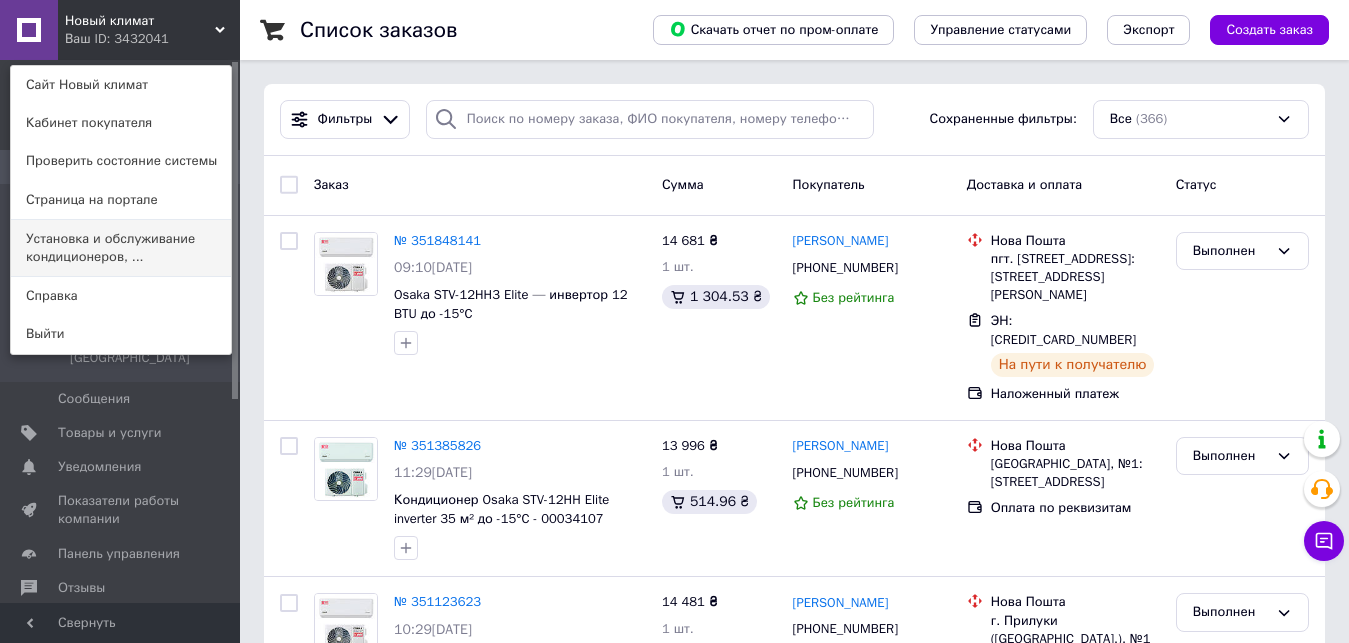 click on "Установка и обслуживание кондиционеров, ..." at bounding box center (121, 248) 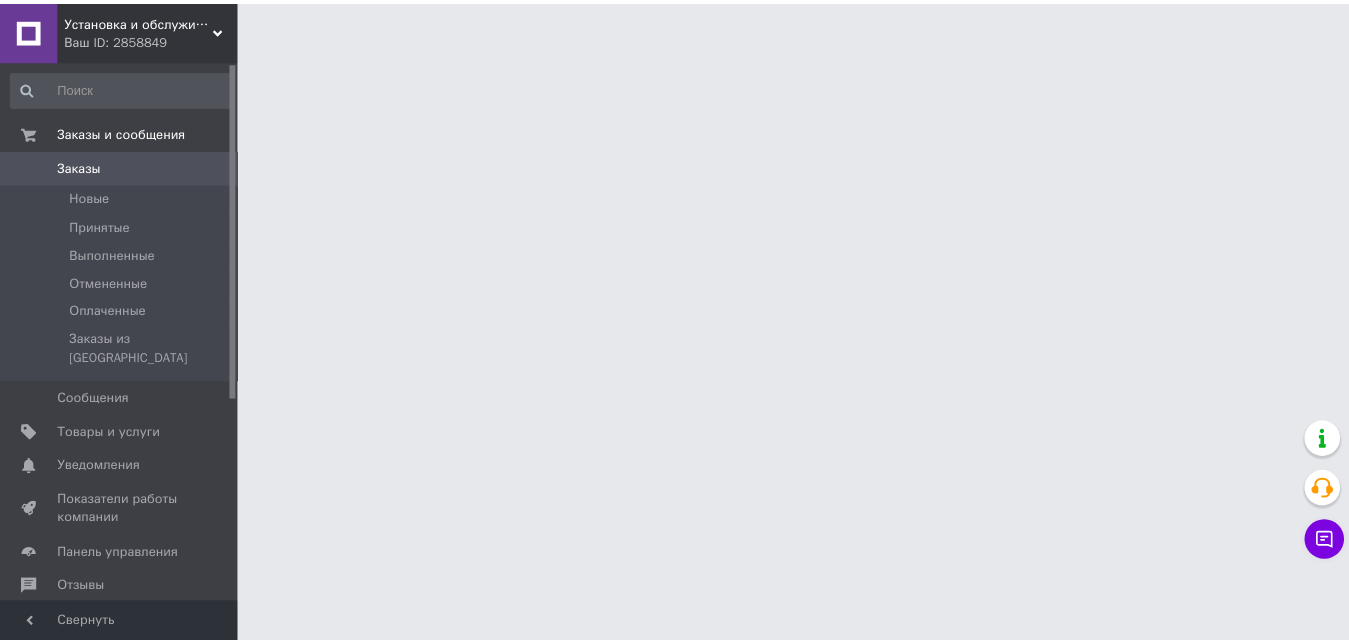 scroll, scrollTop: 0, scrollLeft: 0, axis: both 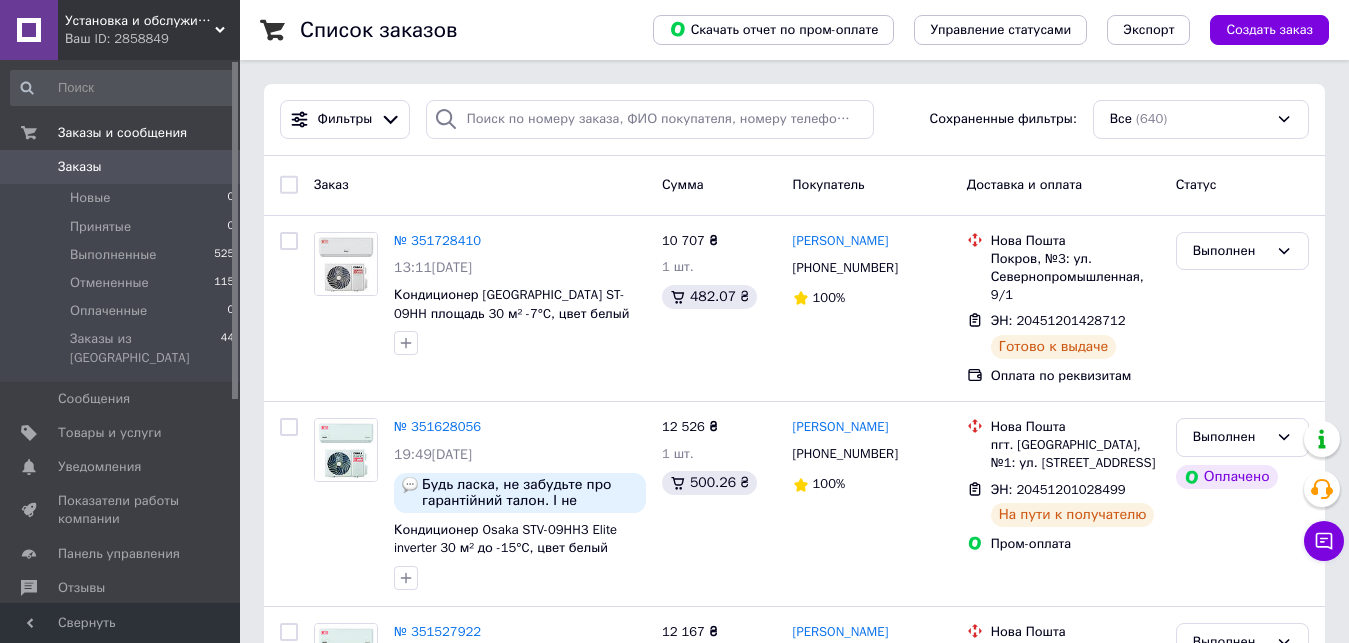 click on "Установка и обслуживание кондиционеров, сплит-систем" at bounding box center (140, 21) 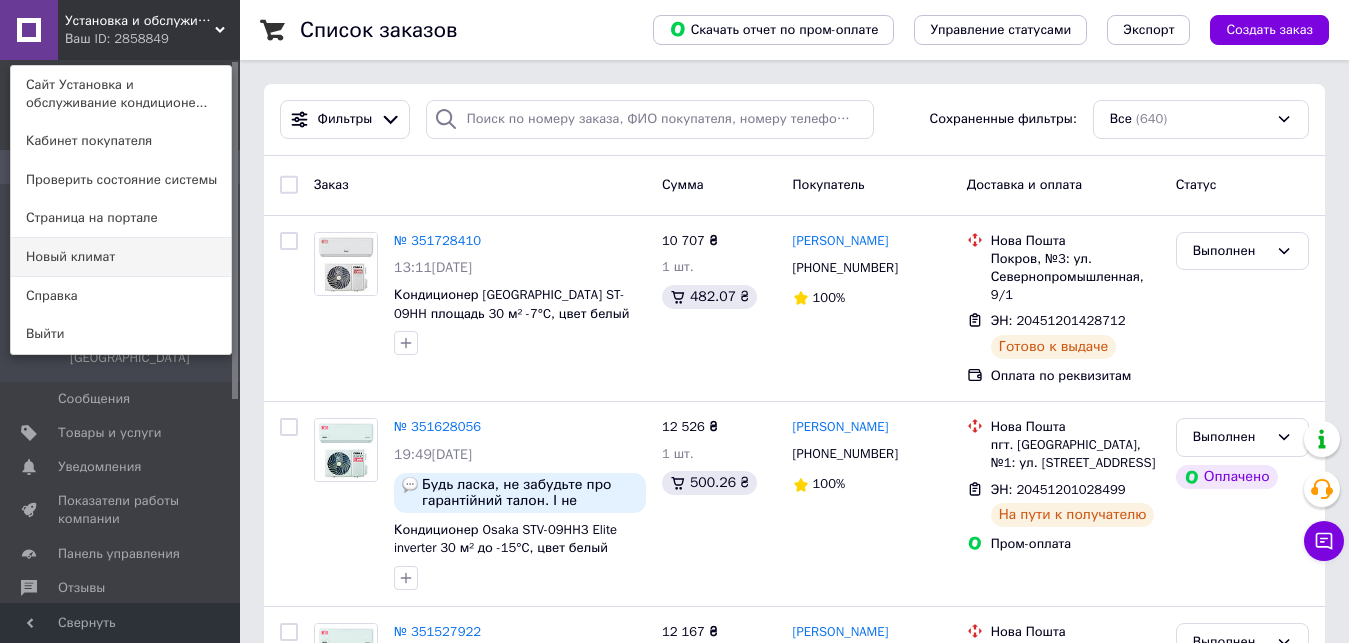 click on "Новый климат" at bounding box center (121, 257) 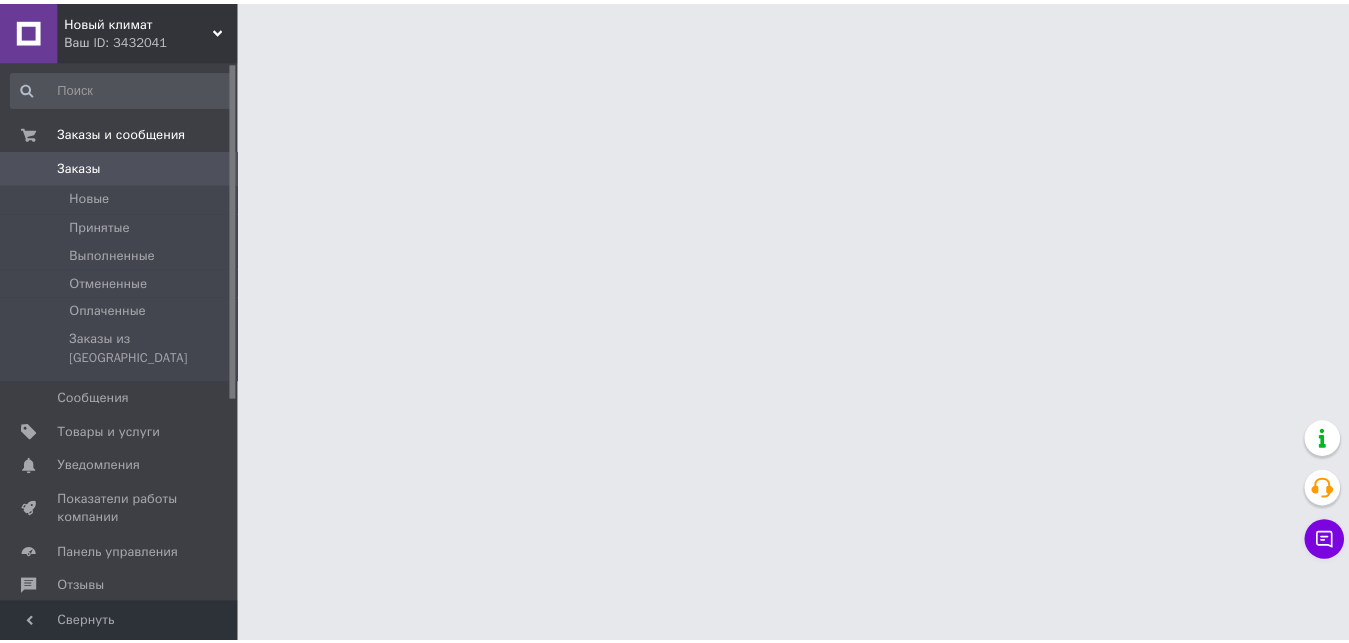 scroll, scrollTop: 0, scrollLeft: 0, axis: both 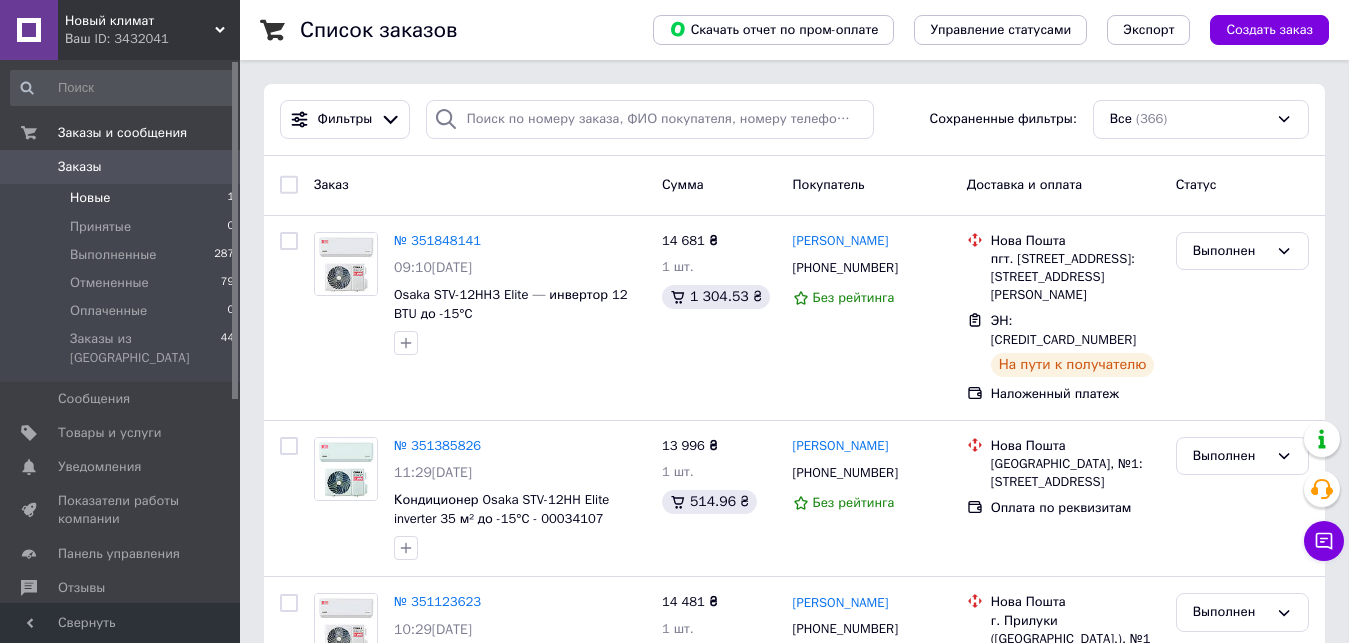 click on "Новые" at bounding box center (90, 198) 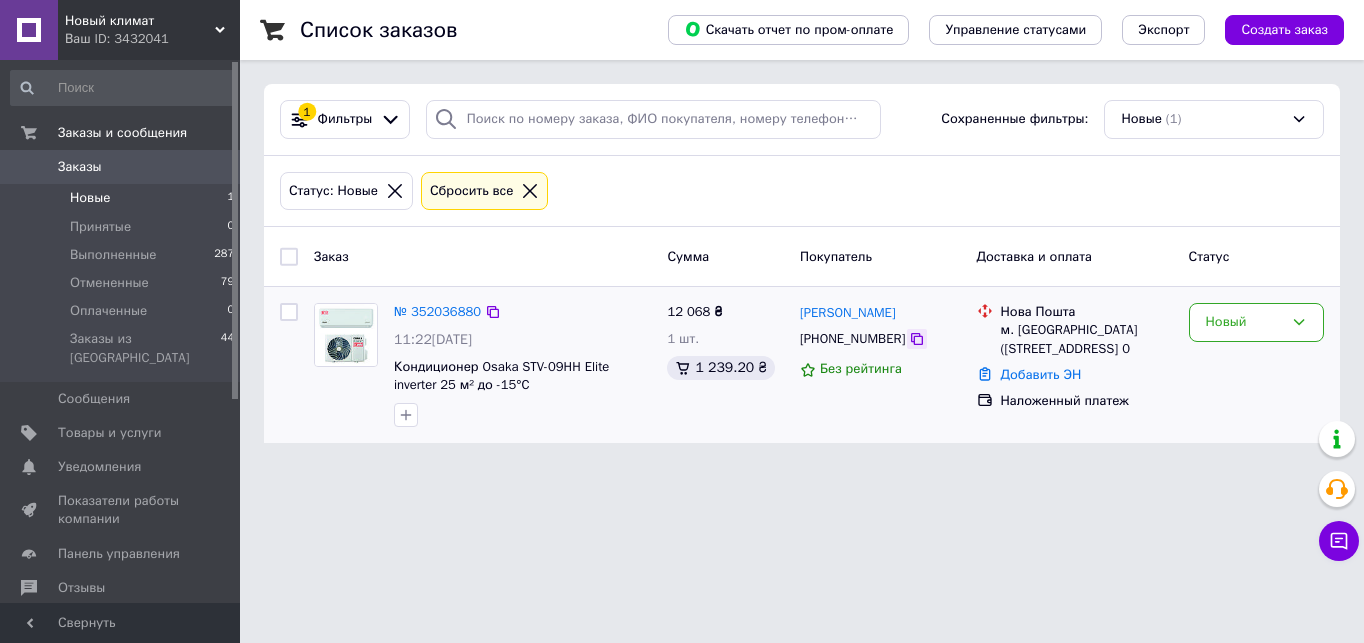 click 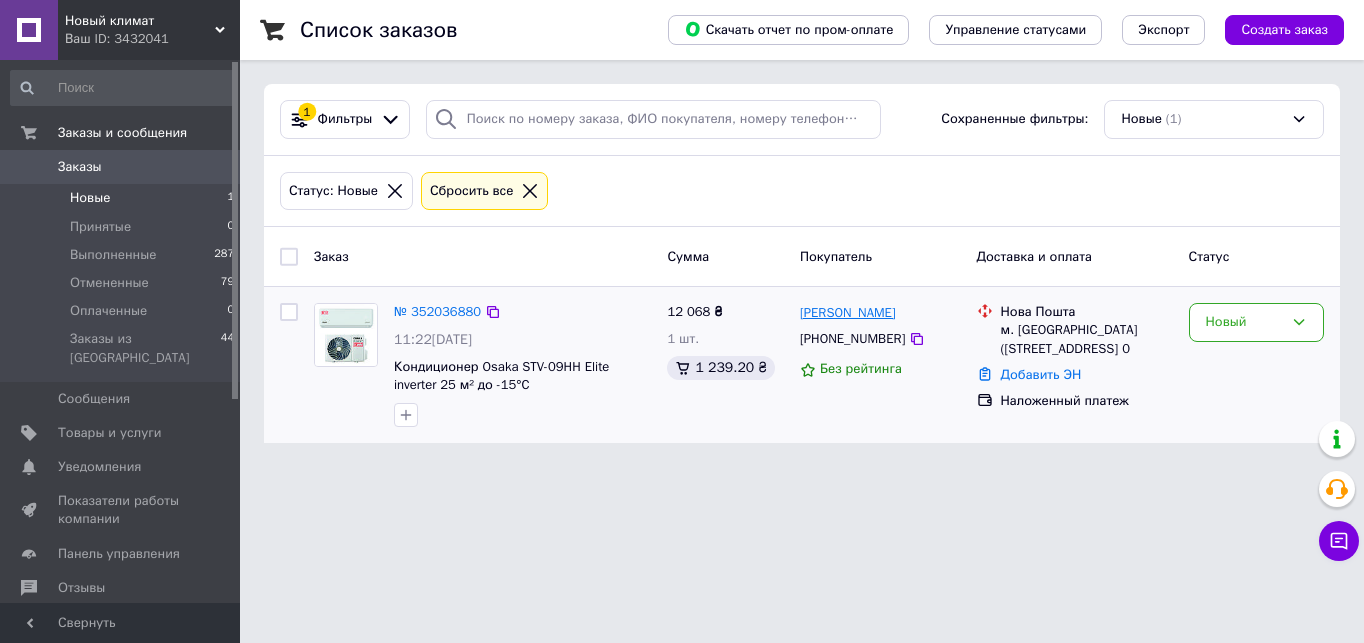 drag, startPoint x: 911, startPoint y: 313, endPoint x: 859, endPoint y: 313, distance: 52 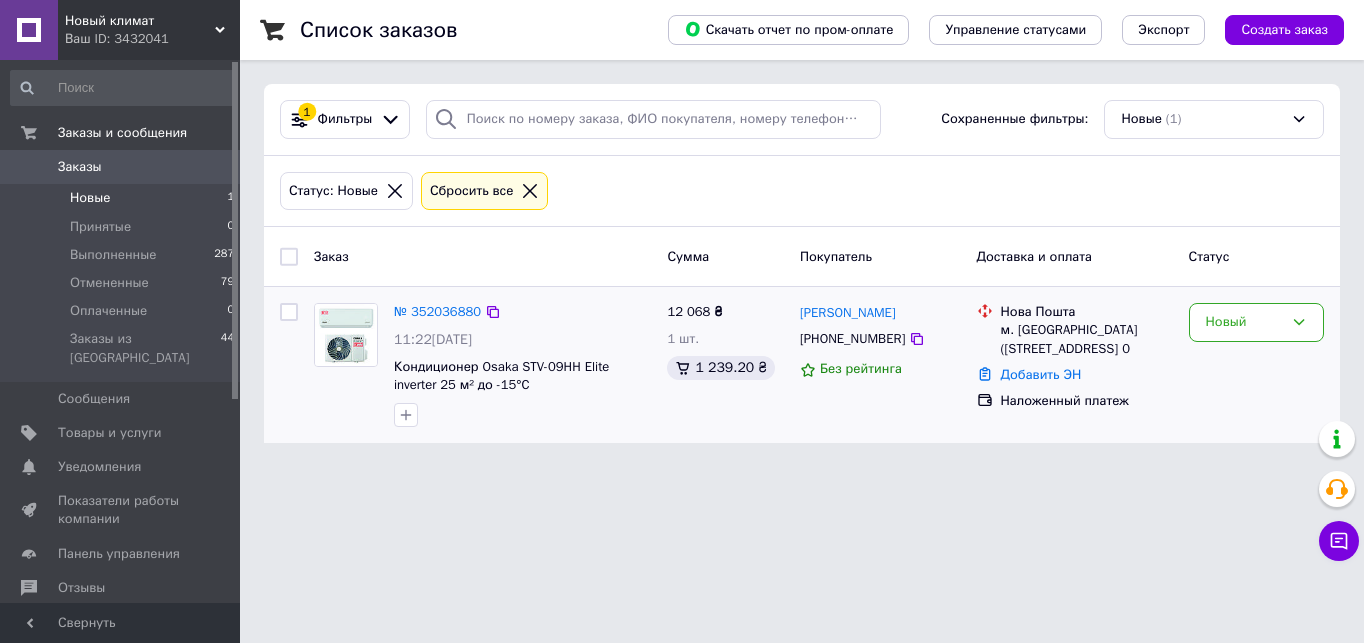 copy on "Штефан" 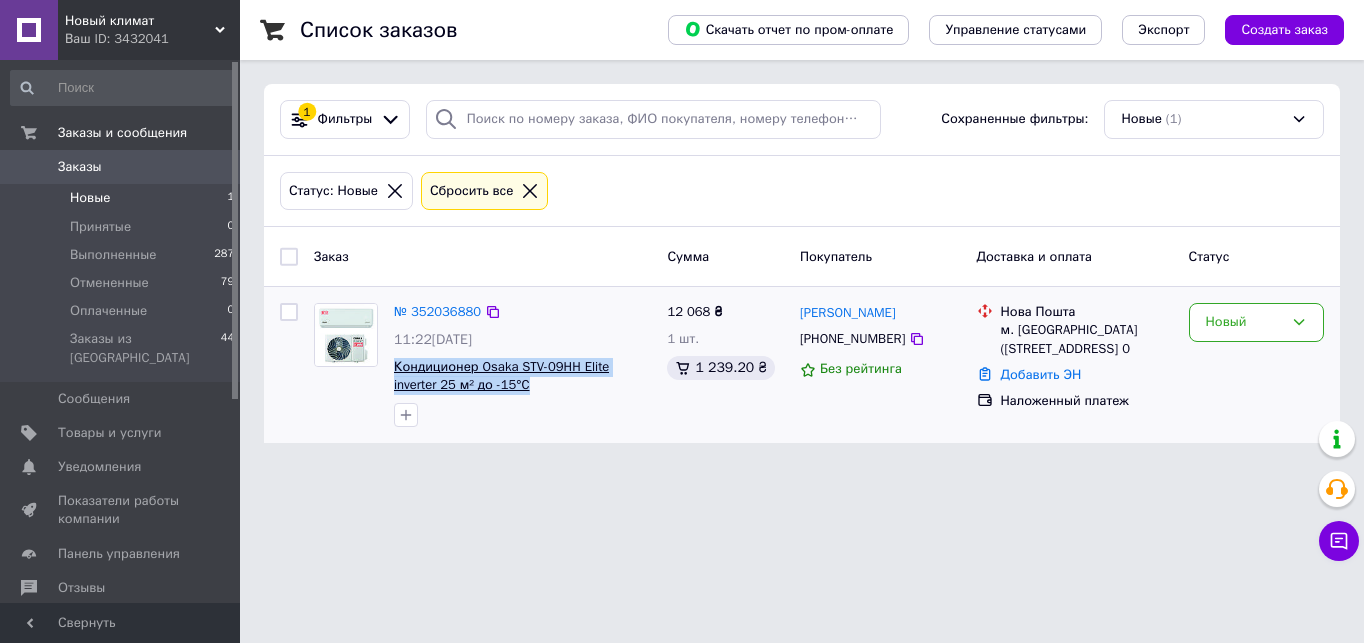 drag, startPoint x: 537, startPoint y: 388, endPoint x: 398, endPoint y: 362, distance: 141.41075 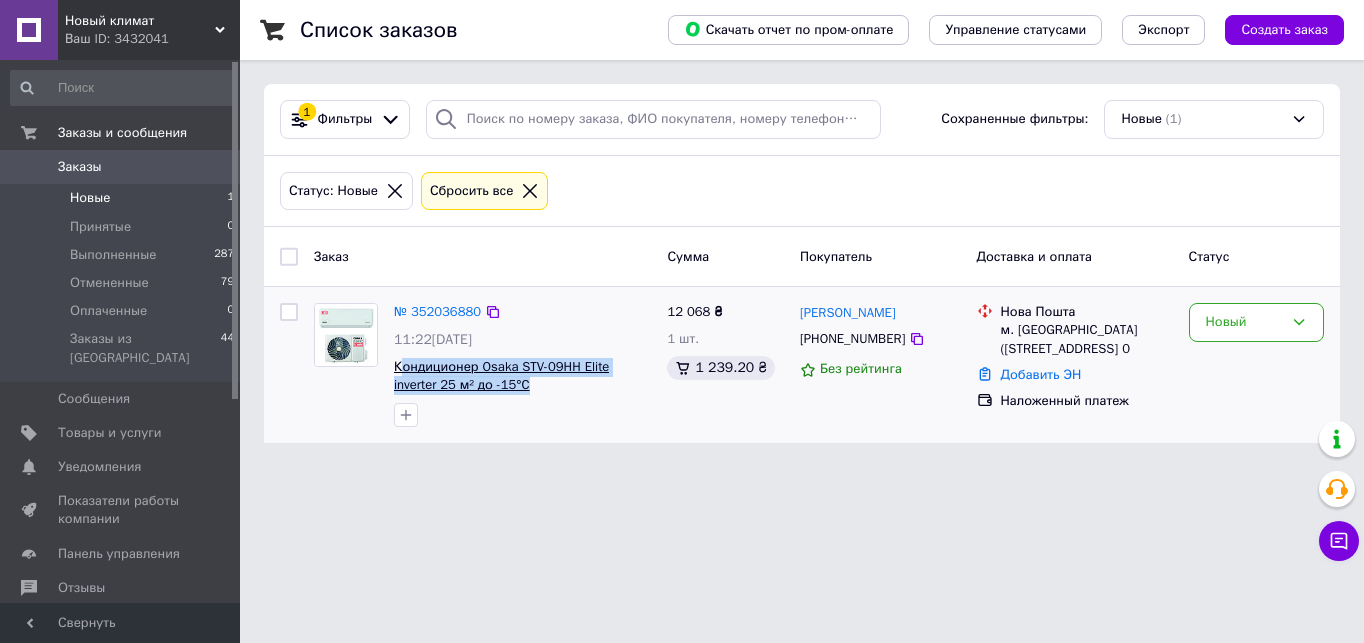 copy on "ондиционер Osaka STV-09HH Elite inverter 25 м² до -15°C" 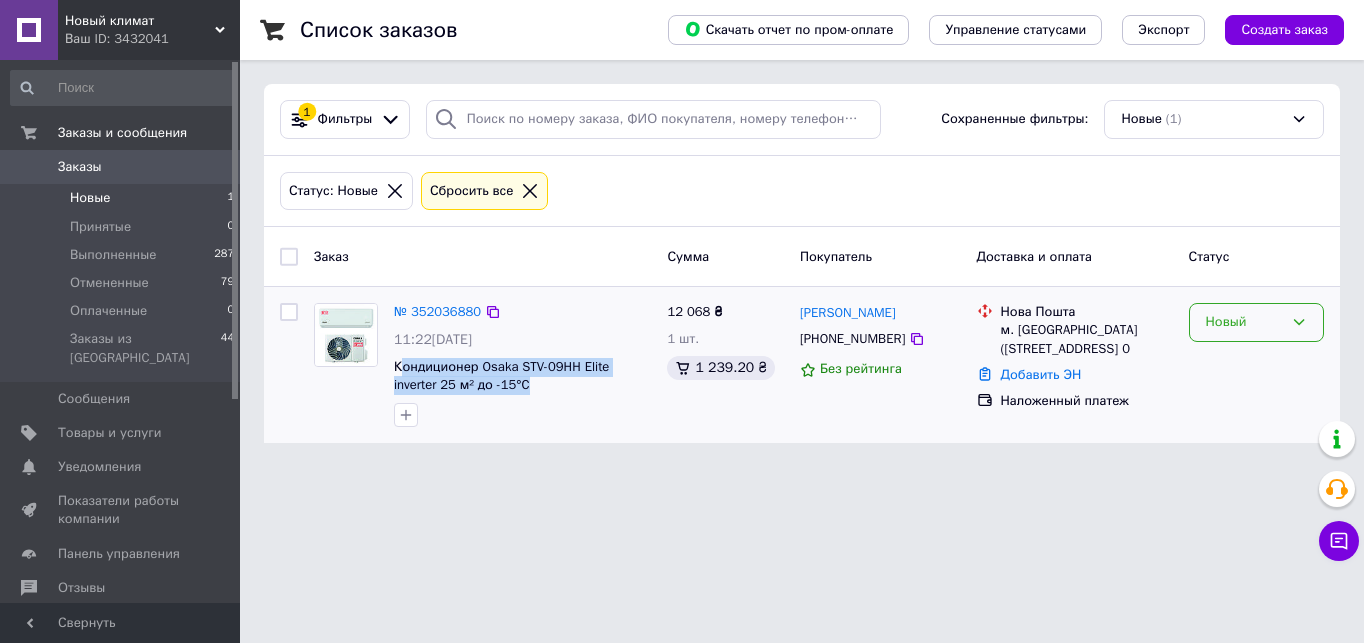 click on "Новый" at bounding box center (1244, 322) 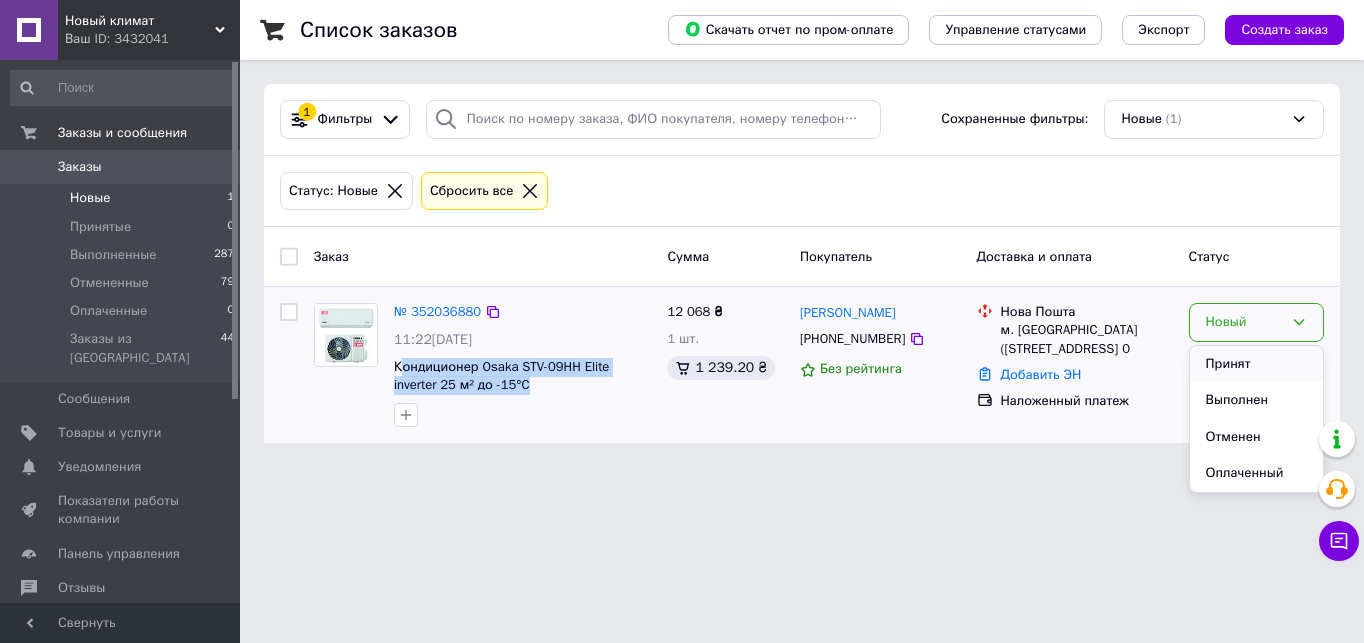 click on "Принят" at bounding box center [1256, 364] 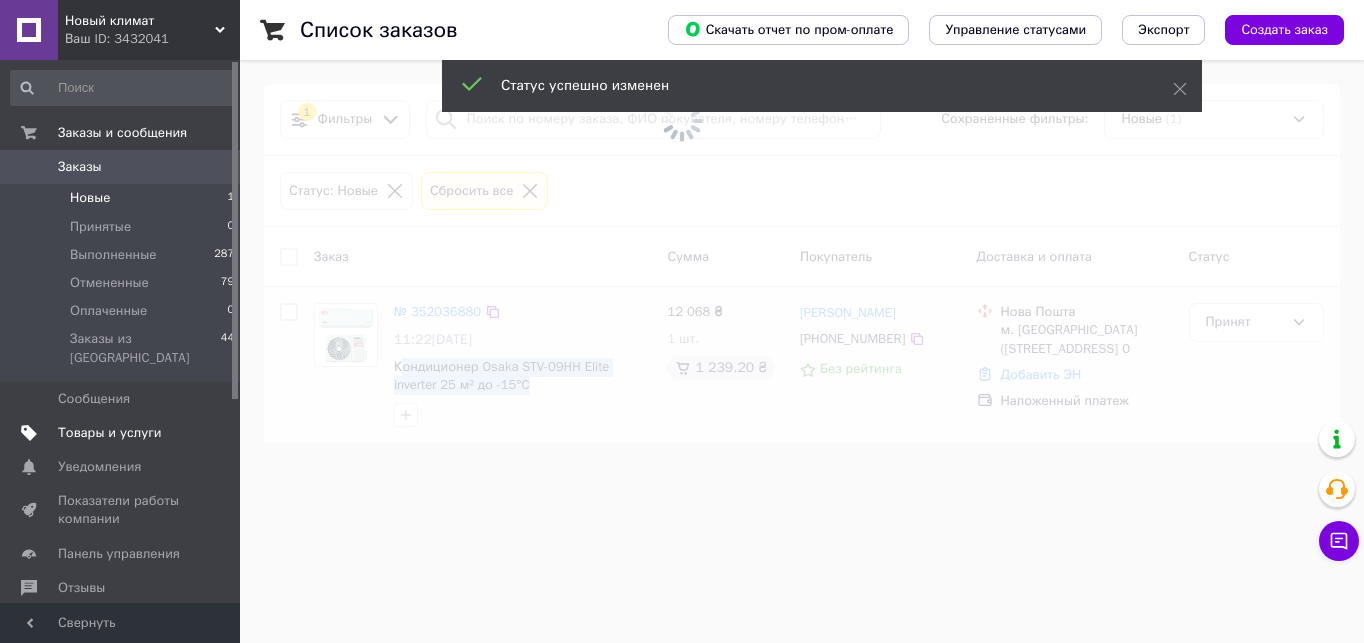 click on "Товары и услуги" at bounding box center (110, 433) 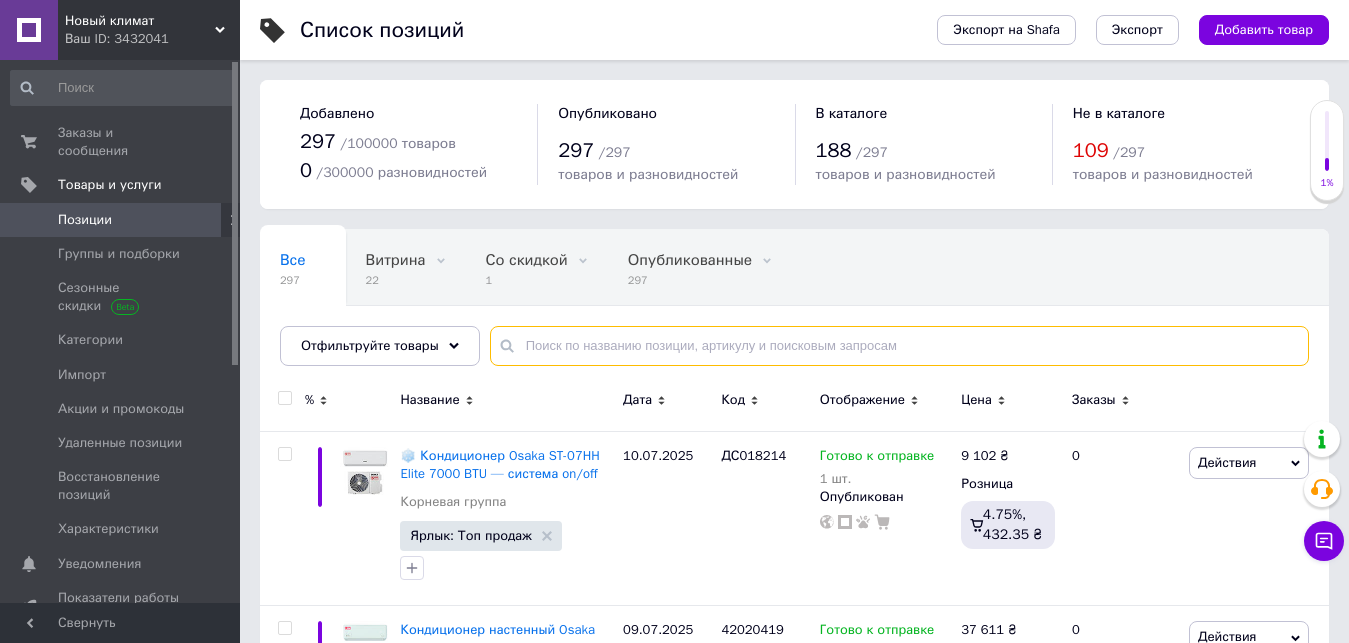 click at bounding box center [899, 346] 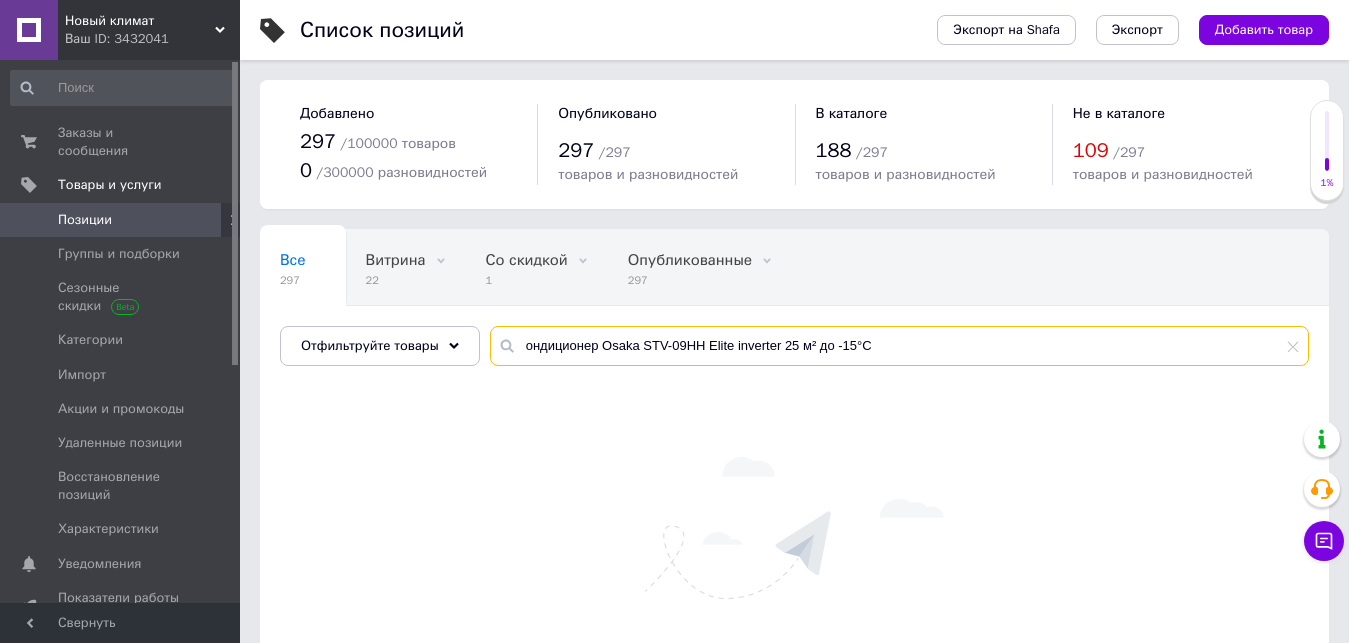 click on "ондиционер Osaka STV-09HH Elite inverter 25 м² до -15°C" at bounding box center [899, 346] 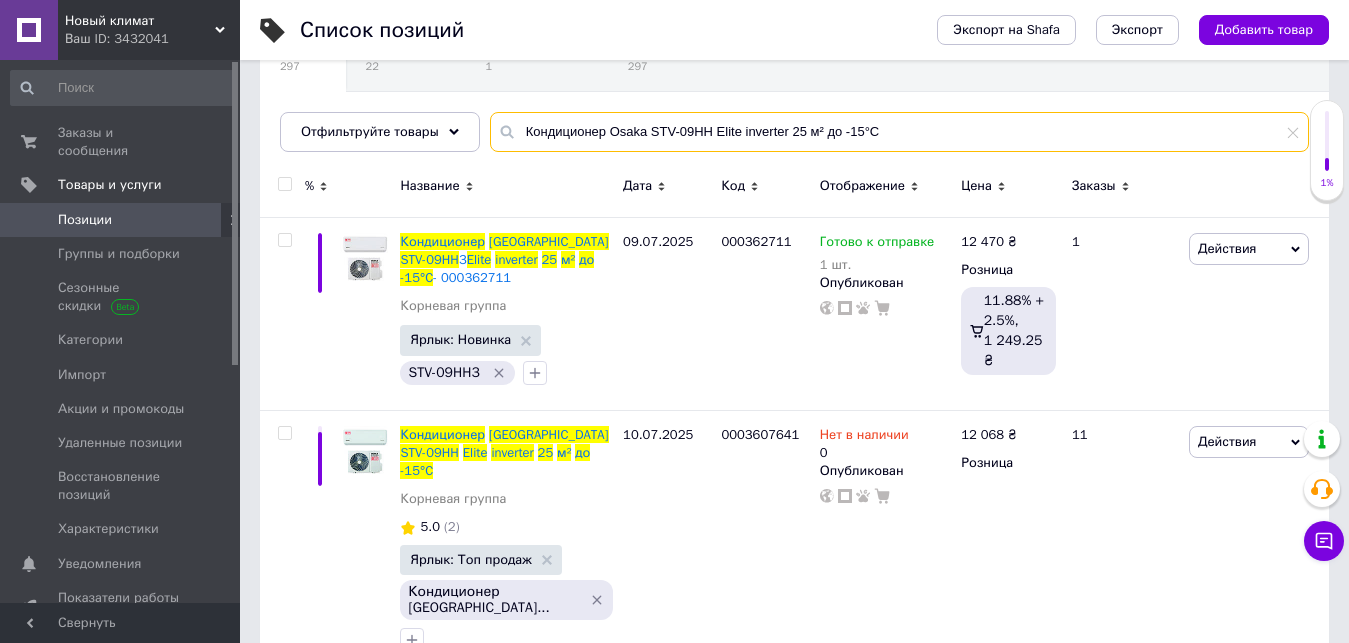 scroll, scrollTop: 234, scrollLeft: 0, axis: vertical 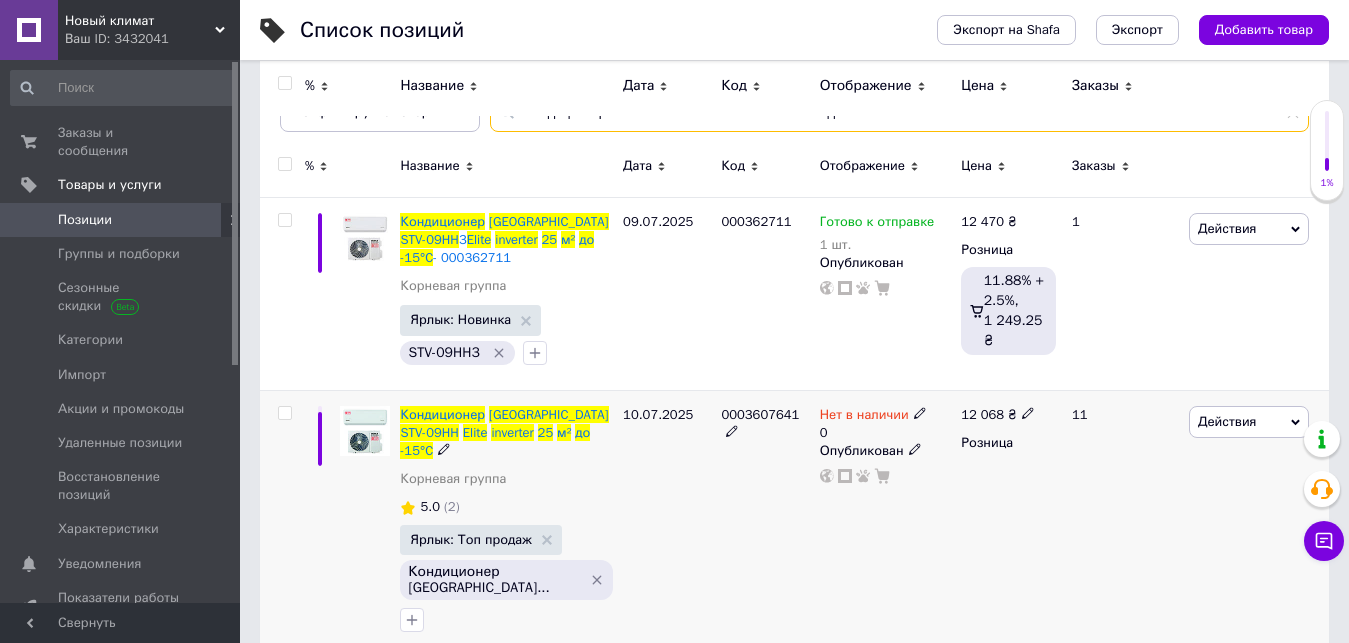 type on "Кондиционер Osaka STV-09HH Elite inverter 25 м² до -15°C" 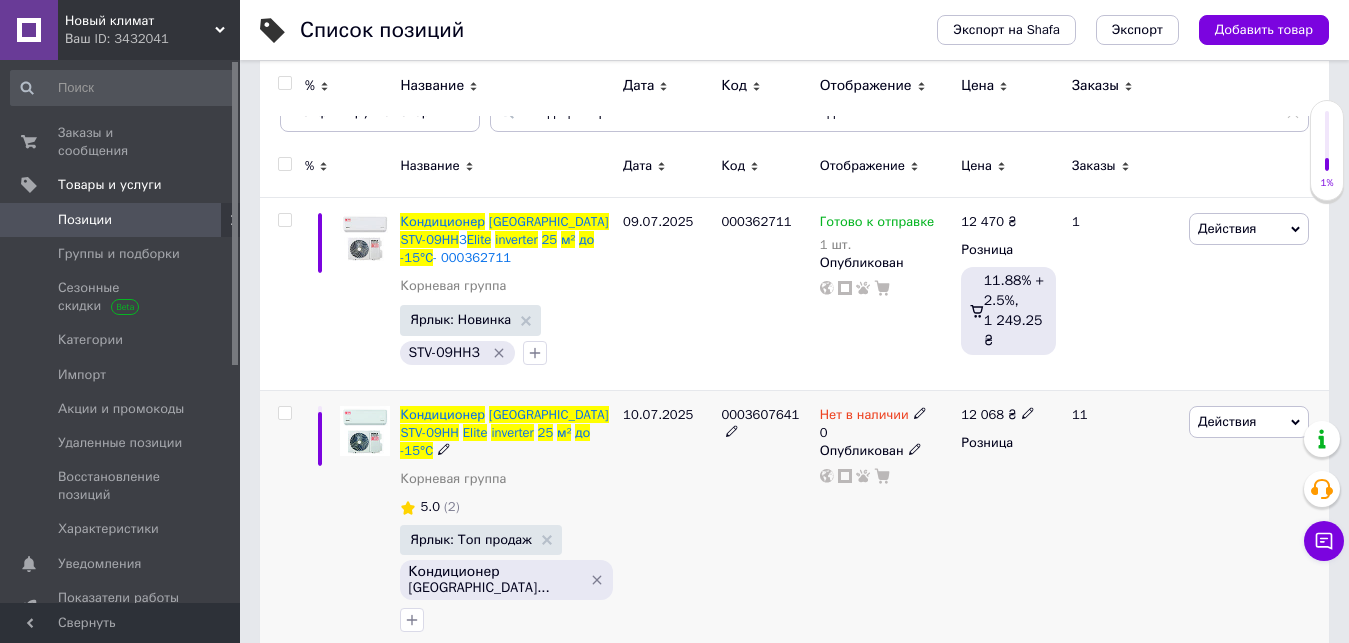 click 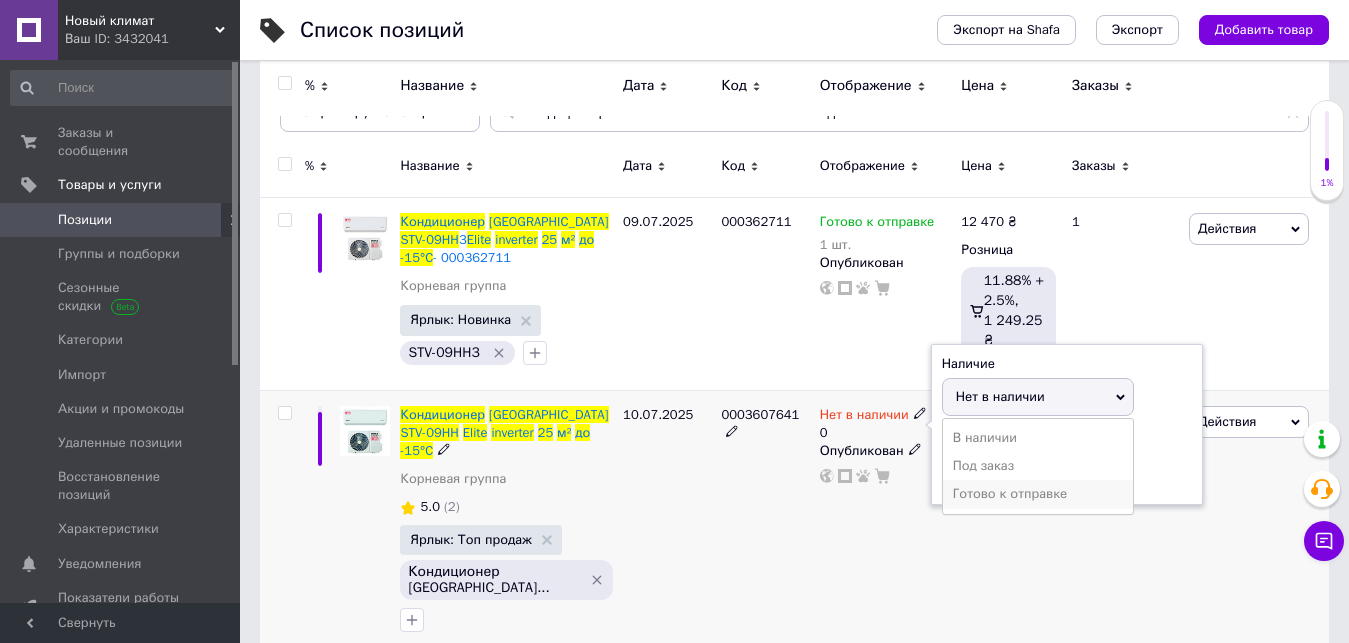 click on "Готово к отправке" at bounding box center [1038, 494] 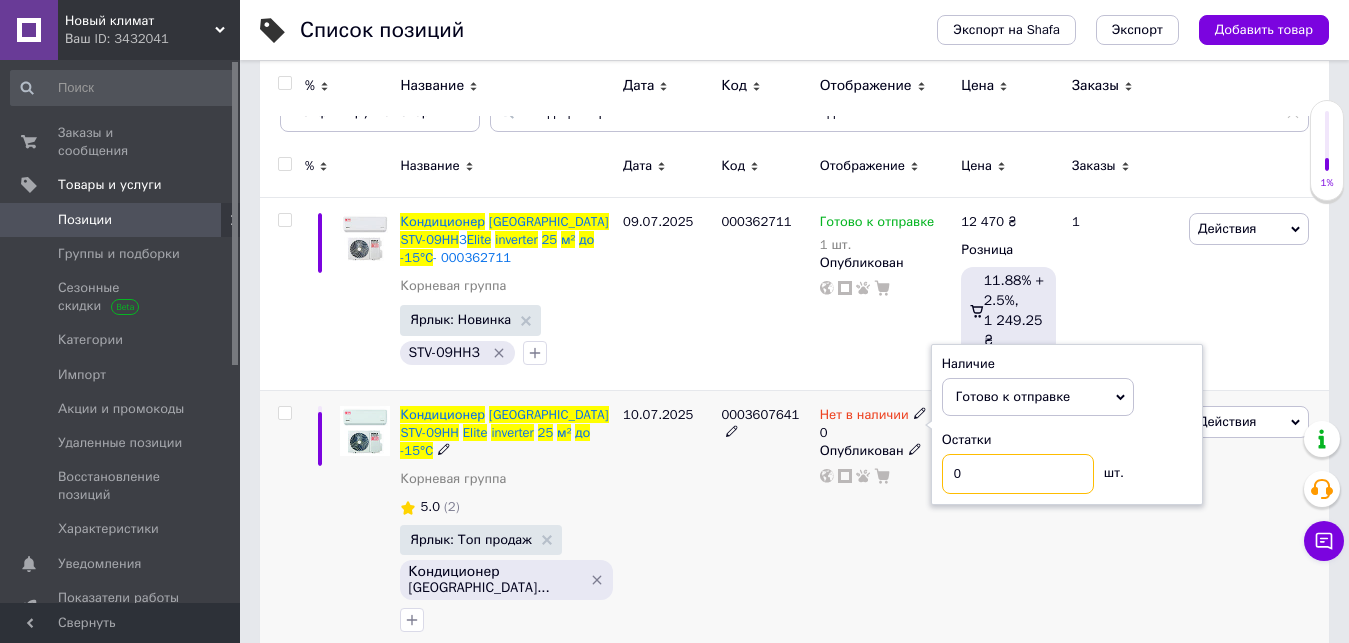 drag, startPoint x: 979, startPoint y: 470, endPoint x: 929, endPoint y: 469, distance: 50.01 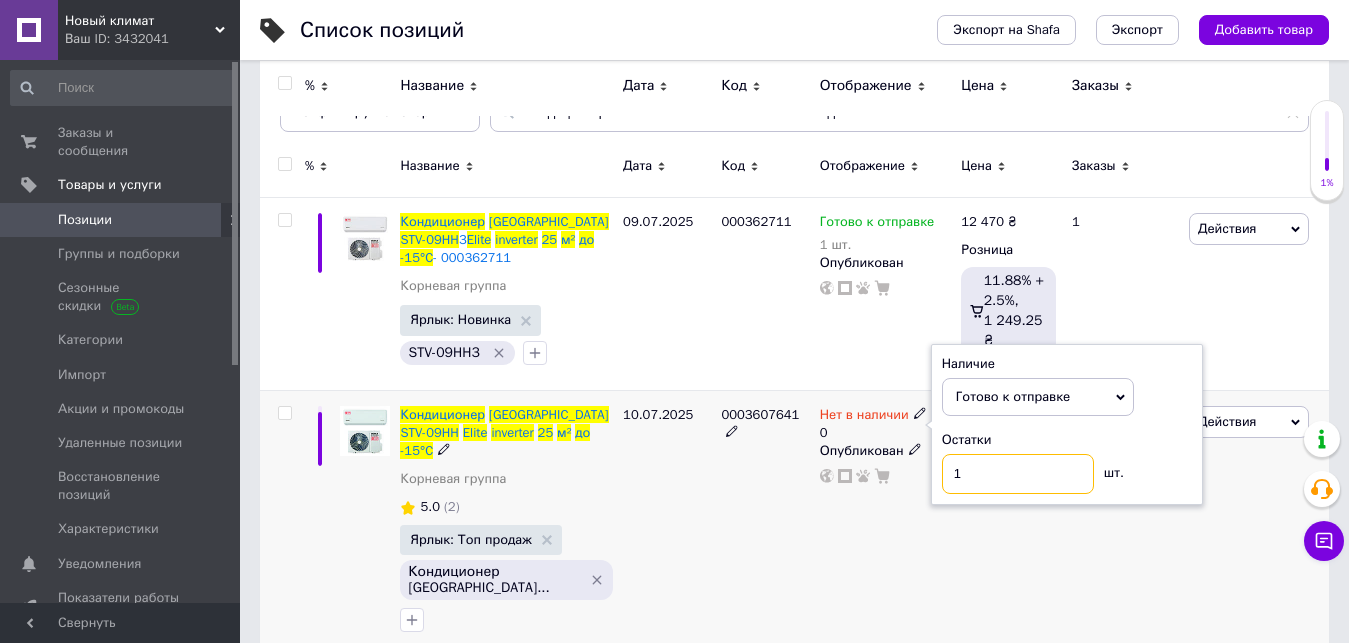 type on "1" 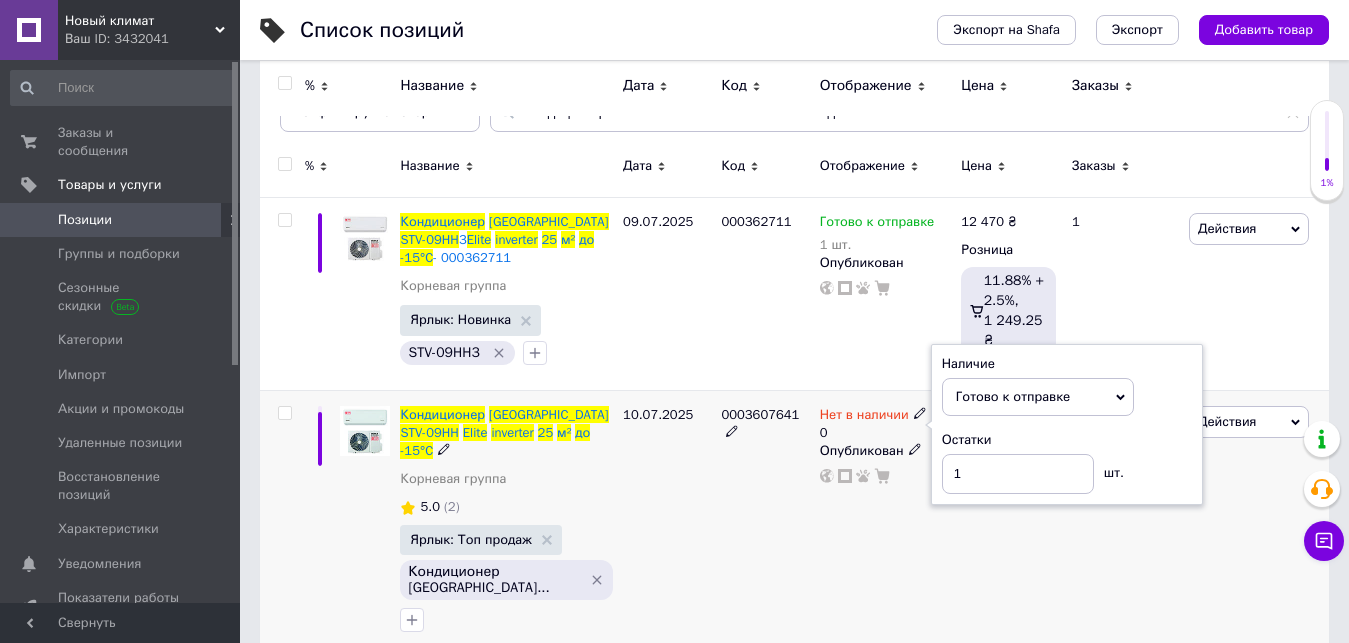 click on "0003607641" at bounding box center [765, 523] 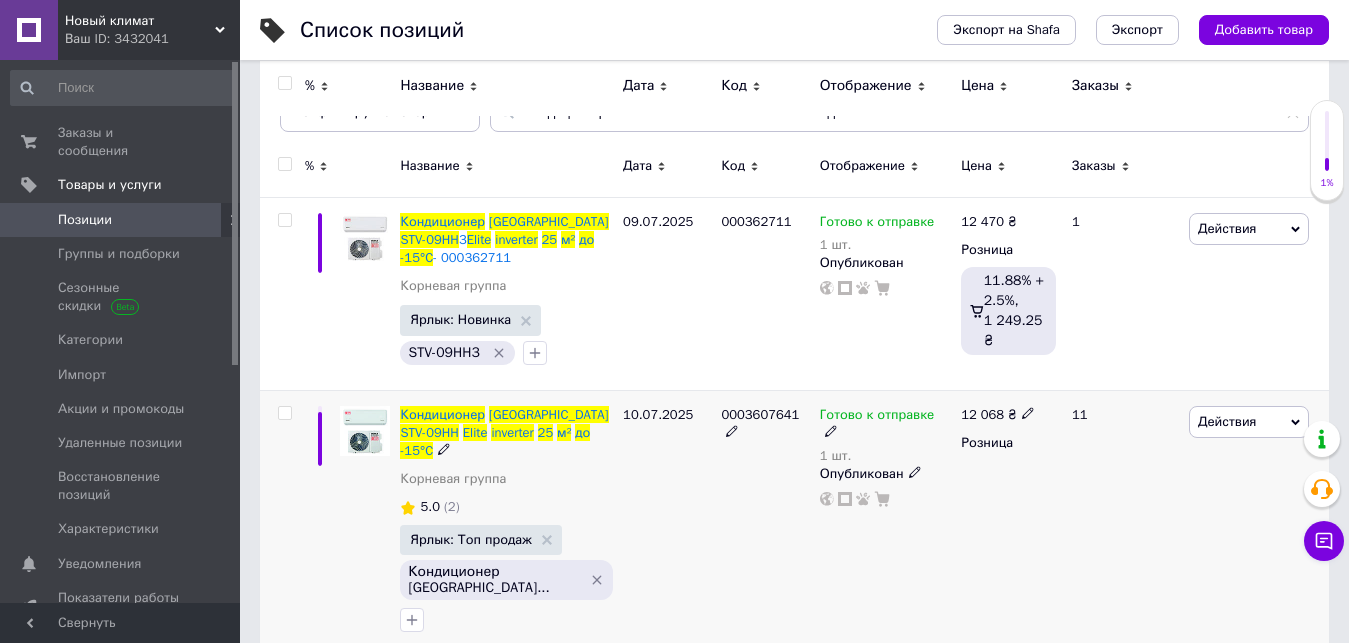 click on "0003607641" at bounding box center [765, 523] 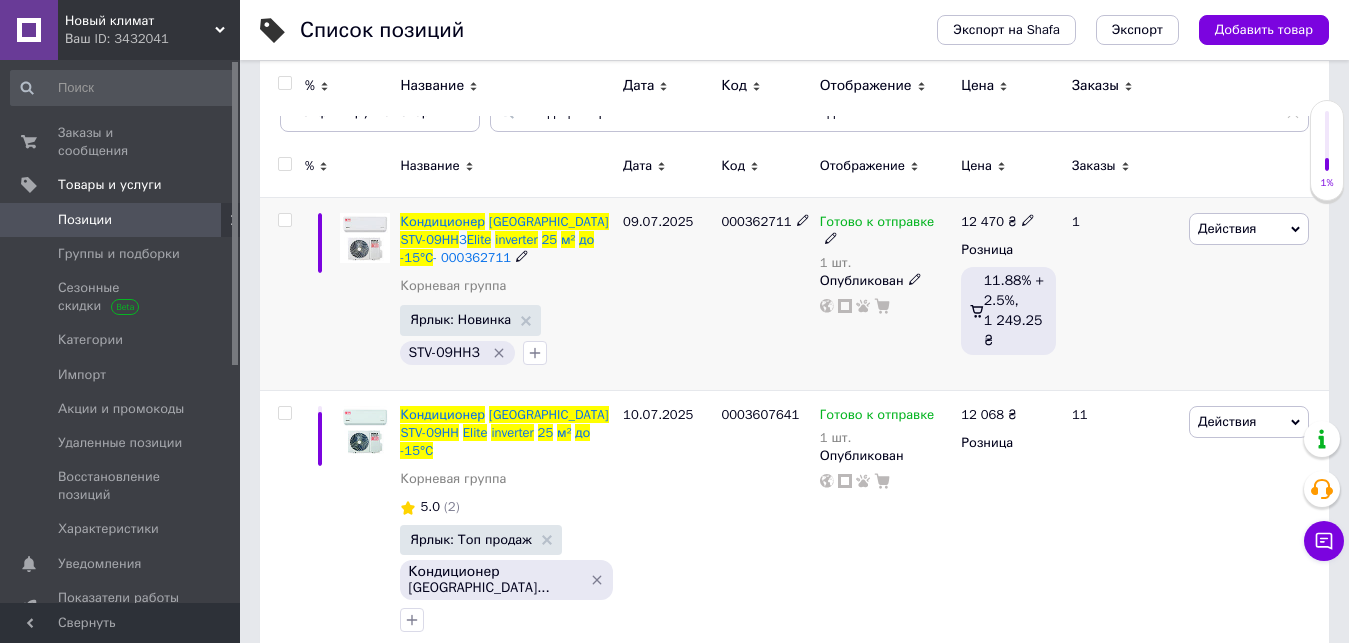 click on "000362711" at bounding box center [765, 293] 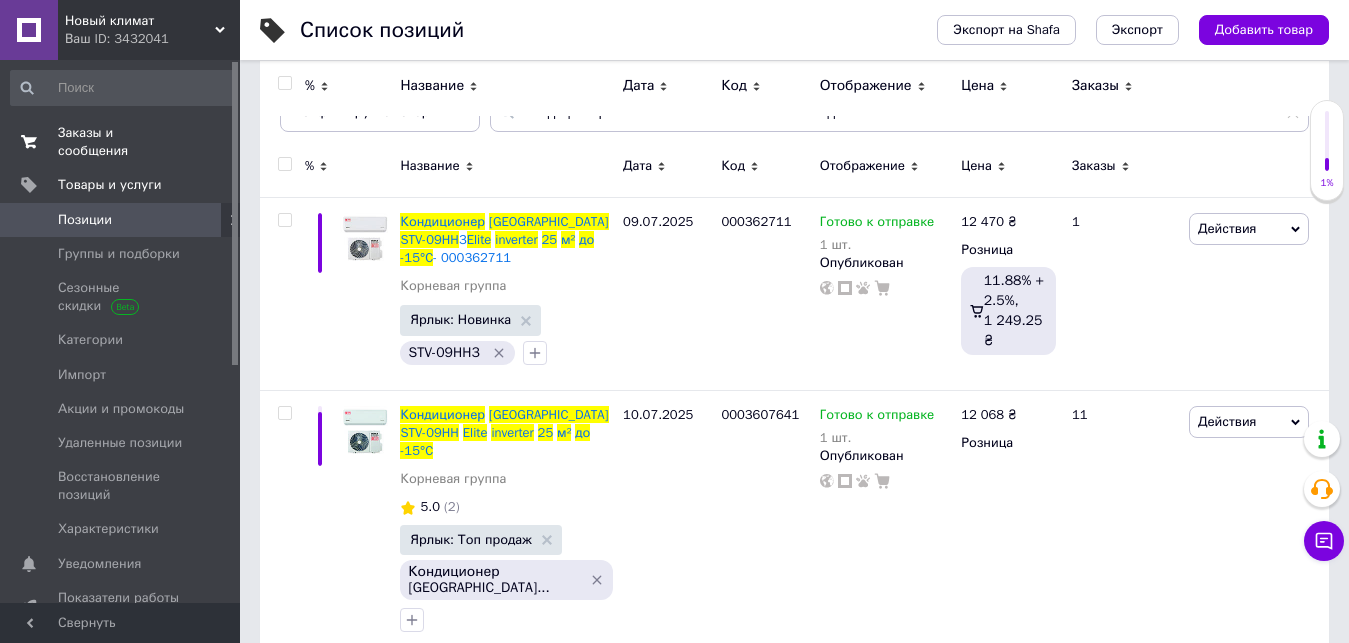 click on "Заказы и сообщения" at bounding box center [121, 142] 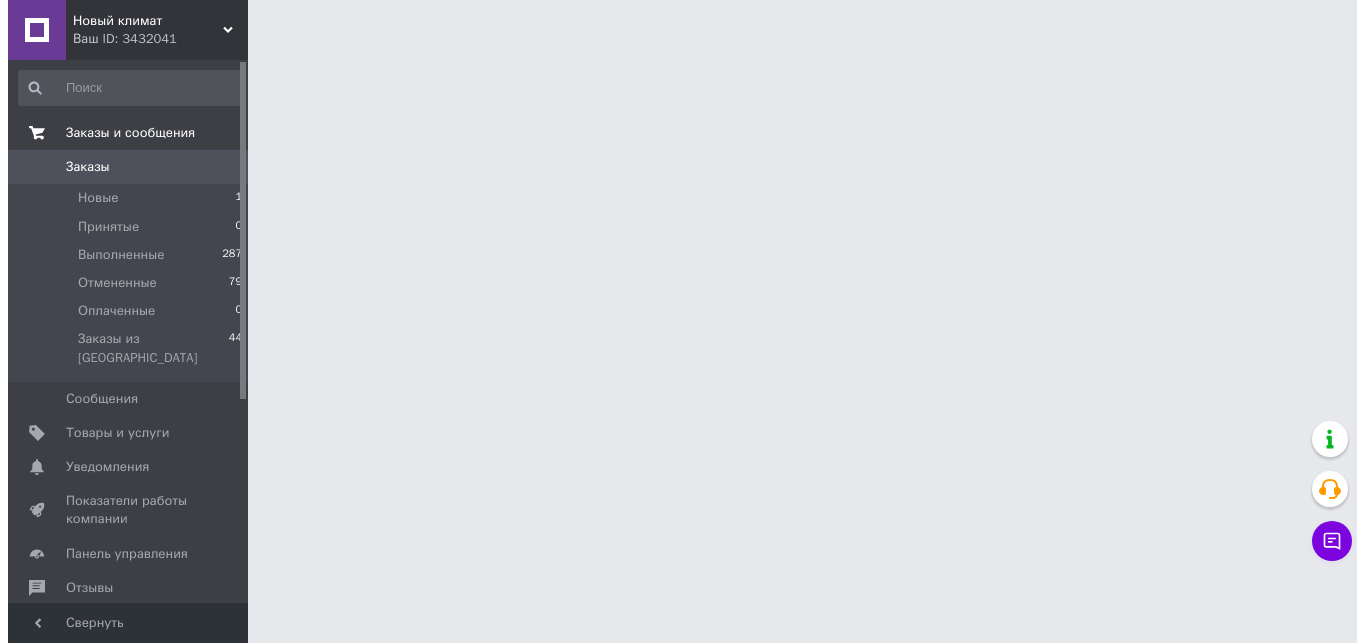 scroll, scrollTop: 0, scrollLeft: 0, axis: both 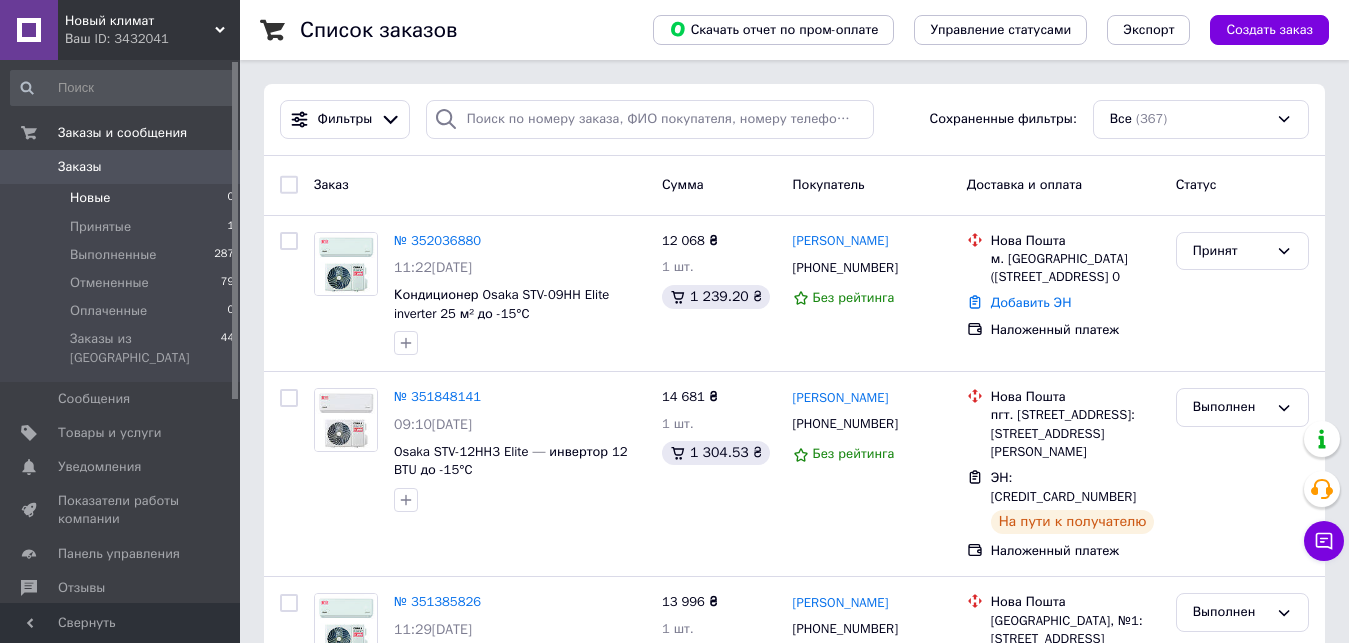 click on "Новые 0" at bounding box center (123, 198) 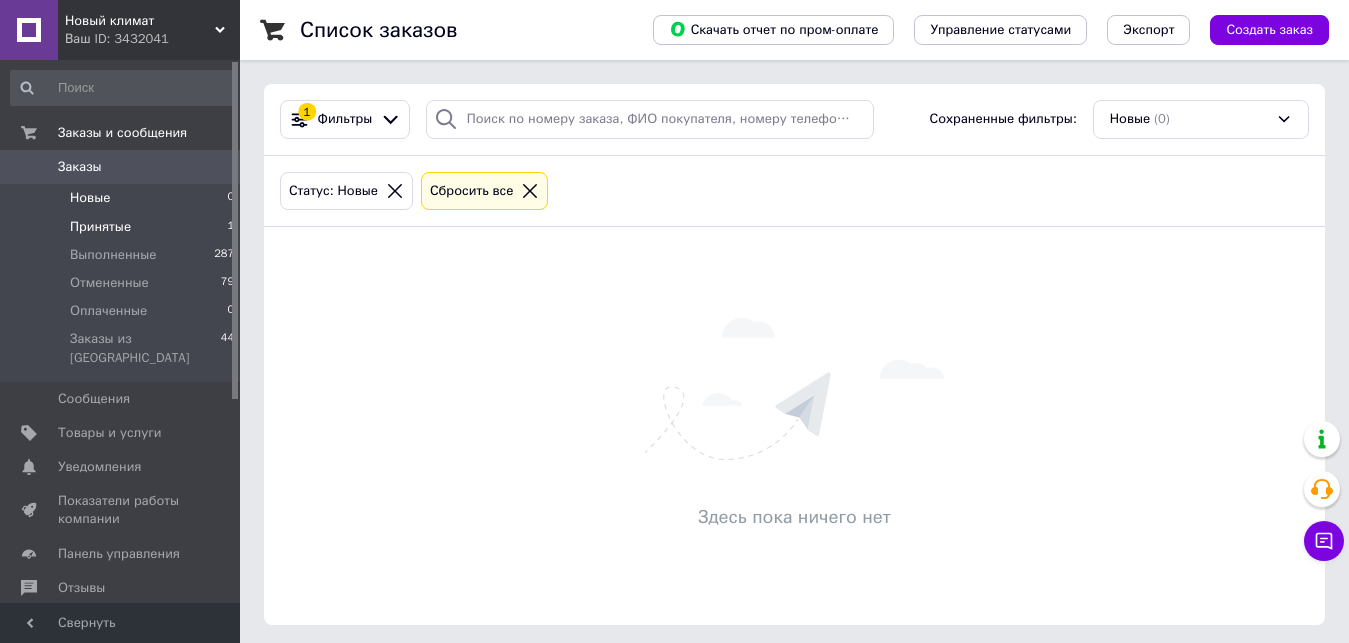 click on "Принятые" at bounding box center (100, 227) 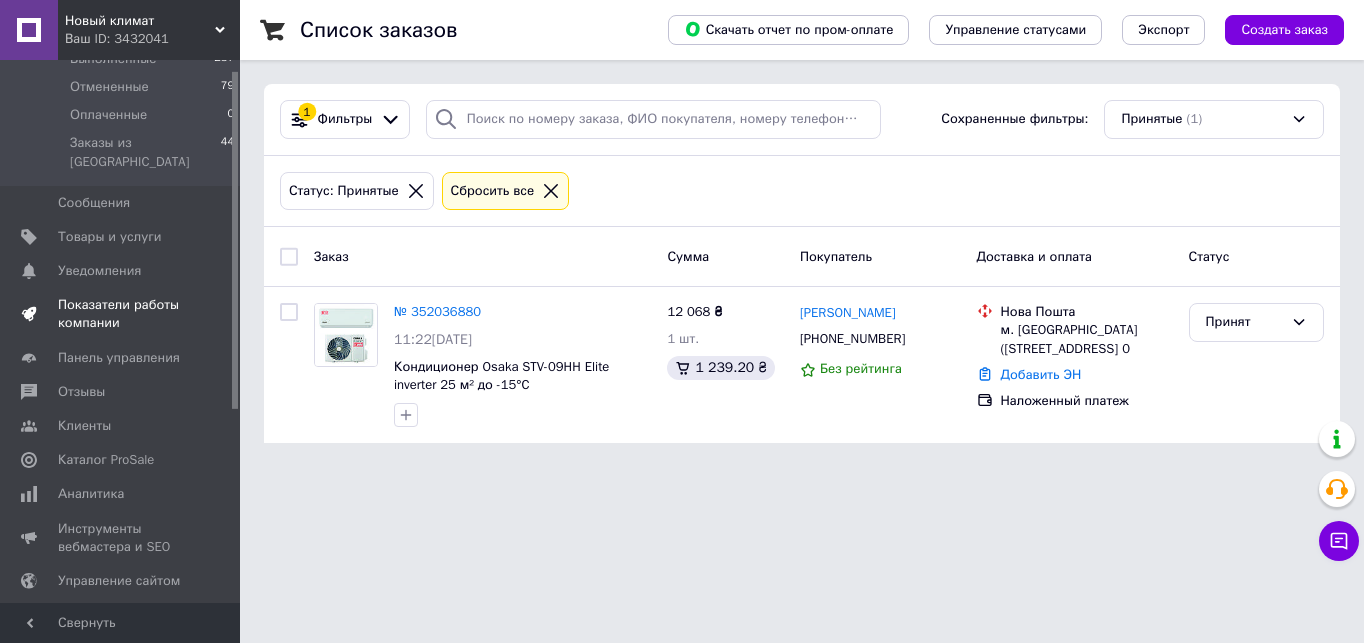 scroll, scrollTop: 0, scrollLeft: 0, axis: both 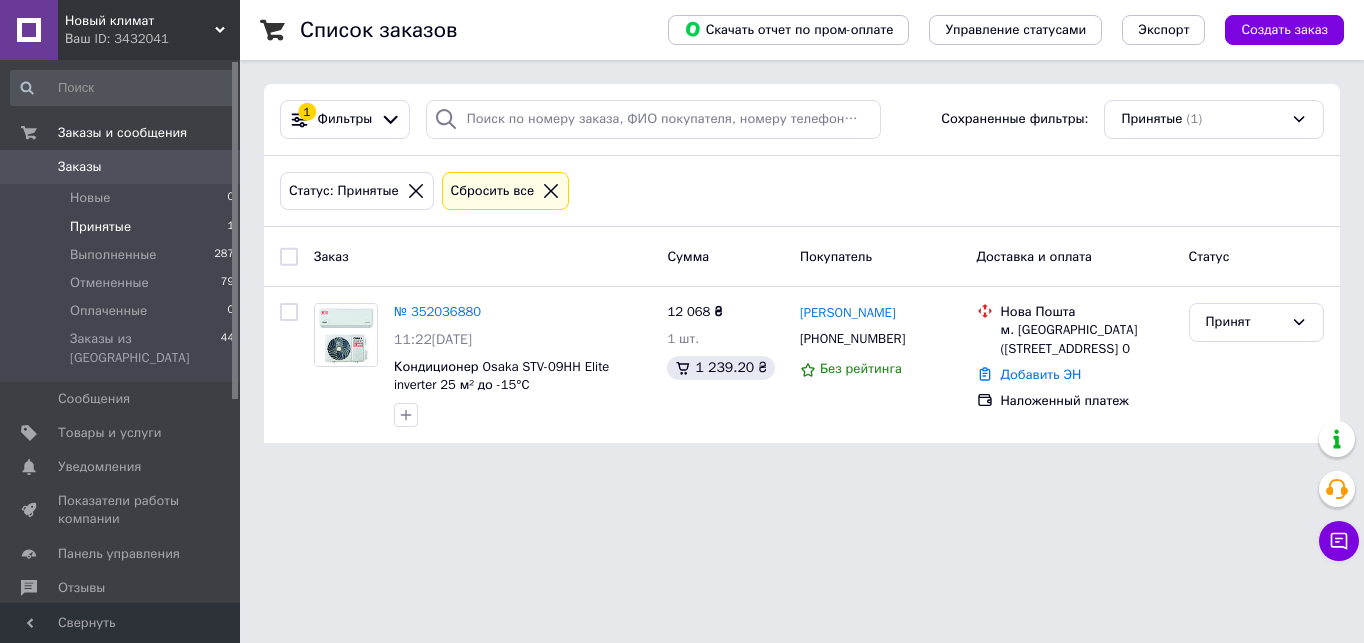 click on "Новый климат" at bounding box center [140, 21] 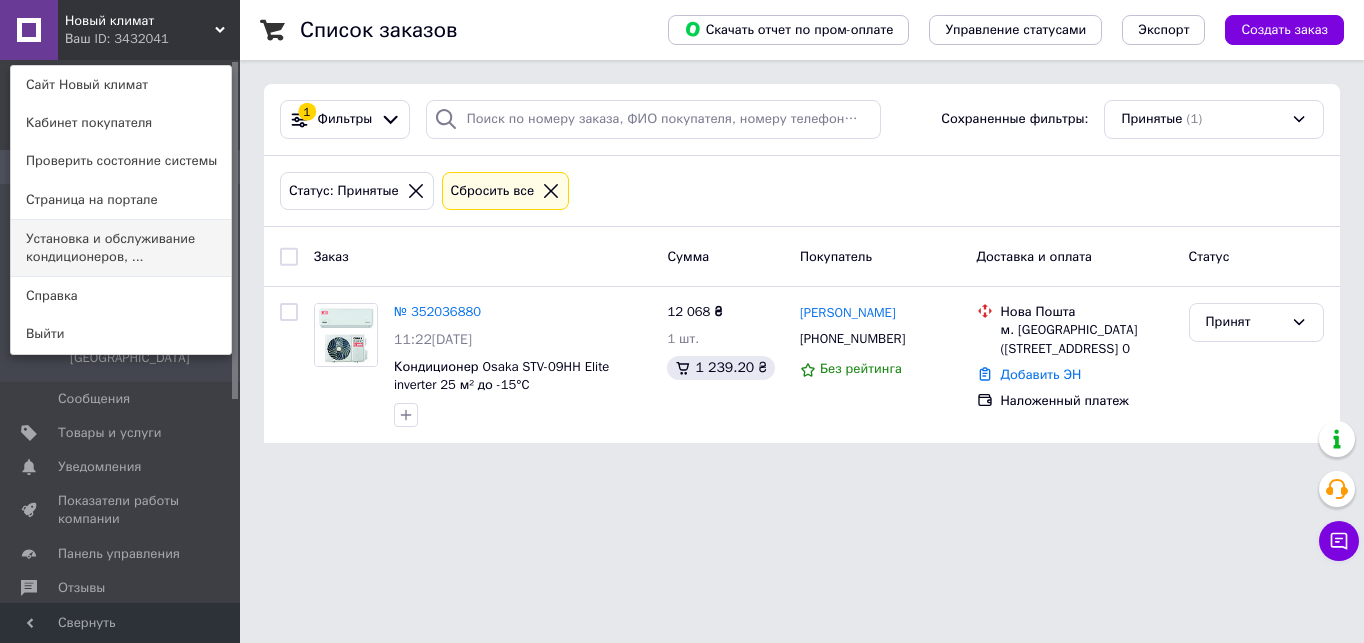 click on "Установка и обслуживание кондиционеров, ..." at bounding box center (121, 248) 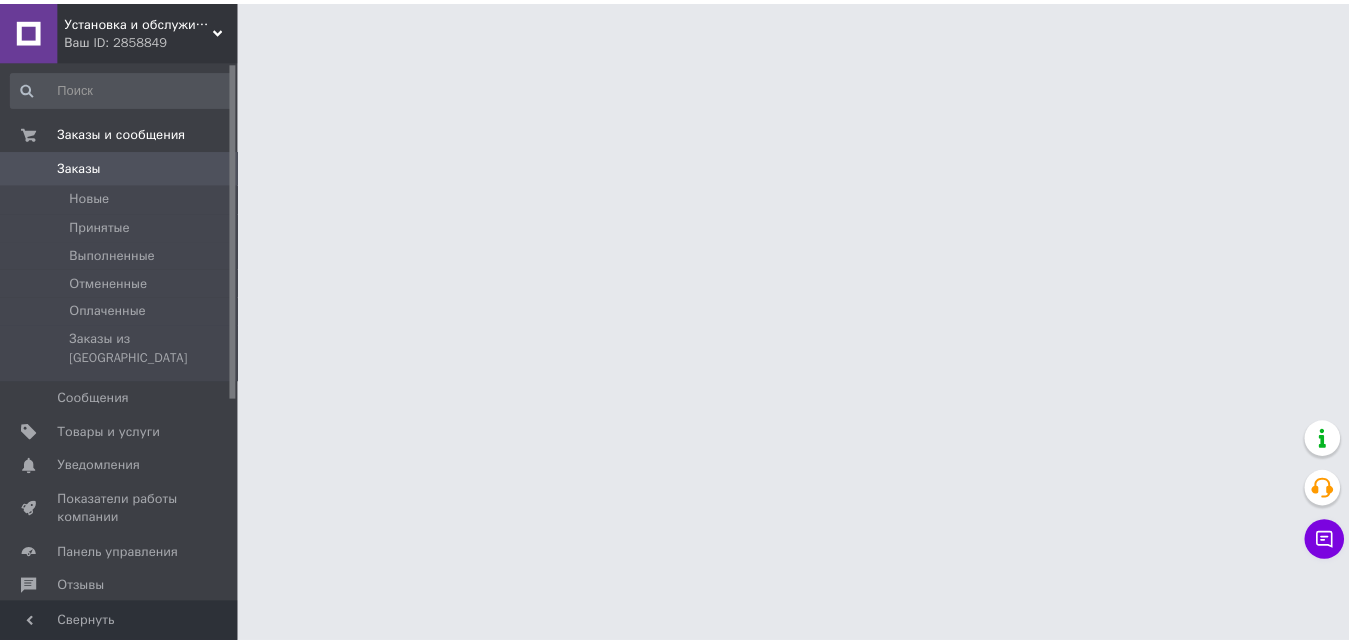 scroll, scrollTop: 0, scrollLeft: 0, axis: both 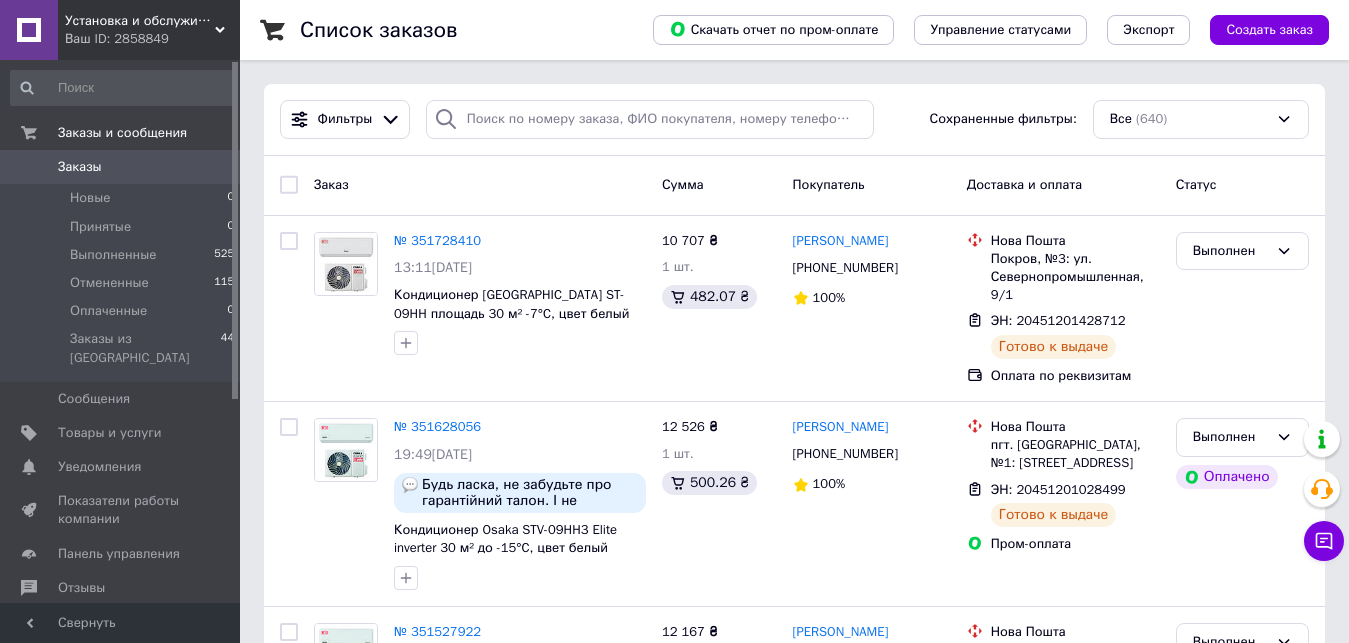 click on "Установка и обслуживание кондиционеров, сплит-систем" at bounding box center [140, 21] 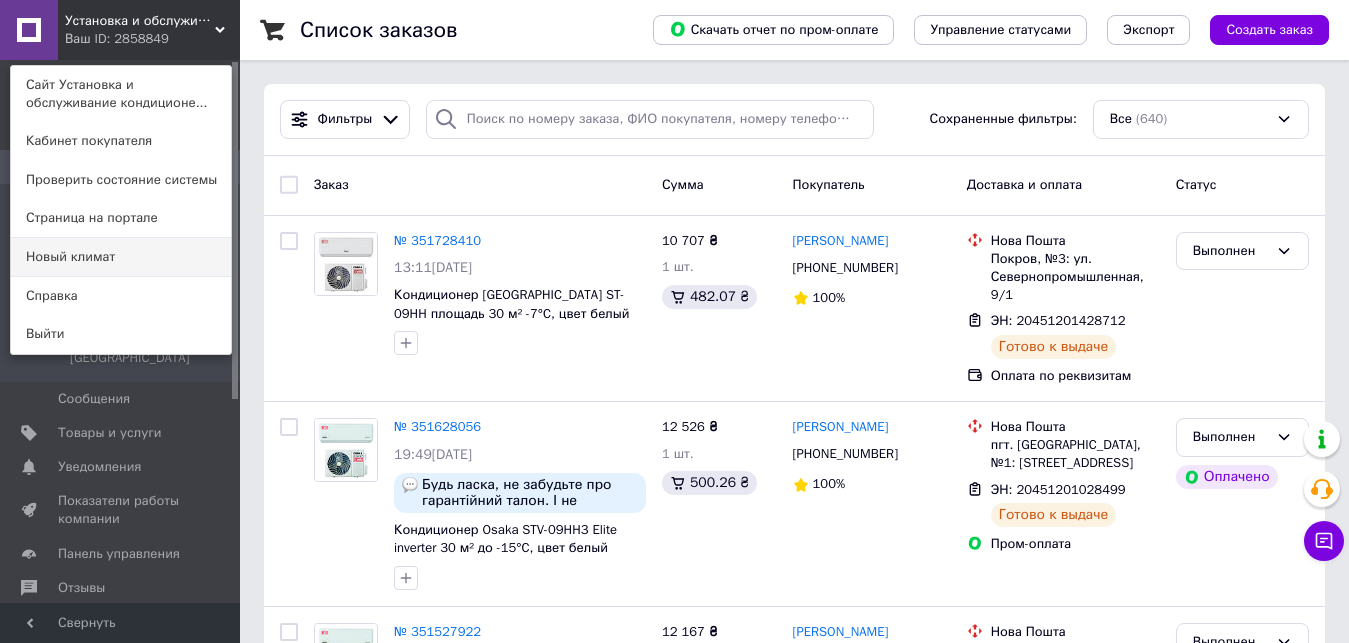click on "Новый климат" at bounding box center (121, 257) 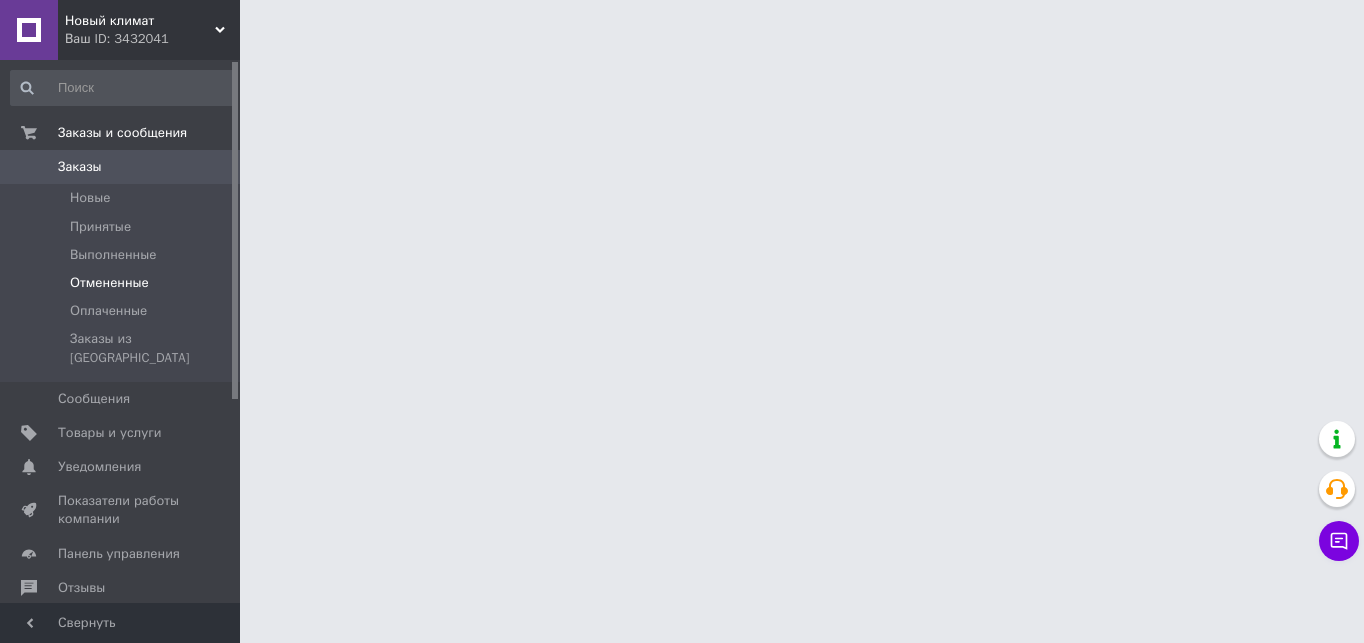 scroll, scrollTop: 0, scrollLeft: 0, axis: both 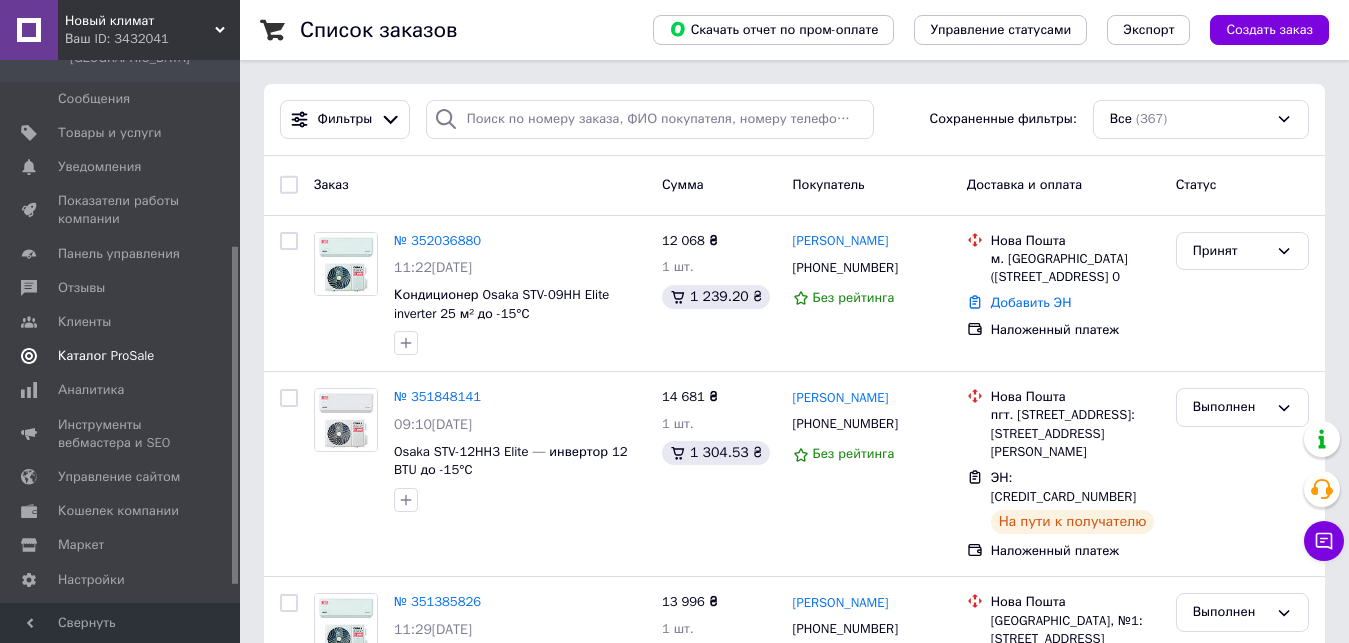 click on "Каталог ProSale" at bounding box center (106, 356) 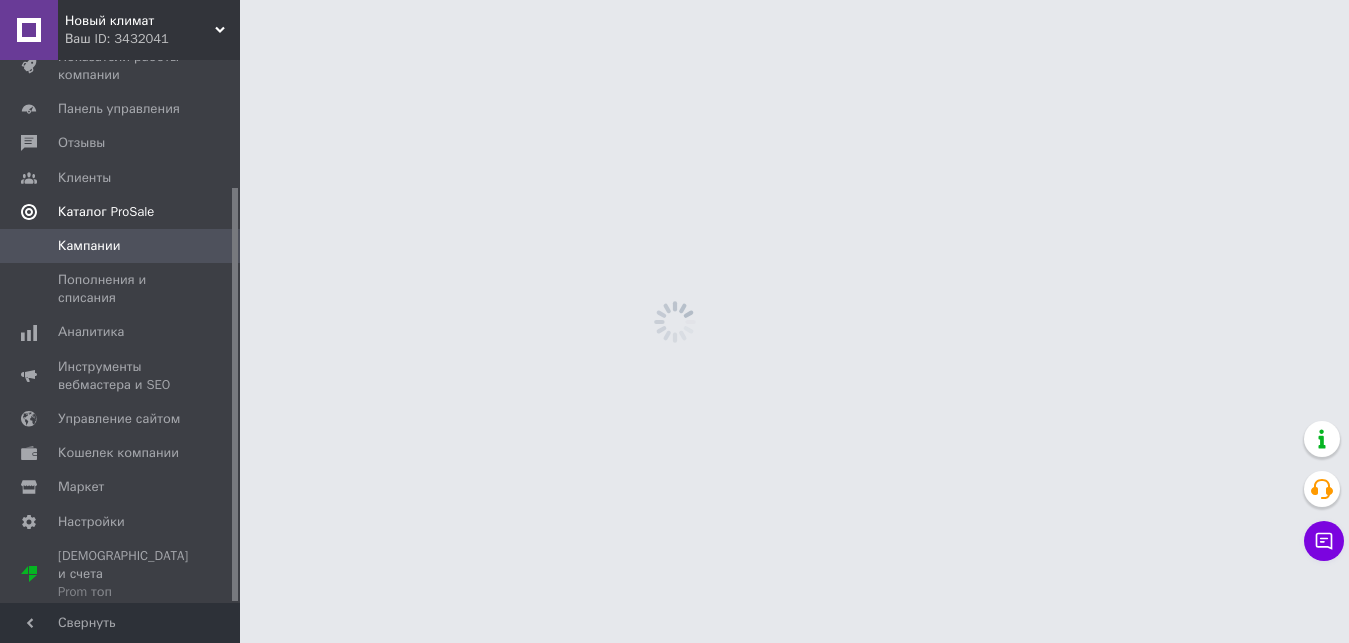 scroll, scrollTop: 167, scrollLeft: 0, axis: vertical 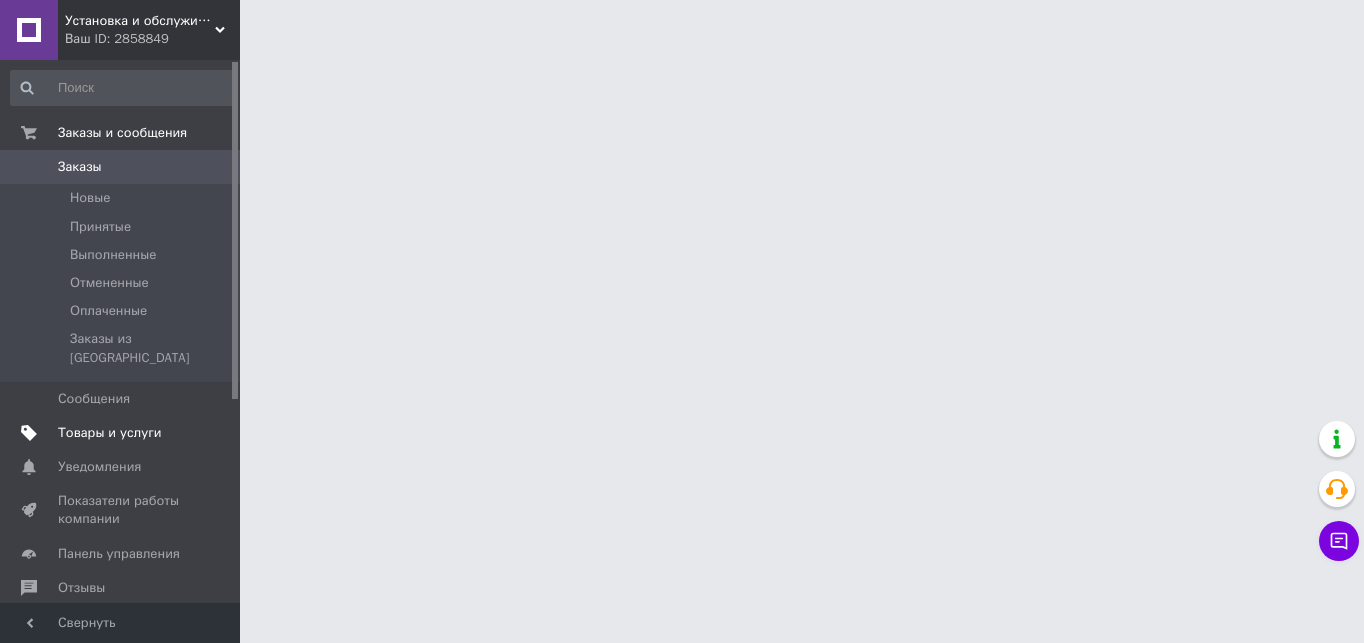 click on "Товары и услуги" at bounding box center [110, 433] 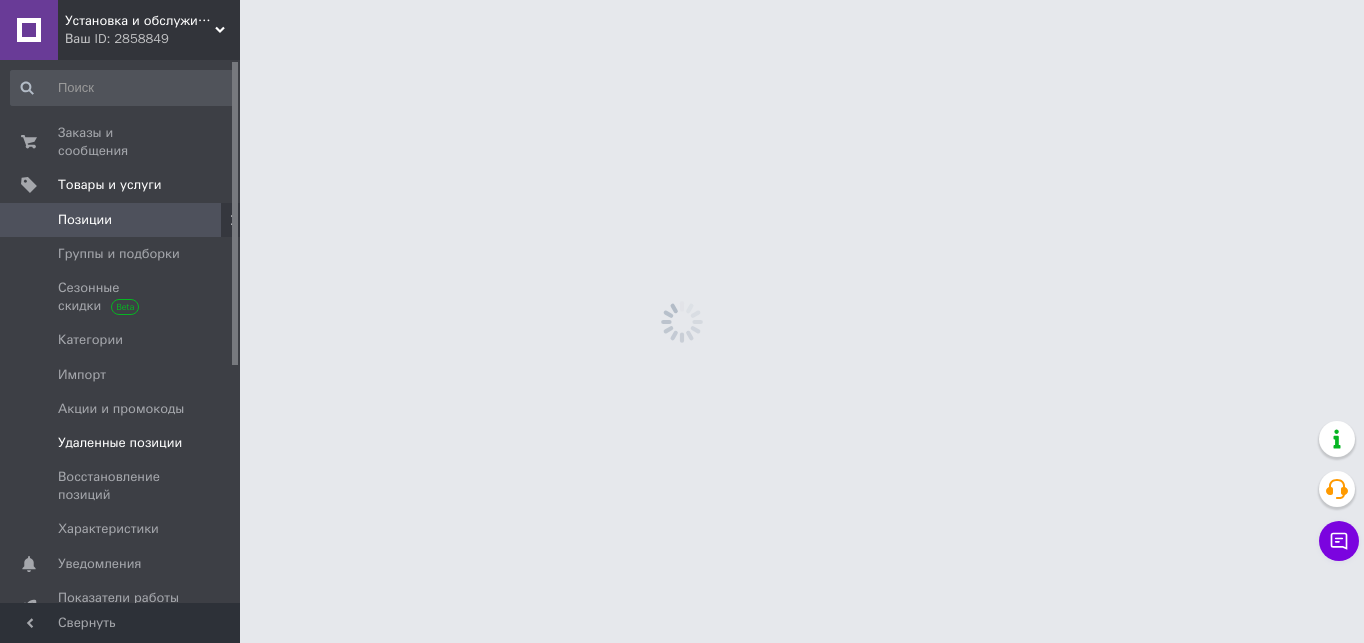 click on "Удаленные позиции" at bounding box center [123, 443] 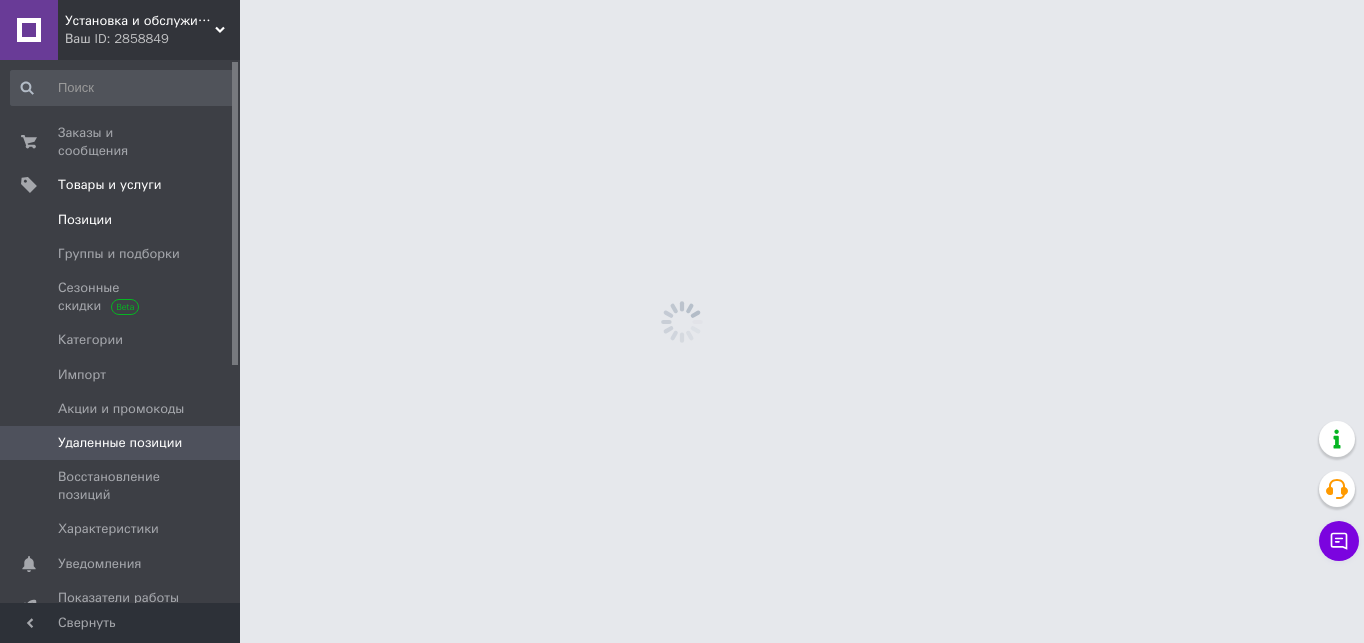 click on "Позиции" at bounding box center [85, 220] 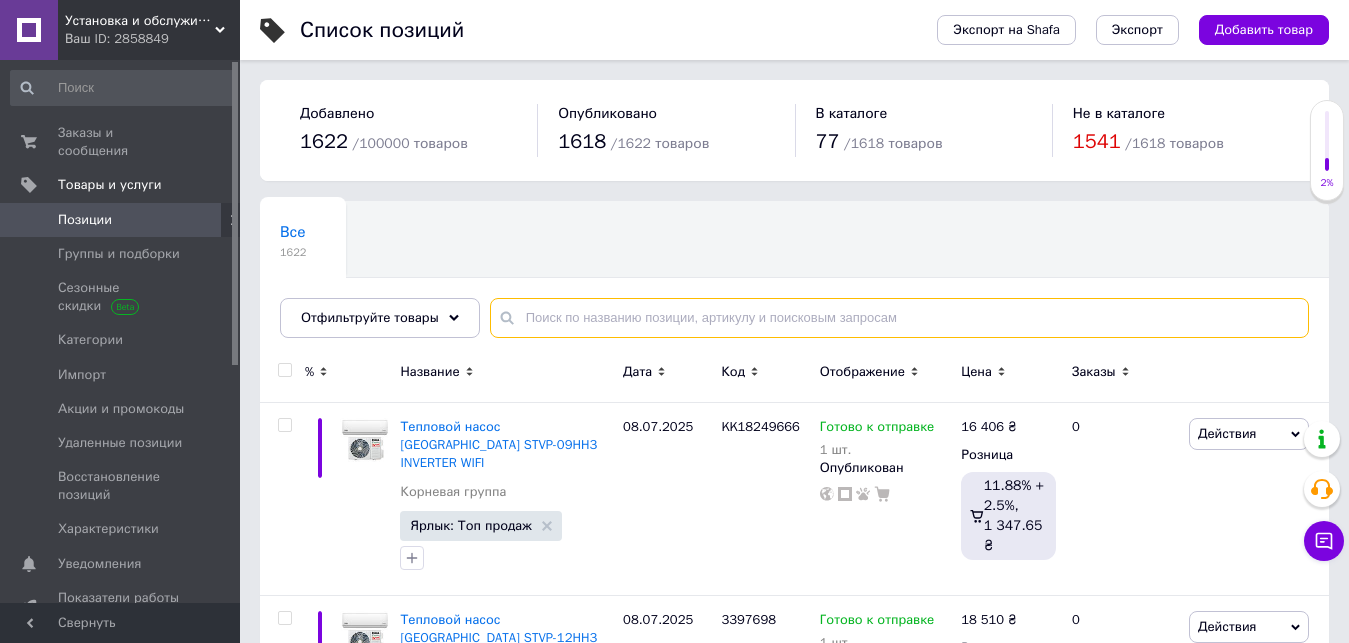 click at bounding box center (899, 318) 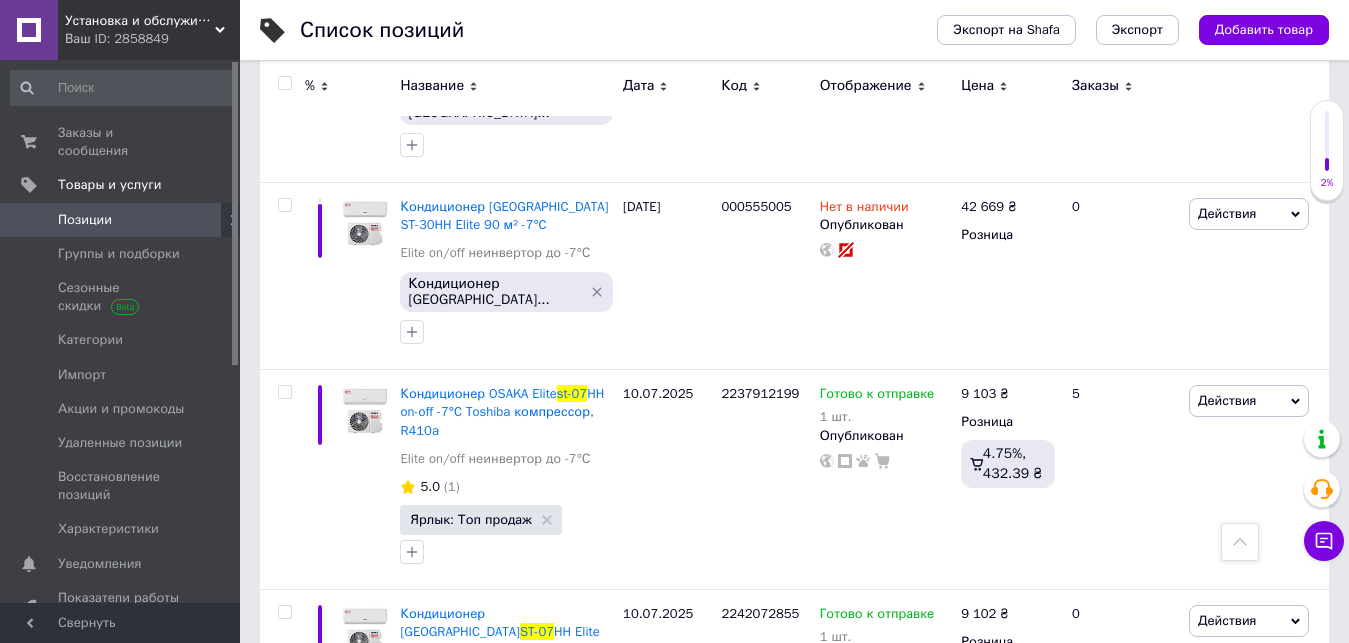 scroll, scrollTop: 1700, scrollLeft: 0, axis: vertical 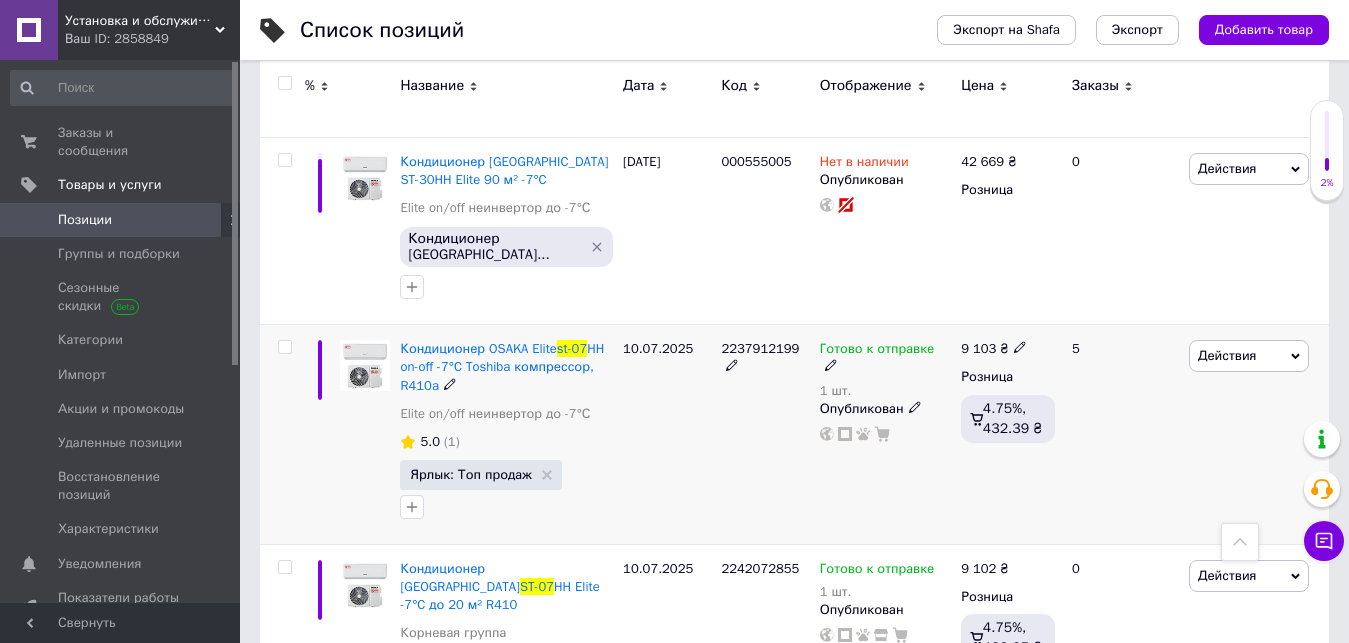 type on "ST-07" 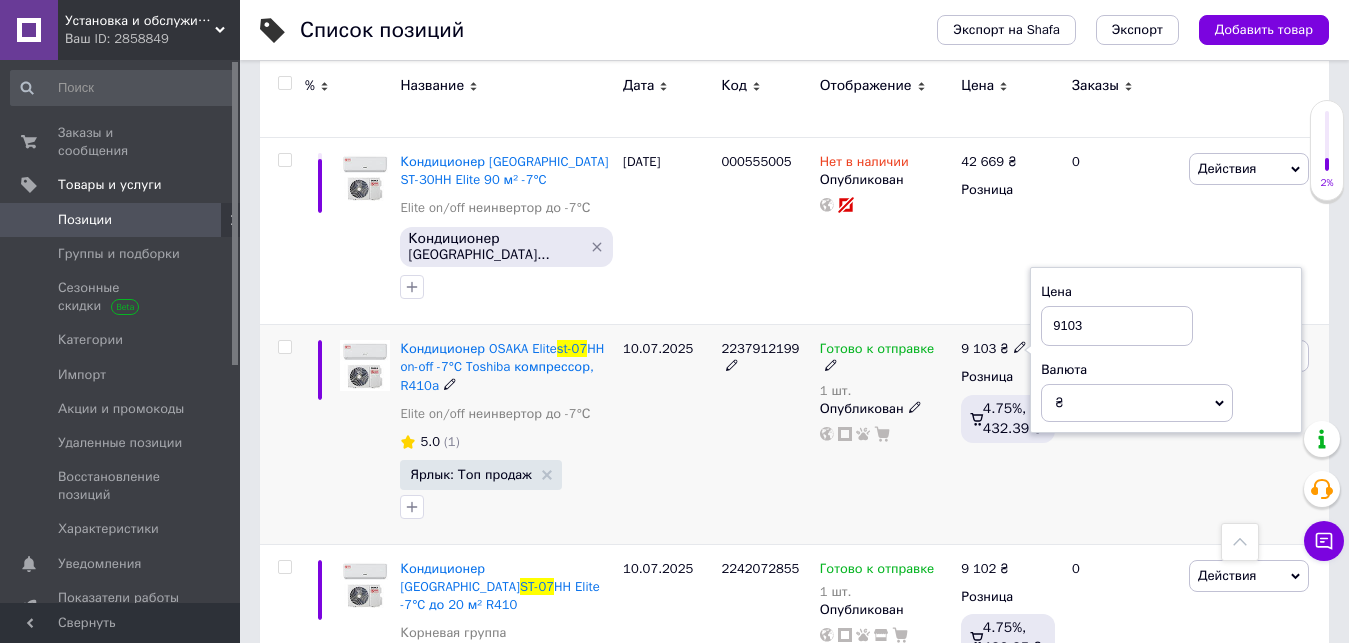 click on "9103" at bounding box center [1117, 326] 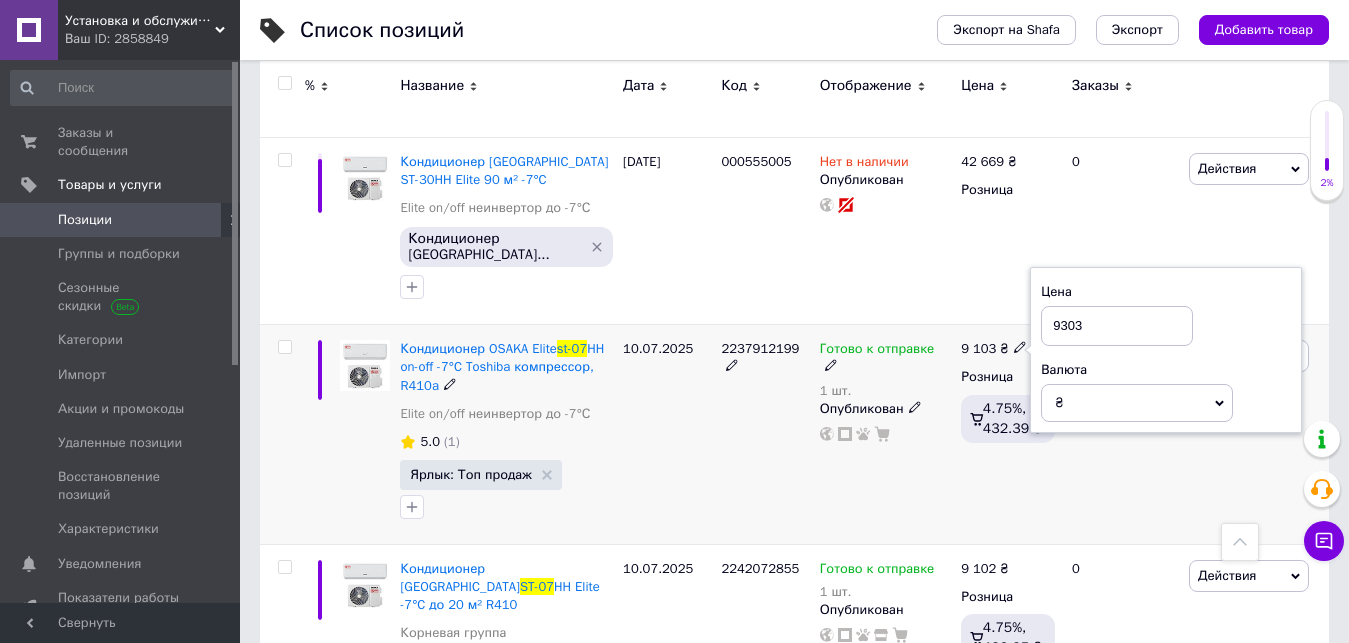 type on "9303" 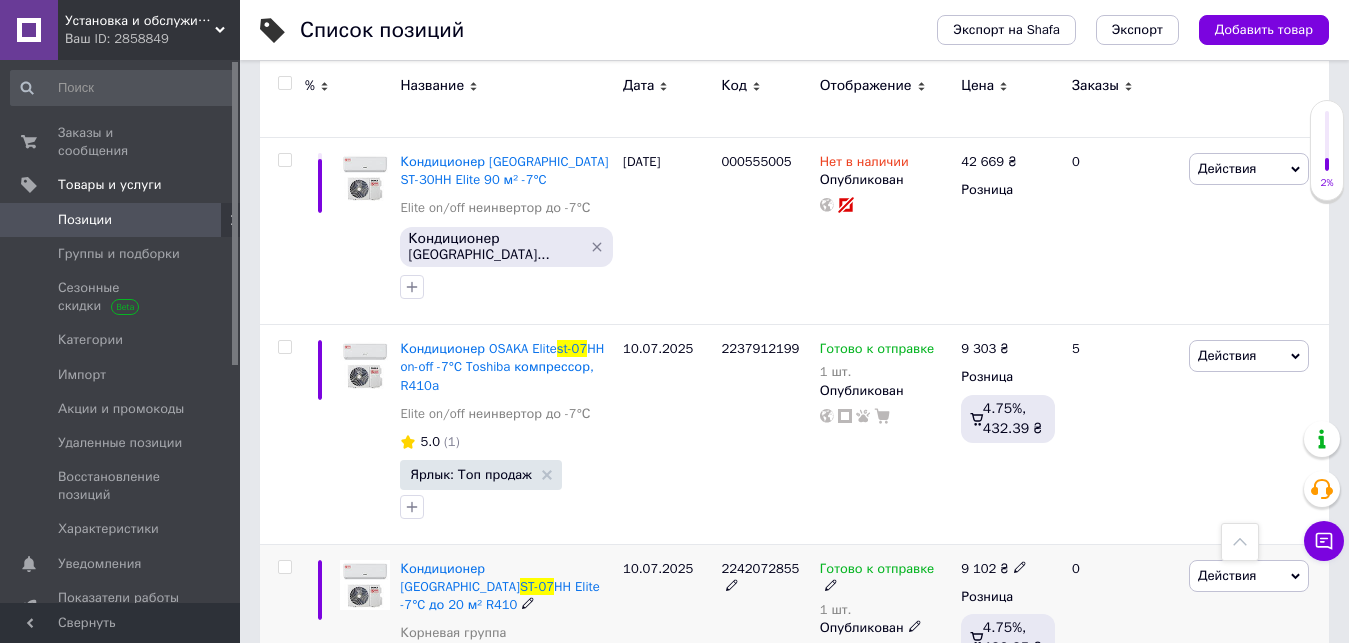 click 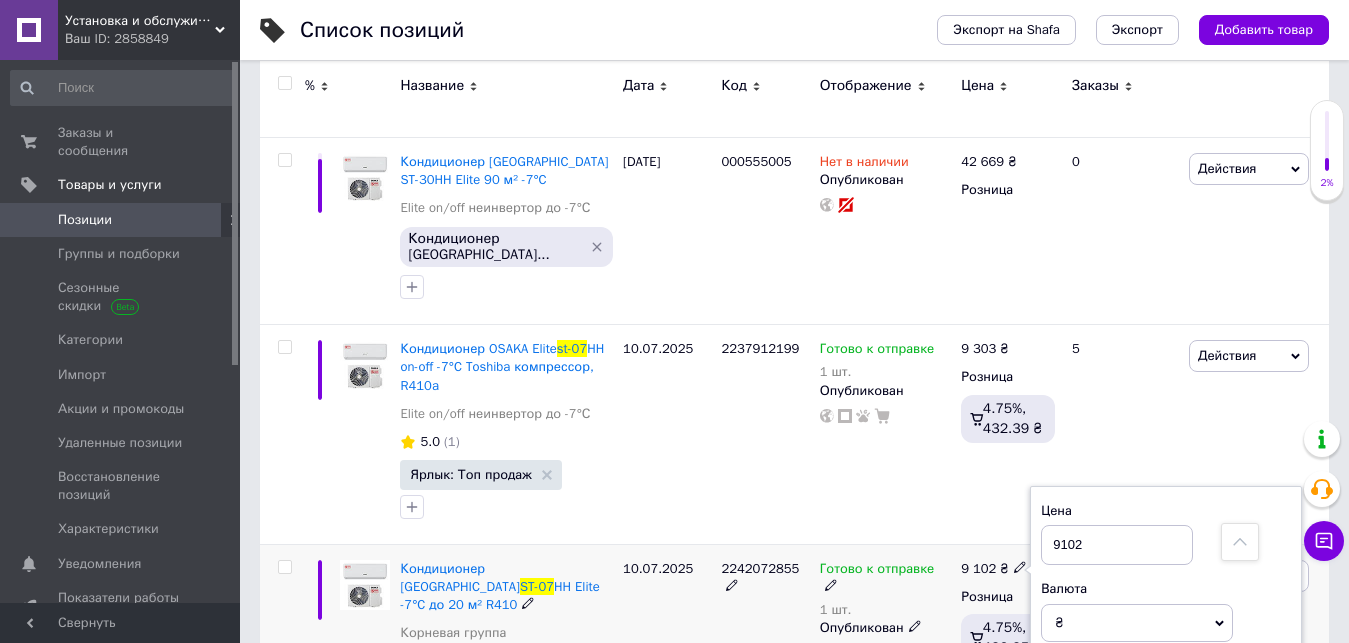 click on "9102" at bounding box center [1117, 545] 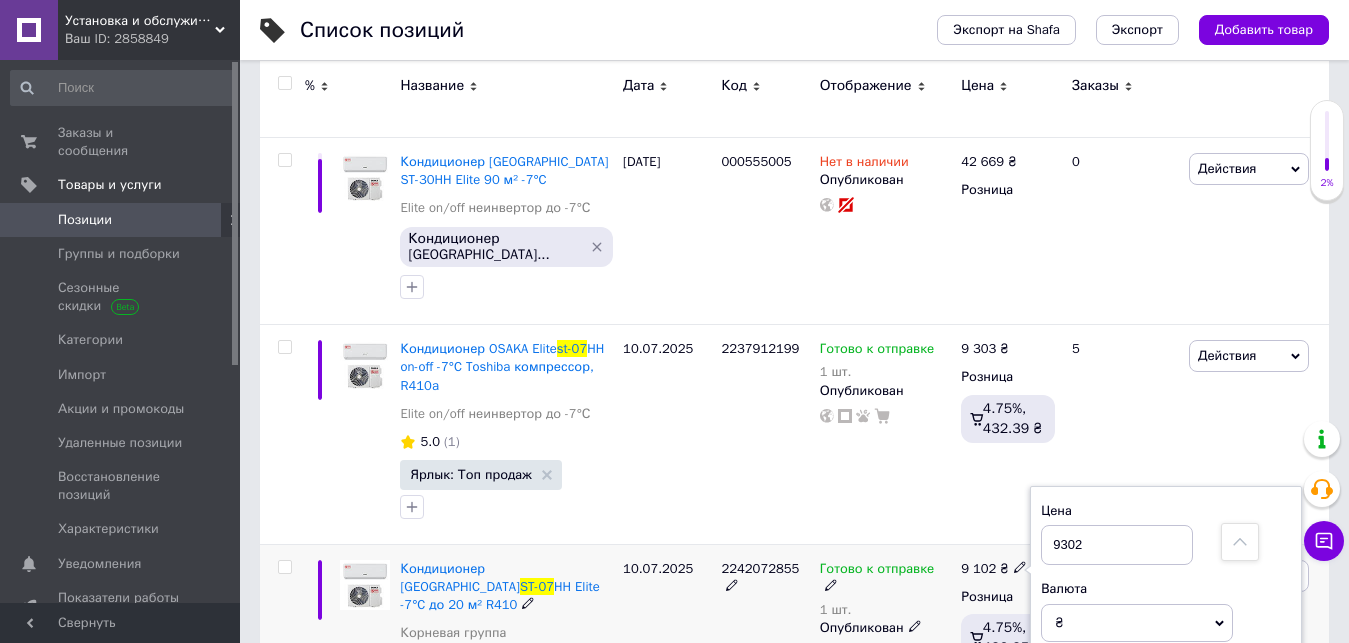 type on "9302" 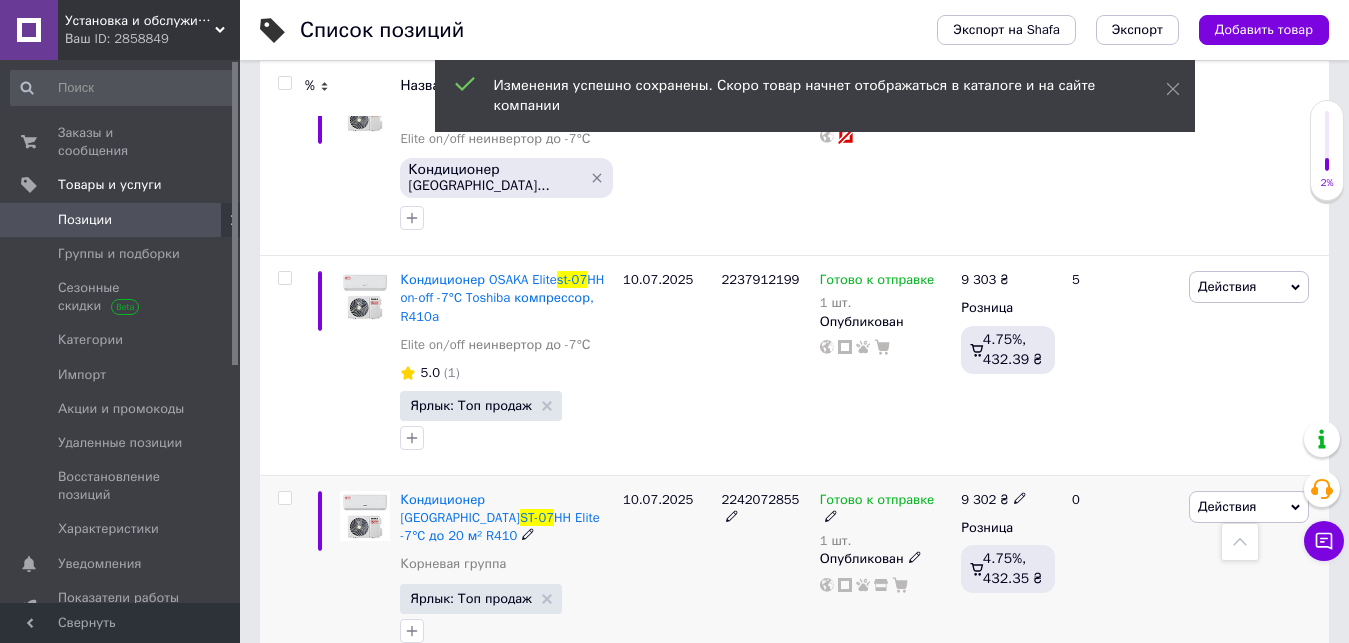scroll, scrollTop: 1800, scrollLeft: 0, axis: vertical 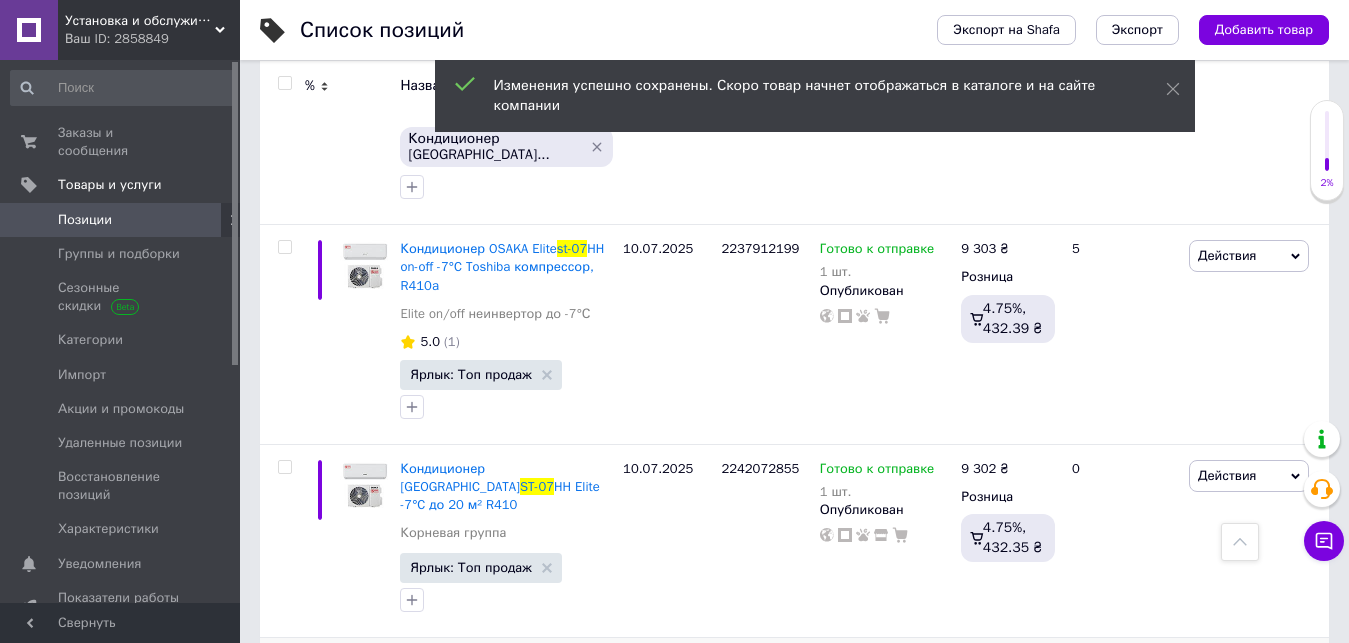 click 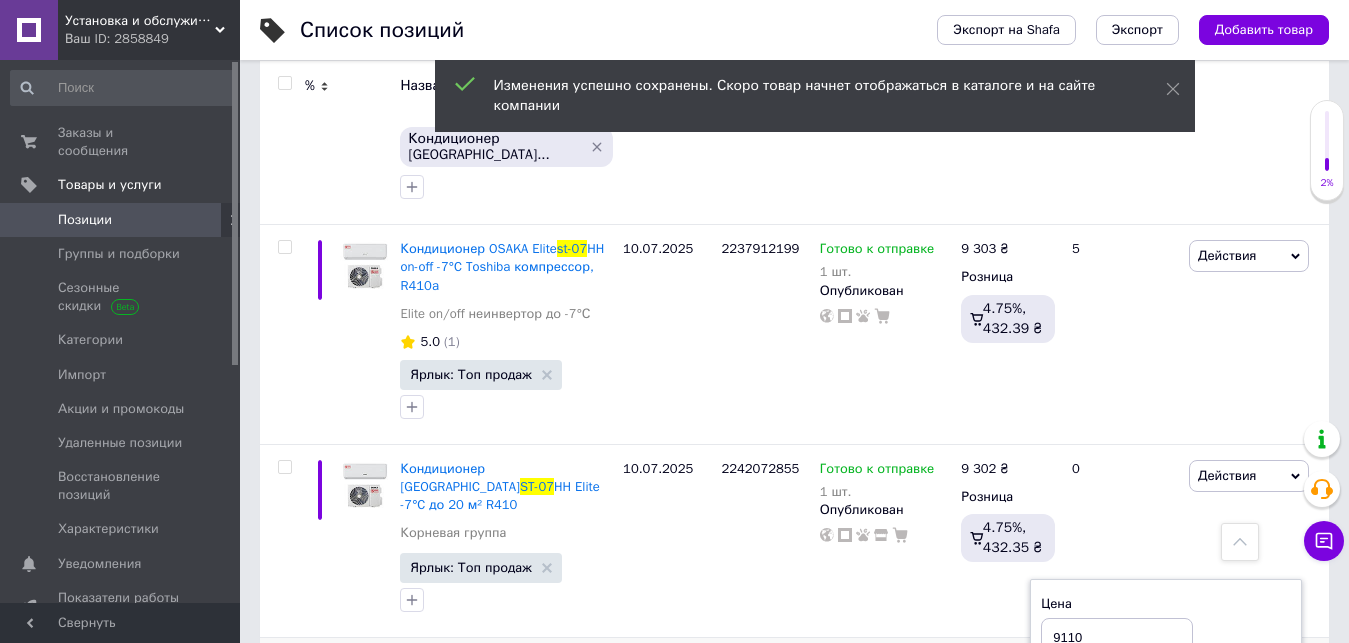 click on "9110" at bounding box center (1117, 638) 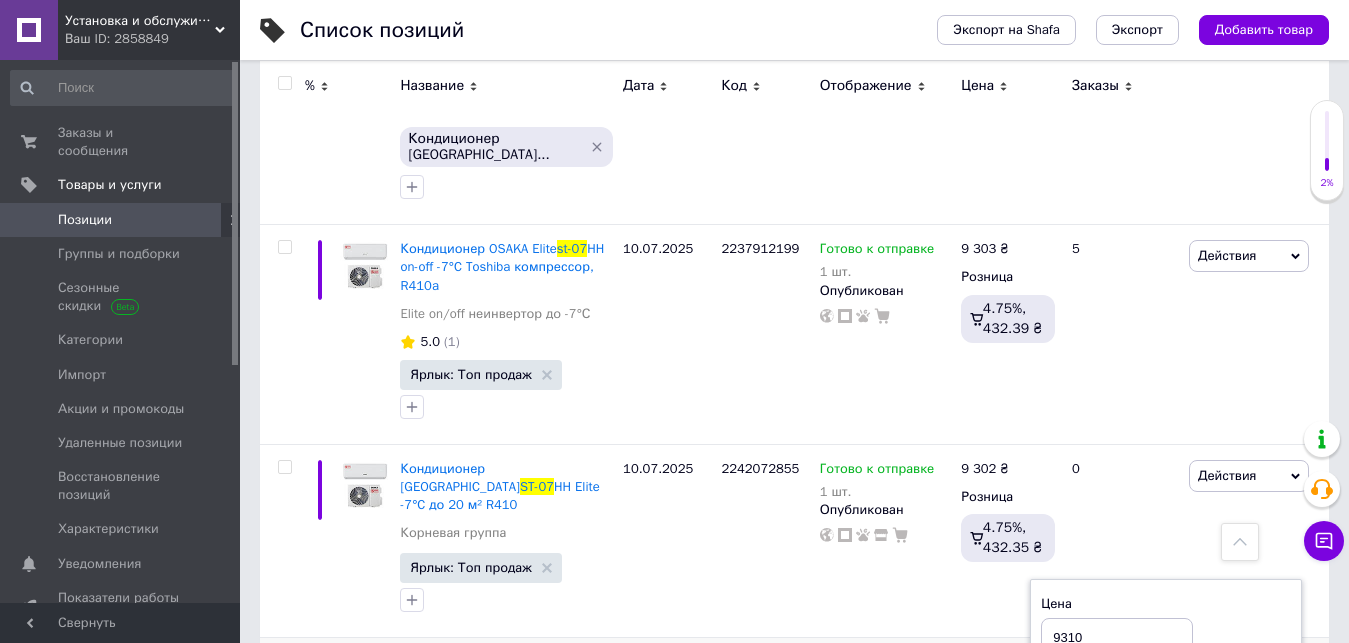 type on "9310" 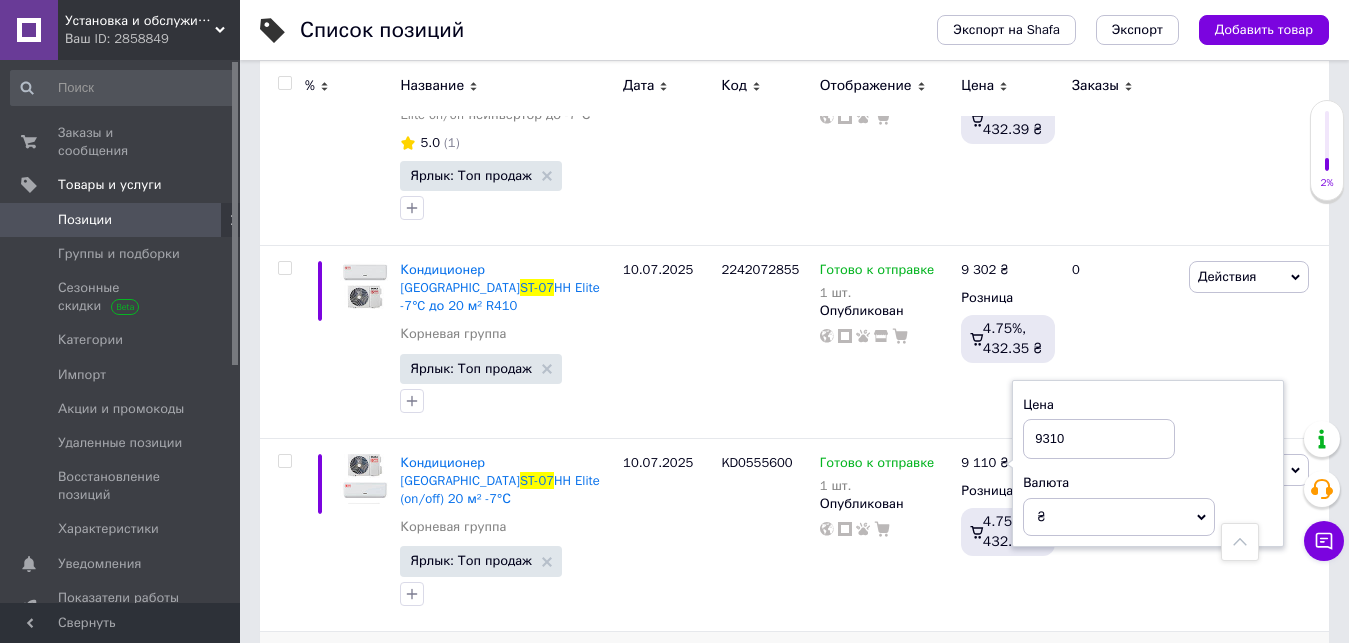 scroll, scrollTop: 2000, scrollLeft: 0, axis: vertical 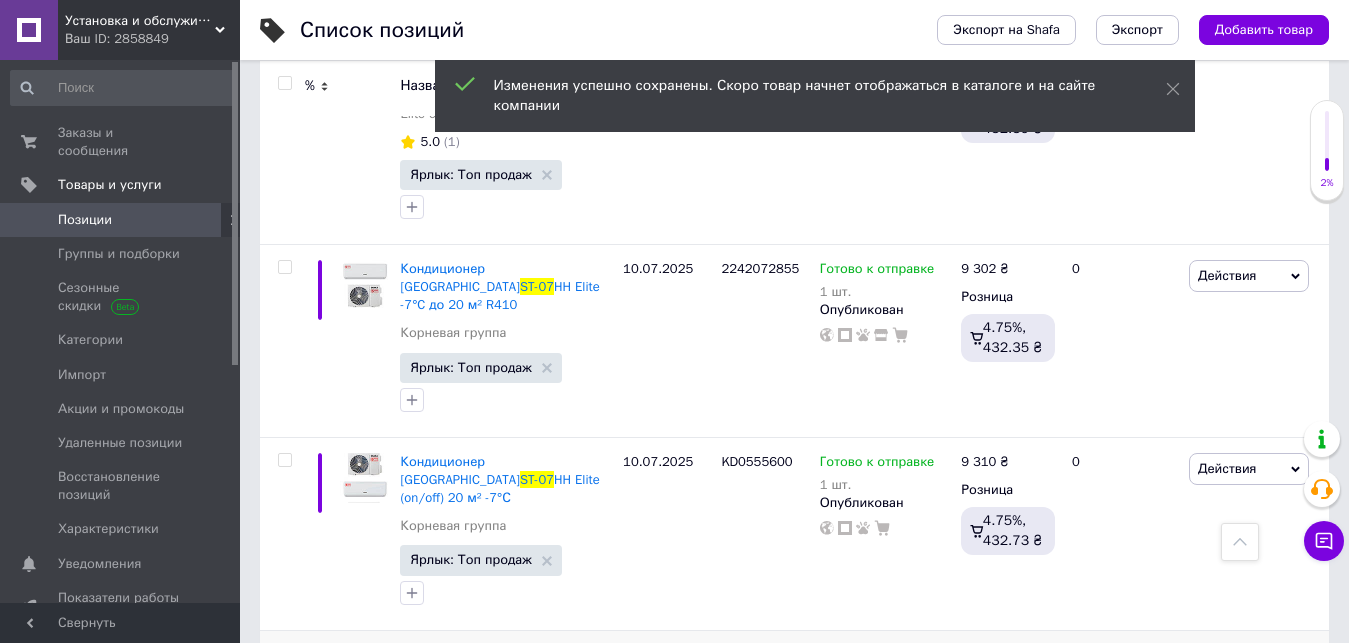 click 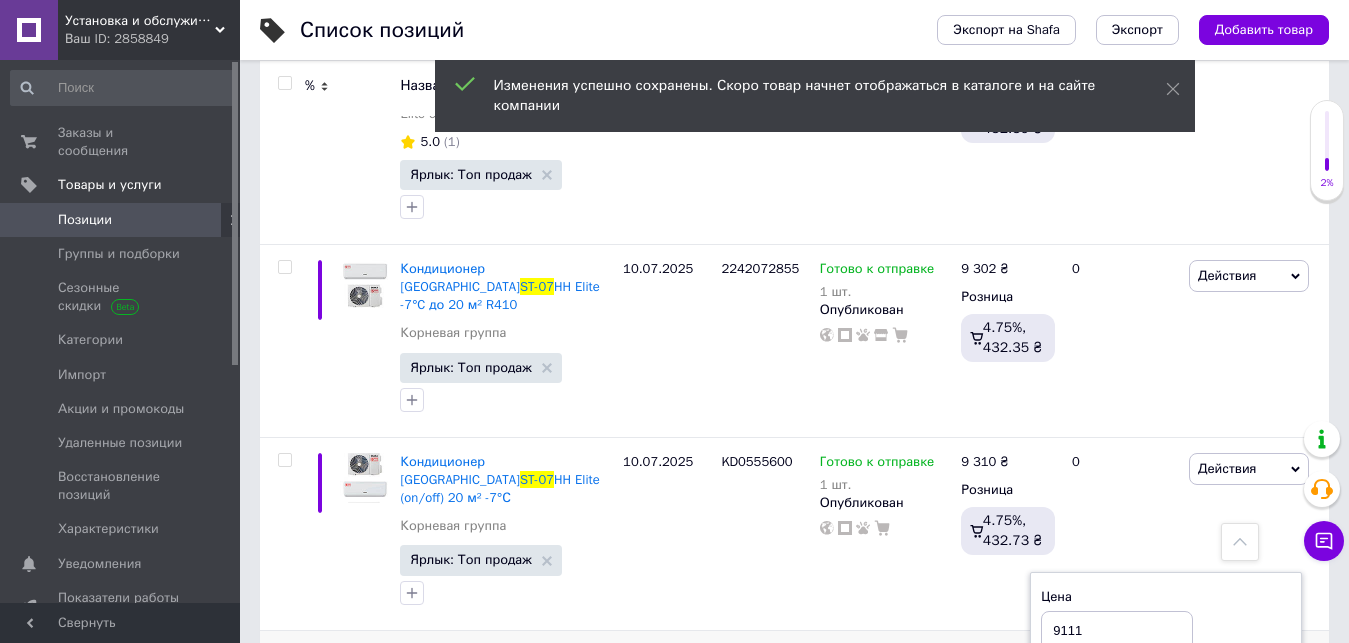 click on "9111" at bounding box center (1117, 631) 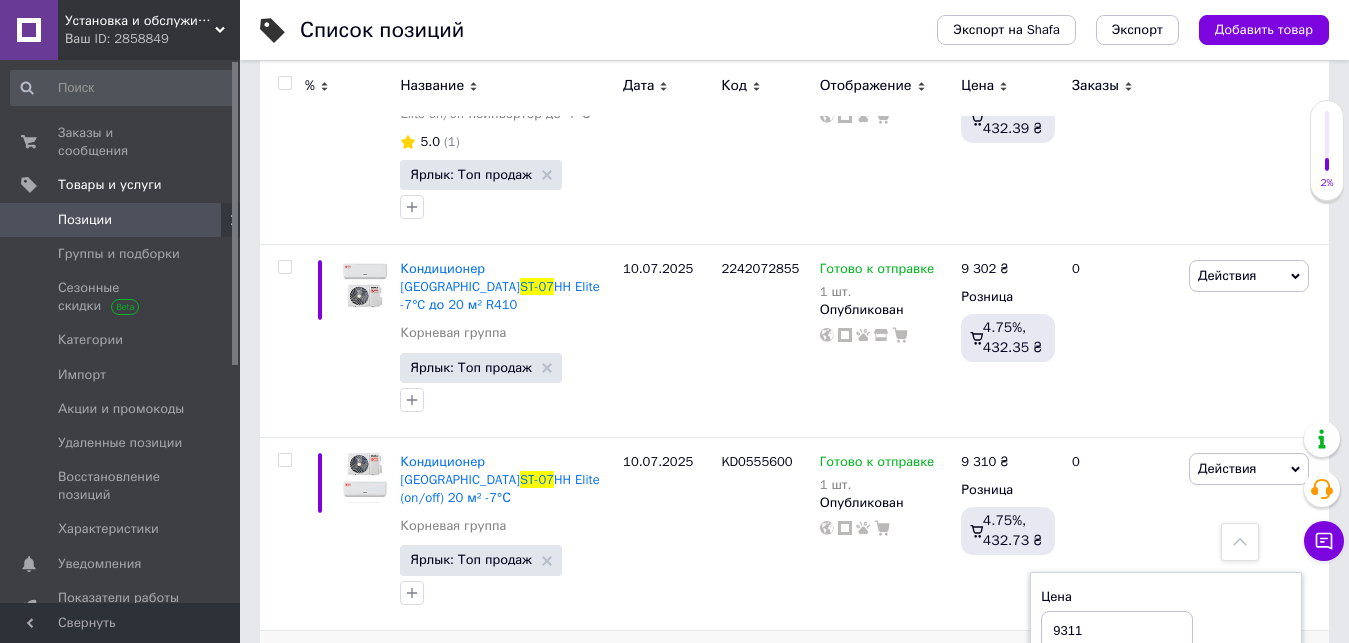type on "9311" 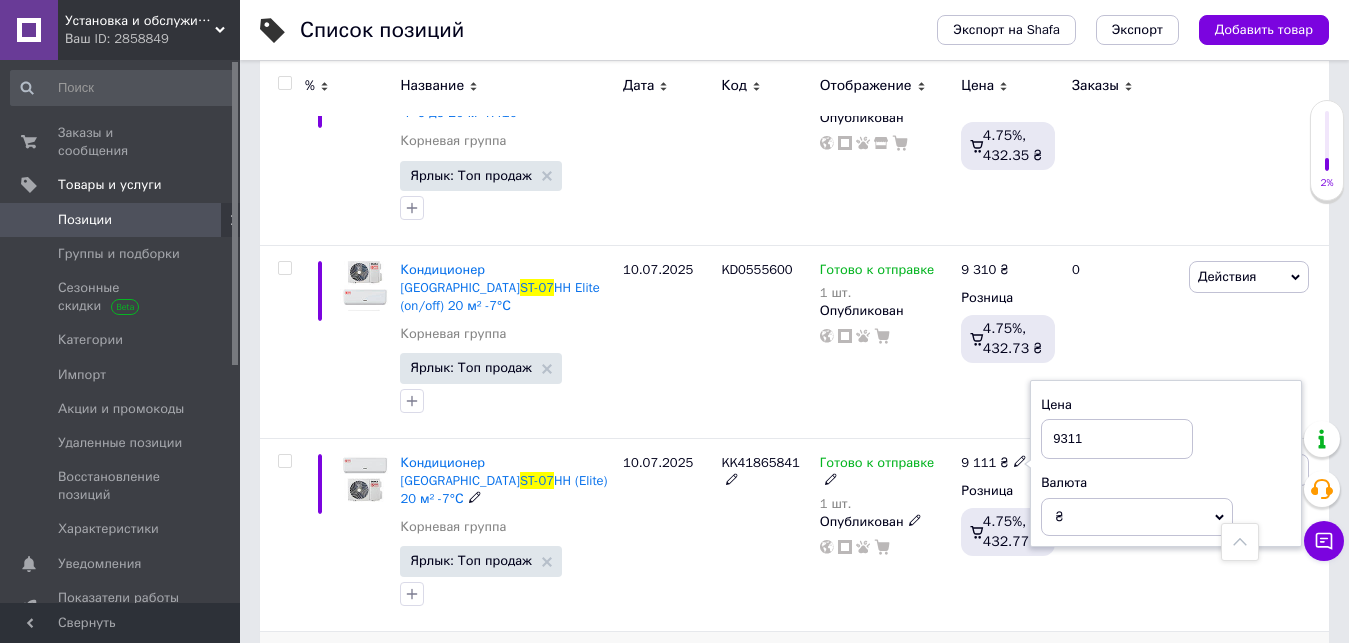 scroll, scrollTop: 2200, scrollLeft: 0, axis: vertical 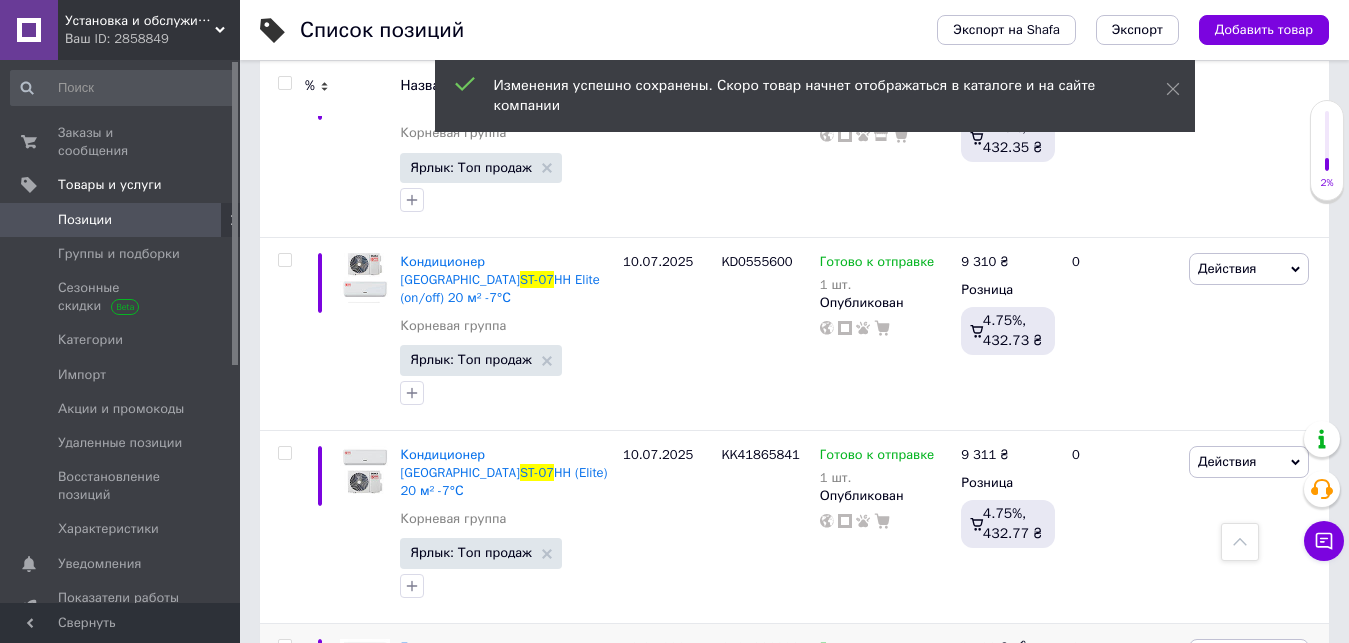 click 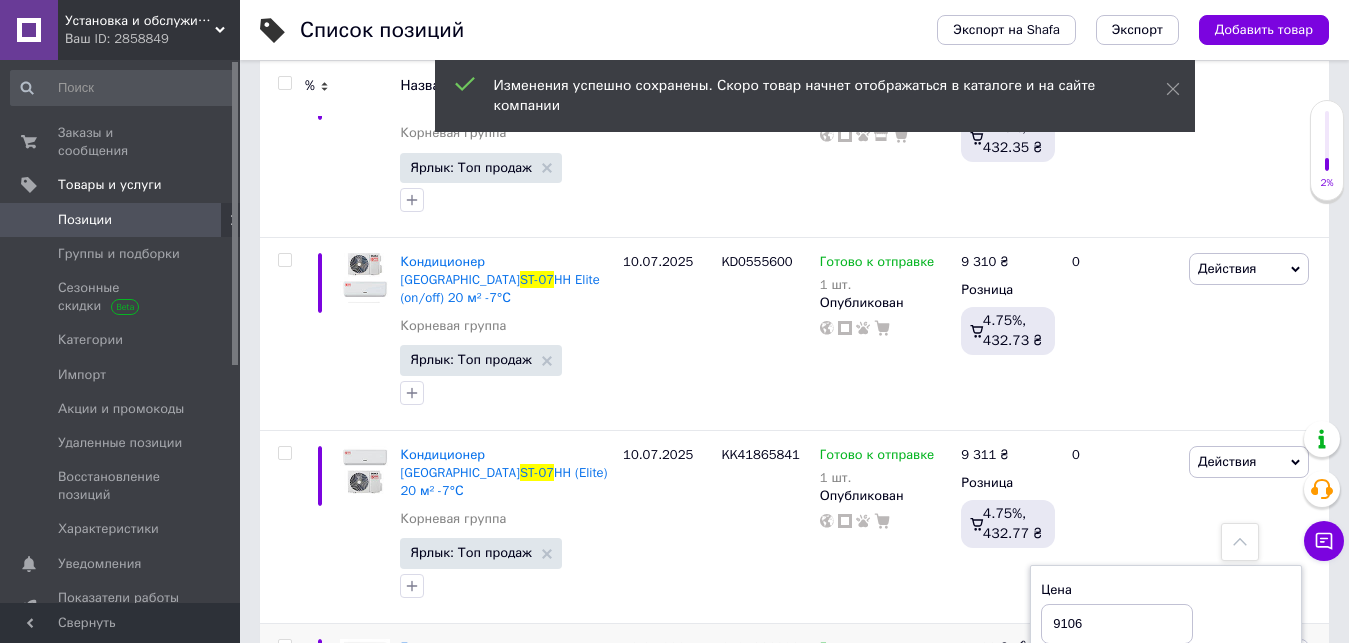 click on "9106" at bounding box center (1117, 624) 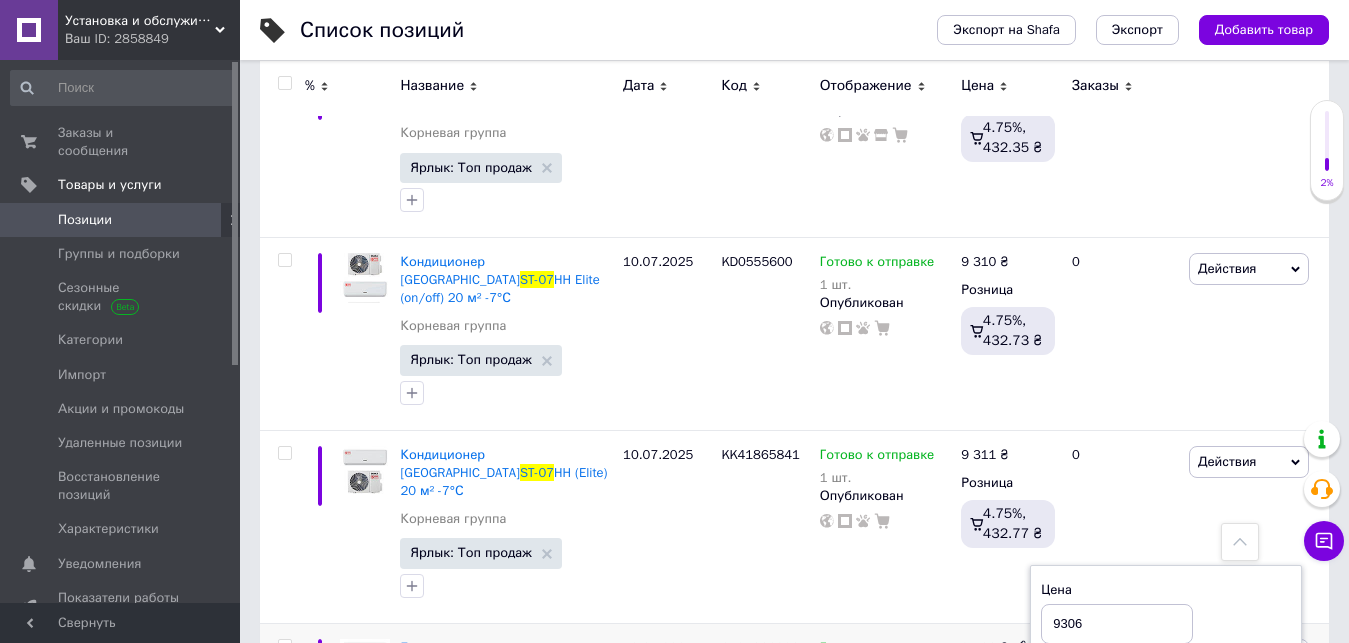 type on "9306" 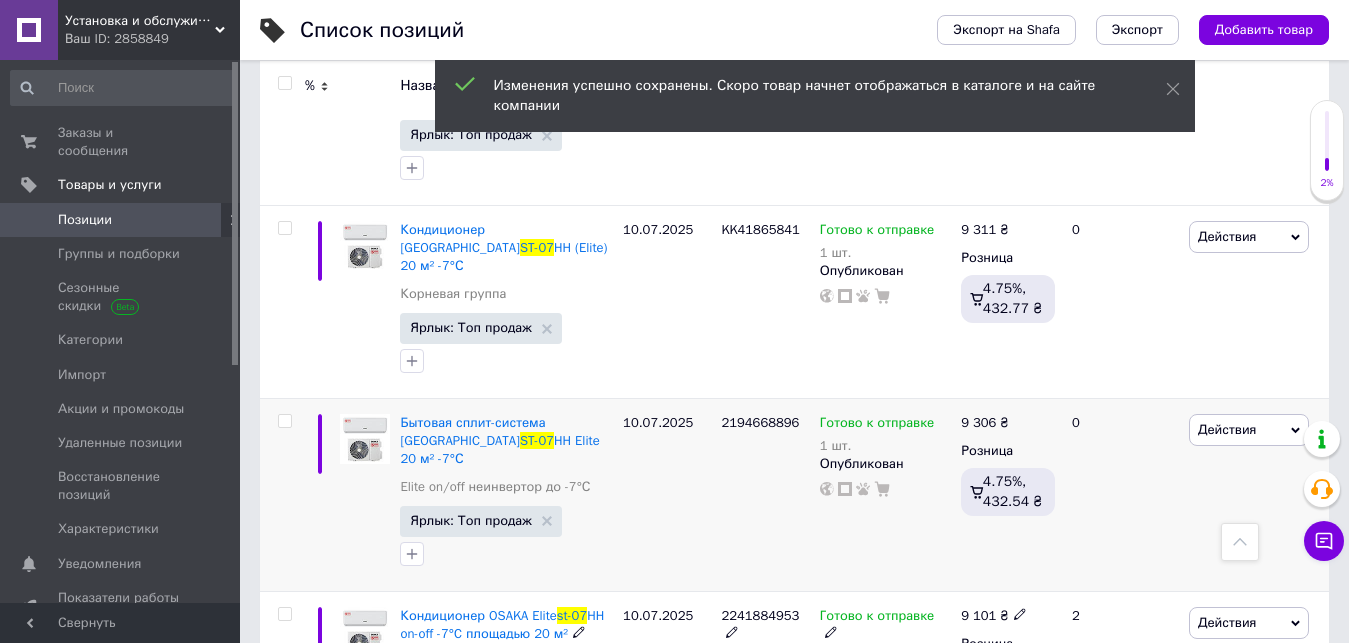 scroll, scrollTop: 2500, scrollLeft: 0, axis: vertical 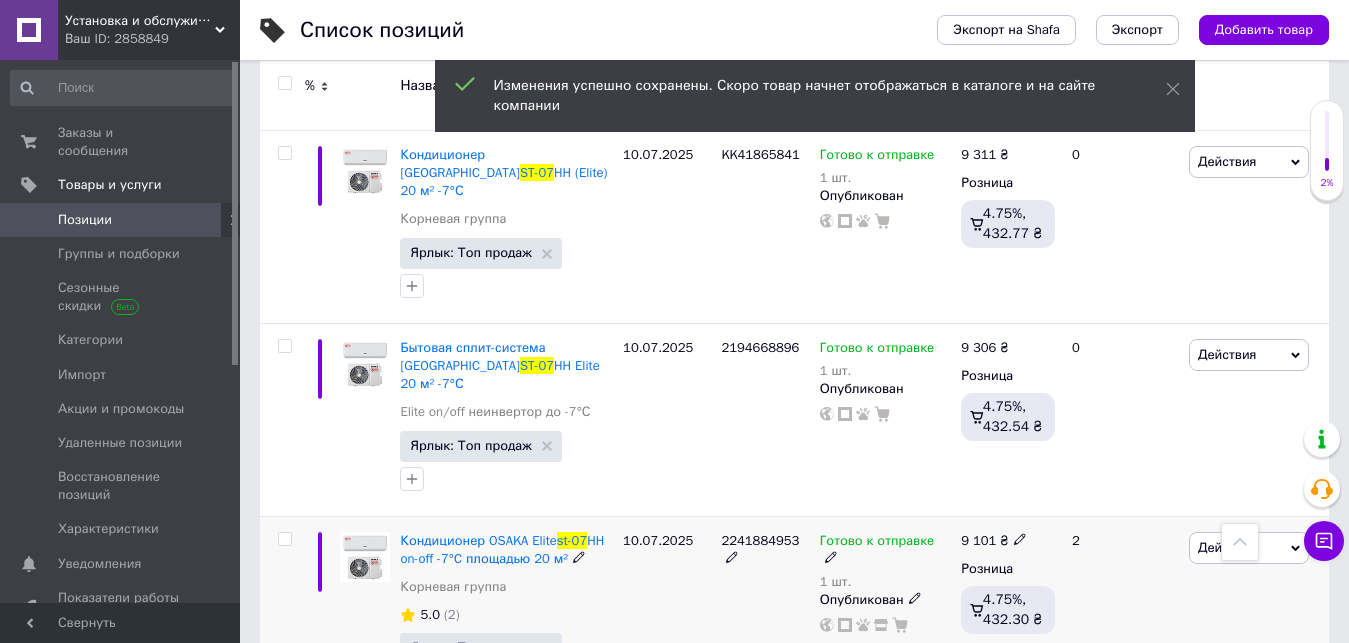 click 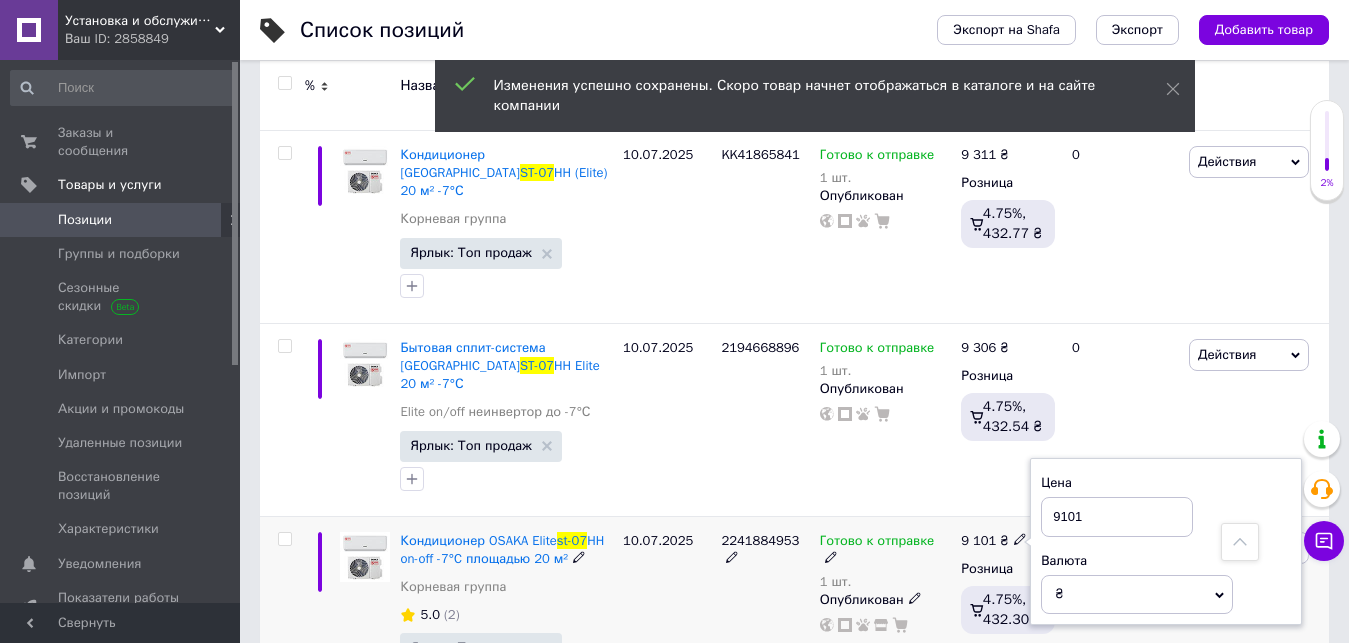 click on "9101" at bounding box center (1117, 517) 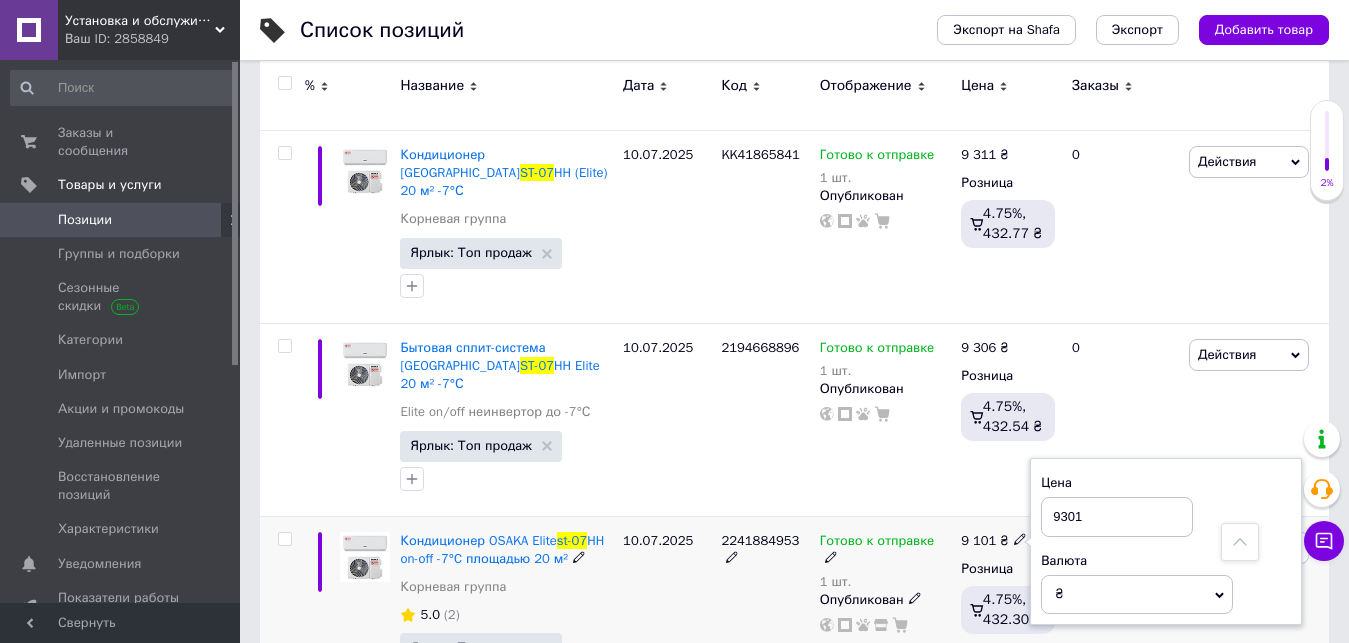 type on "9301" 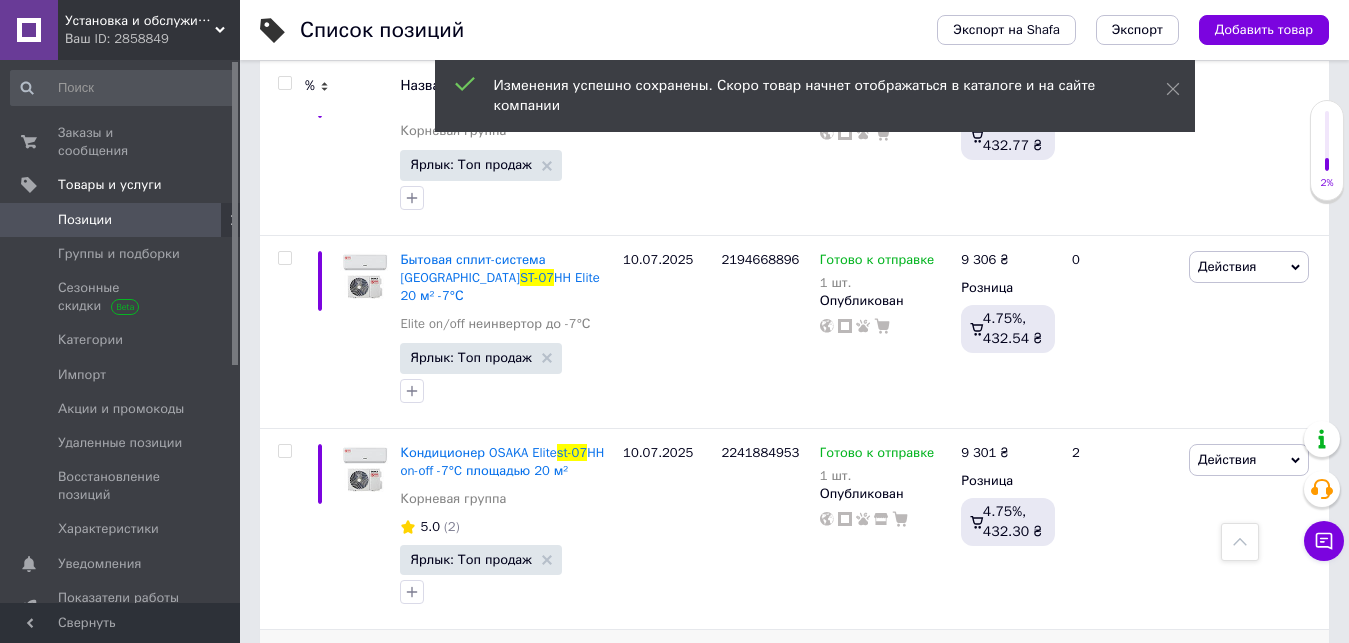 scroll, scrollTop: 2700, scrollLeft: 0, axis: vertical 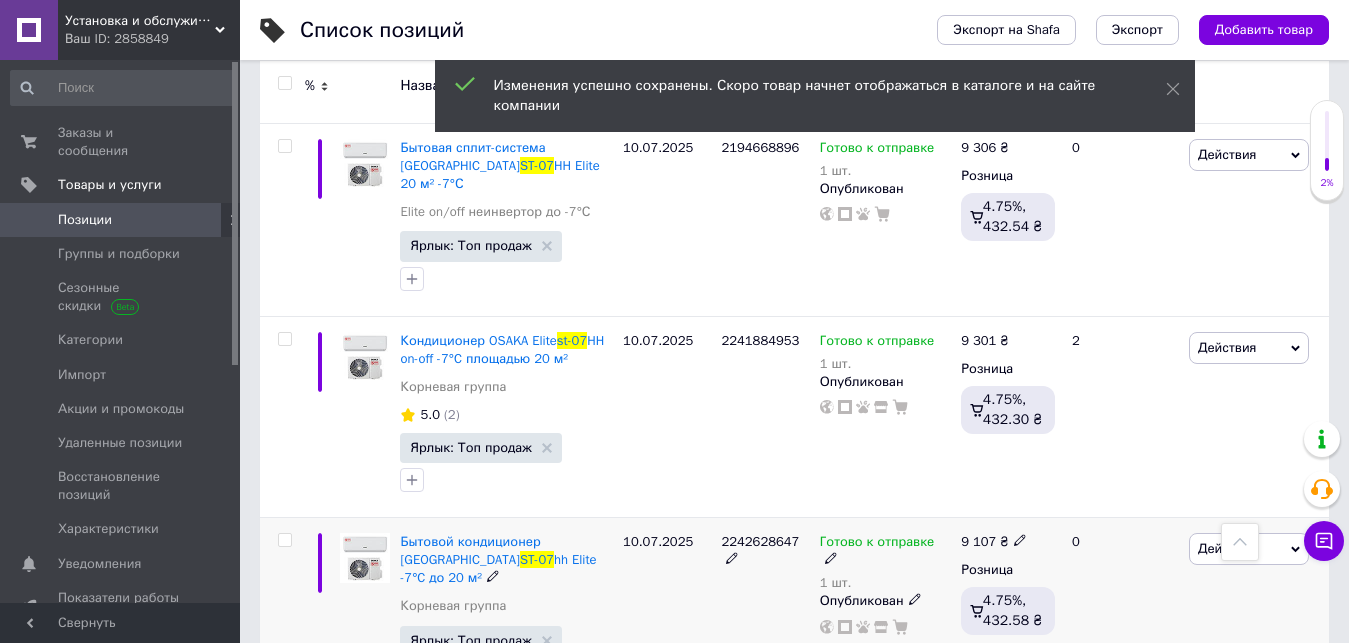 click 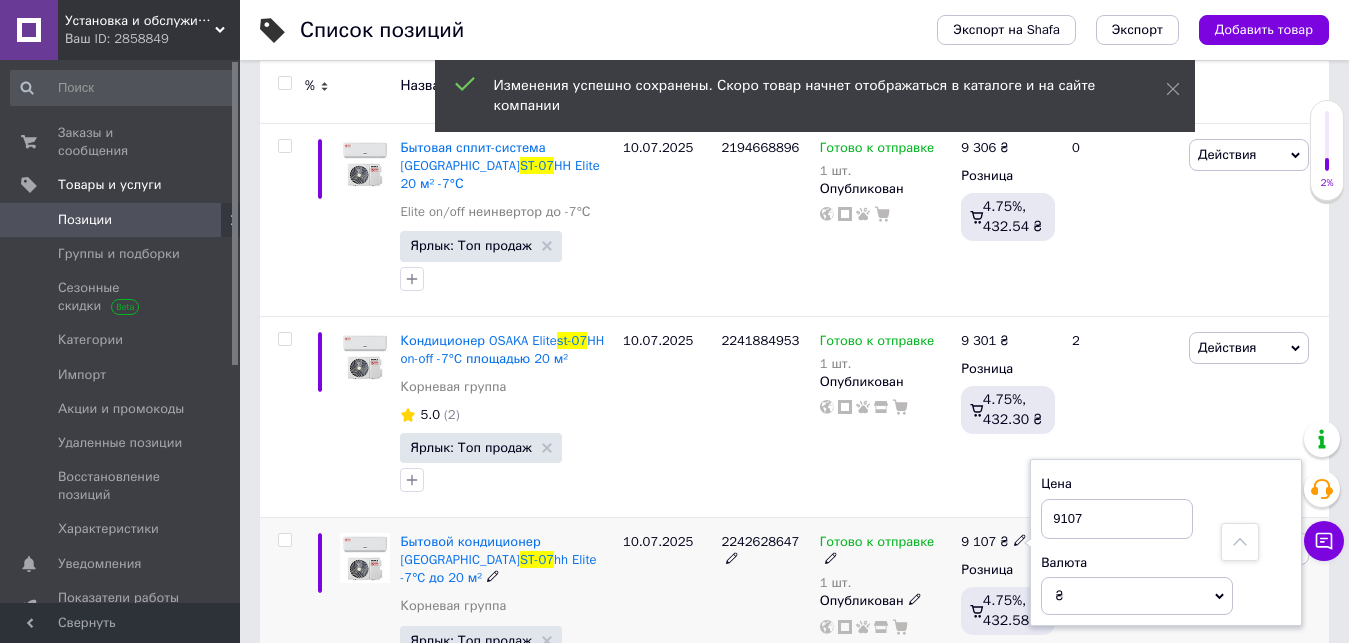 click on "9107" at bounding box center [1117, 519] 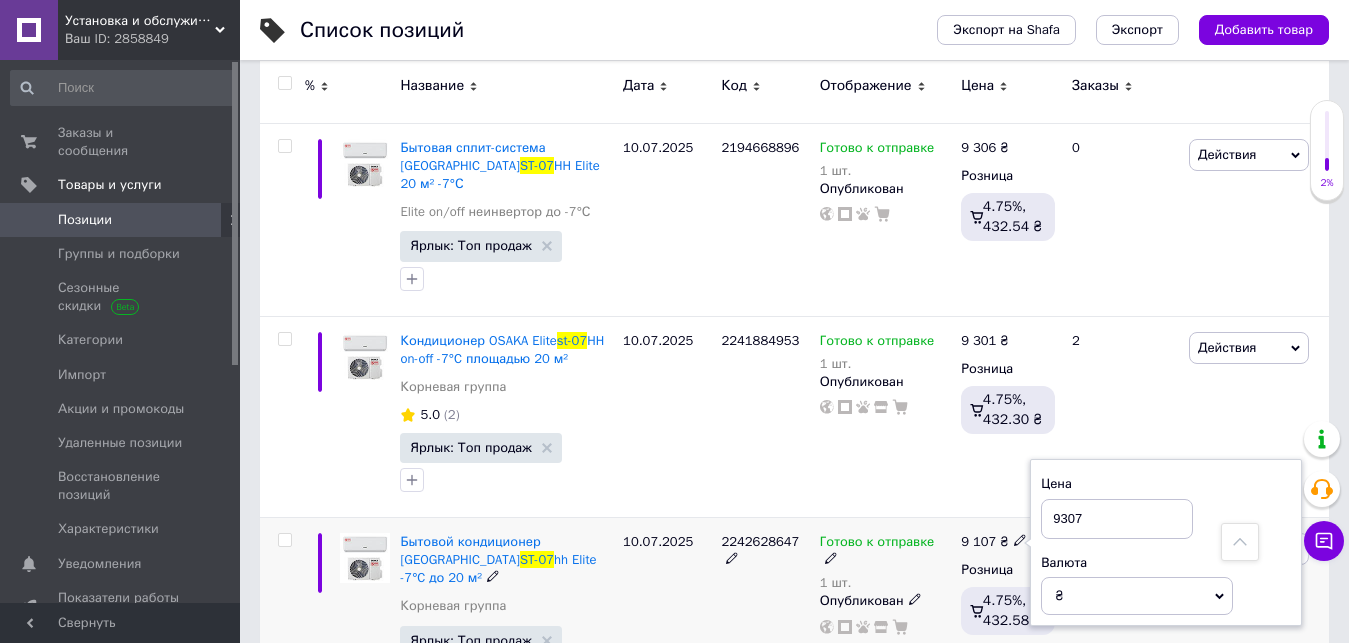 type on "9307" 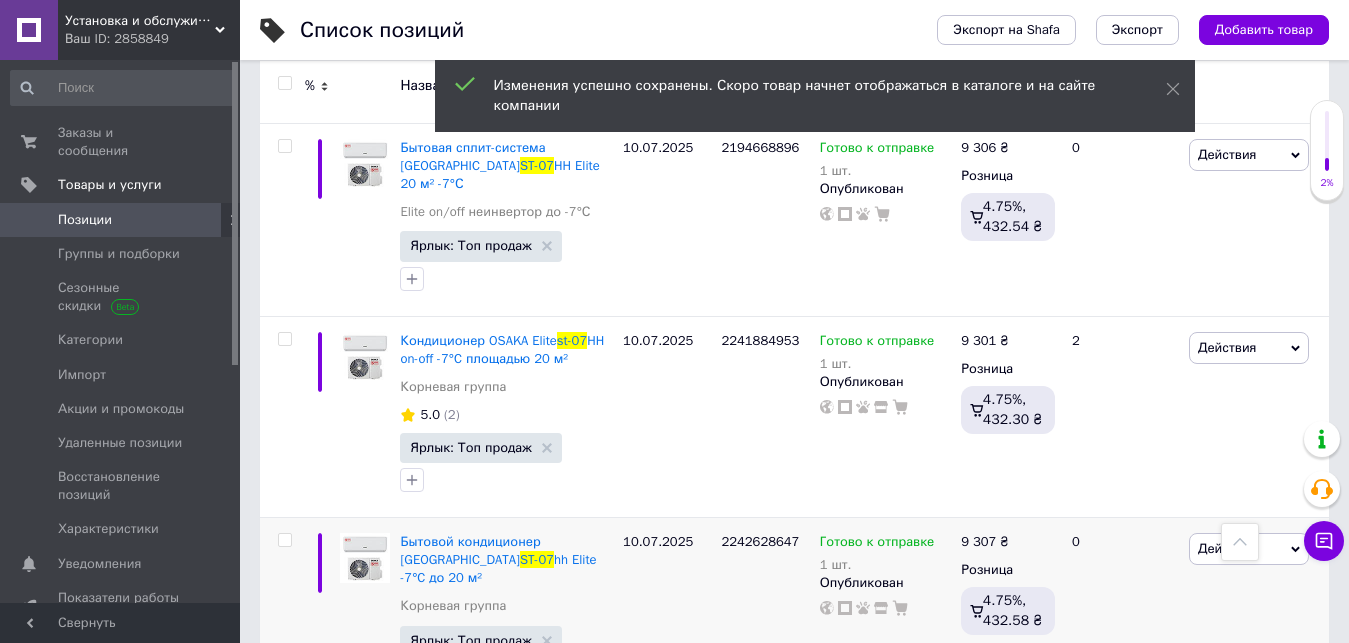 scroll, scrollTop: 2900, scrollLeft: 0, axis: vertical 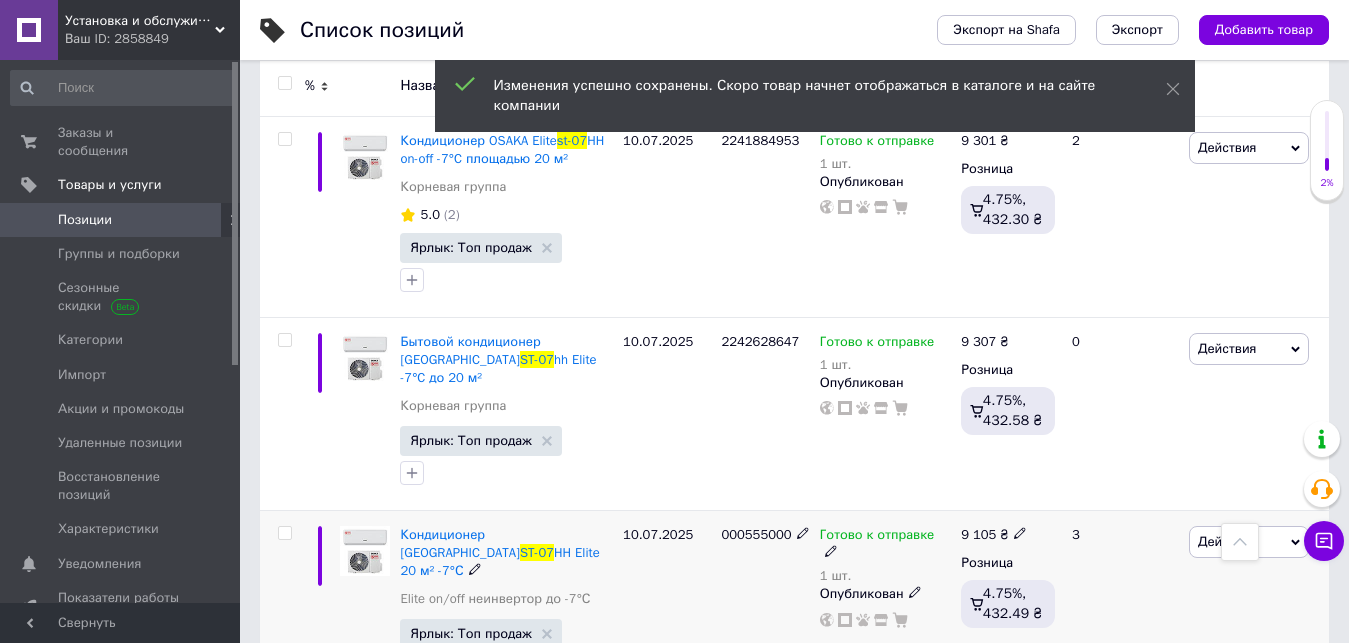 click 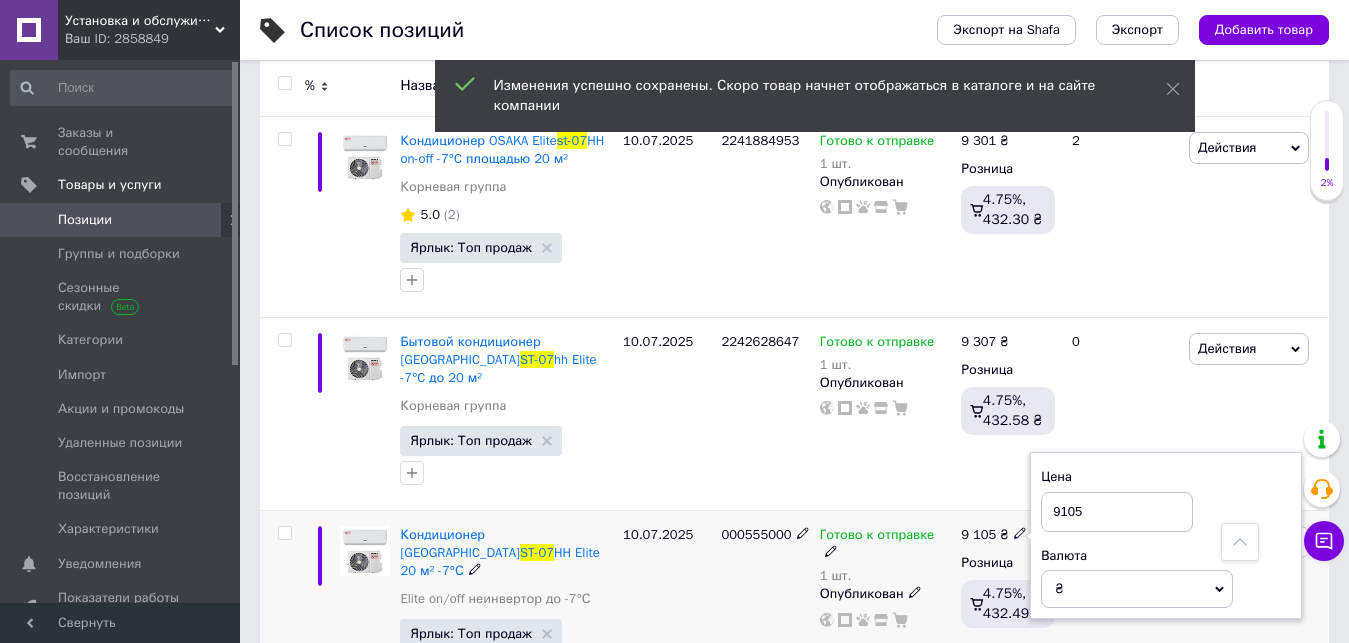 click on "9105" at bounding box center (1117, 512) 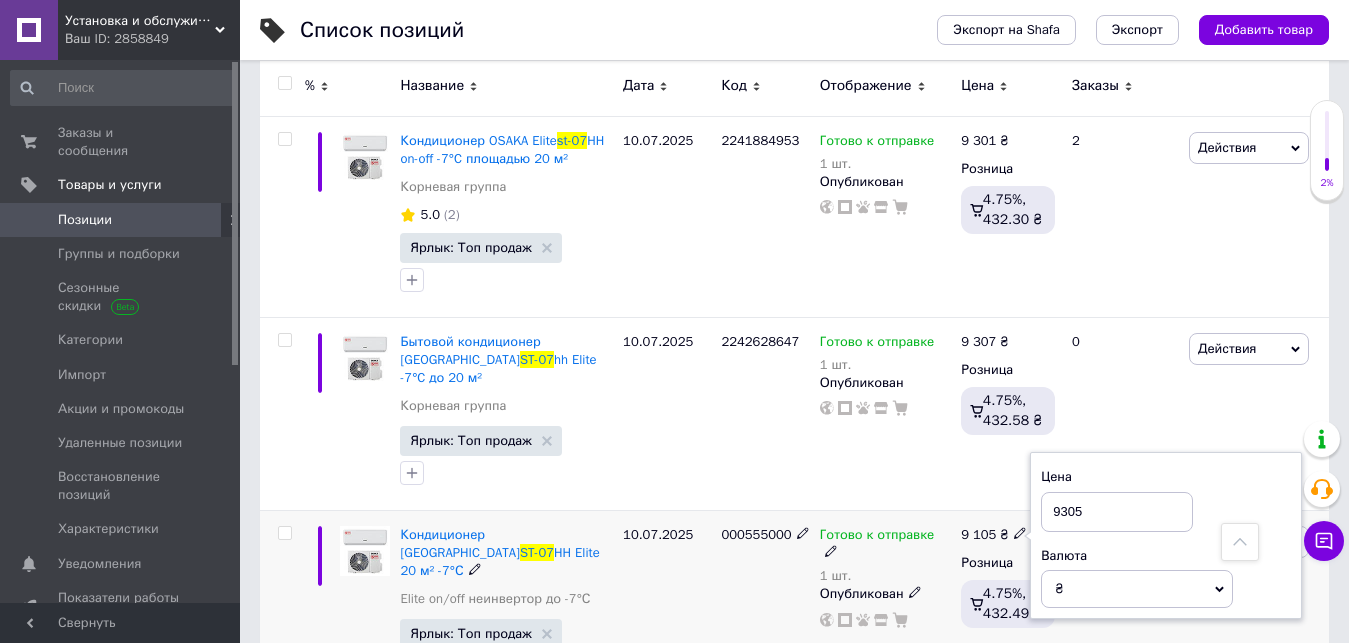 type on "9305" 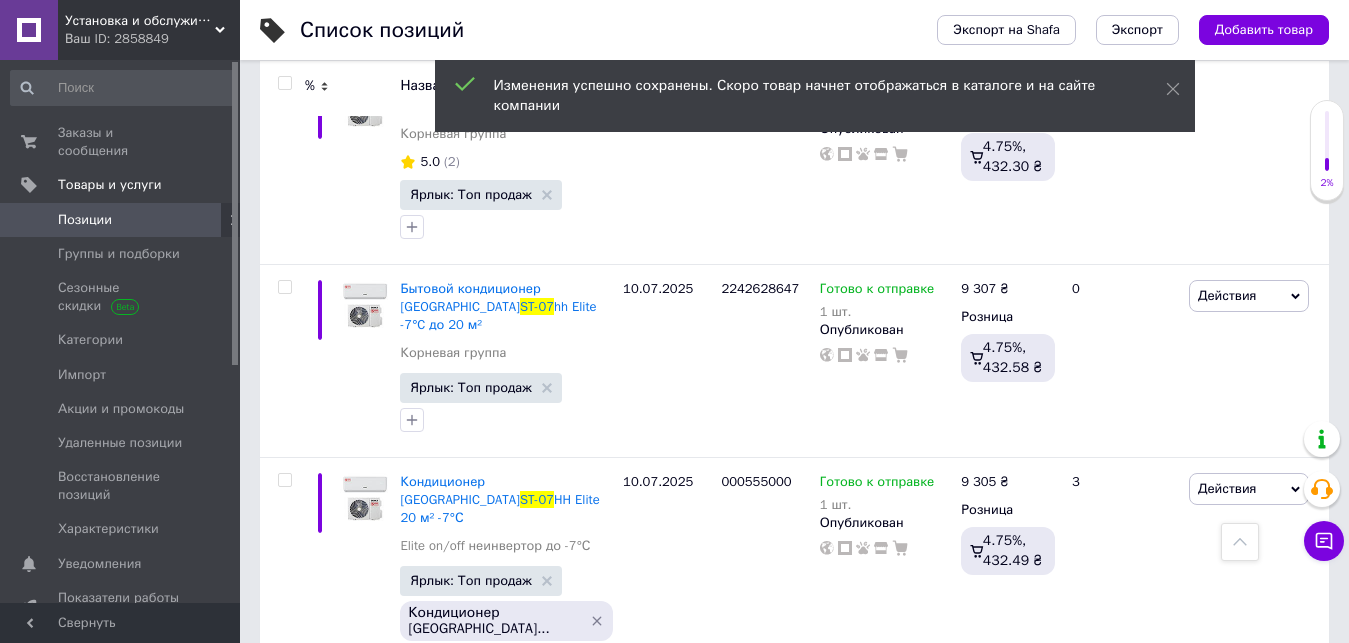 scroll, scrollTop: 3100, scrollLeft: 0, axis: vertical 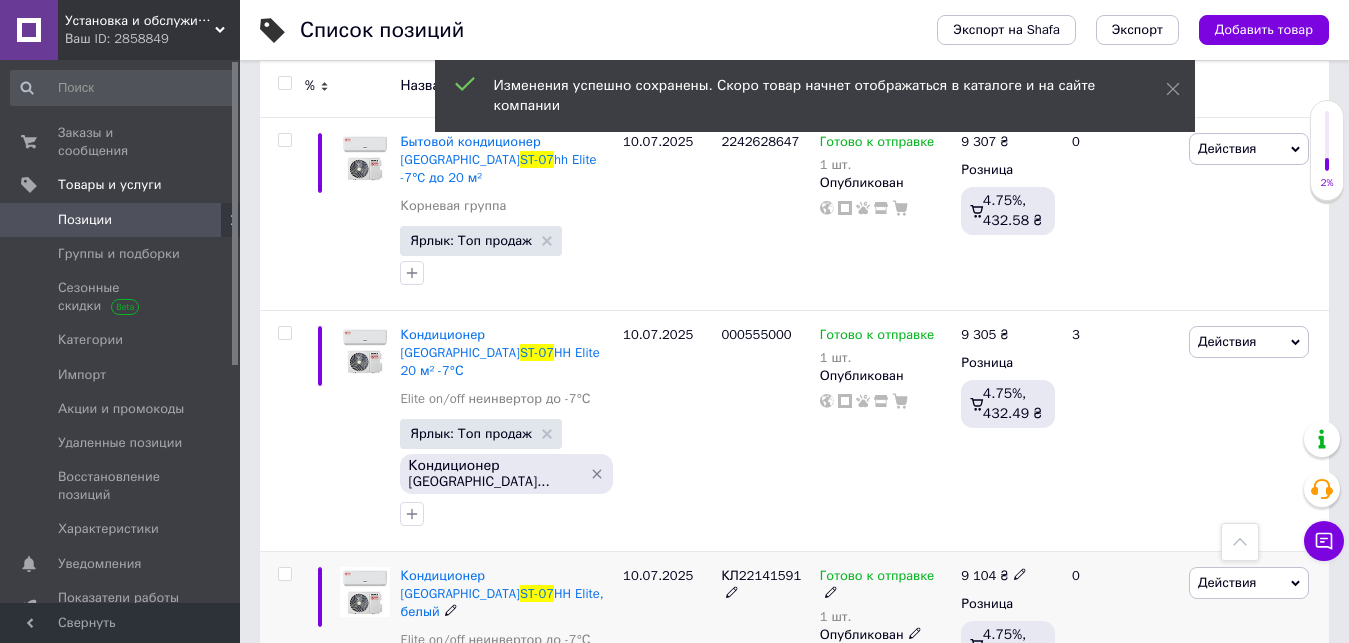 click 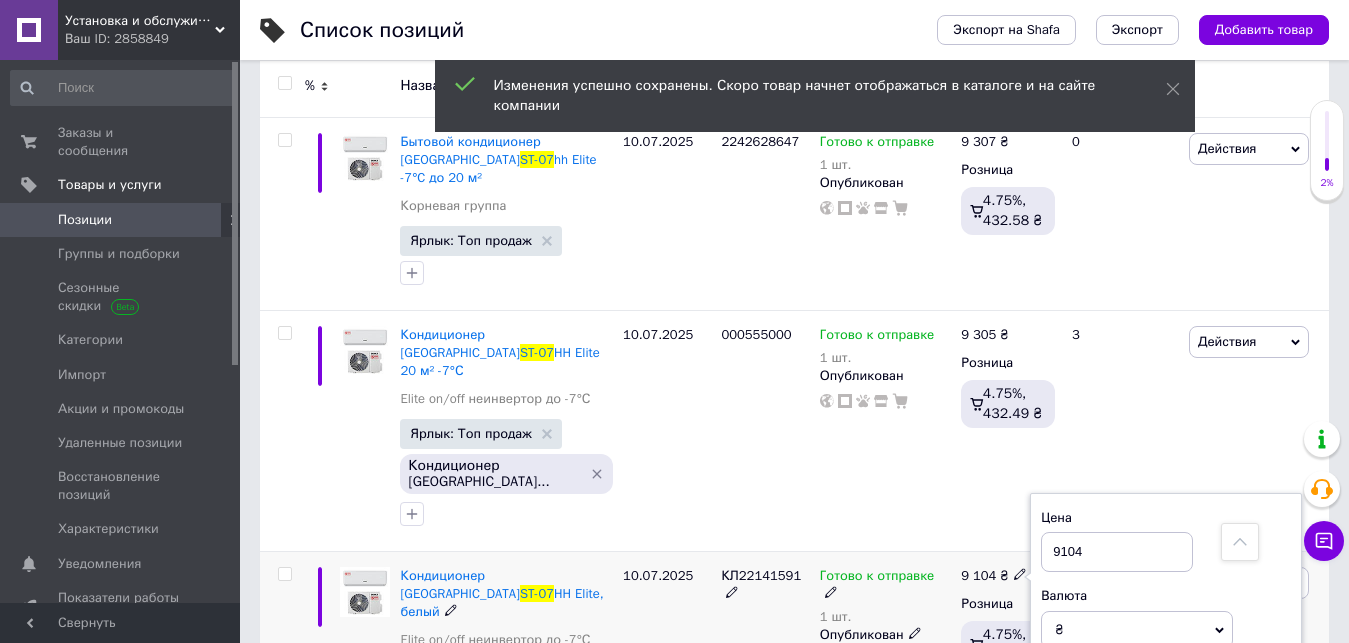 click on "9104" at bounding box center [1117, 552] 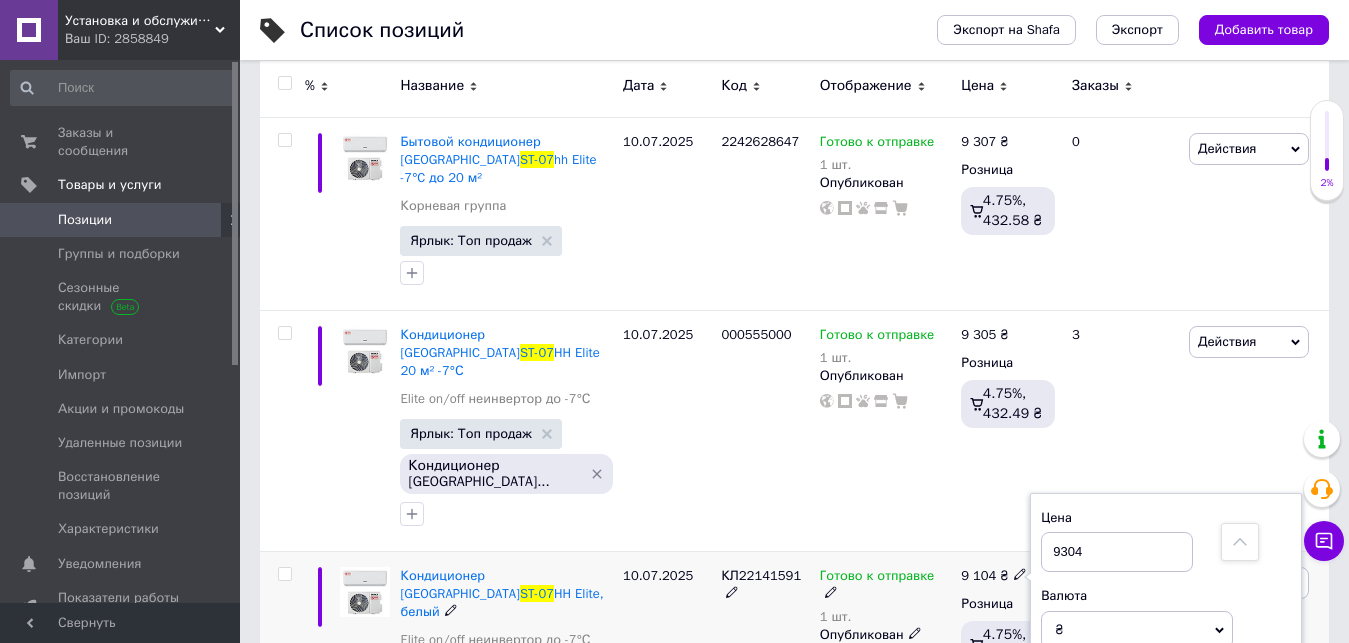 type on "9304" 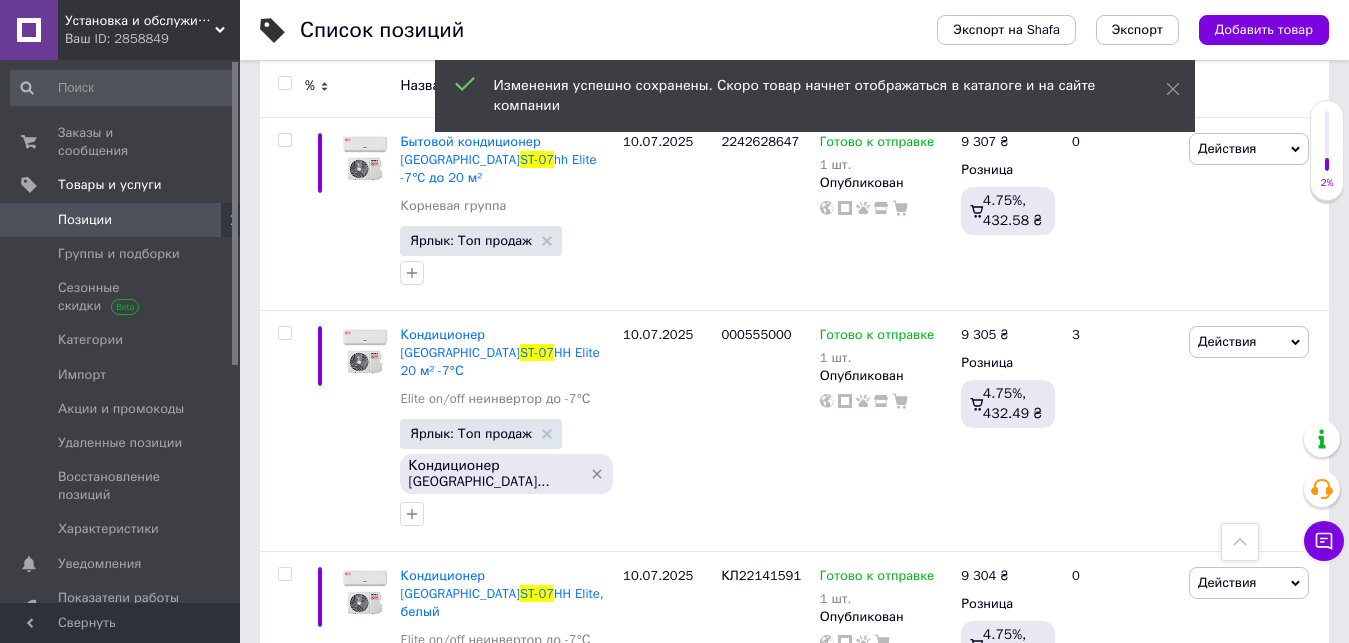 click 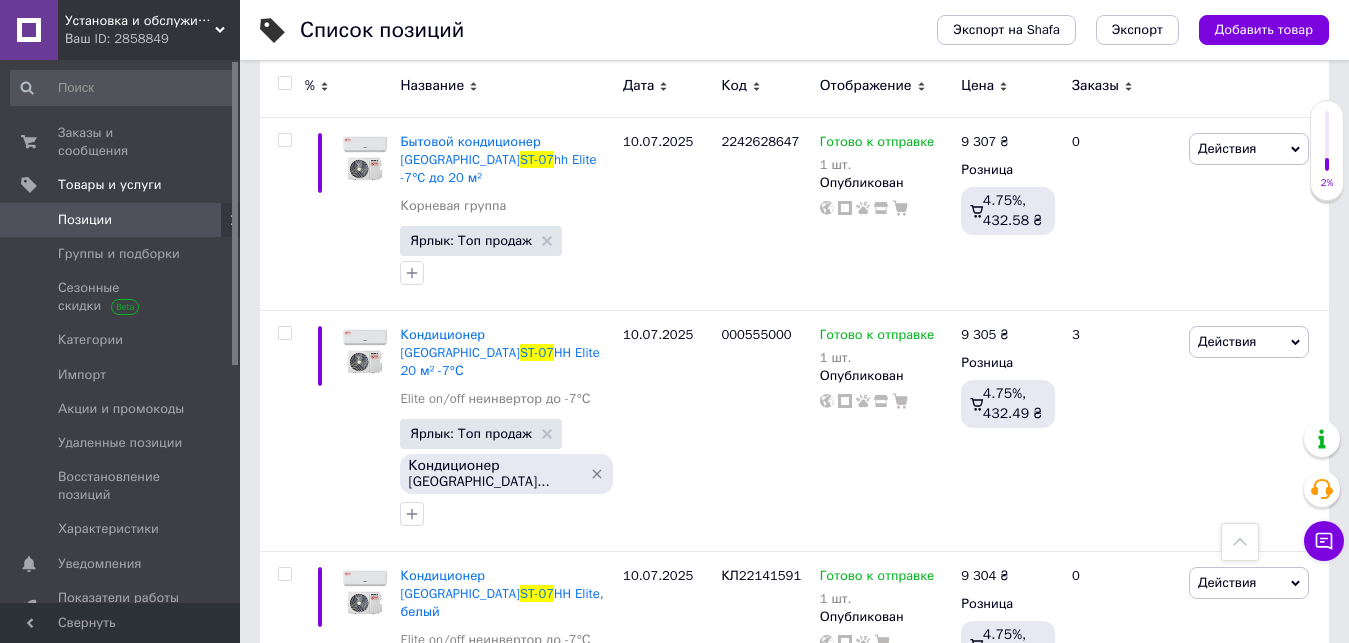 type on "9300" 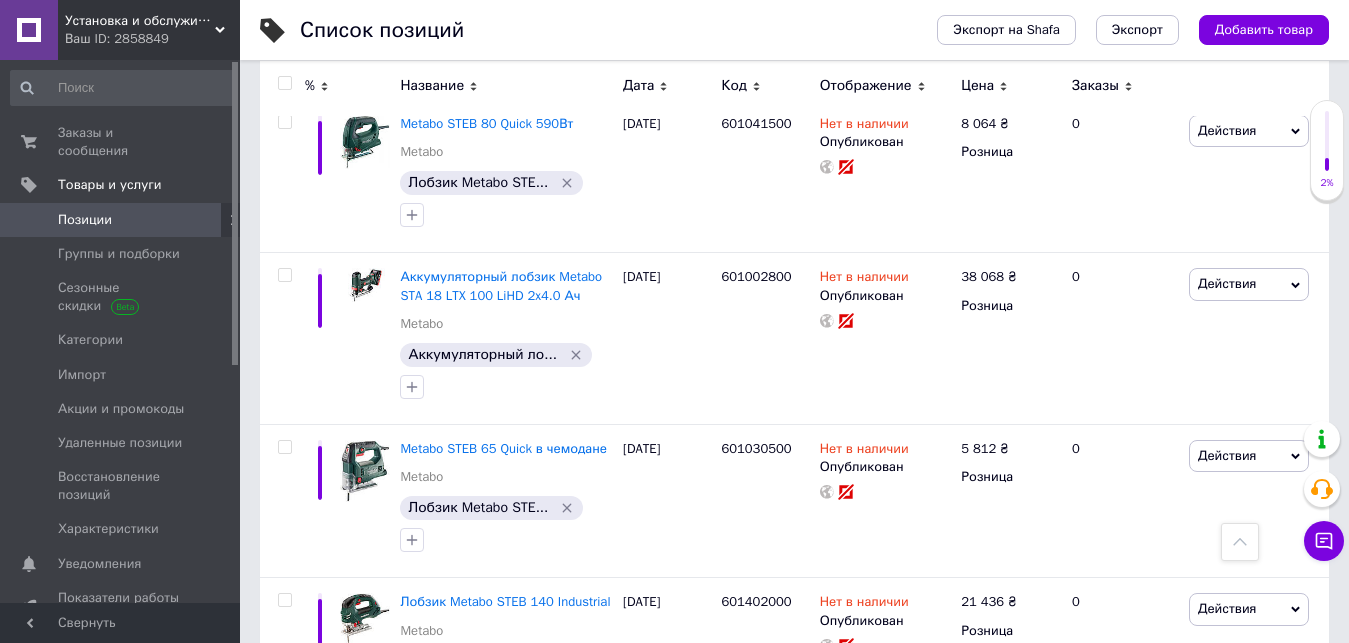 scroll, scrollTop: 7000, scrollLeft: 0, axis: vertical 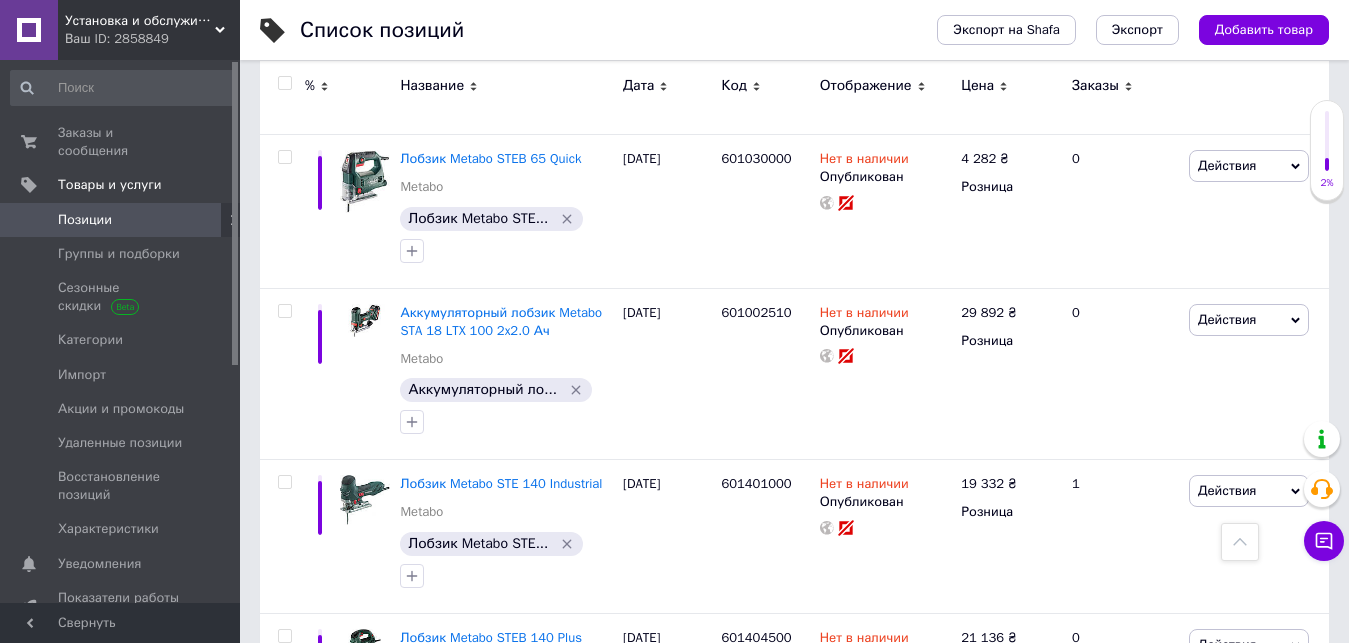 click on "Установка и обслуживание кондиционеров, сплит-систем Ваш ID: 2858849" at bounding box center (149, 30) 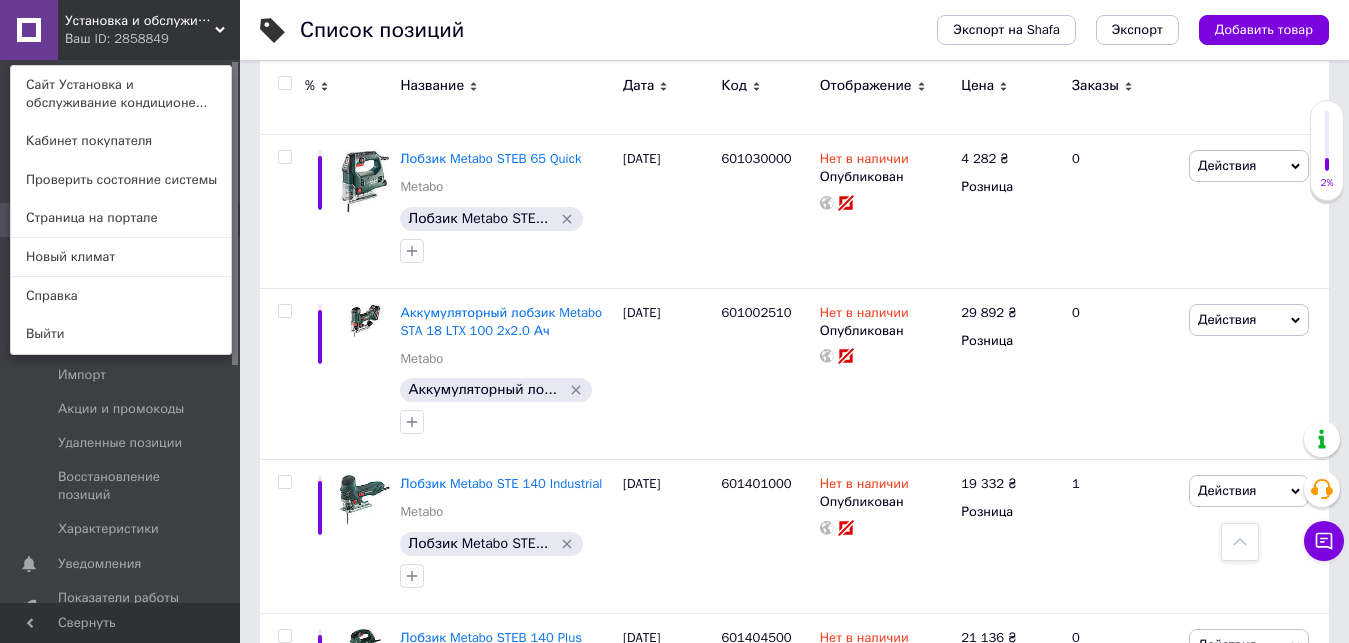 click on "Установка и обслуживание кондиционеров, сплит-систем Ваш ID: 2858849 Сайт Установка и обслуживание кондиционе... Кабинет покупателя Проверить состояние системы Страница на портале Новый климат Справка Выйти" at bounding box center (120, 30) 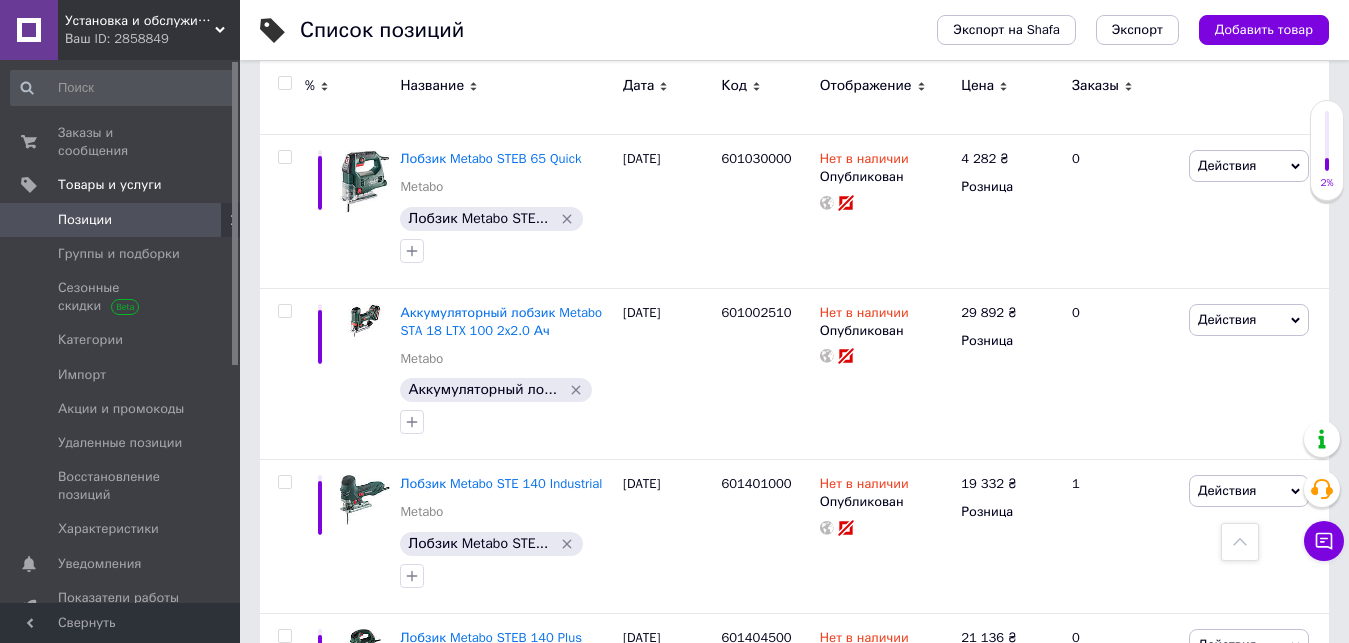 click on "Установка и обслуживание кондиционеров, сплит-систем" at bounding box center (140, 21) 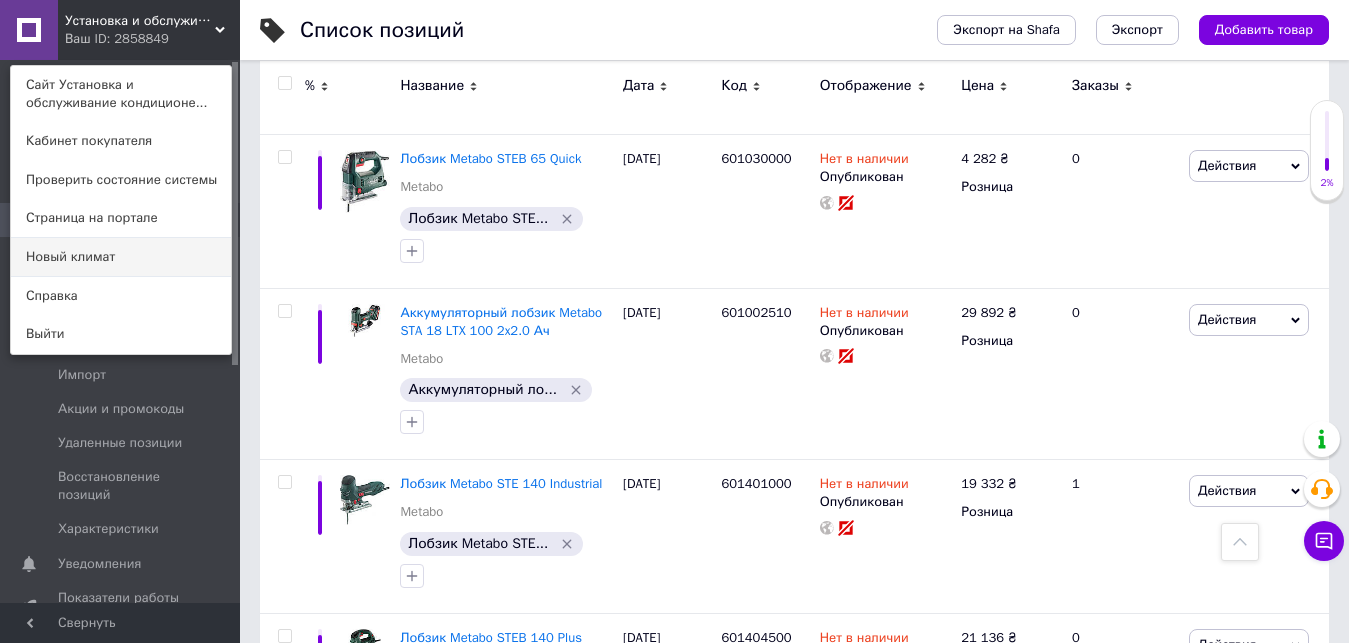 click on "Новый климат" at bounding box center [121, 257] 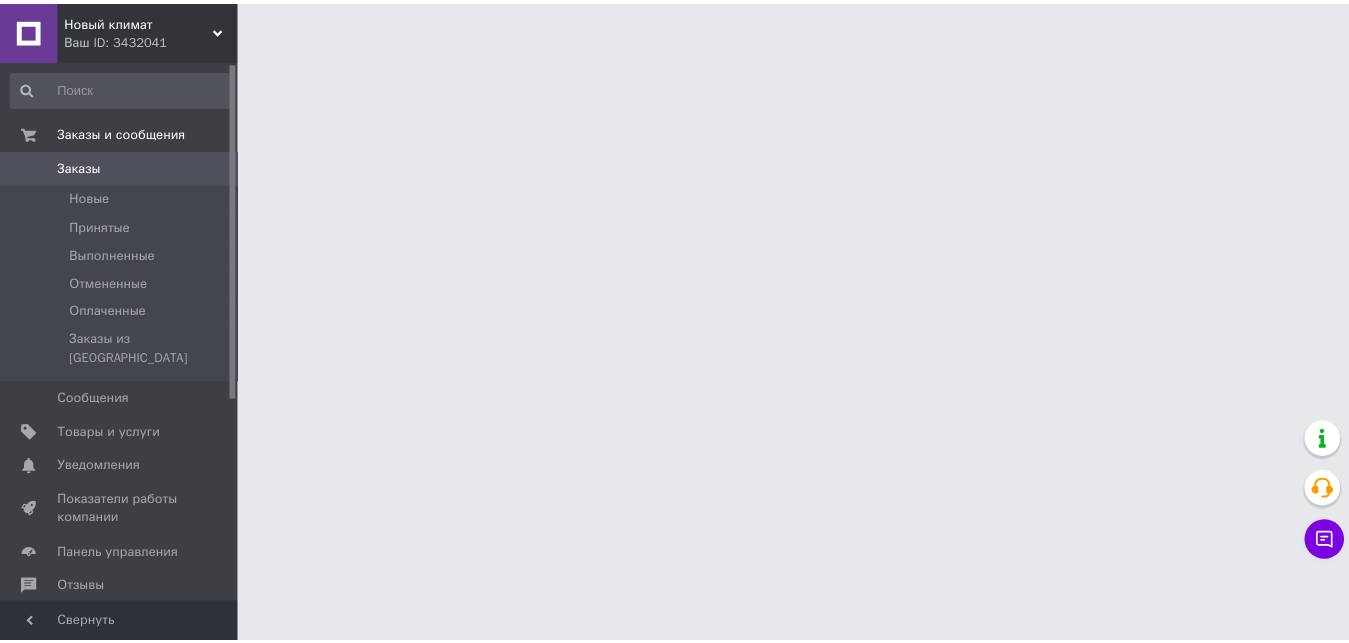 scroll, scrollTop: 0, scrollLeft: 0, axis: both 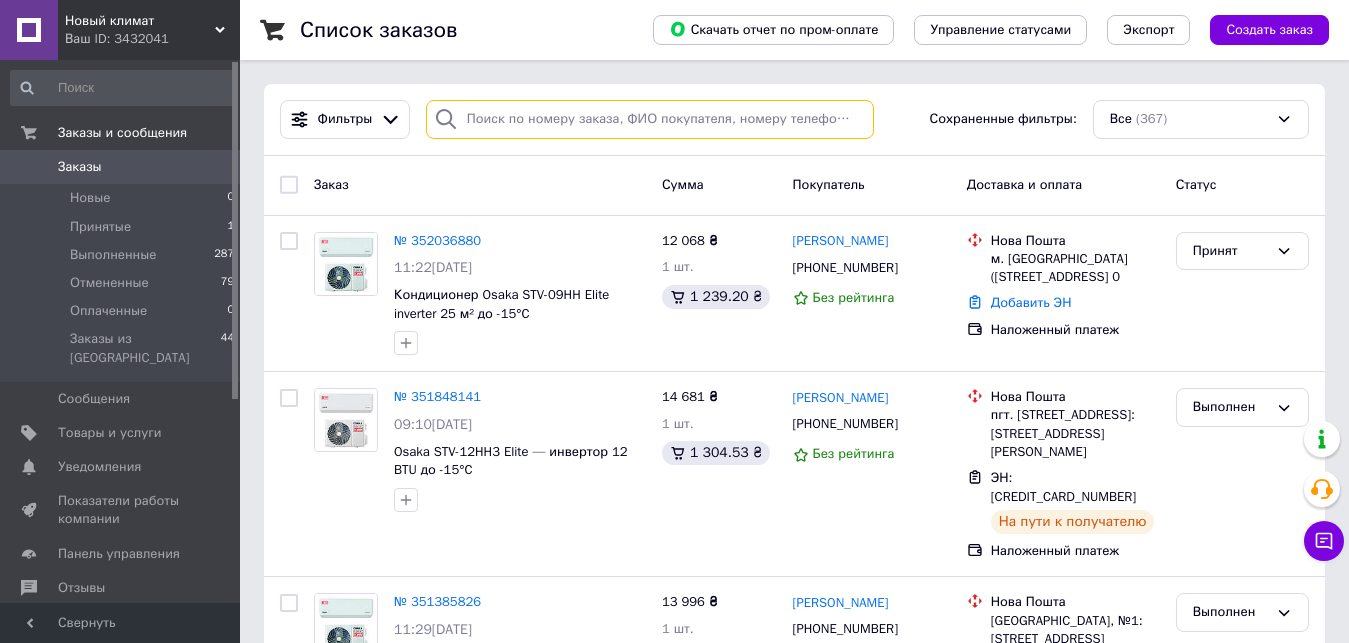 click at bounding box center [650, 119] 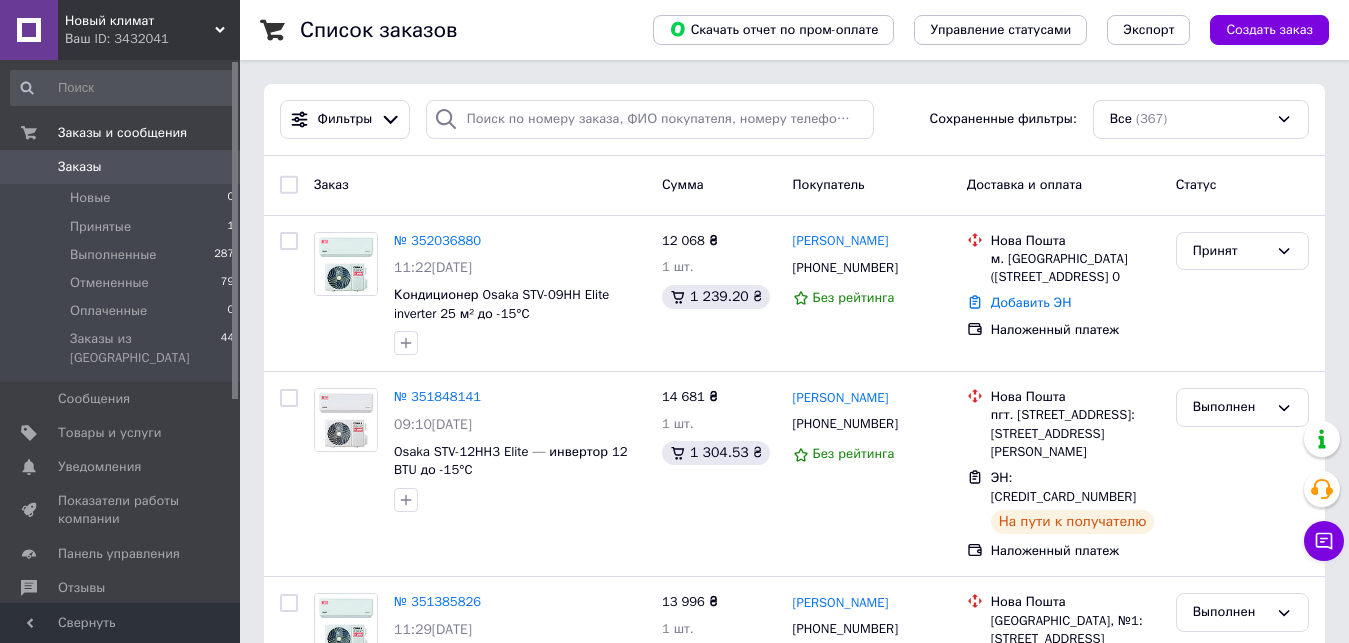 click on "Новый климат" at bounding box center (140, 21) 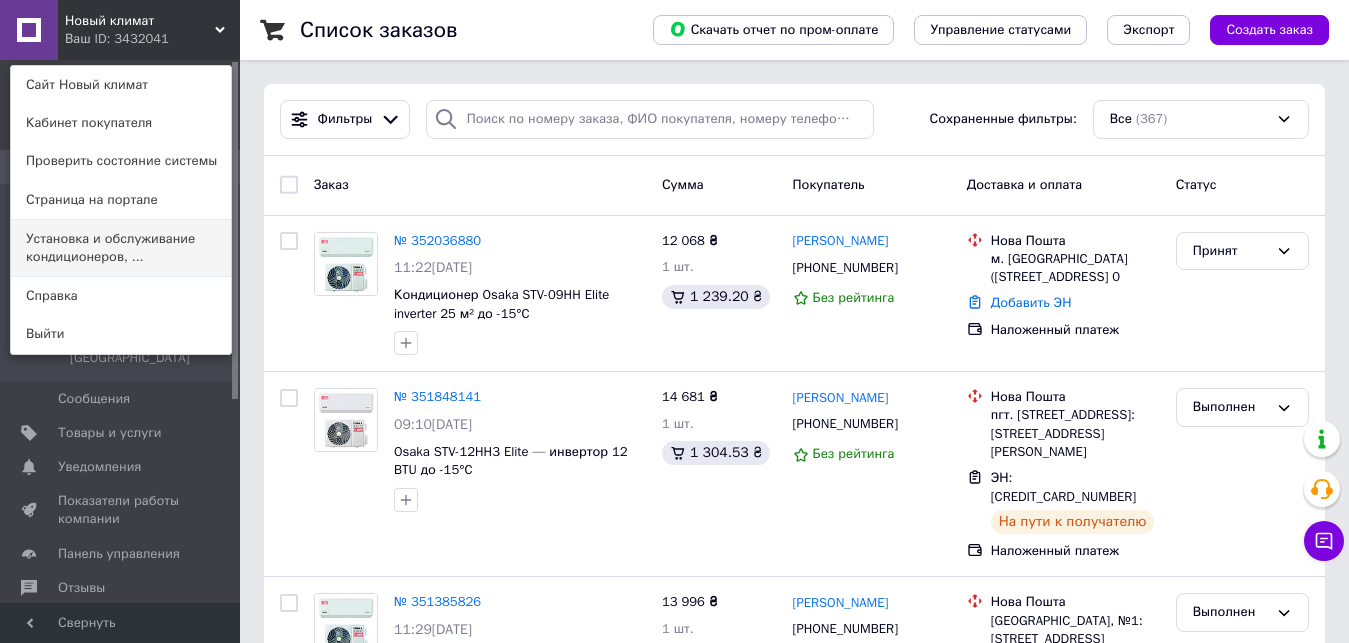 click on "Установка и обслуживание кондиционеров, ..." at bounding box center (121, 248) 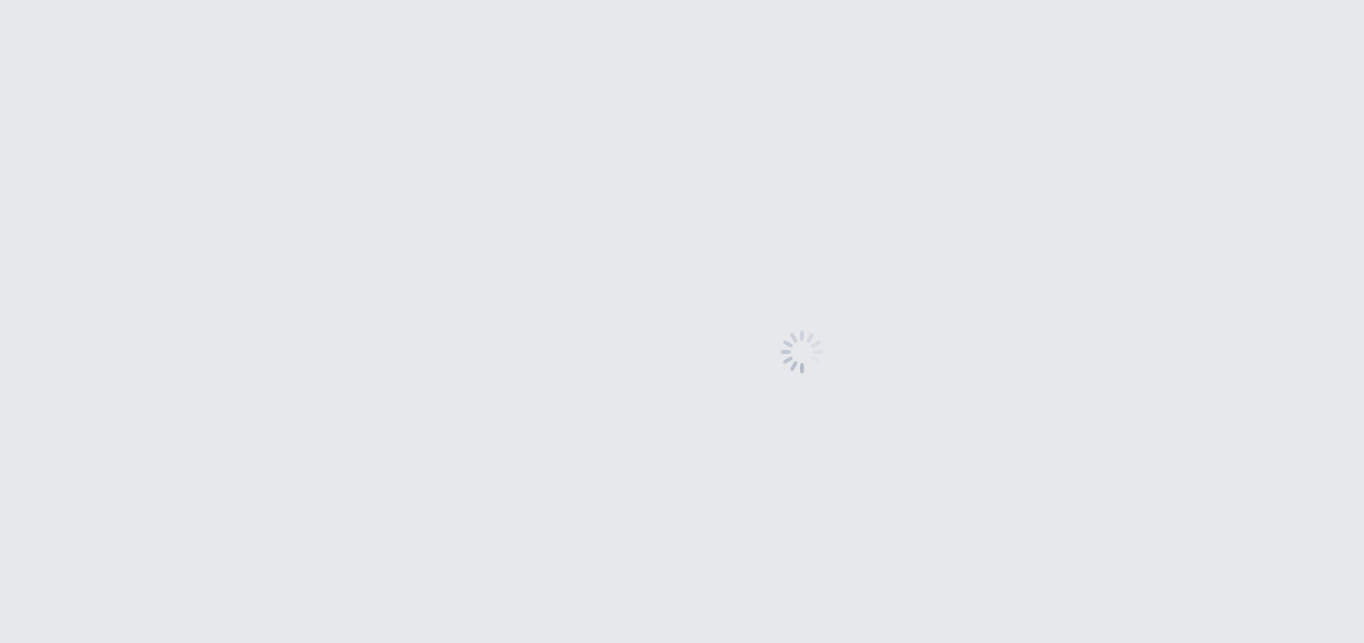 scroll, scrollTop: 0, scrollLeft: 0, axis: both 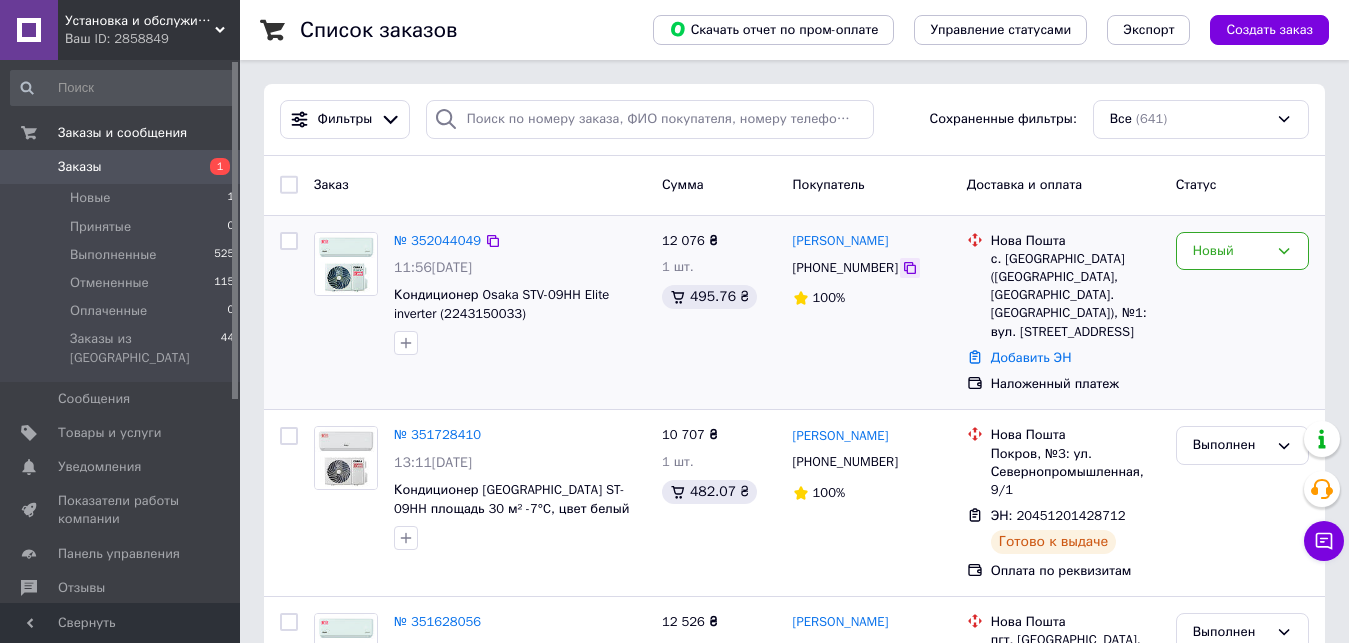 click 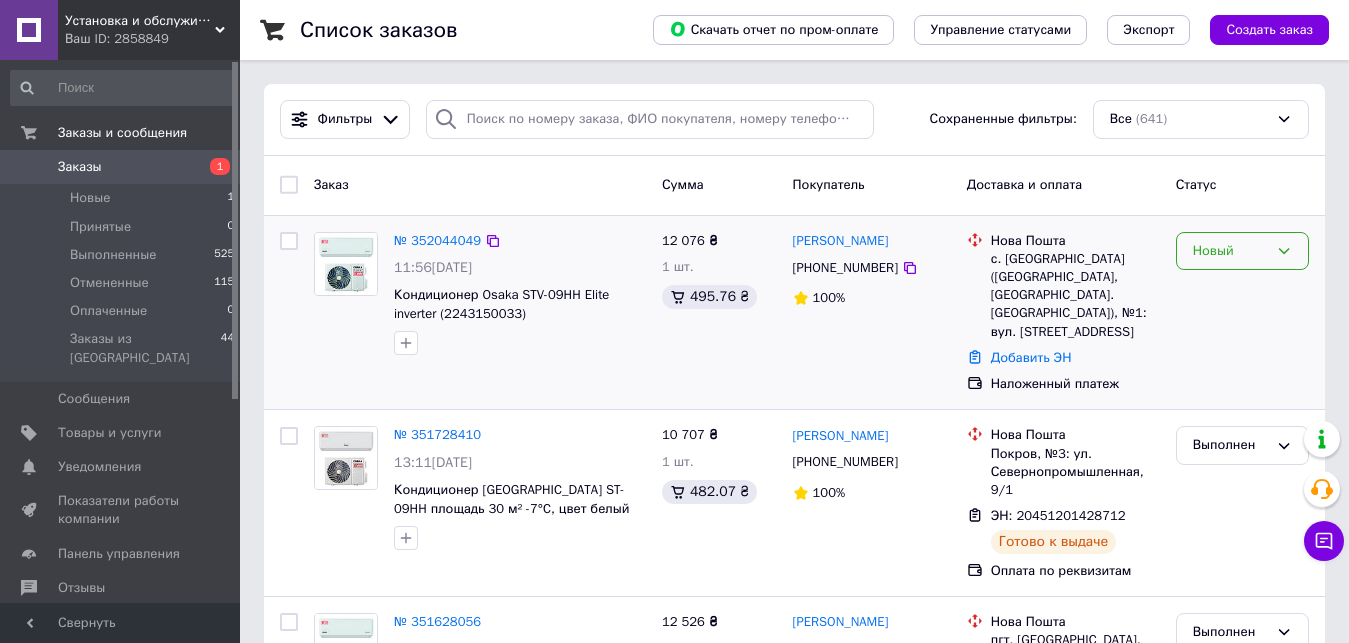 click on "Новый" at bounding box center (1230, 251) 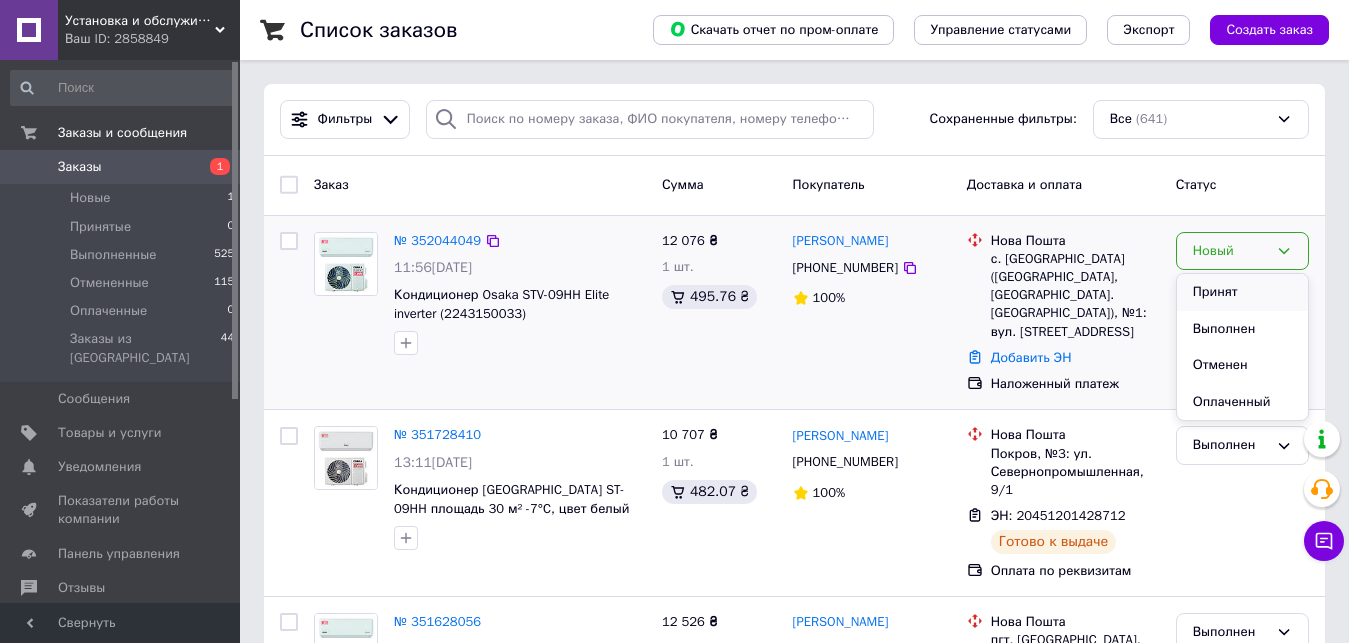 click on "Принят" at bounding box center (1242, 292) 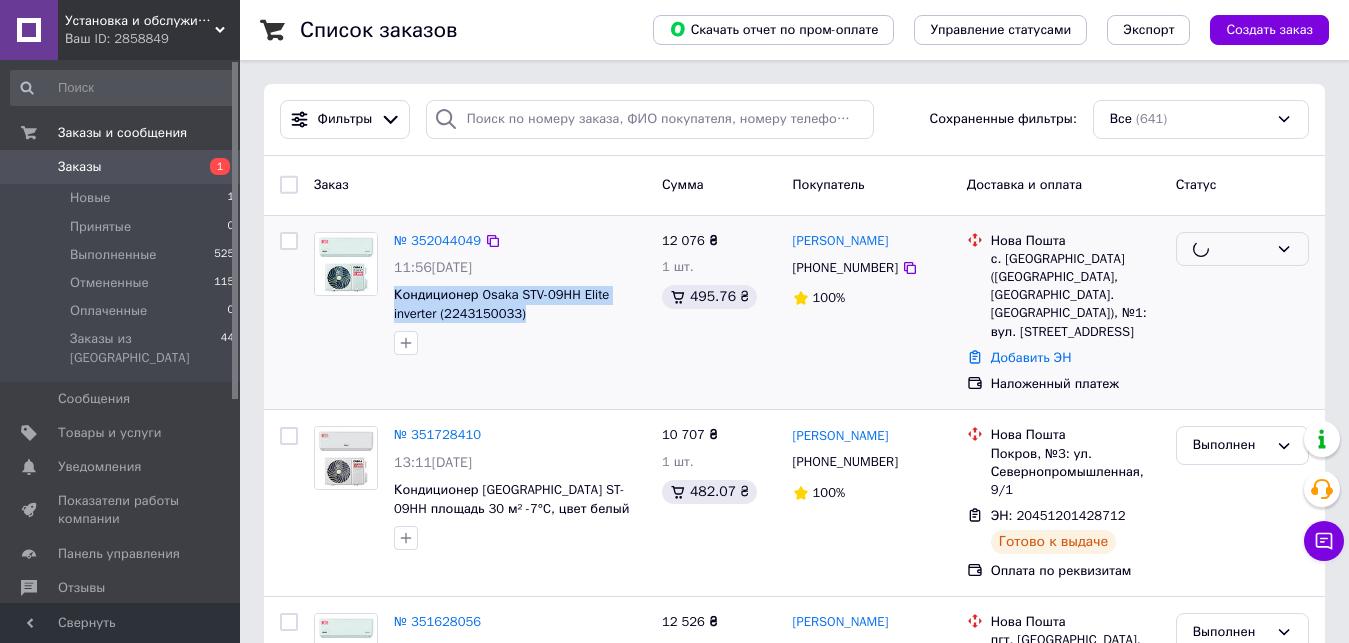 drag, startPoint x: 522, startPoint y: 315, endPoint x: 388, endPoint y: 294, distance: 135.63554 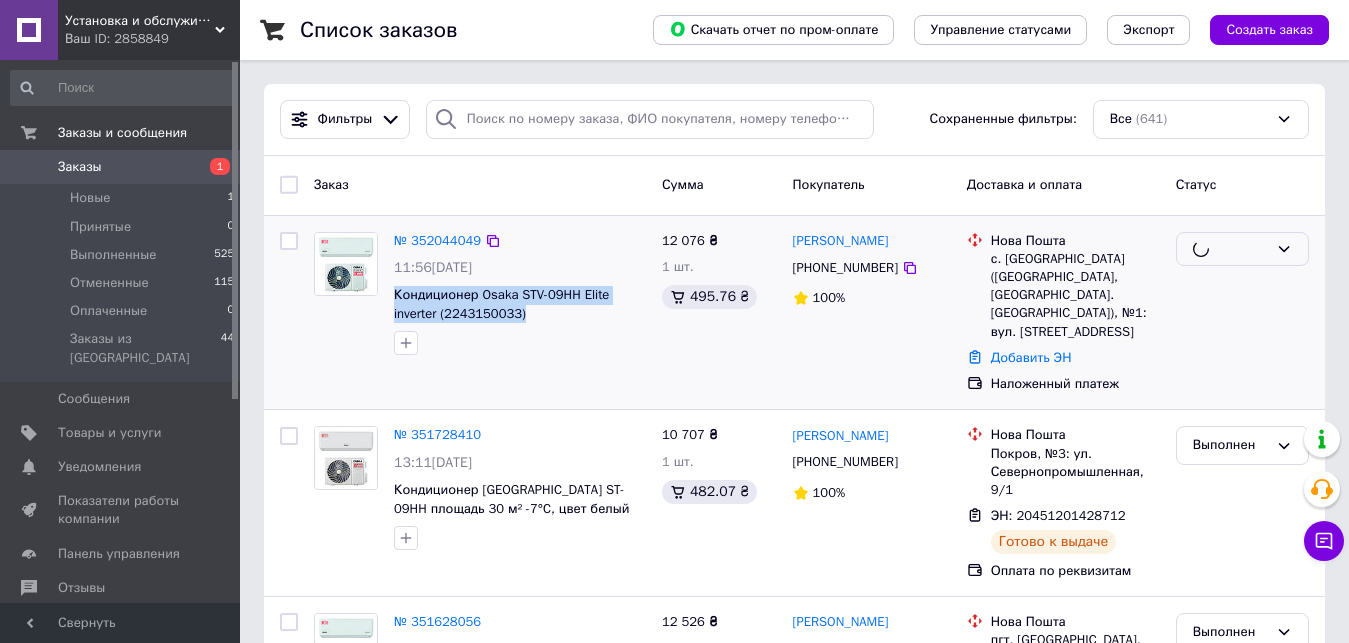 click on "№ 352044049 11:56[DATE] Кондиционер [GEOGRAPHIC_DATA] STV-09HH Elite inverter (2243150033)" at bounding box center [520, 294] 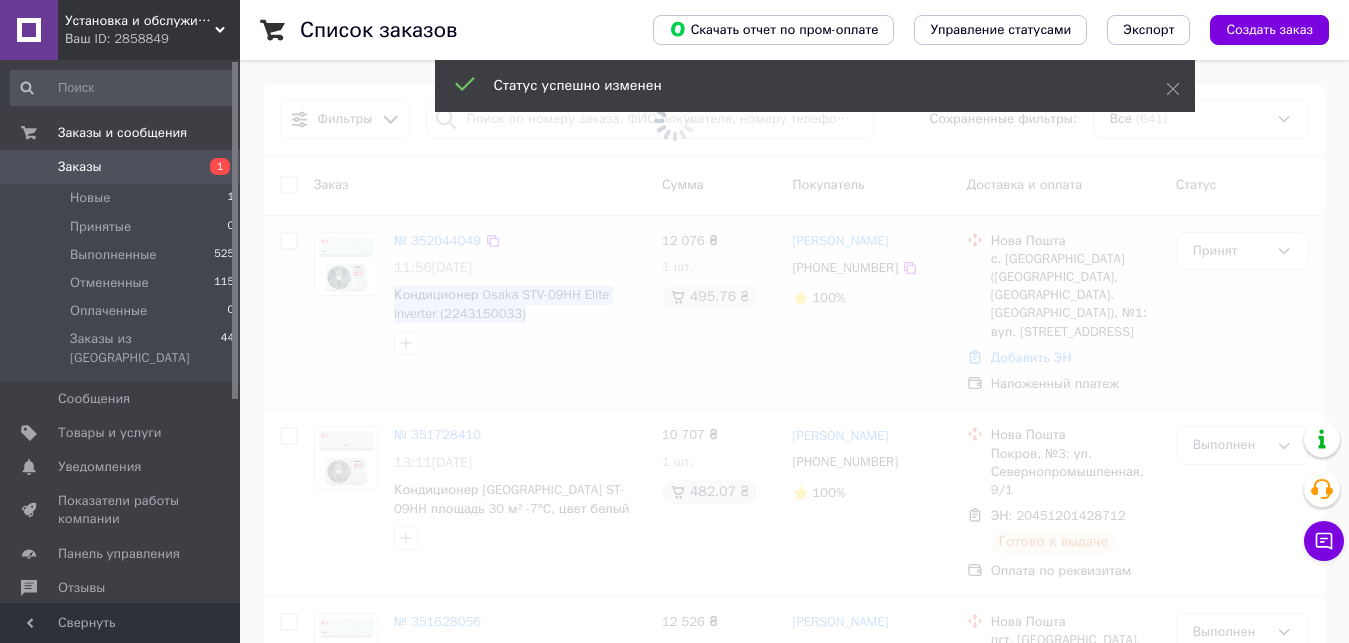 copy on "Кондиционер Osaka STV-09HH Elite inverter (2243150033)" 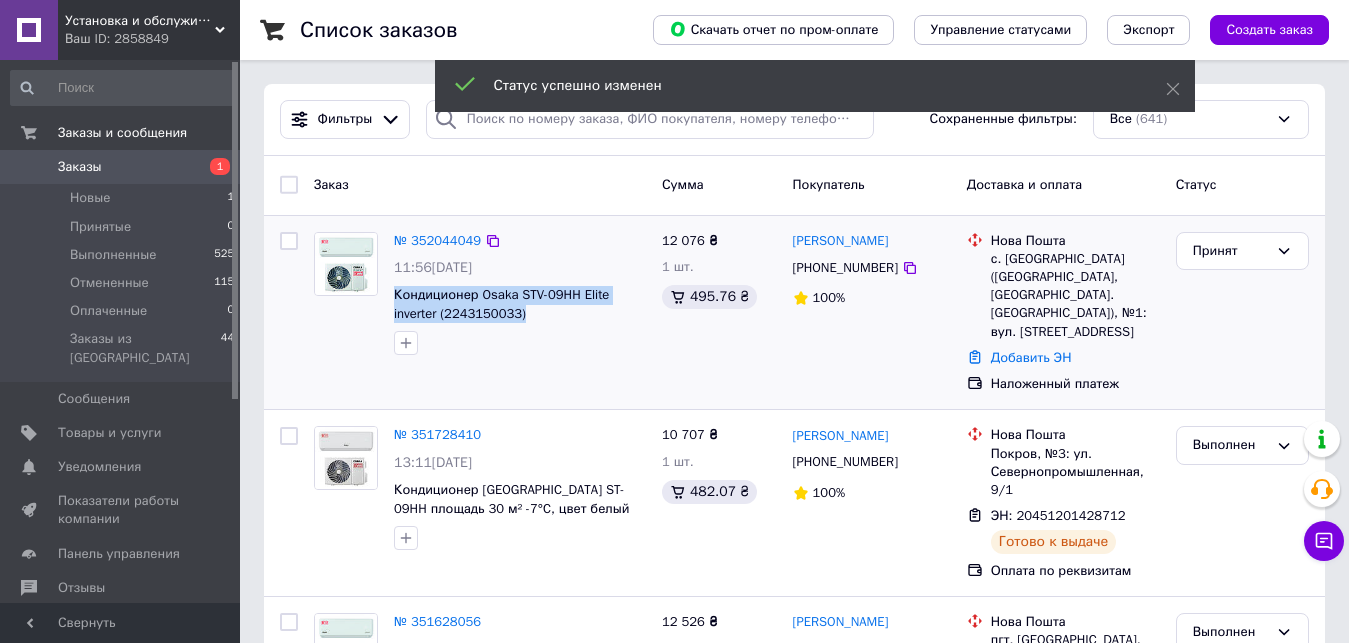 copy on "Кондиционер Osaka STV-09HH Elite inverter (2243150033)" 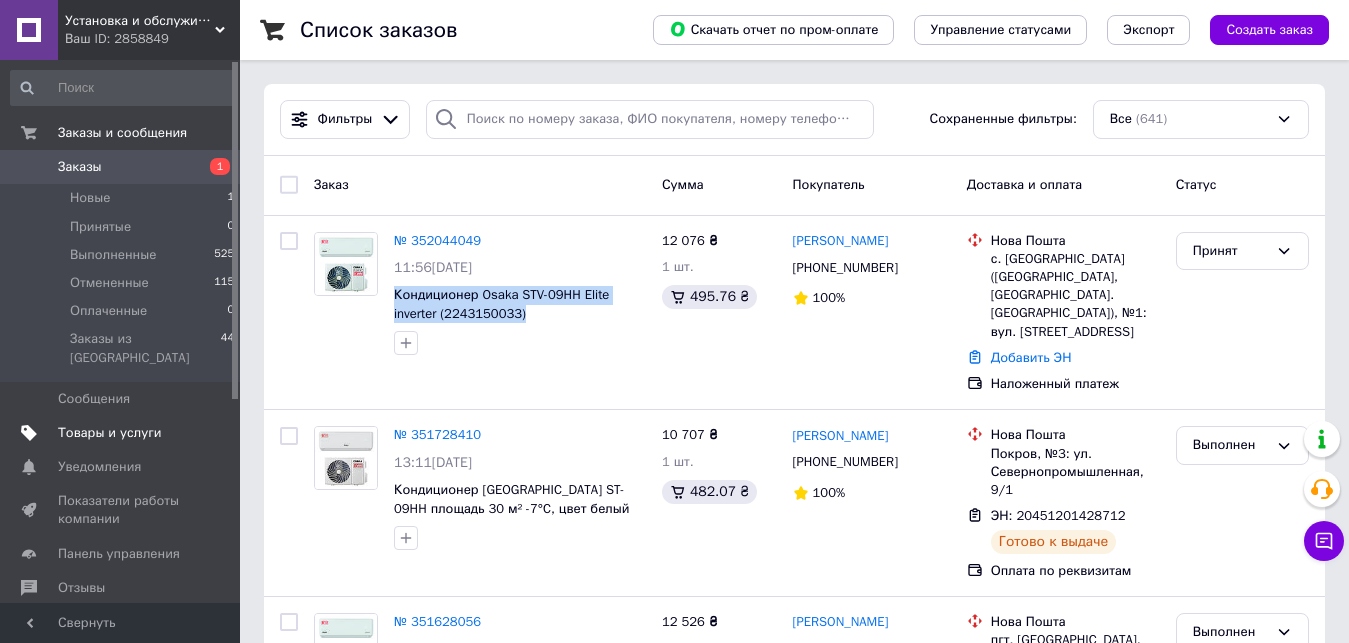 click on "Товары и услуги" at bounding box center [110, 433] 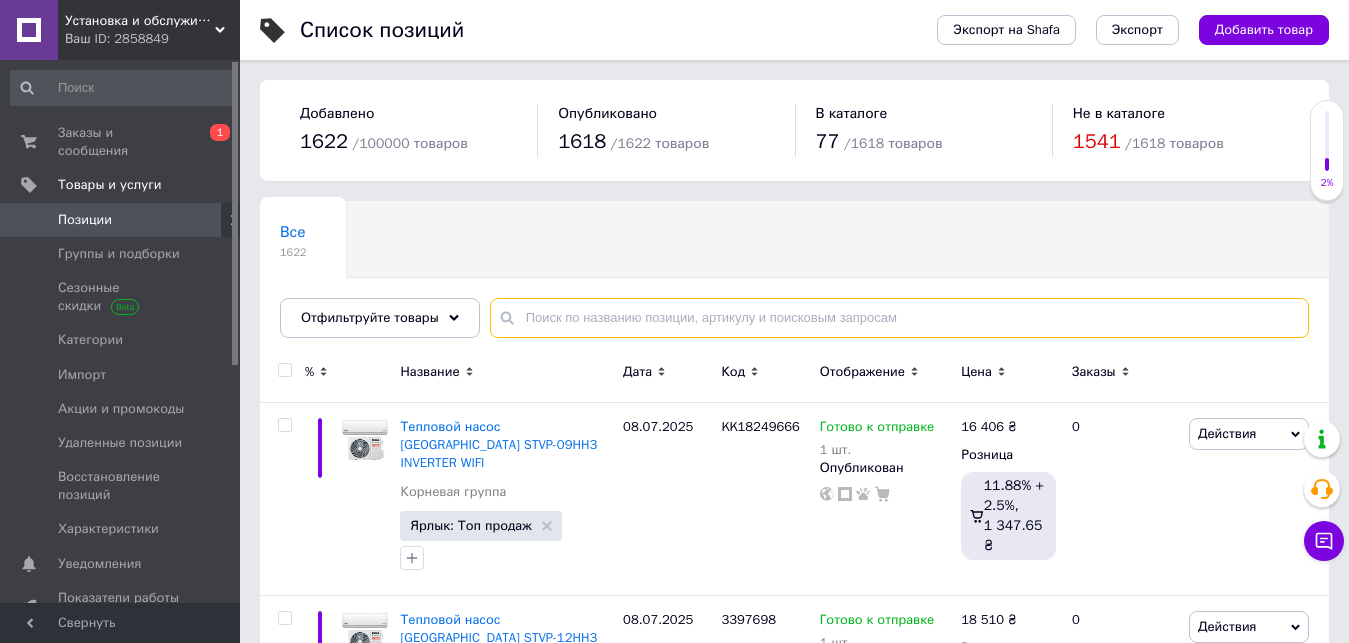 click at bounding box center [899, 318] 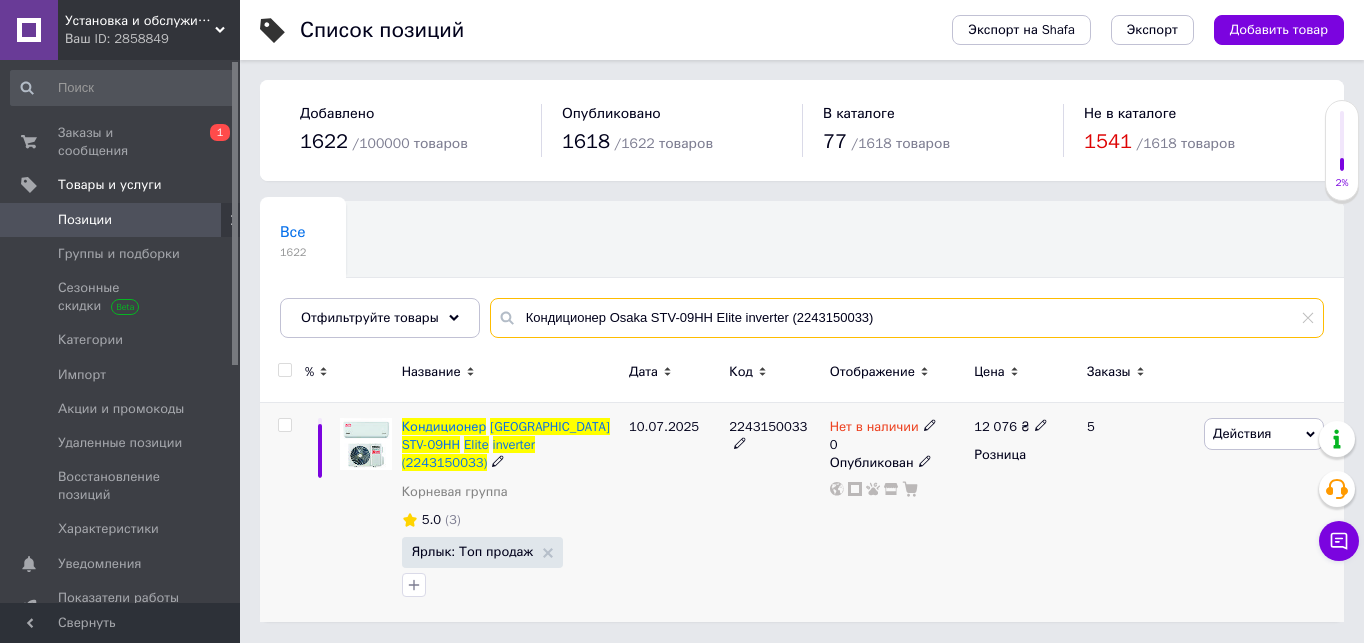 type on "Кондиционер Osaka STV-09HH Elite inverter (2243150033)" 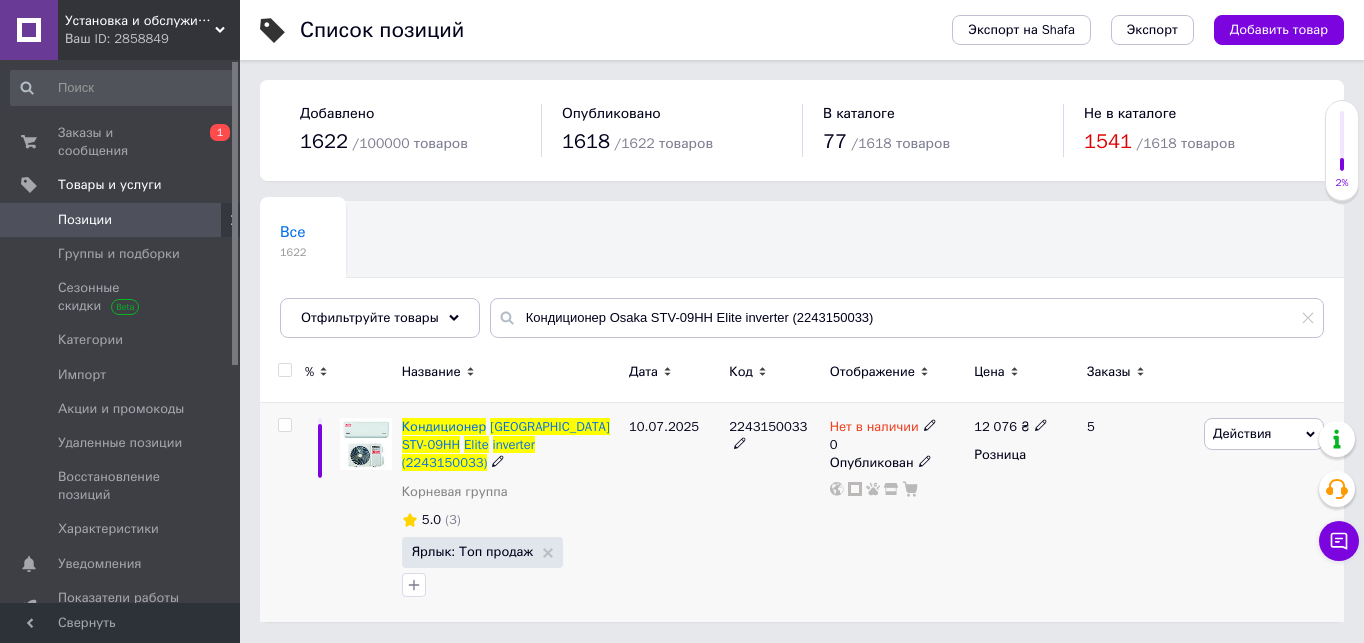 click 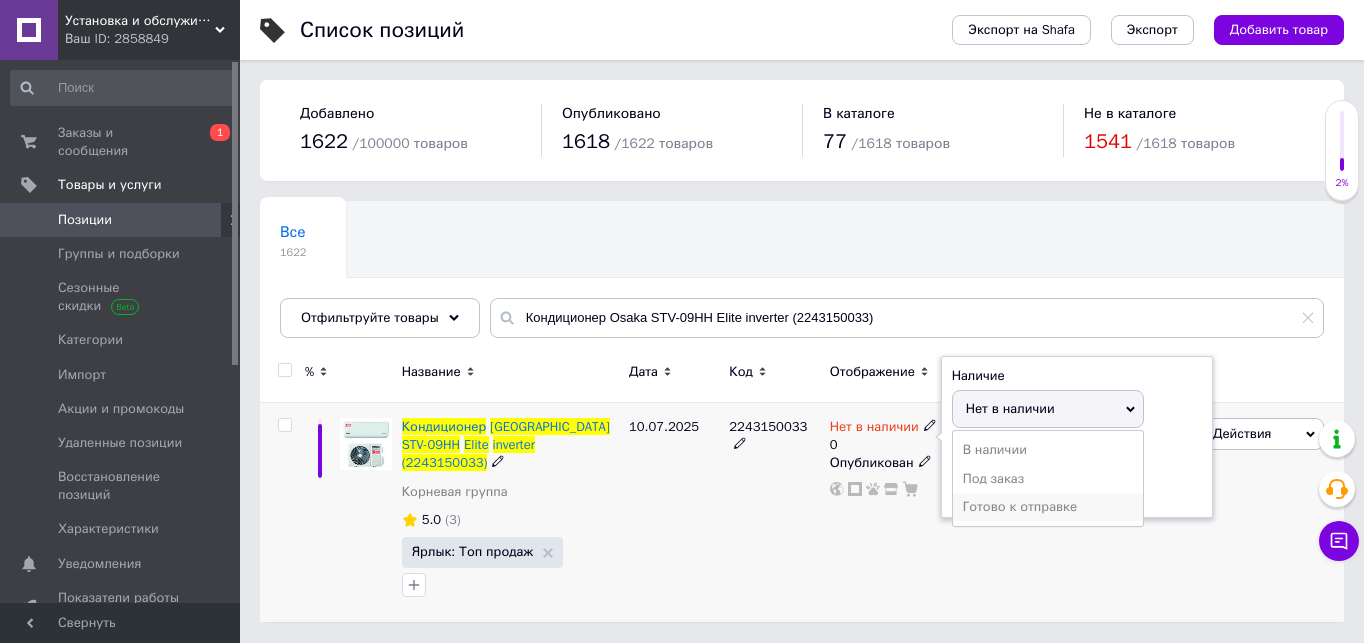 click on "Готово к отправке" at bounding box center (1048, 507) 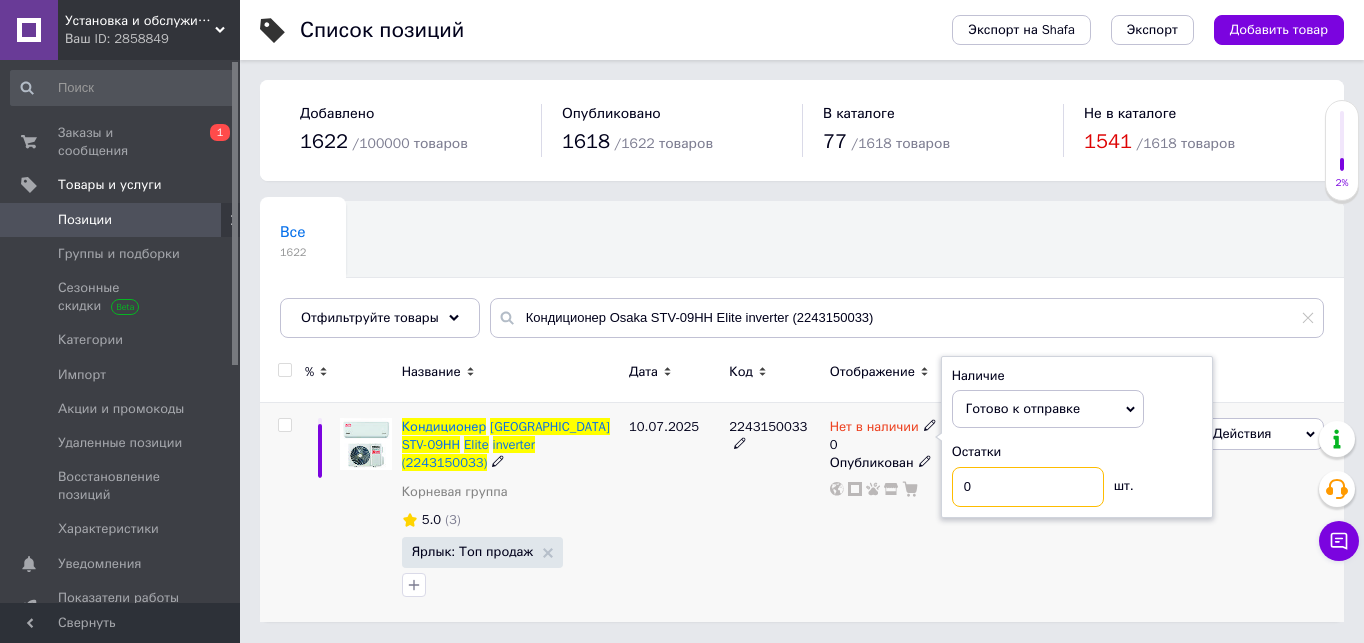 drag, startPoint x: 978, startPoint y: 486, endPoint x: 953, endPoint y: 483, distance: 25.179358 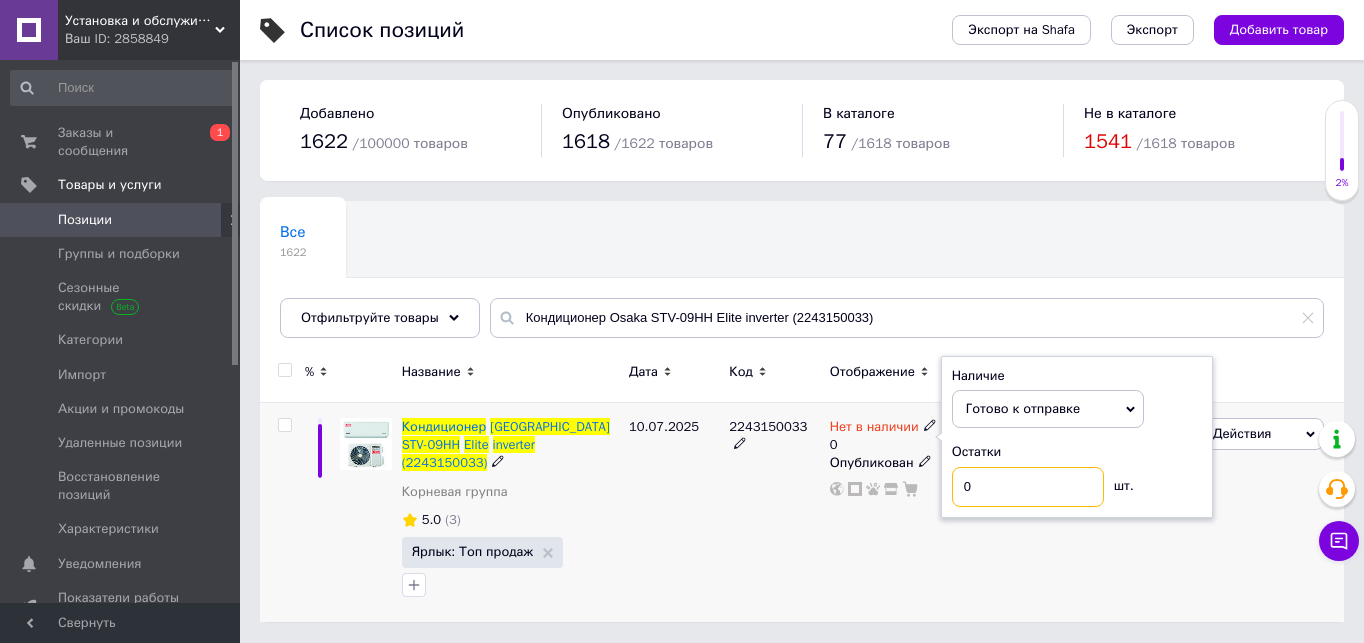click on "0" at bounding box center [1028, 487] 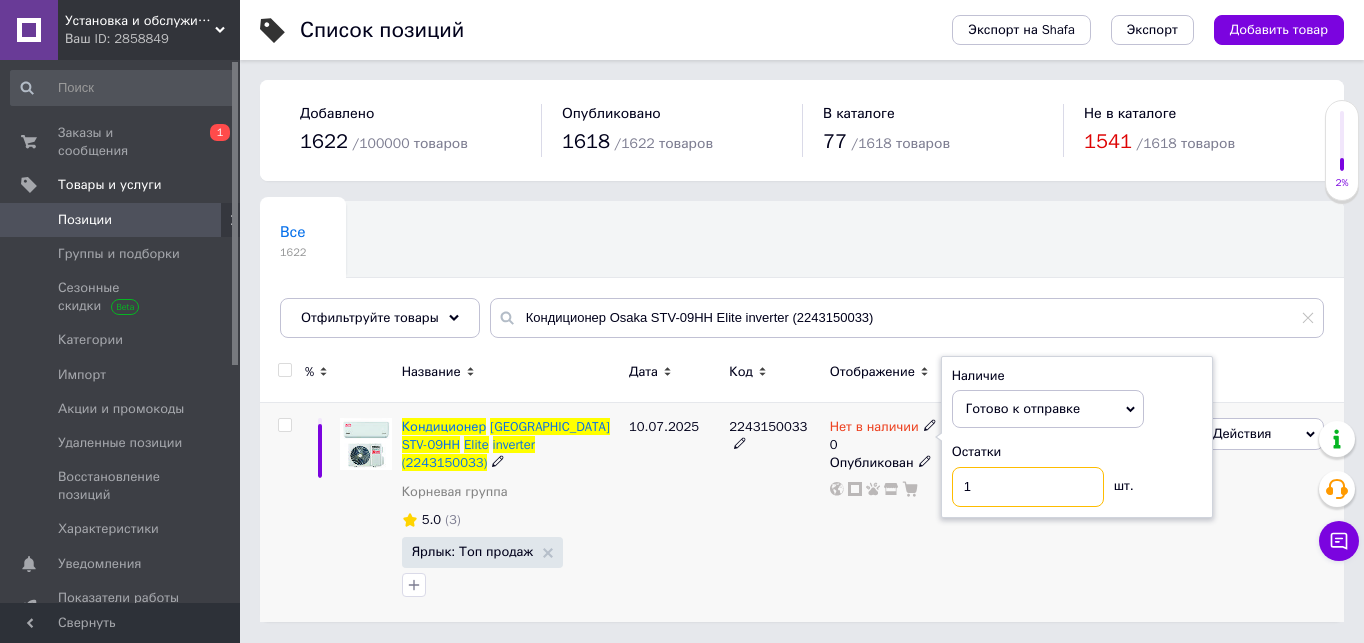 type on "1" 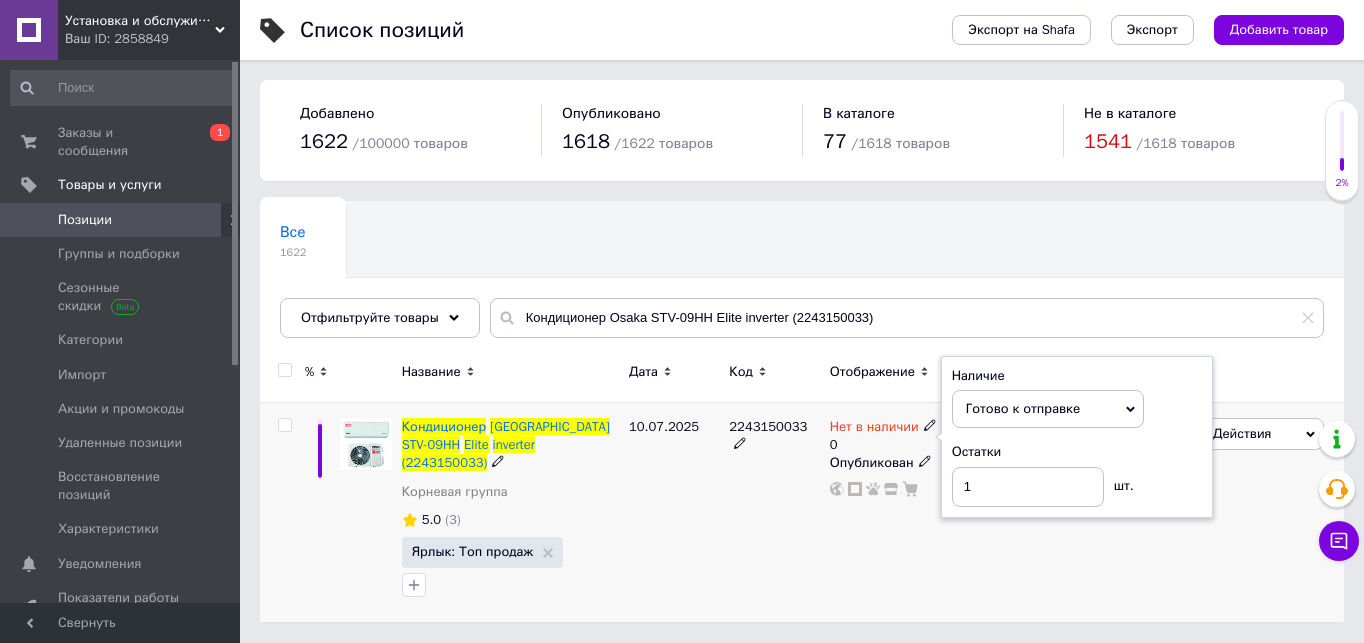 click on "2243150033" at bounding box center [774, 512] 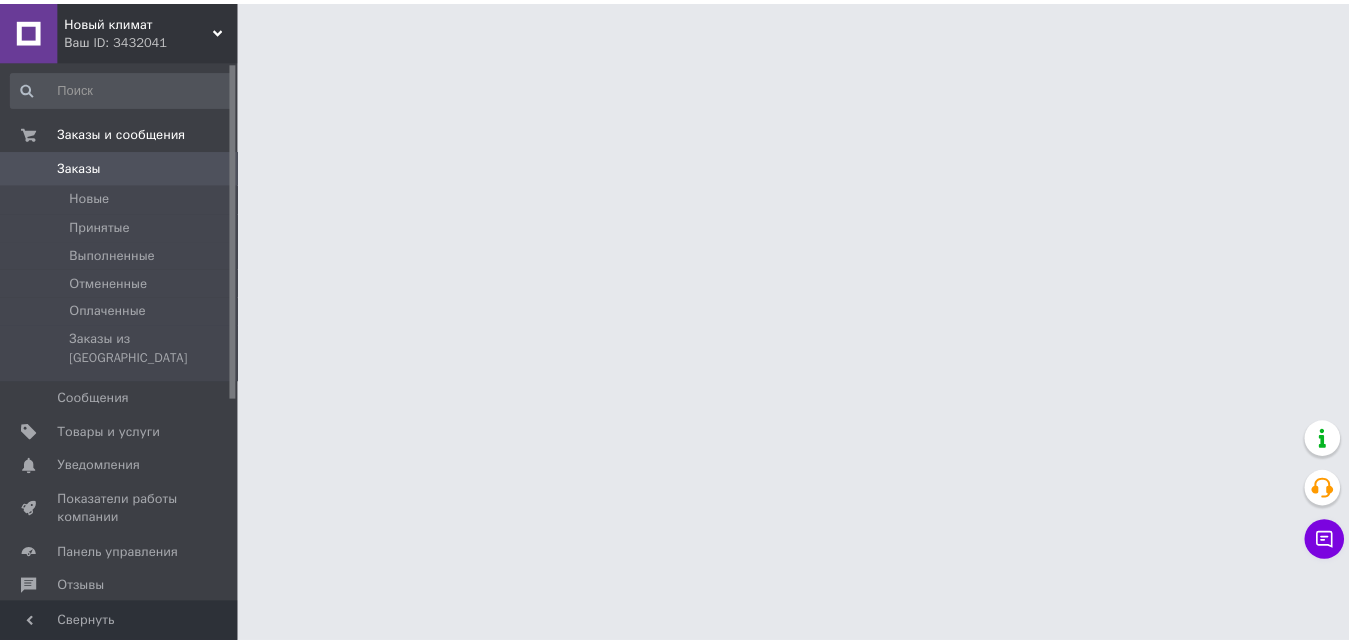scroll, scrollTop: 0, scrollLeft: 0, axis: both 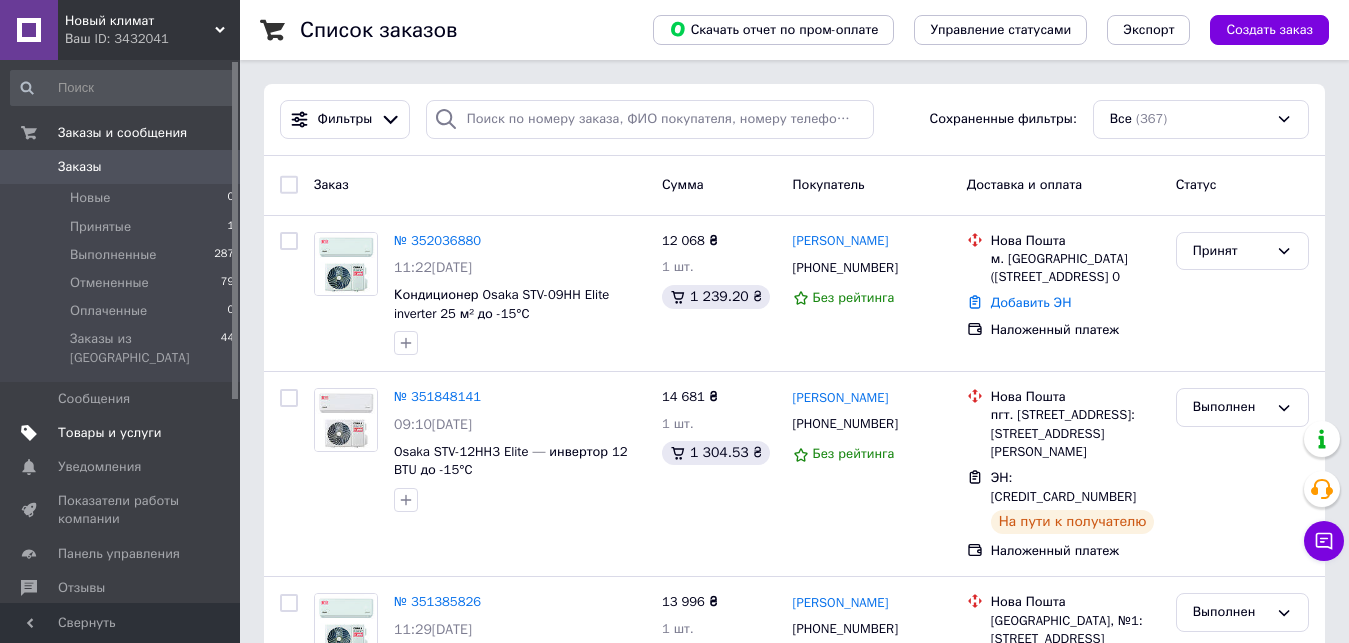 click on "Товары и услуги" at bounding box center [110, 433] 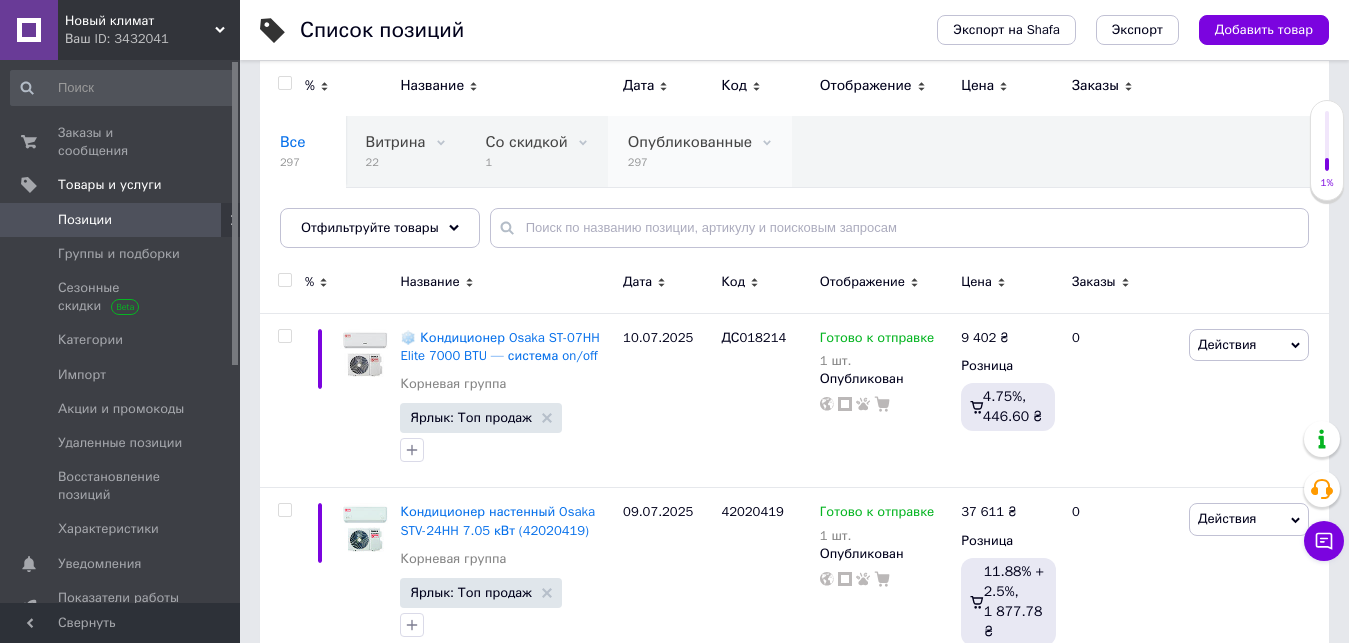 scroll, scrollTop: 100, scrollLeft: 0, axis: vertical 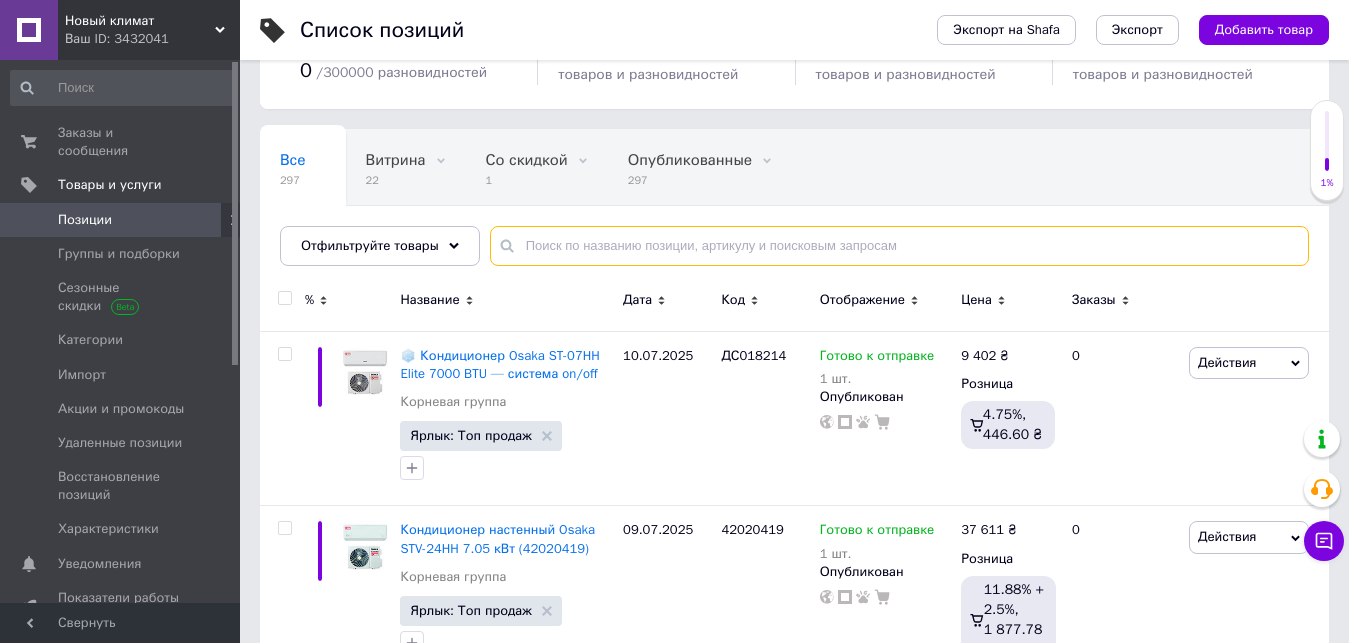 click at bounding box center [899, 246] 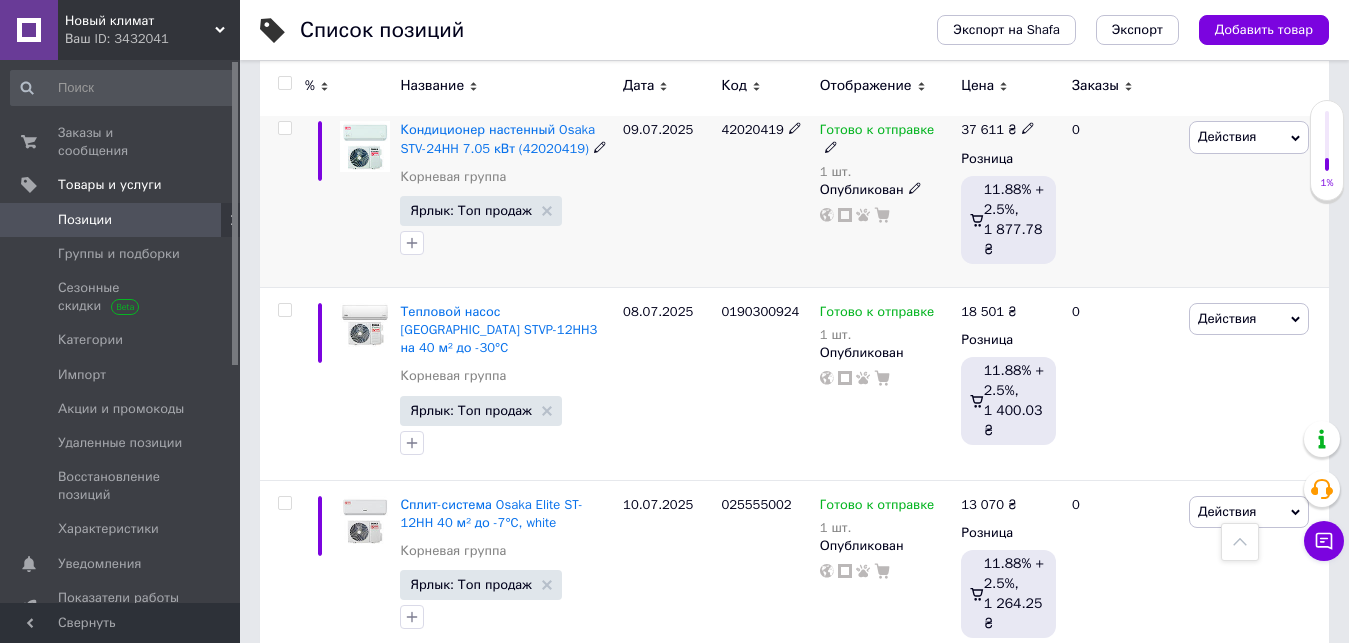 scroll, scrollTop: 300, scrollLeft: 0, axis: vertical 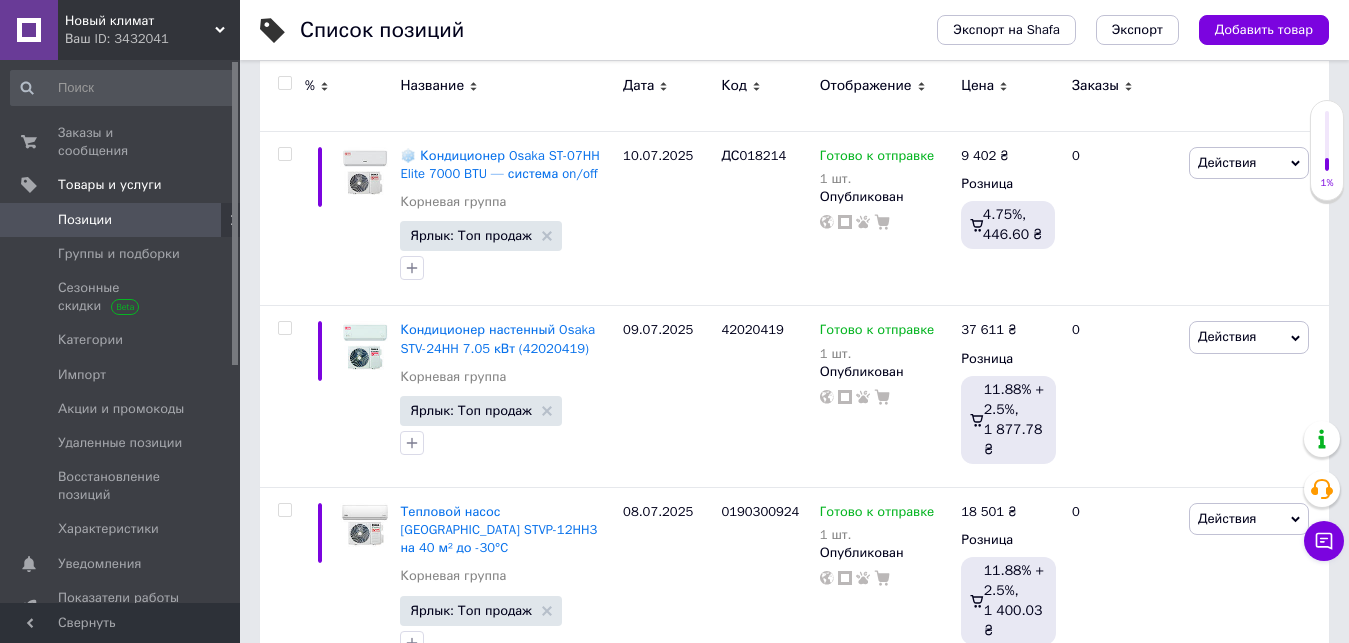 click on "Новый климат" at bounding box center [140, 21] 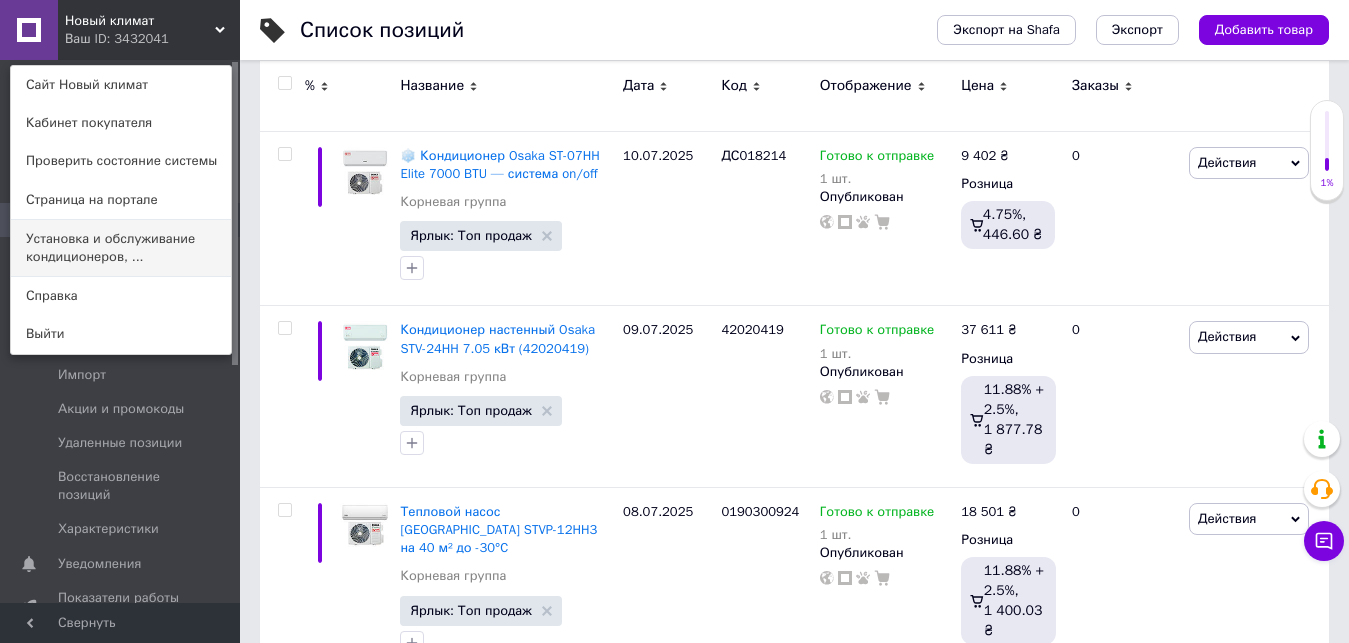 click on "Установка и обслуживание кондиционеров, ..." at bounding box center [121, 248] 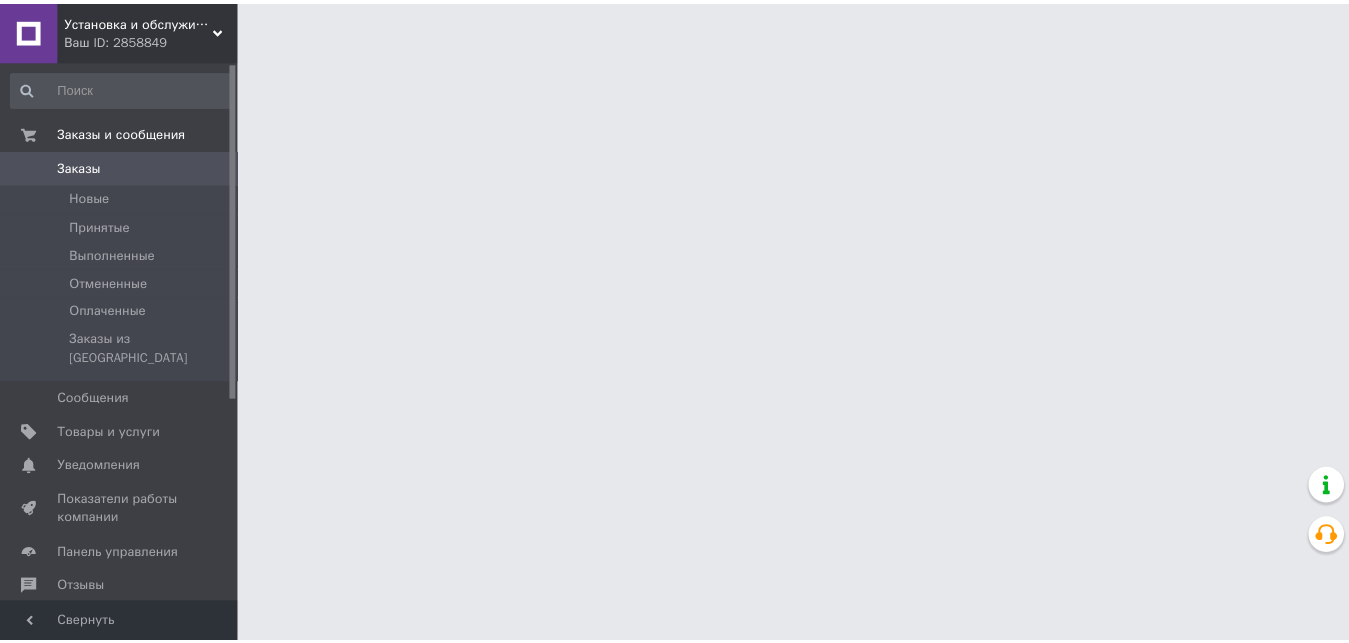 scroll, scrollTop: 0, scrollLeft: 0, axis: both 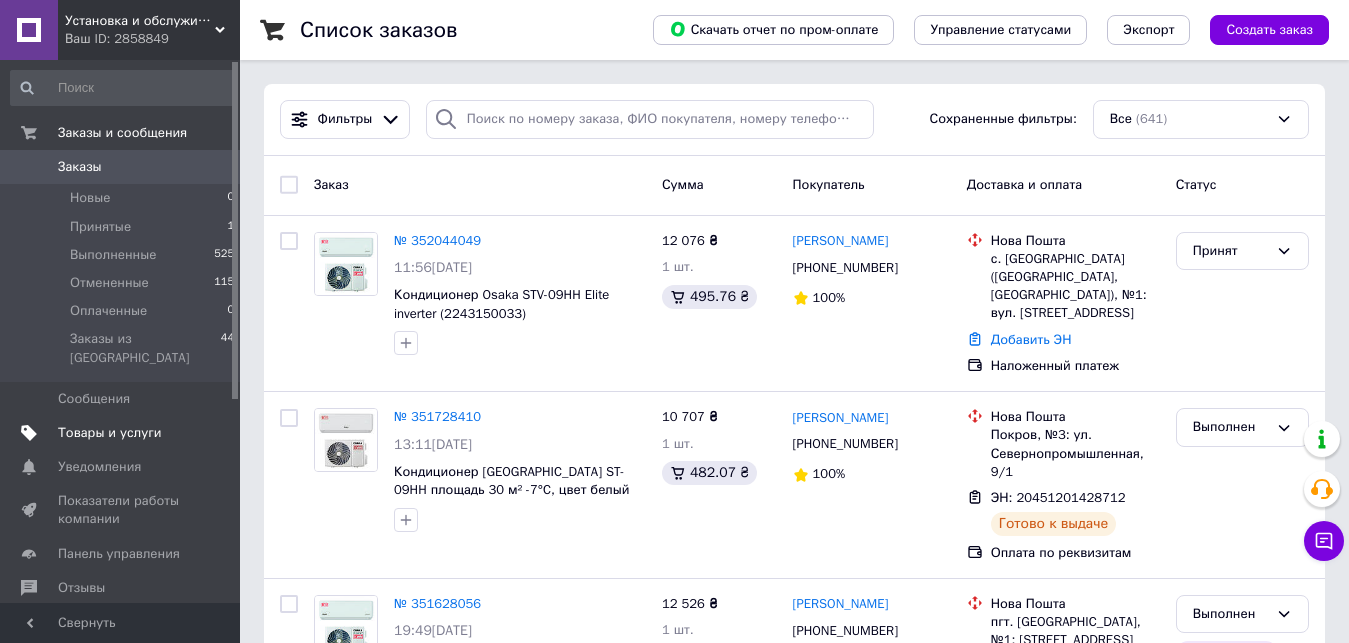 click on "Товары и услуги" at bounding box center [110, 433] 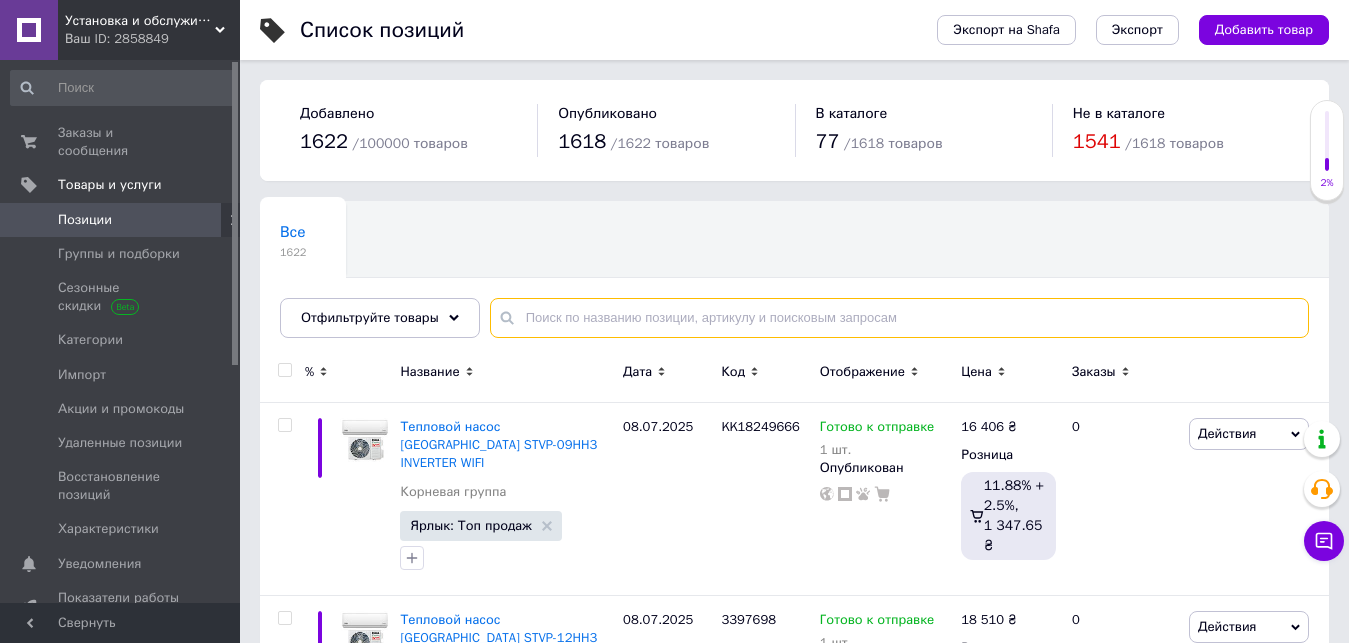 click at bounding box center [899, 318] 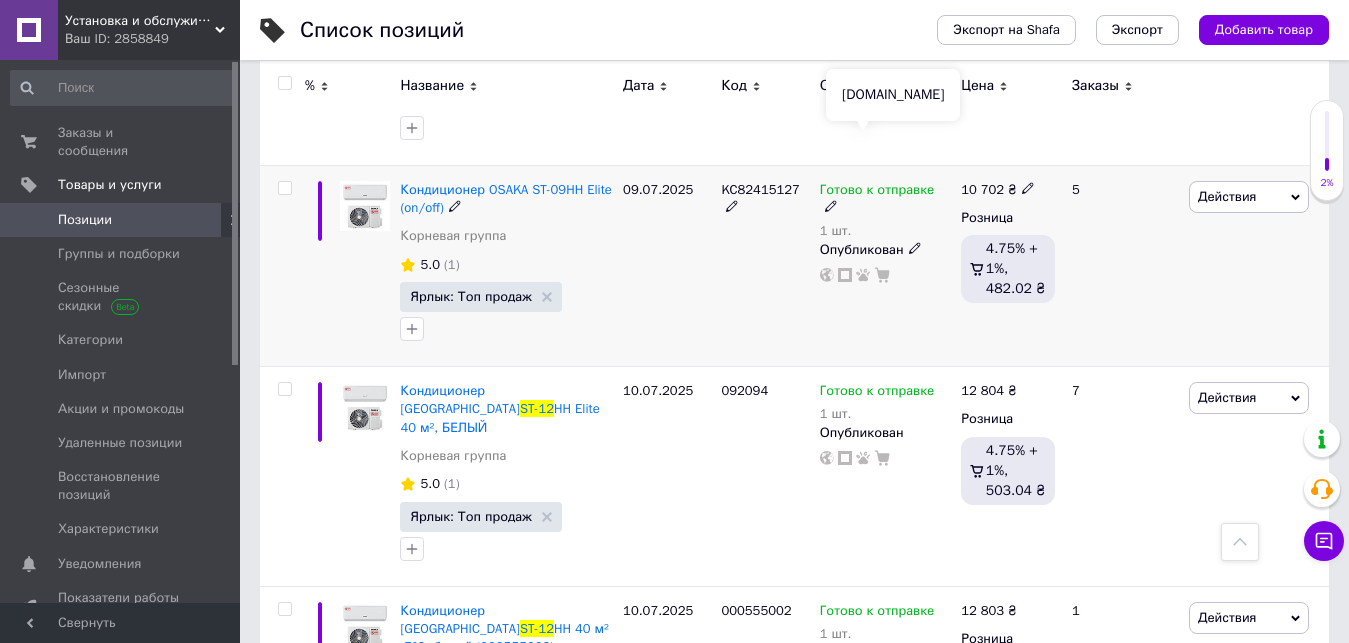 scroll, scrollTop: 1700, scrollLeft: 0, axis: vertical 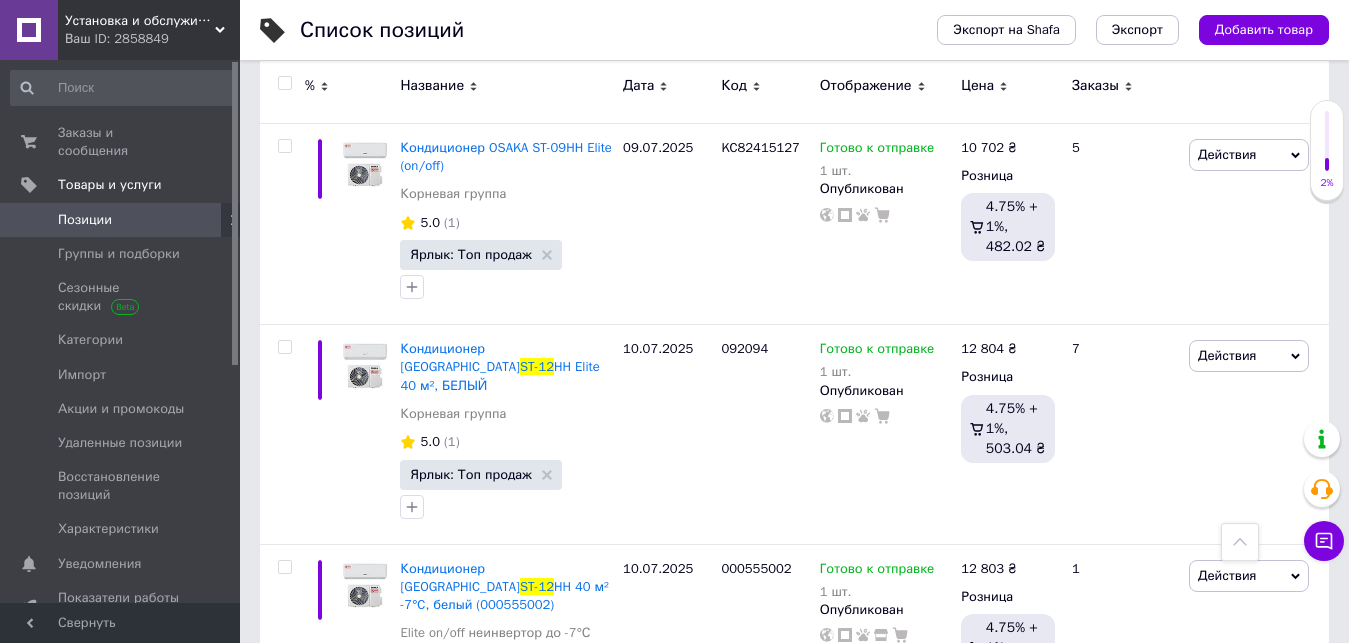 type on "st-12" 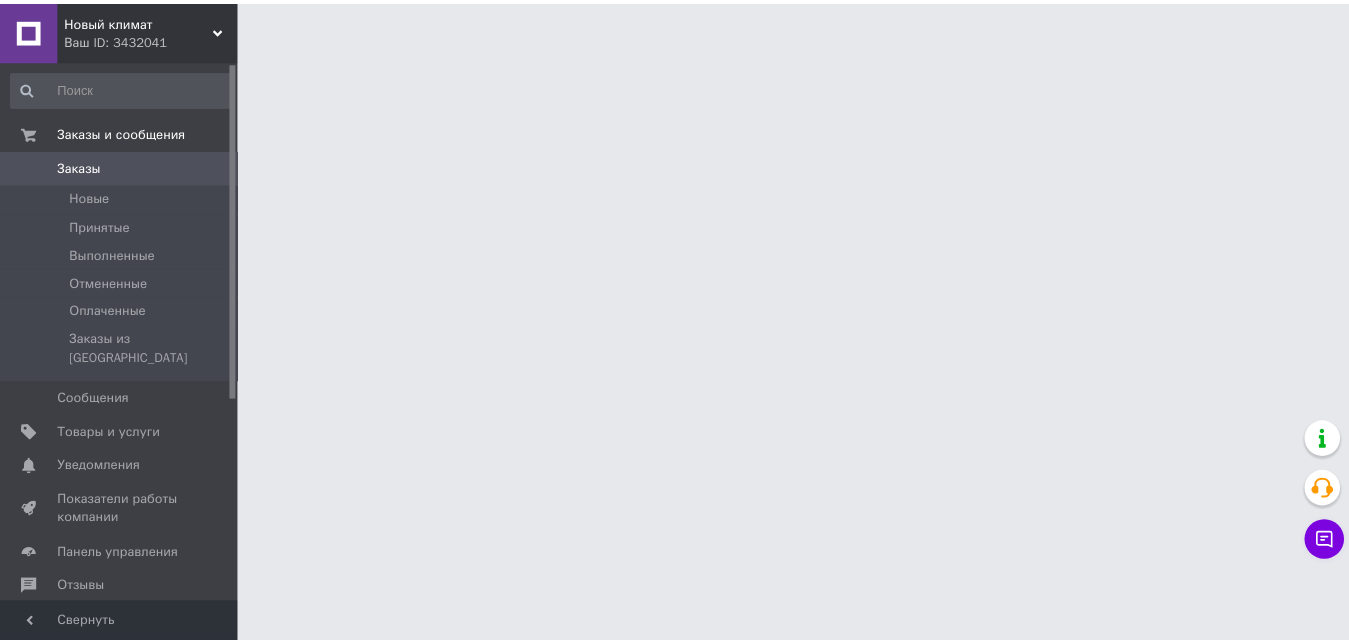 scroll, scrollTop: 0, scrollLeft: 0, axis: both 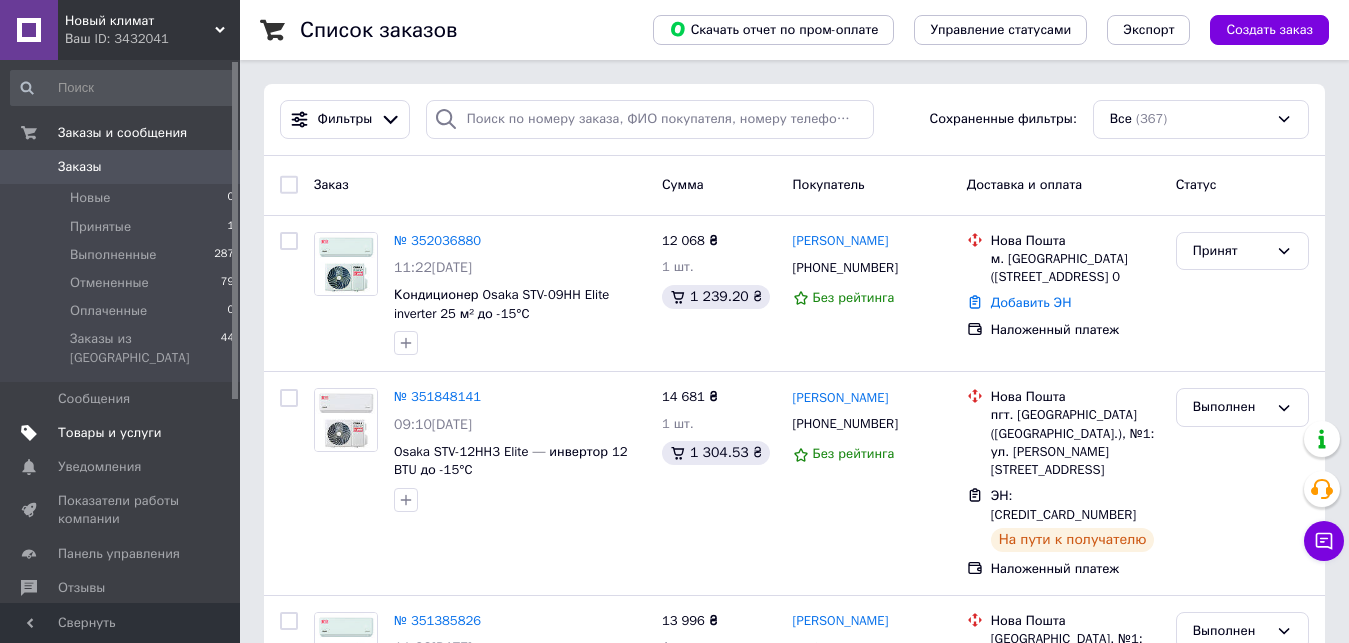 click on "Товары и услуги" at bounding box center [110, 433] 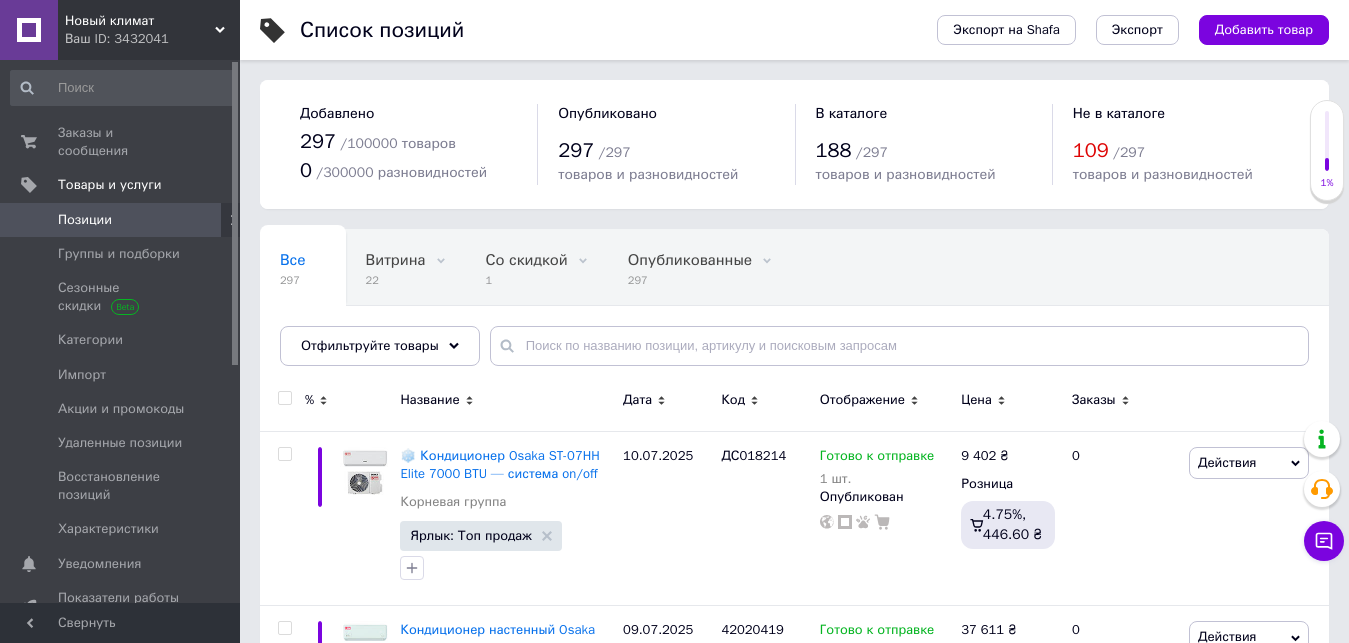 click on "Новый климат" at bounding box center (140, 21) 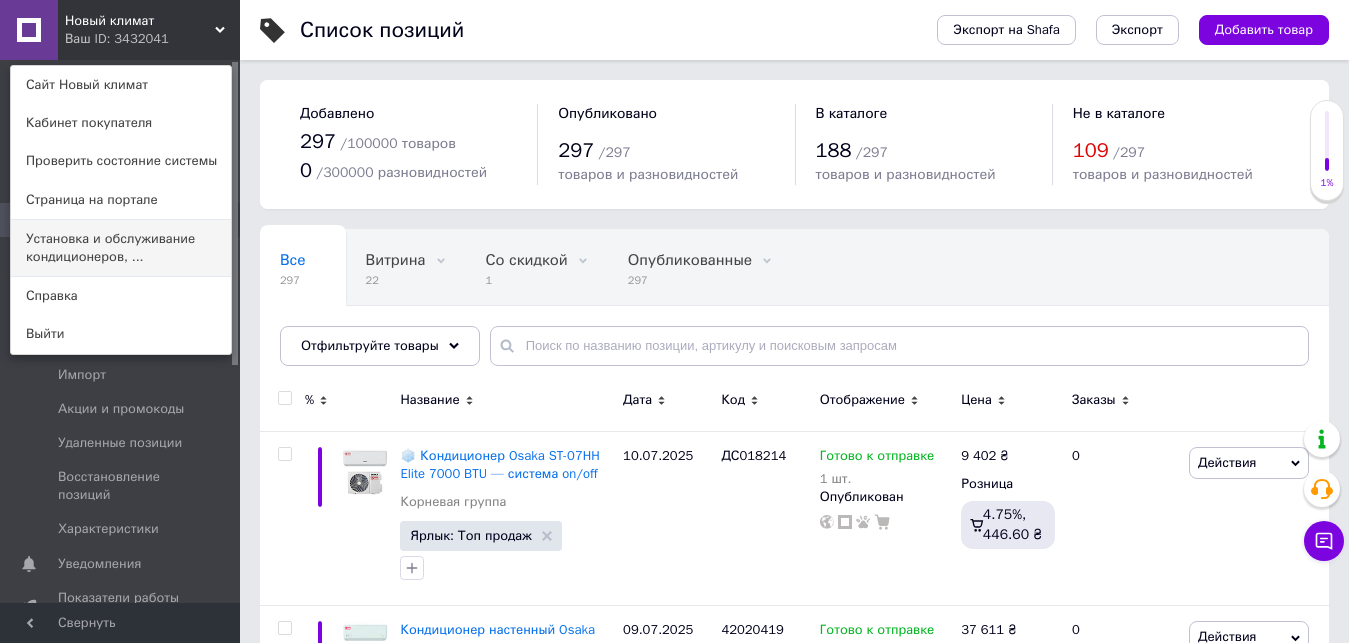 click on "Установка и обслуживание кондиционеров, ..." at bounding box center (121, 248) 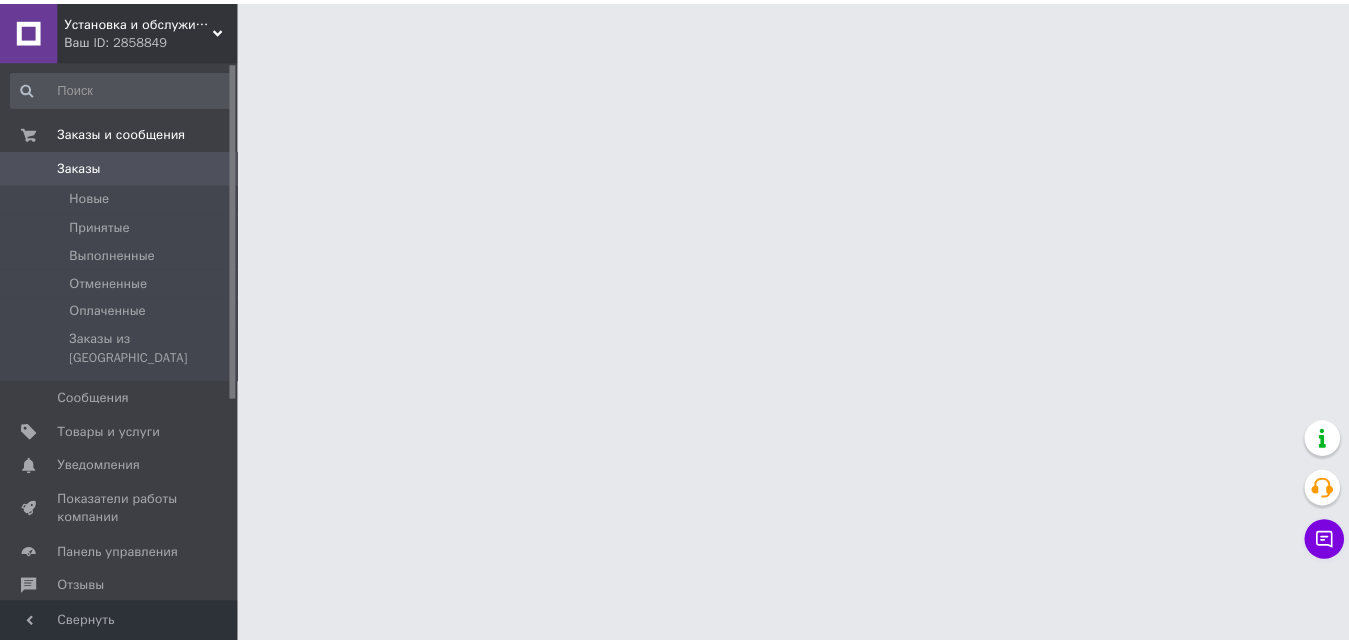 scroll, scrollTop: 0, scrollLeft: 0, axis: both 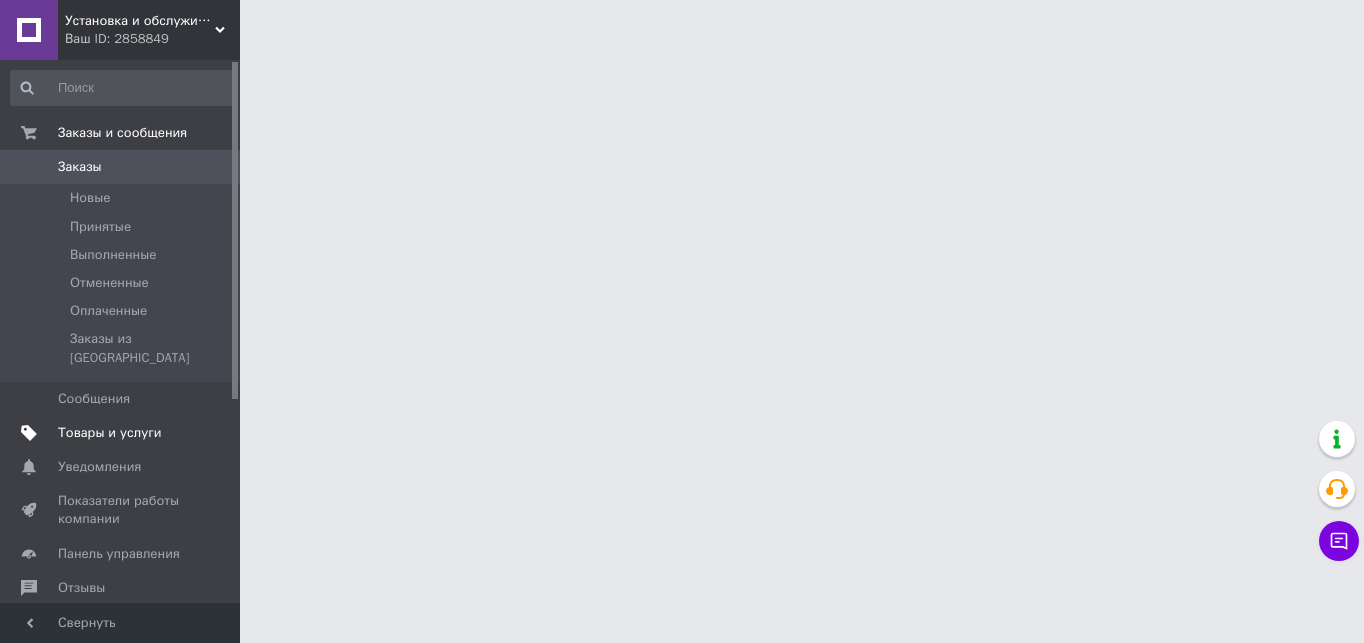 click on "Товары и услуги" at bounding box center (110, 433) 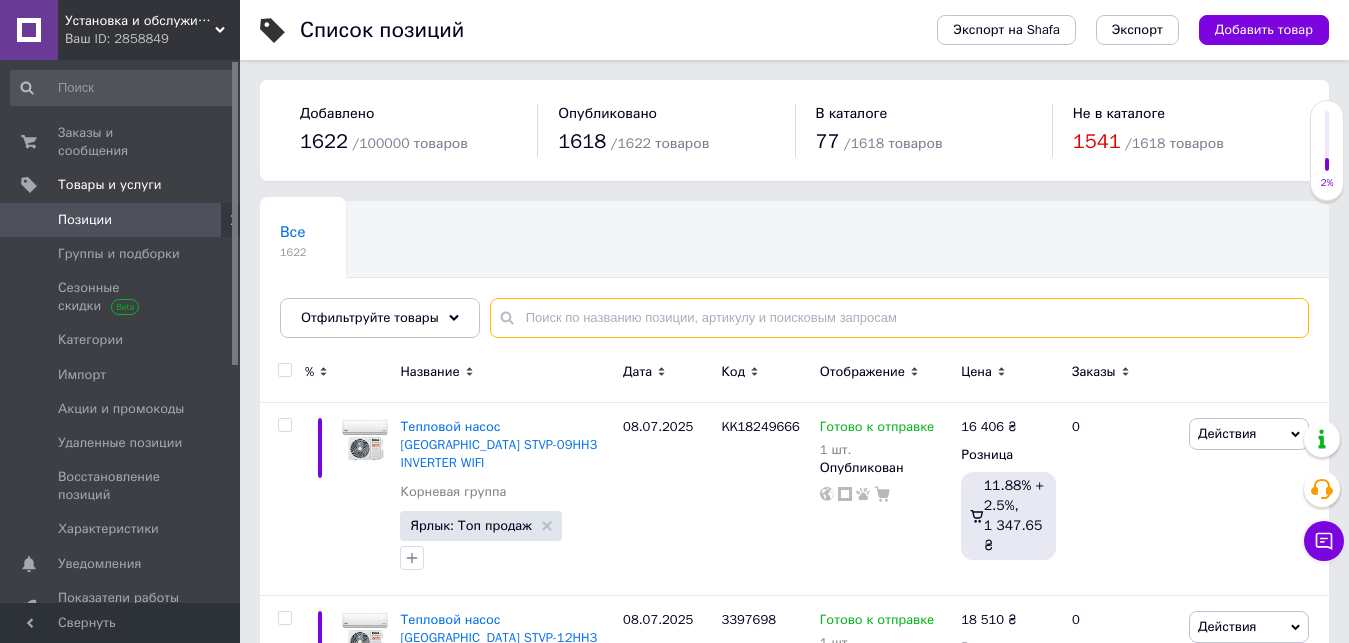 click at bounding box center (899, 318) 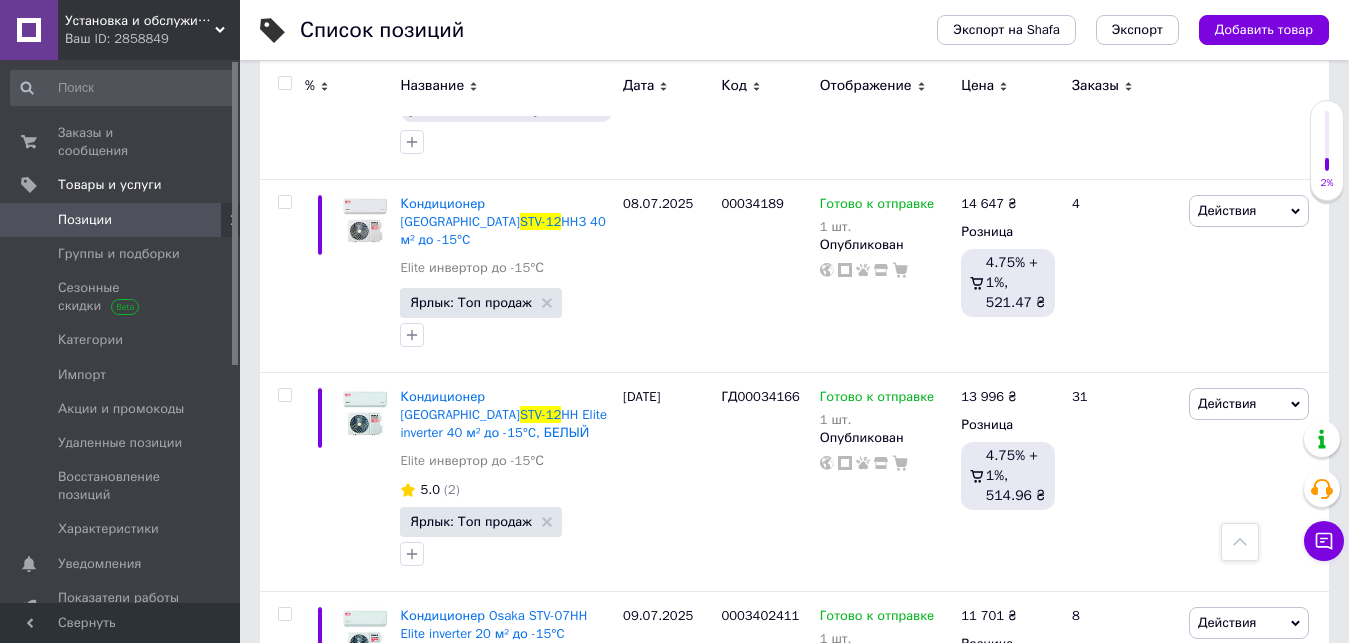scroll, scrollTop: 1200, scrollLeft: 0, axis: vertical 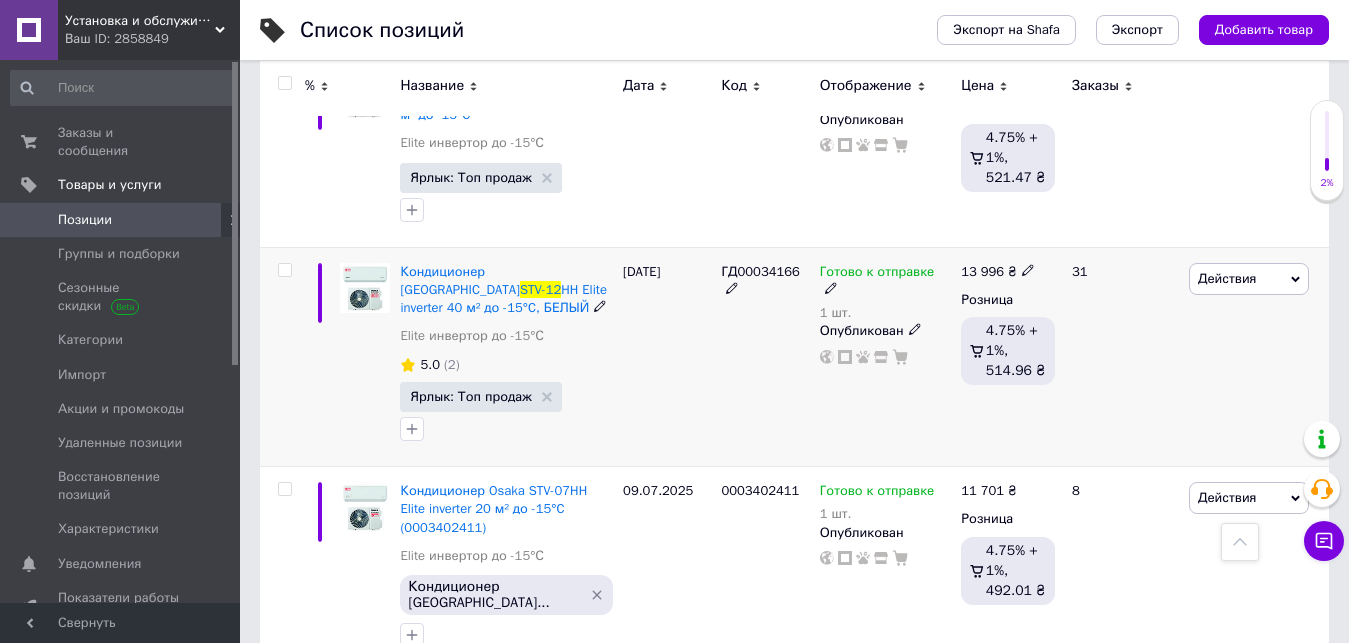 type on "stv-12" 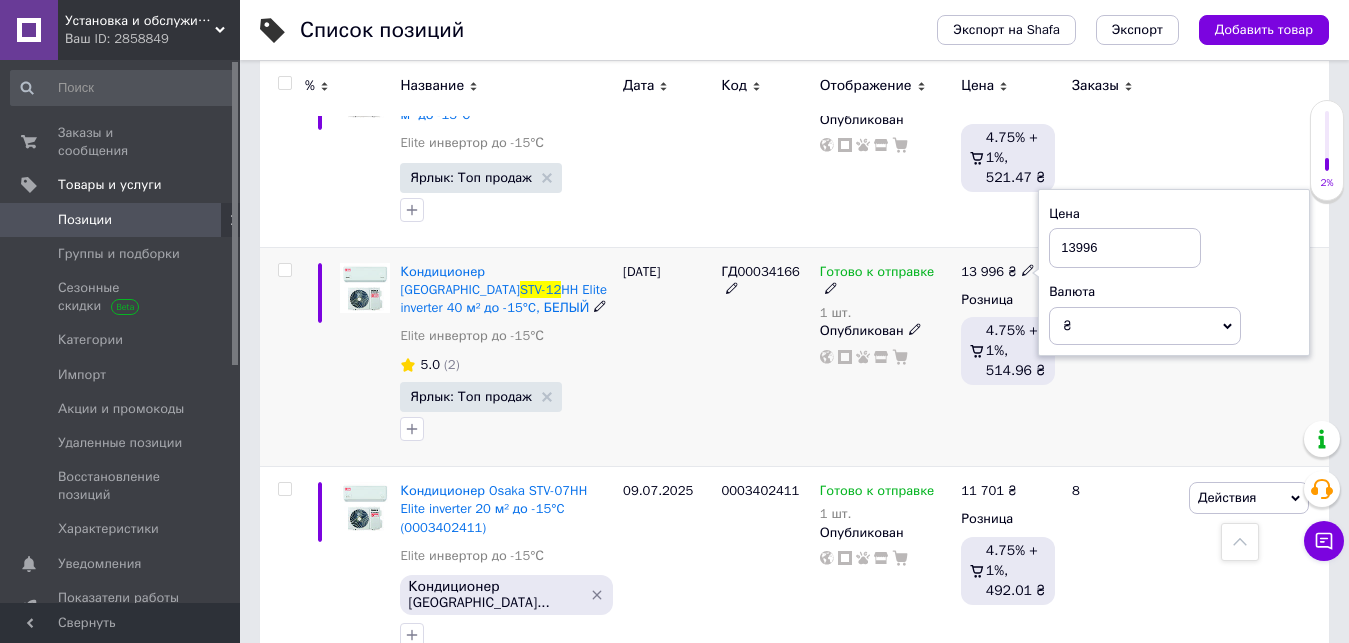 click on "13996" at bounding box center (1125, 248) 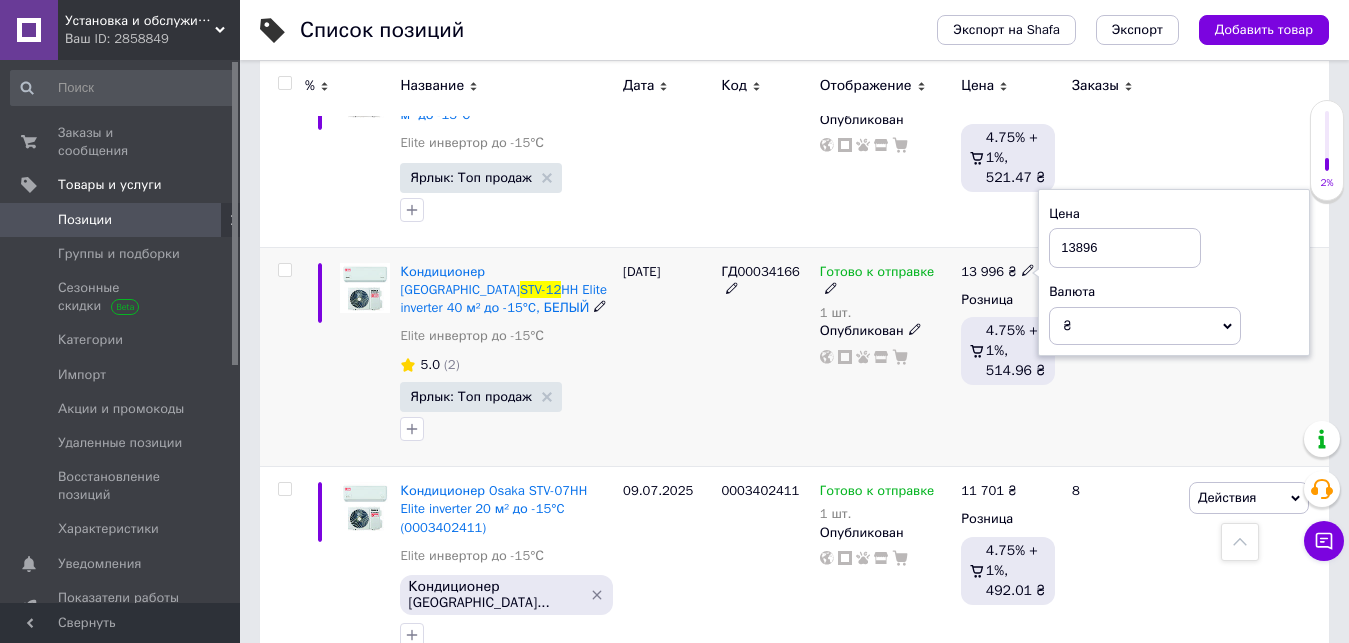 type on "13896" 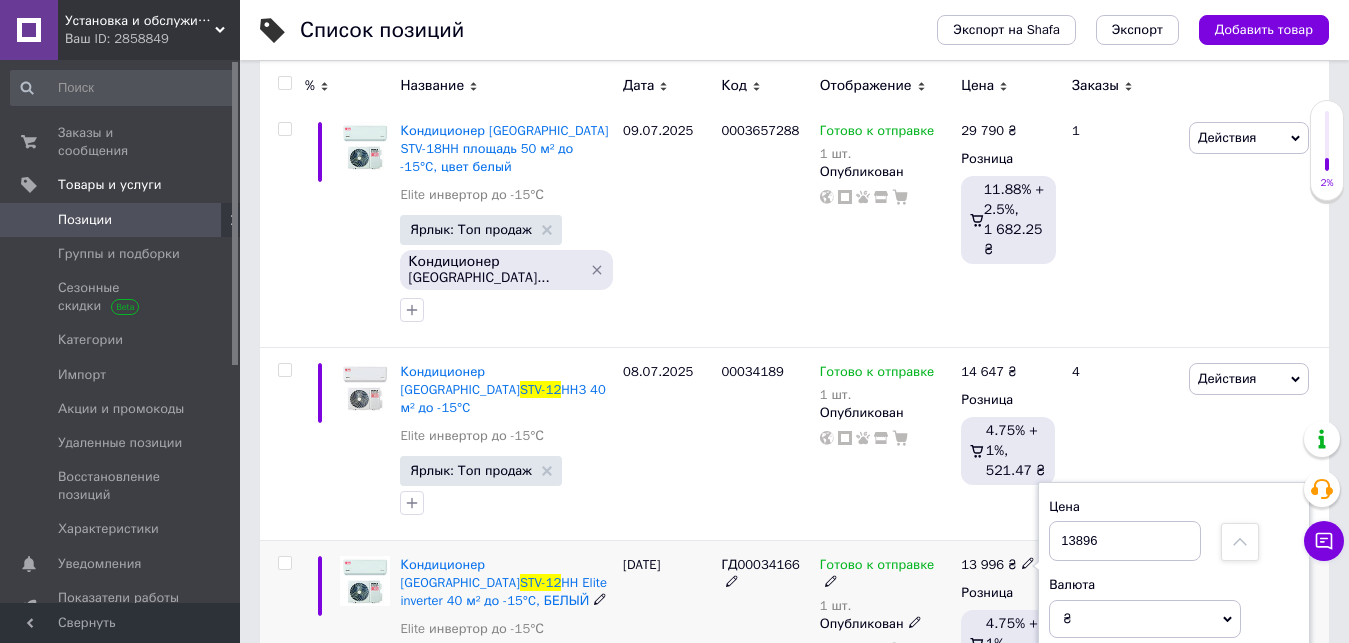 scroll, scrollTop: 900, scrollLeft: 0, axis: vertical 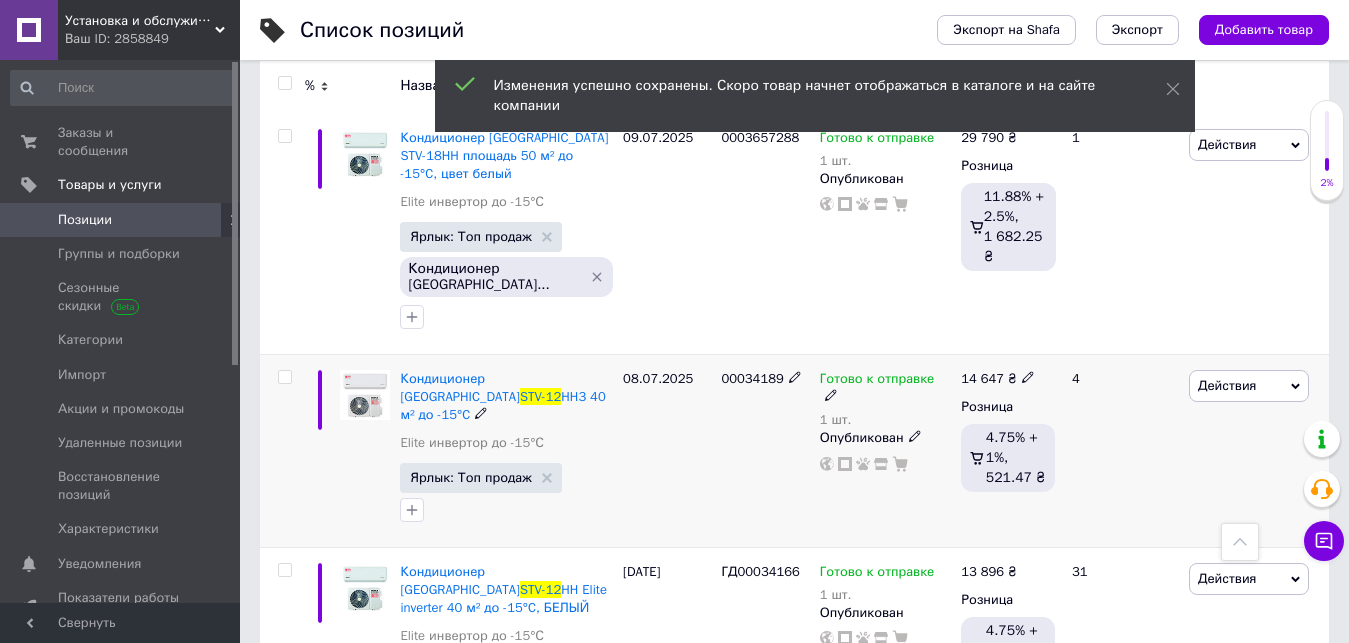 click 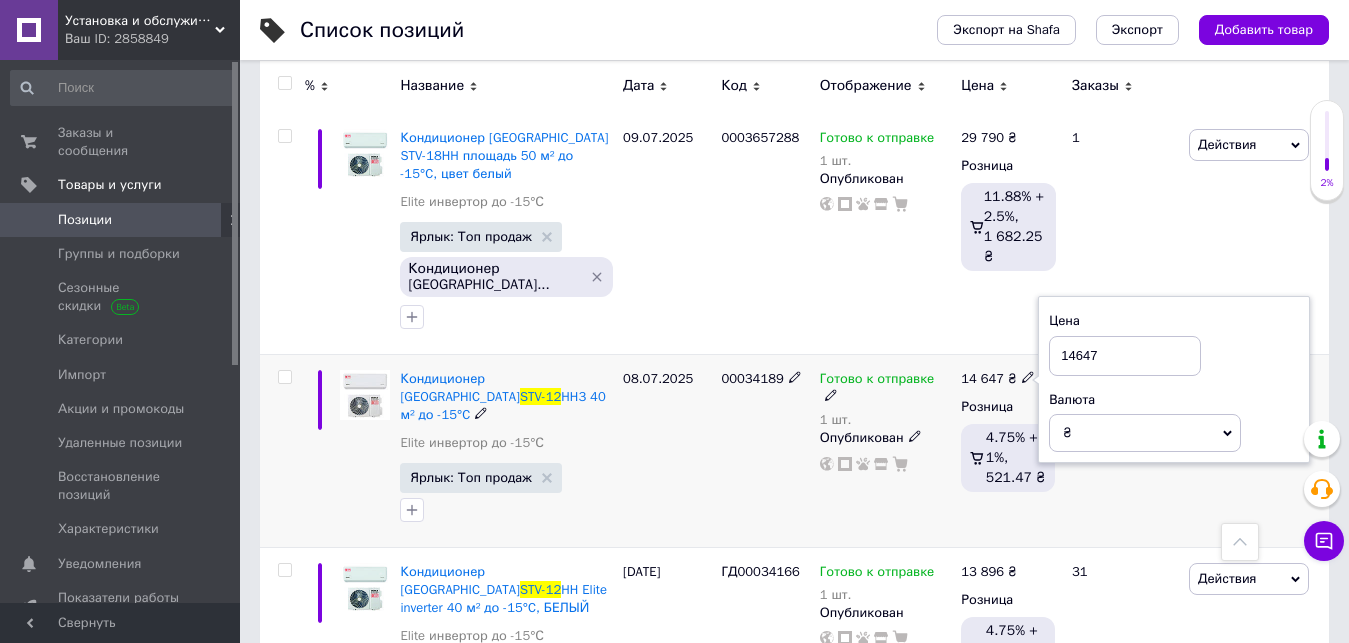 click on "14647" at bounding box center [1125, 356] 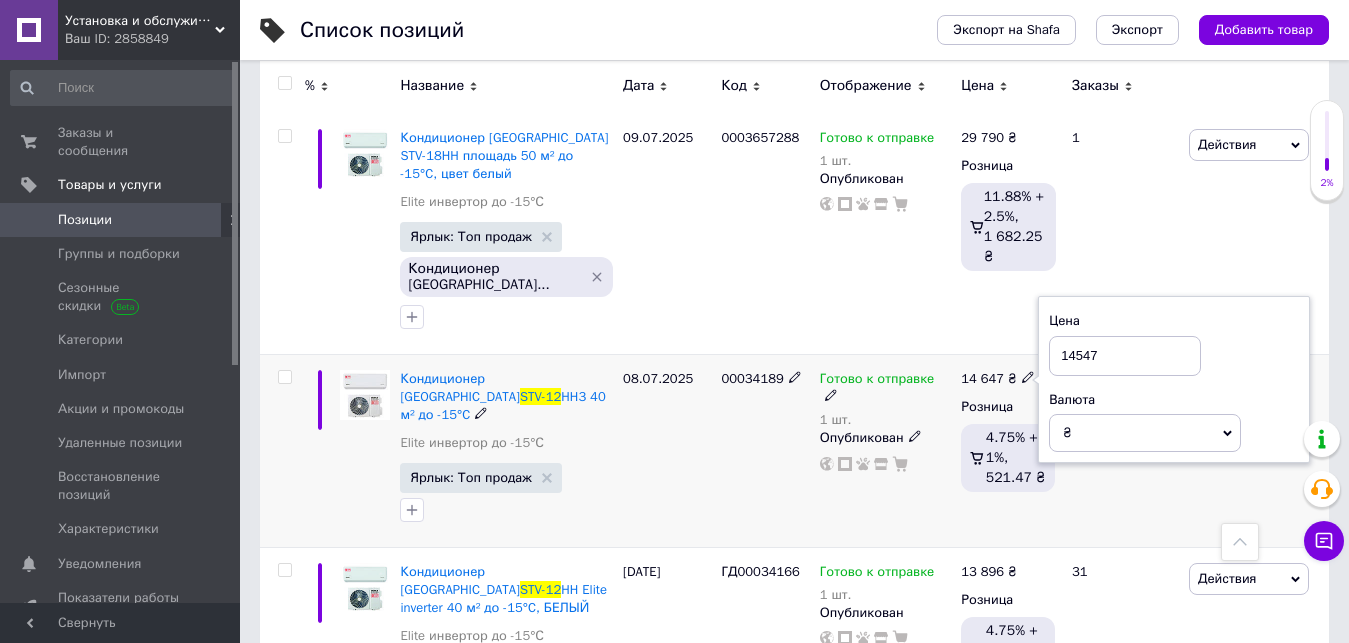 type on "14547" 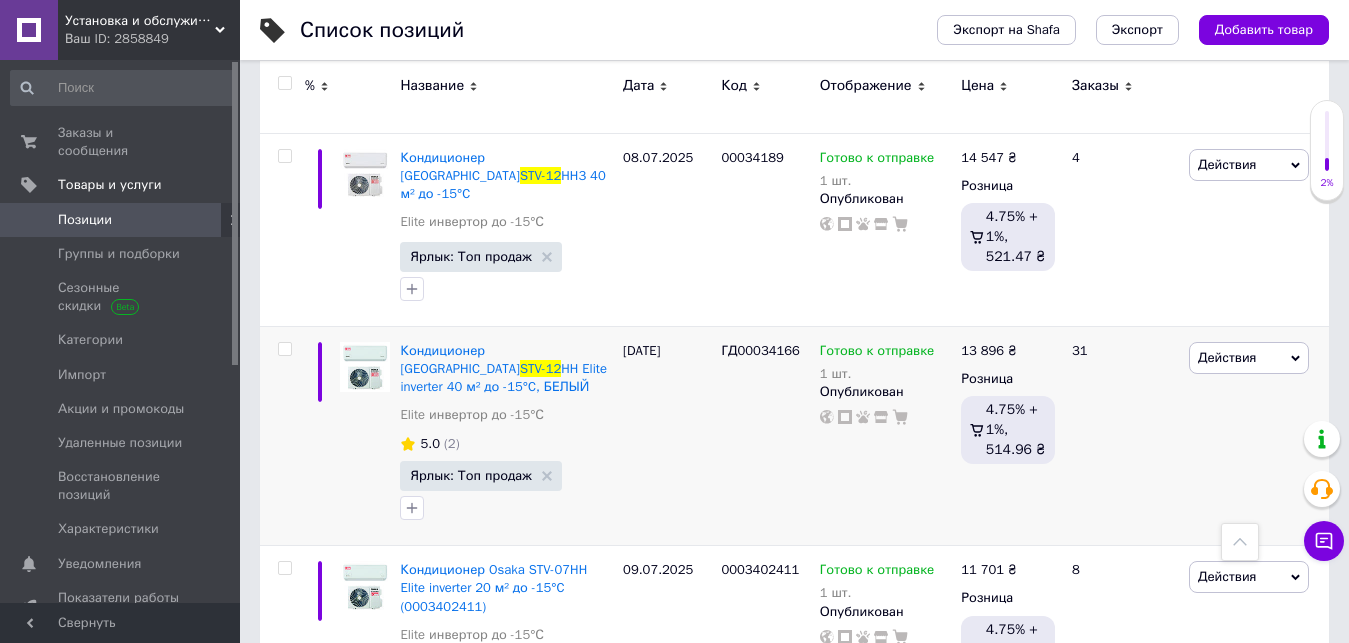 scroll, scrollTop: 1100, scrollLeft: 0, axis: vertical 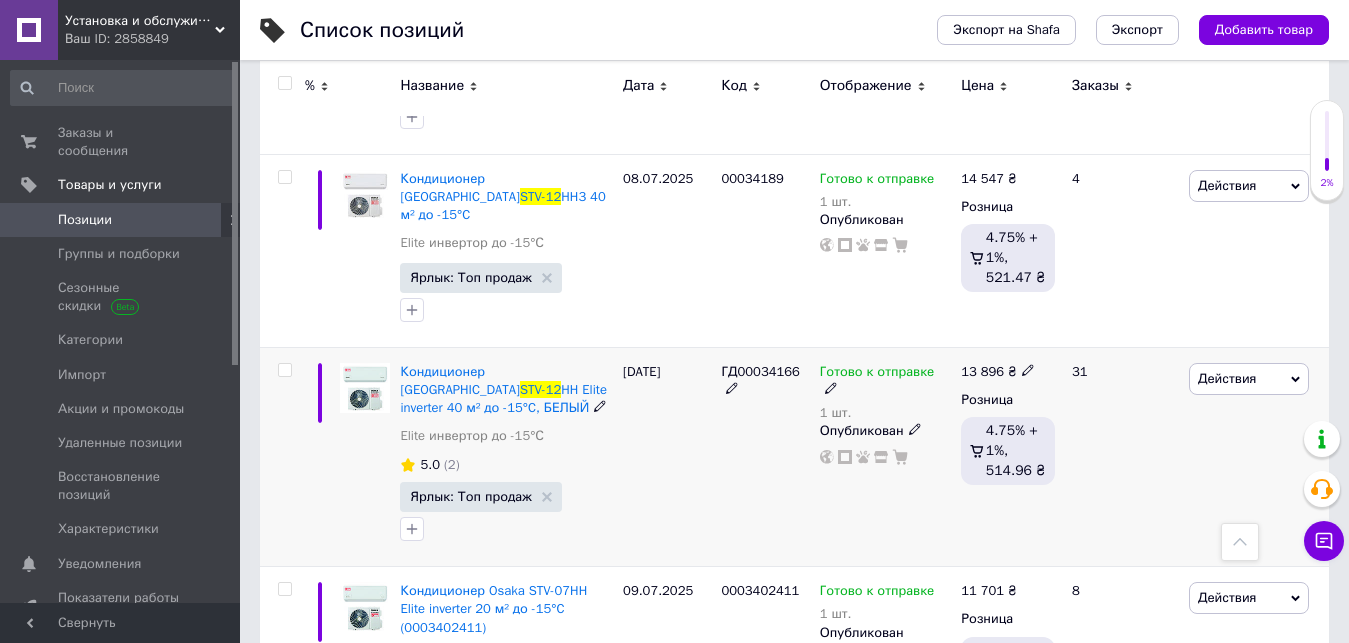 click 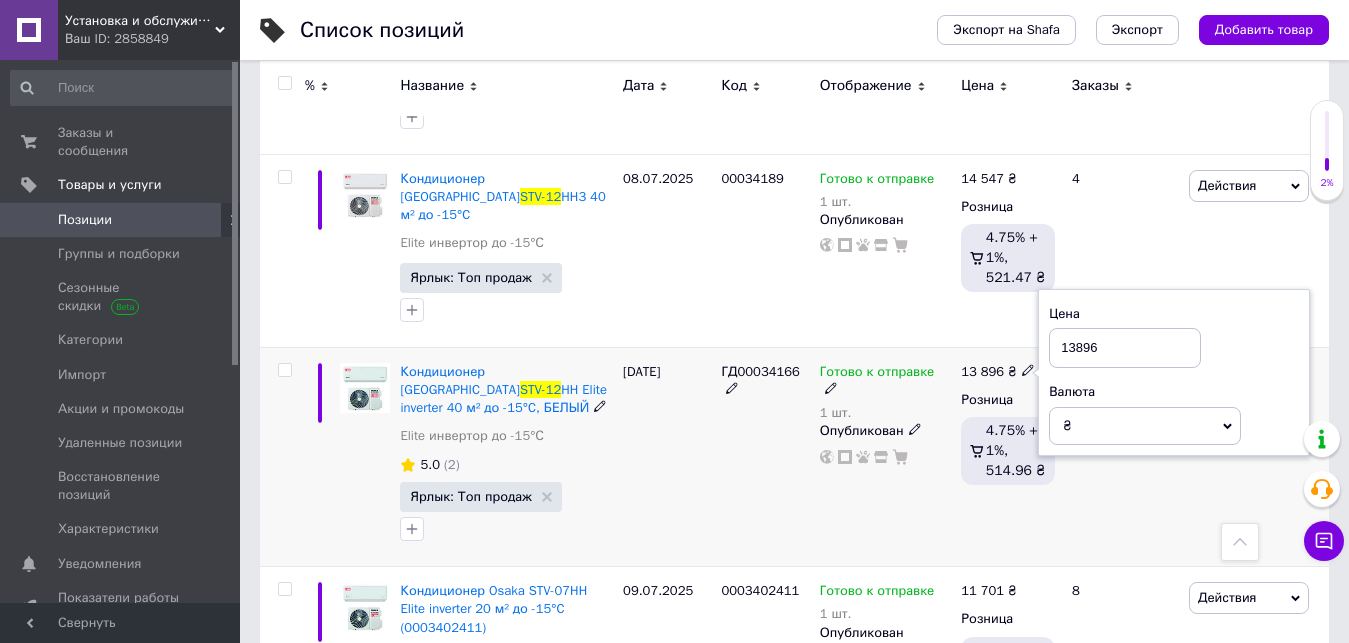 click on "04.07.2025" at bounding box center [667, 457] 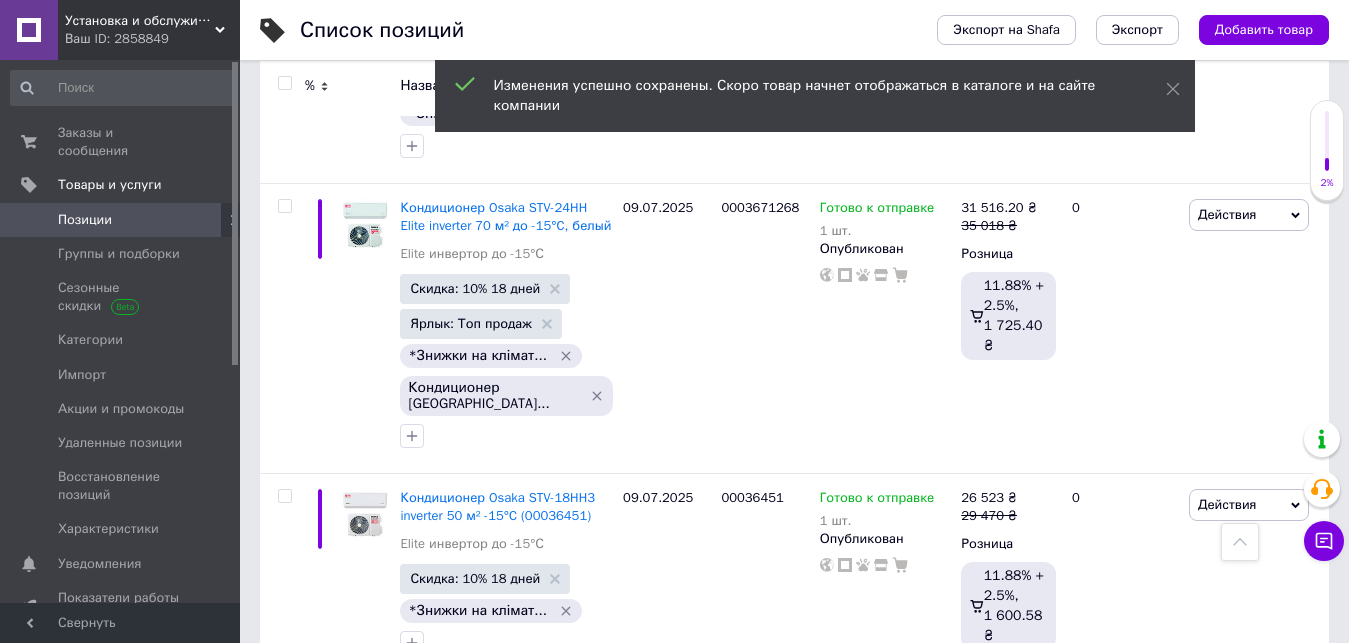 scroll, scrollTop: 2500, scrollLeft: 0, axis: vertical 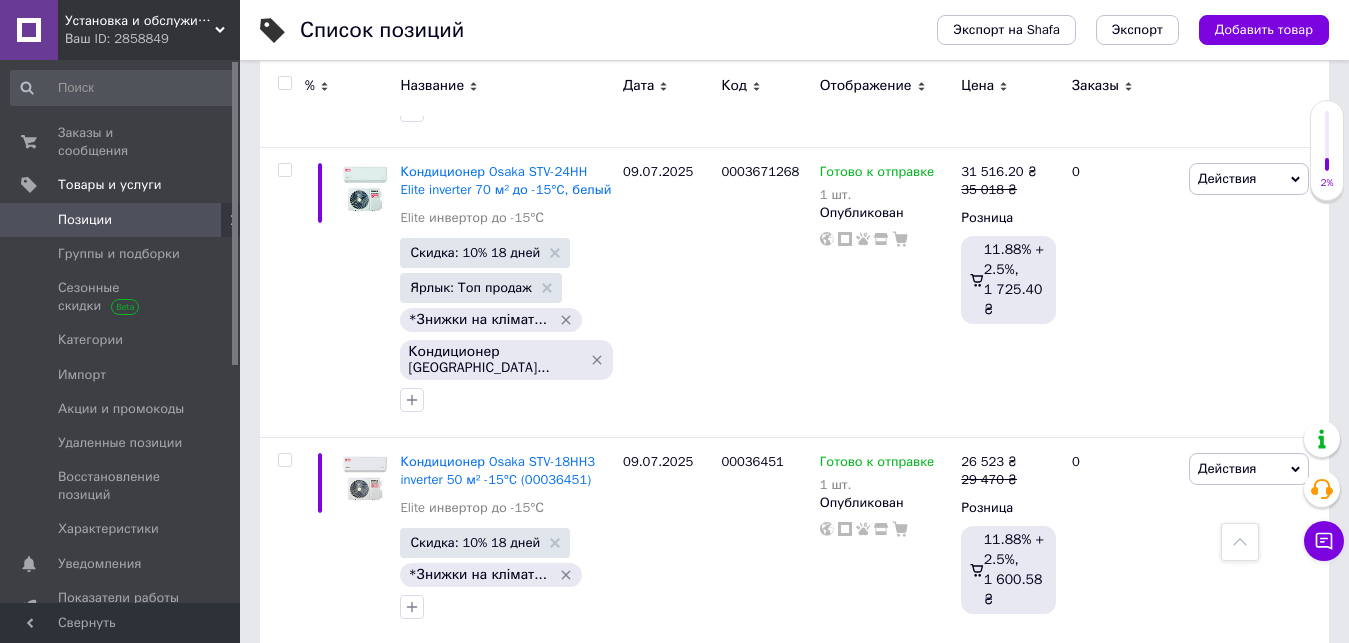 click 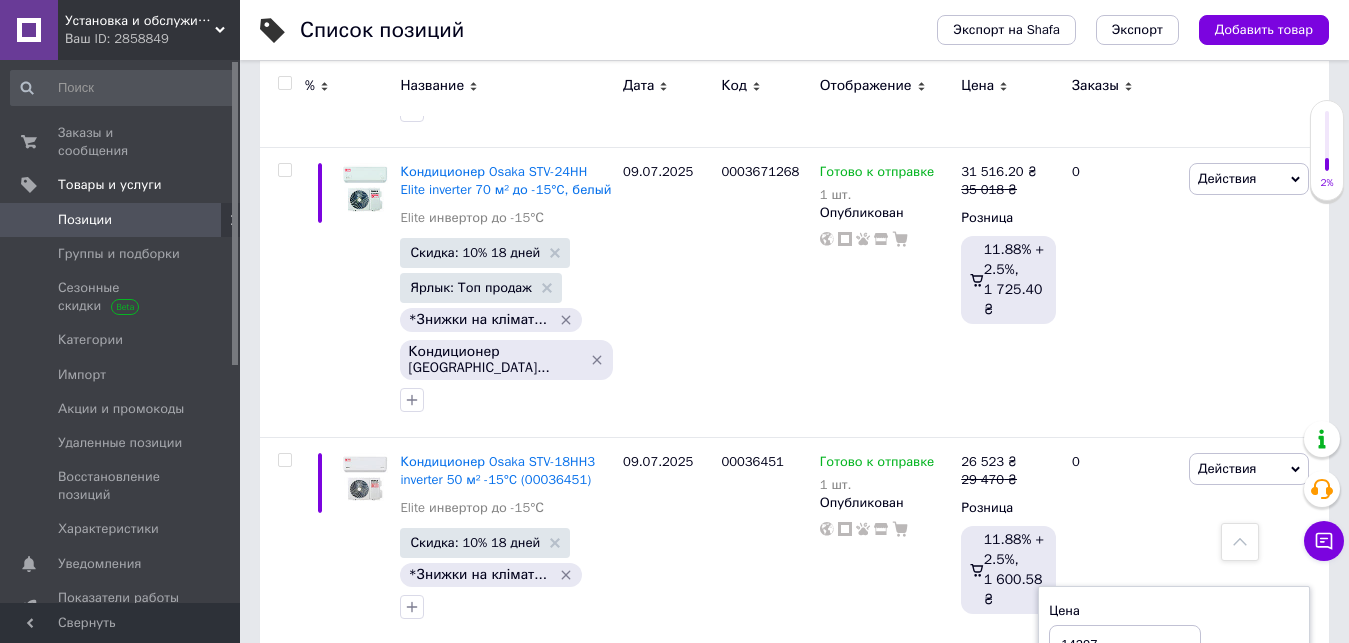 drag, startPoint x: 1096, startPoint y: 469, endPoint x: 1156, endPoint y: 470, distance: 60.00833 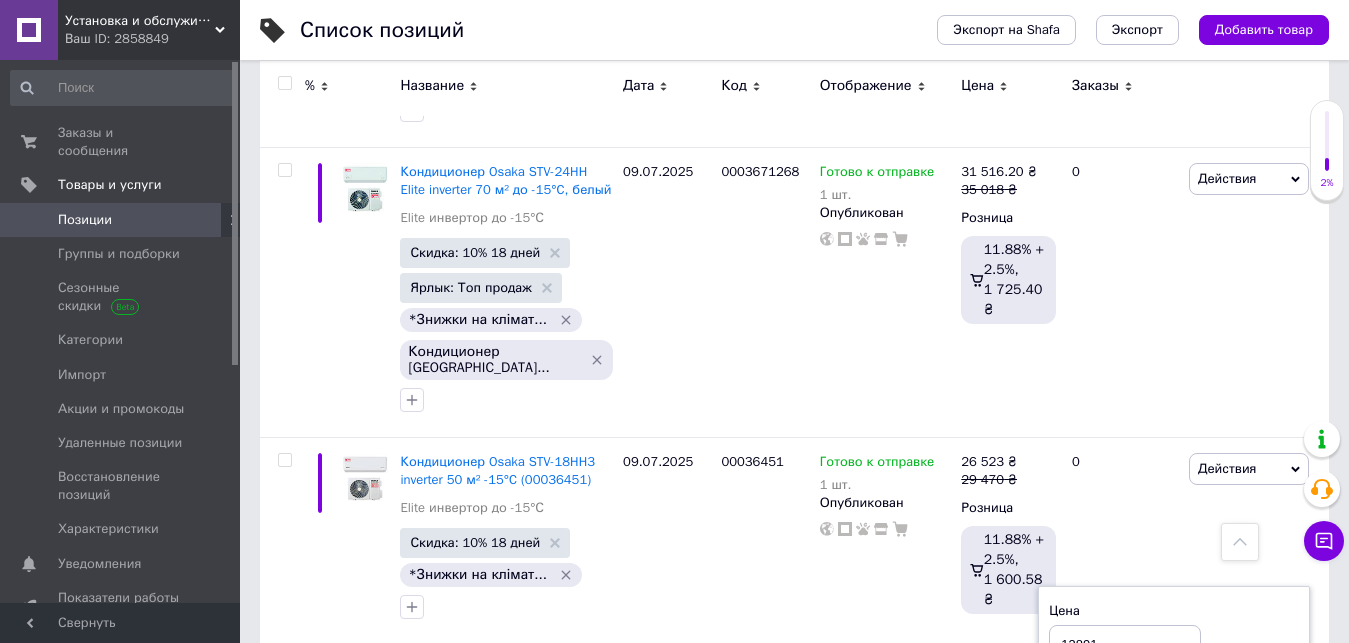 type on "13891" 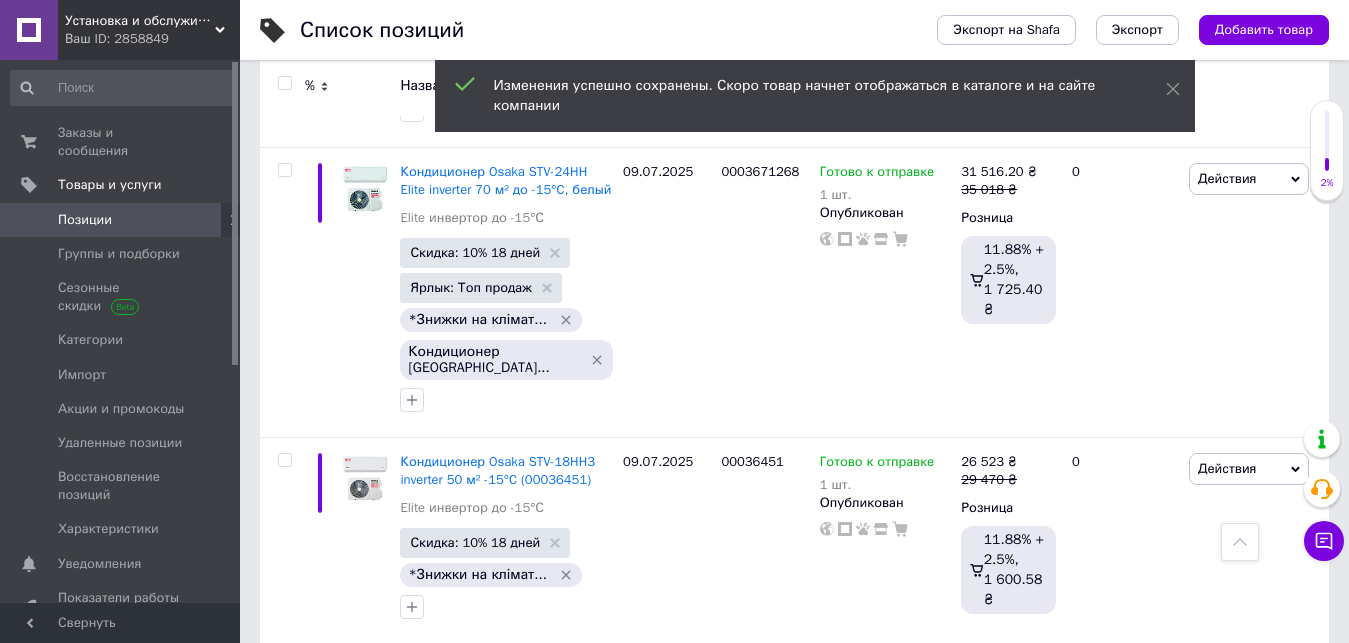 click 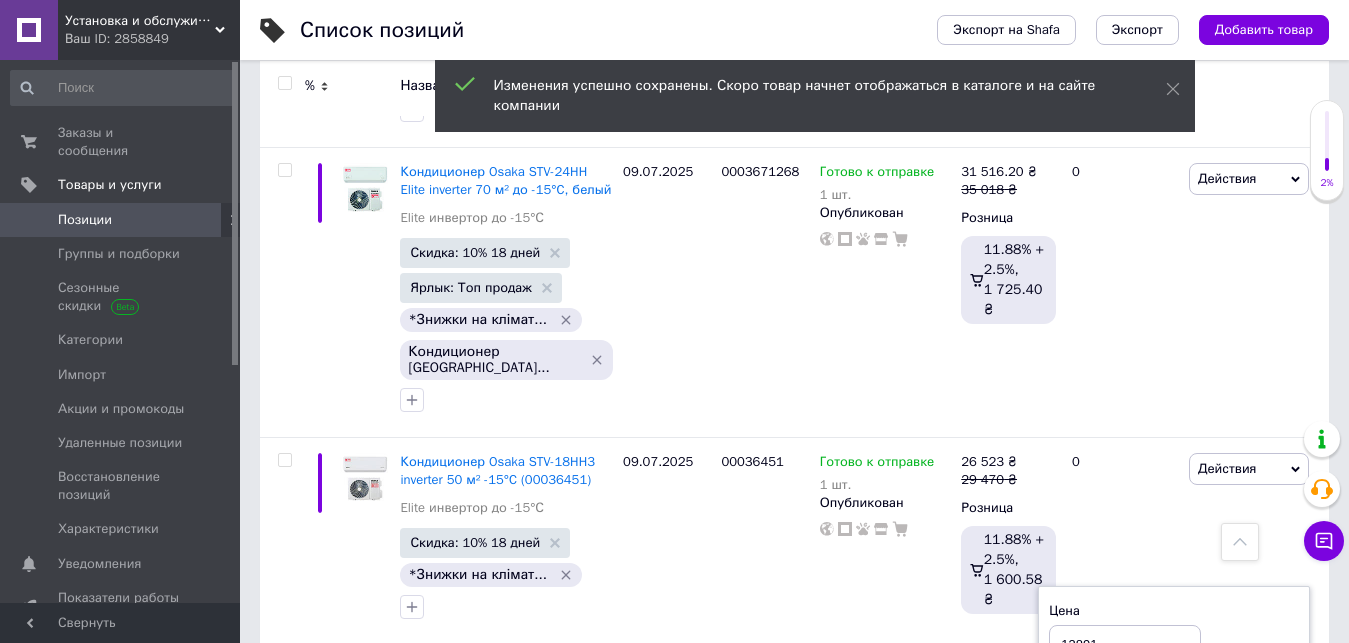 click on "13891" at bounding box center (1125, 645) 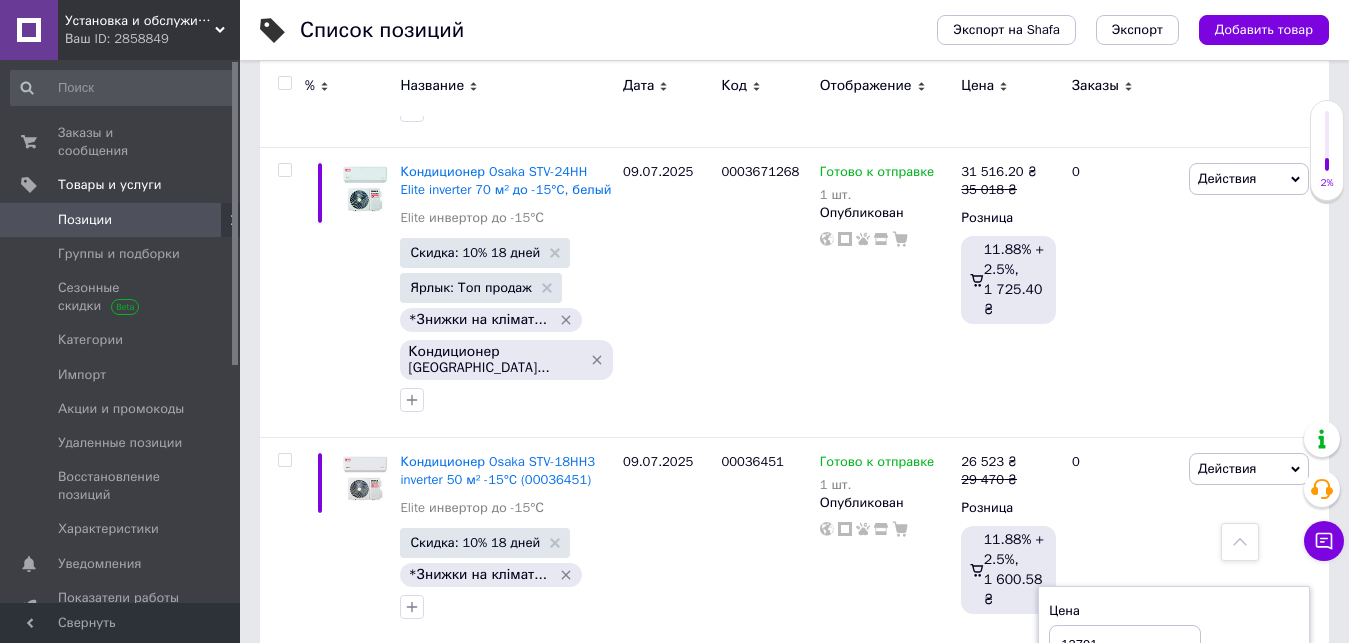 type on "13791" 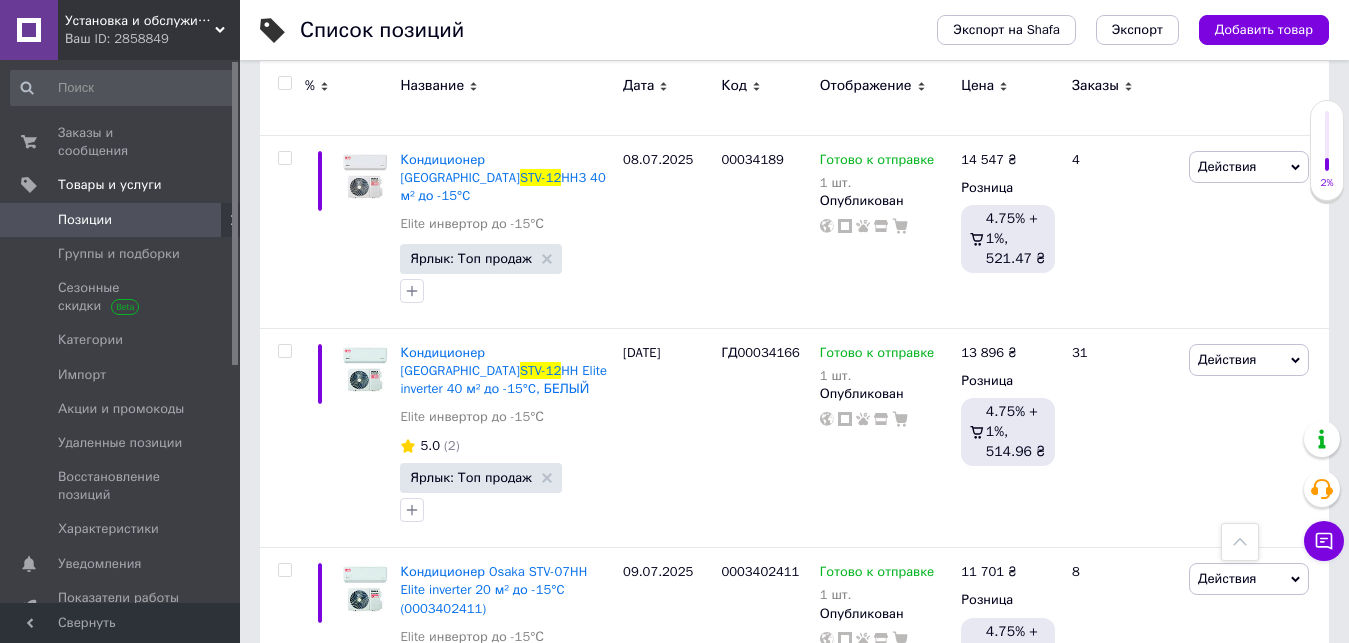 scroll, scrollTop: 1100, scrollLeft: 0, axis: vertical 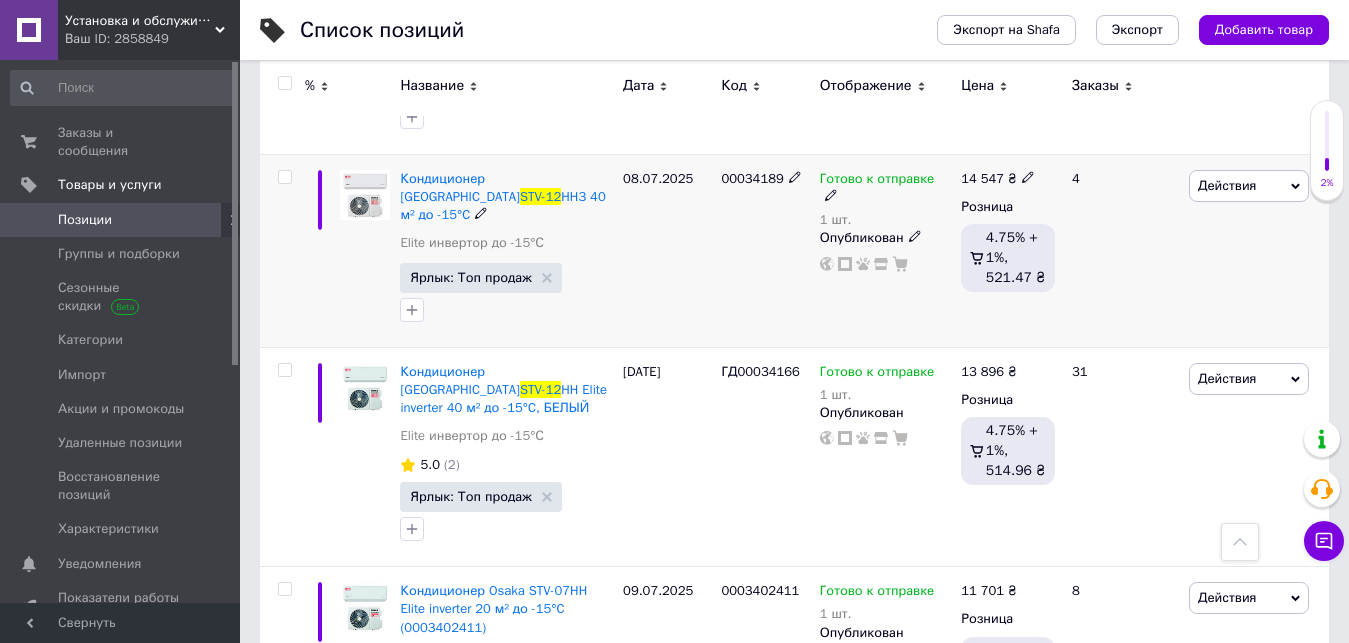click 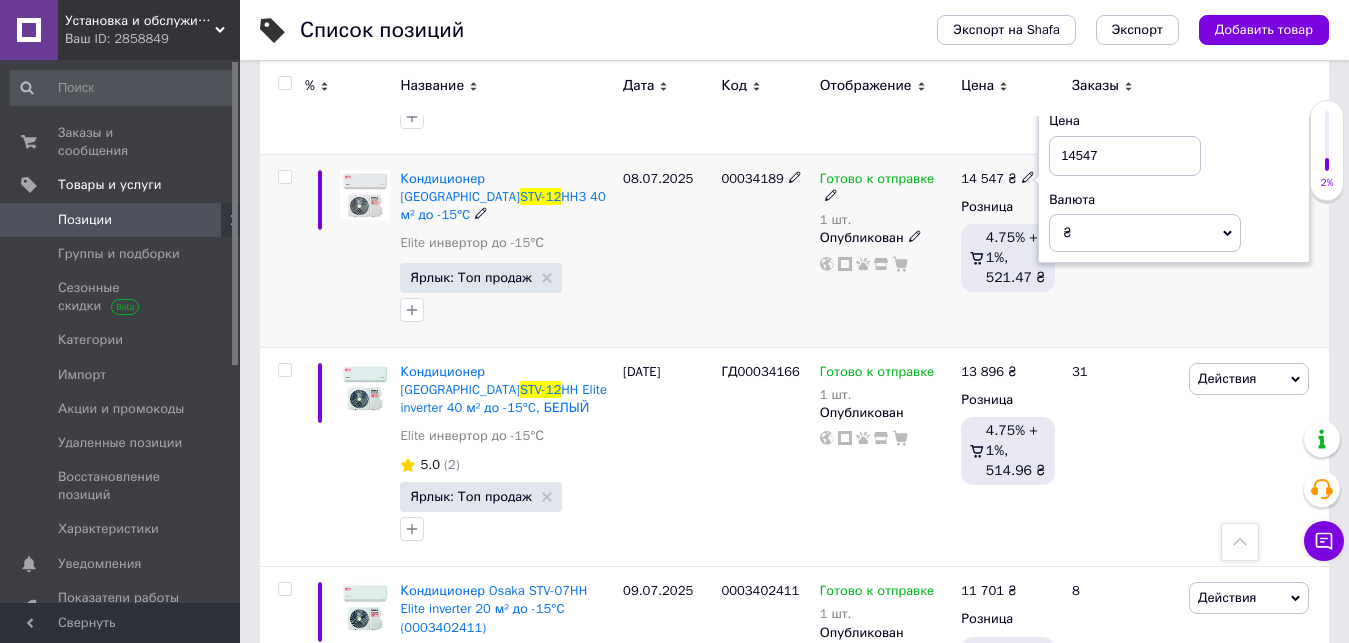 click on "14547" at bounding box center (1125, 156) 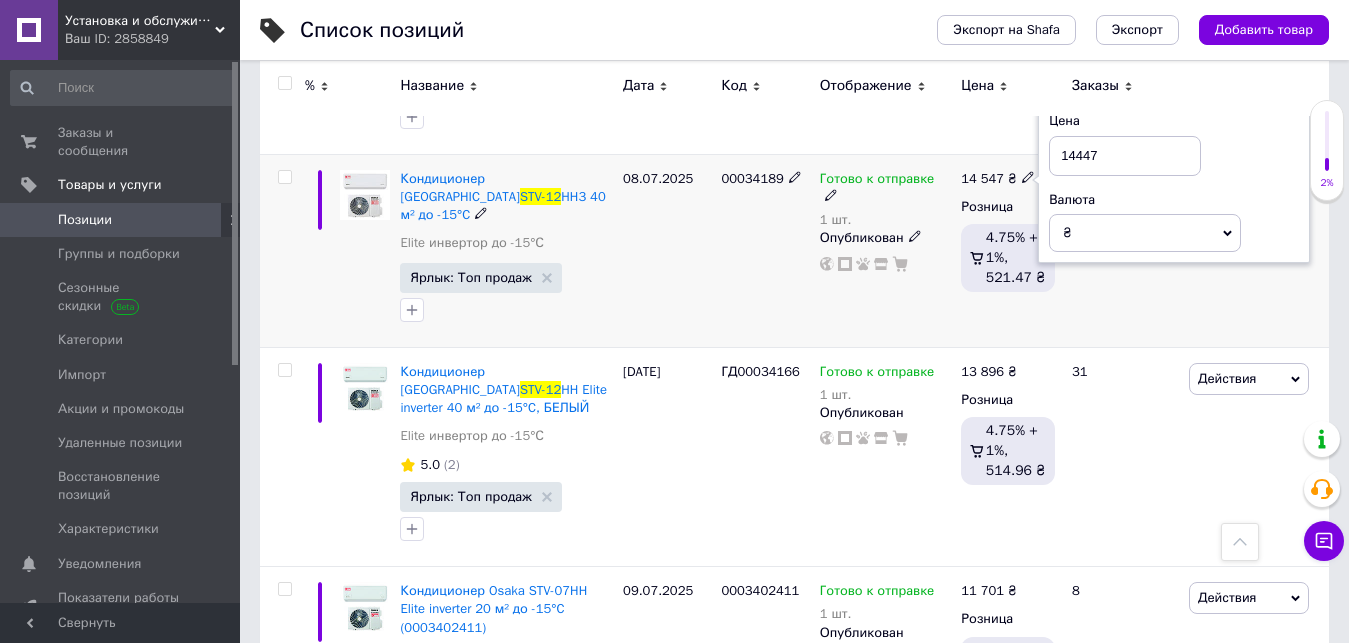 type on "14447" 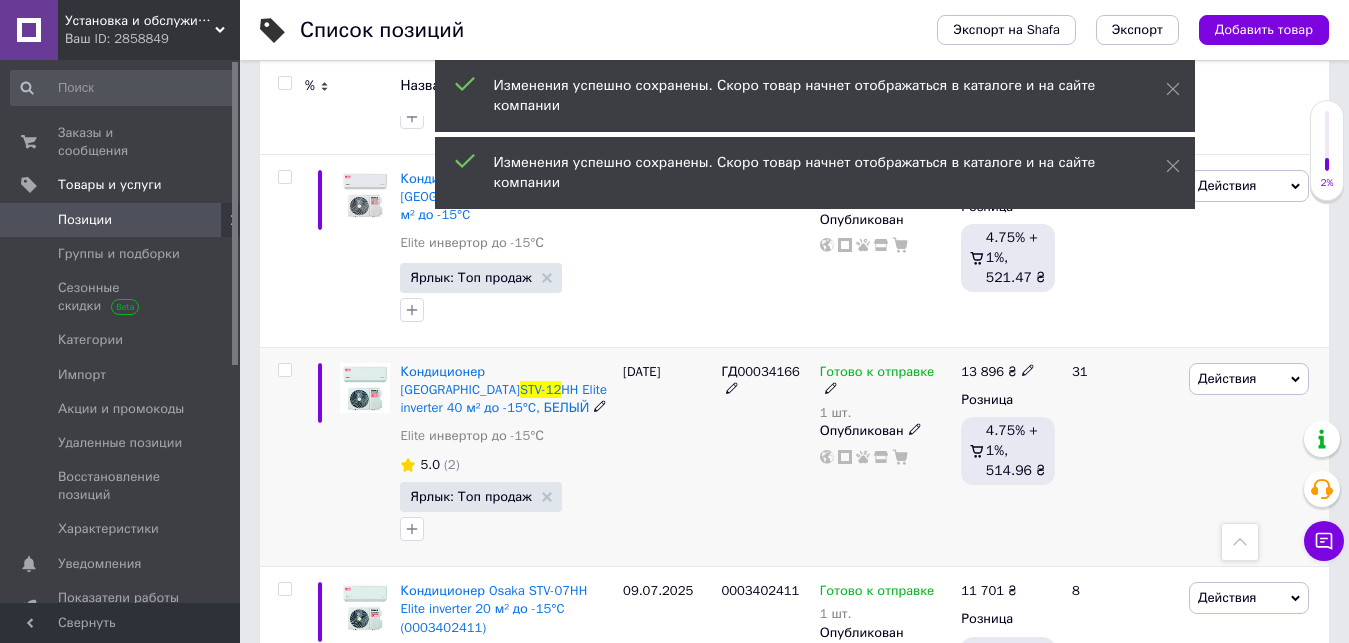 click 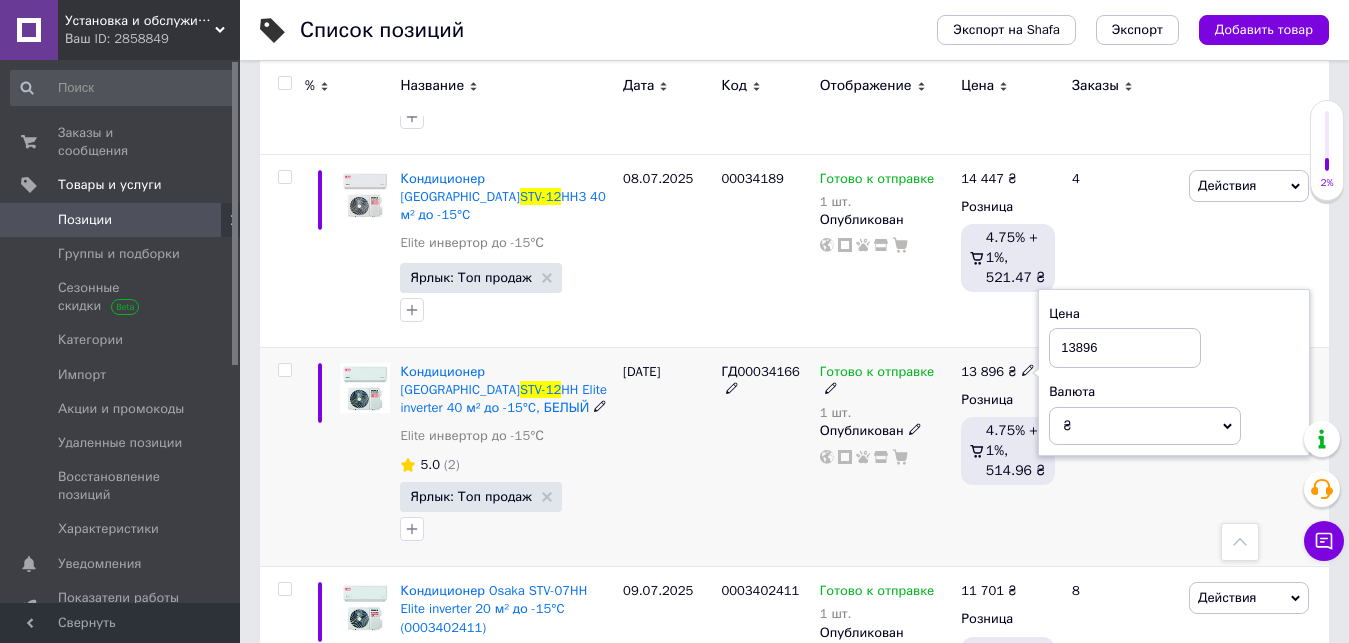 click on "13896" at bounding box center (1125, 348) 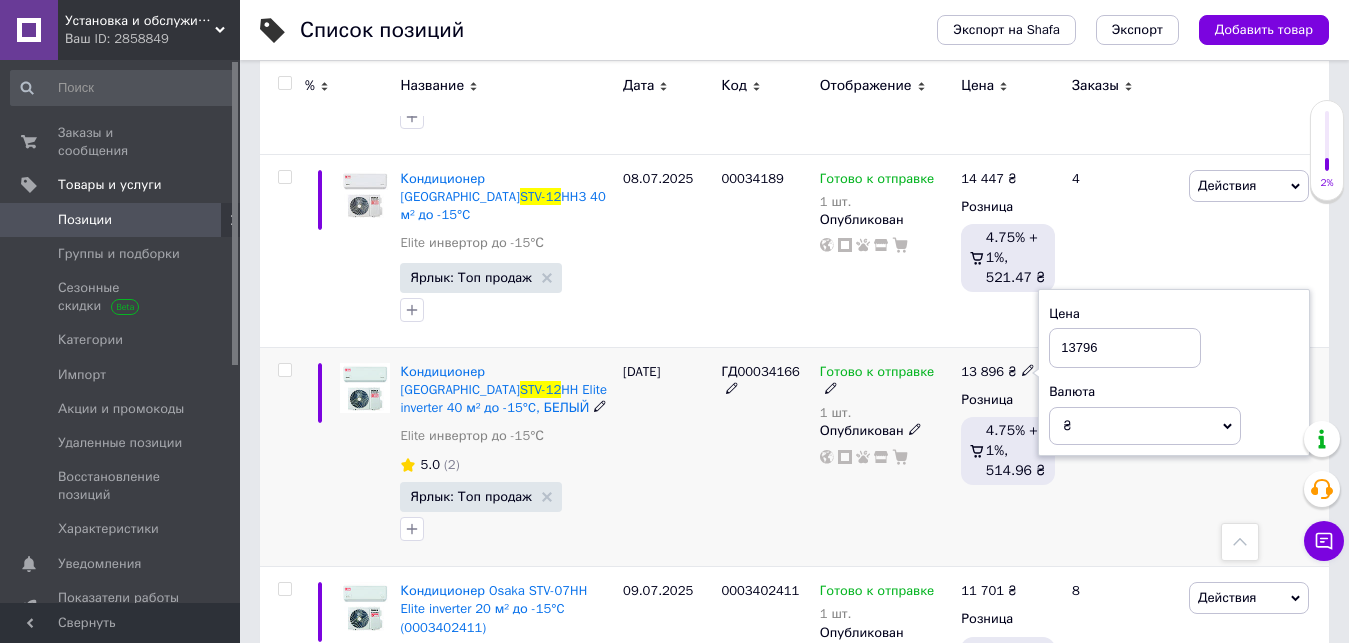 type on "13796" 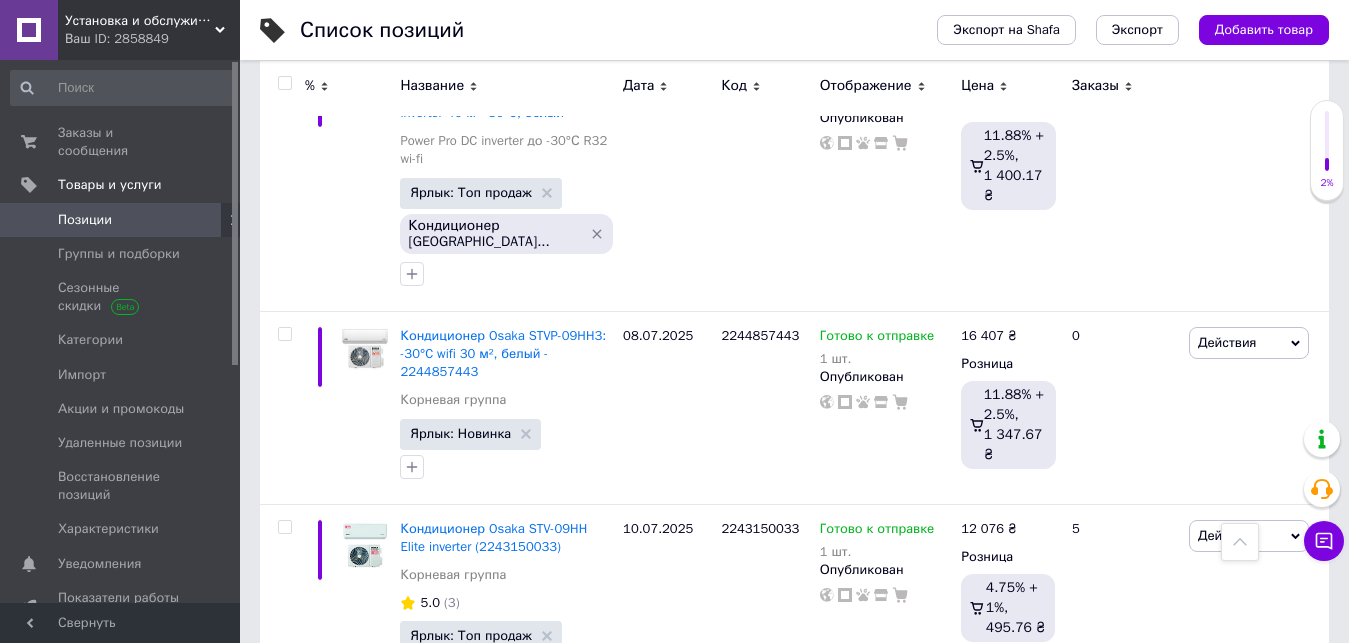 scroll, scrollTop: 7036, scrollLeft: 0, axis: vertical 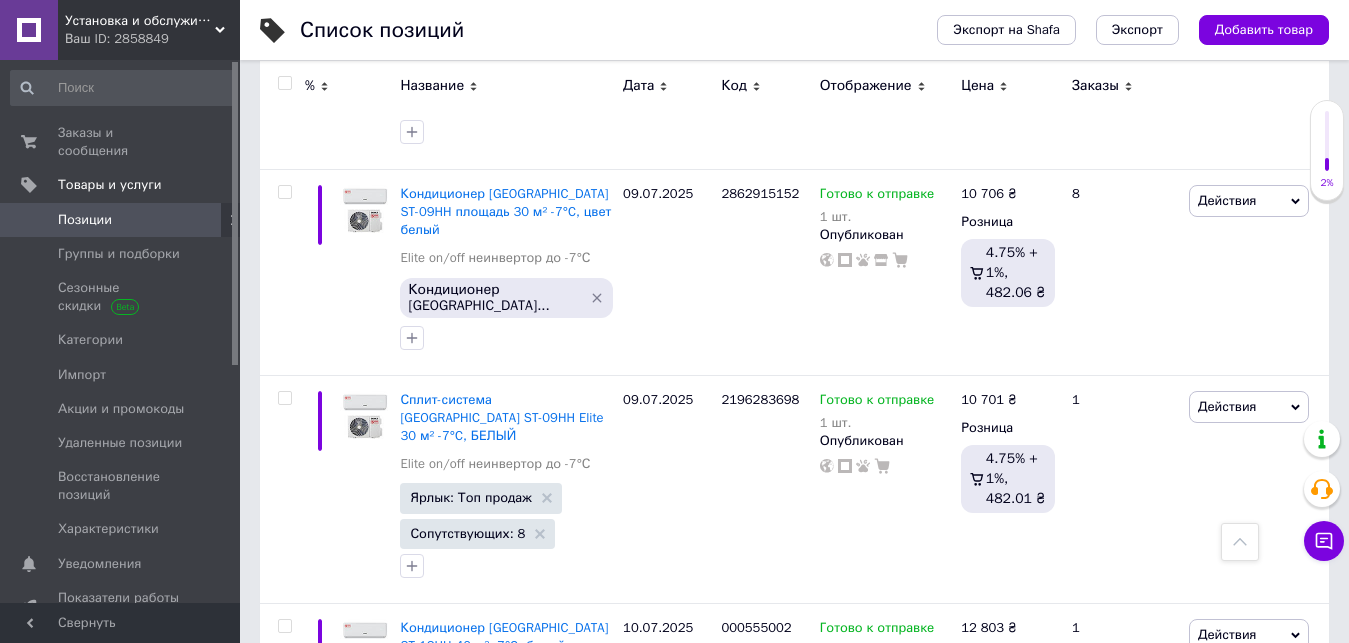 click on "Установка и обслуживание кондиционеров, сплит-систем" at bounding box center (140, 21) 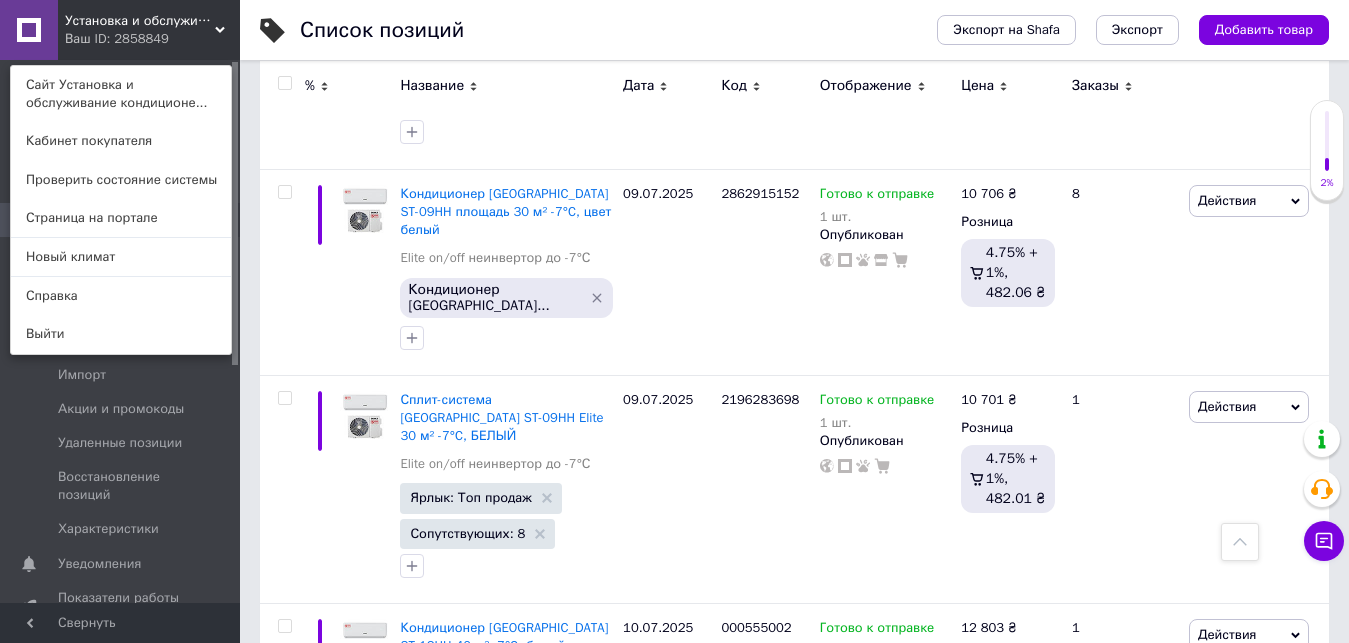 click on "Установка и обслуживание кондиционеров, сплит-систем" at bounding box center (140, 21) 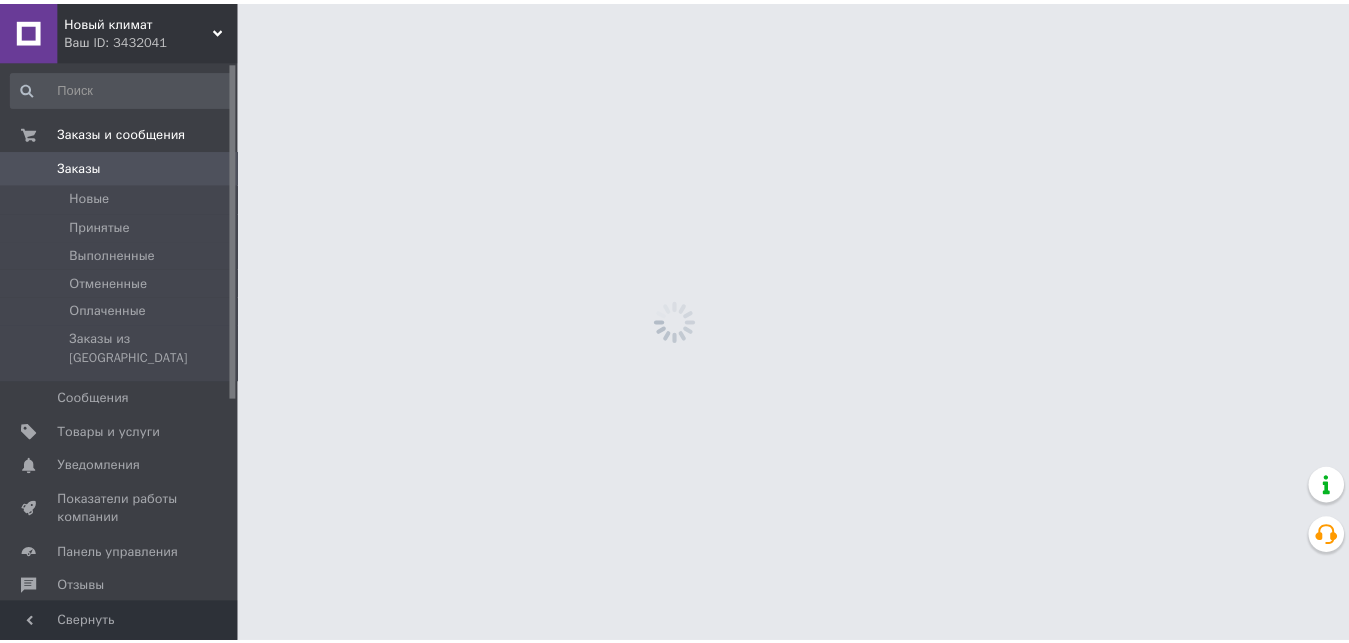 scroll, scrollTop: 0, scrollLeft: 0, axis: both 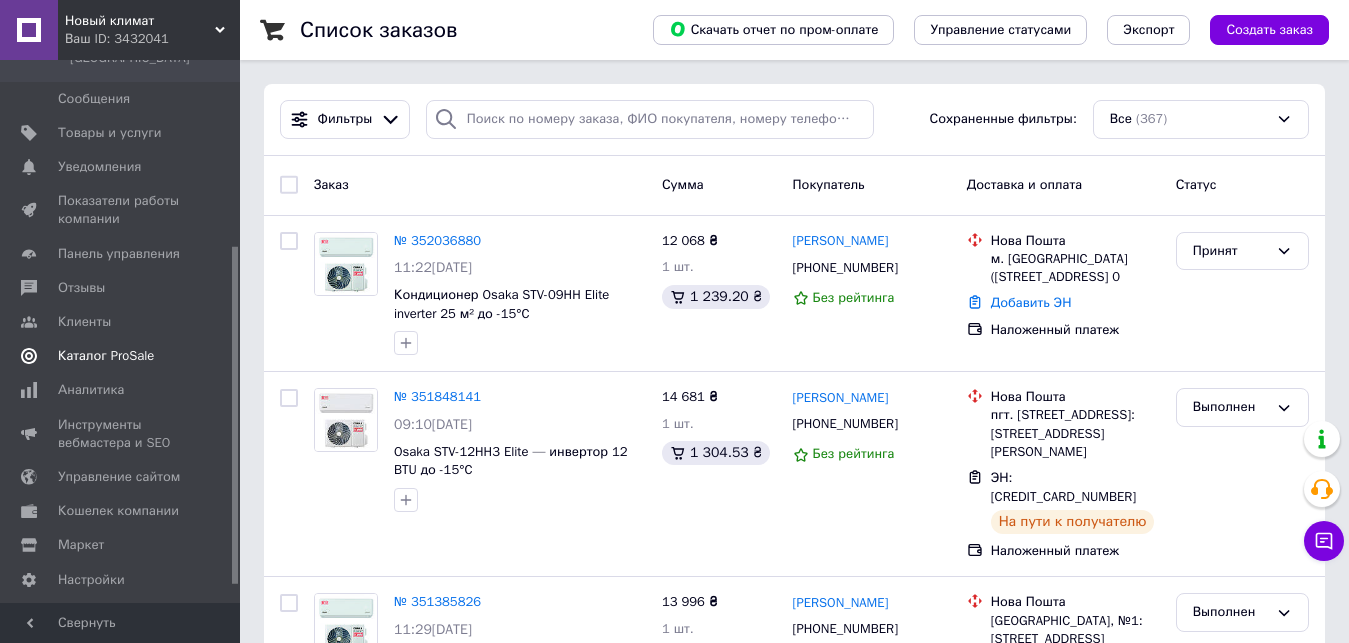 click on "Каталог ProSale" at bounding box center [106, 356] 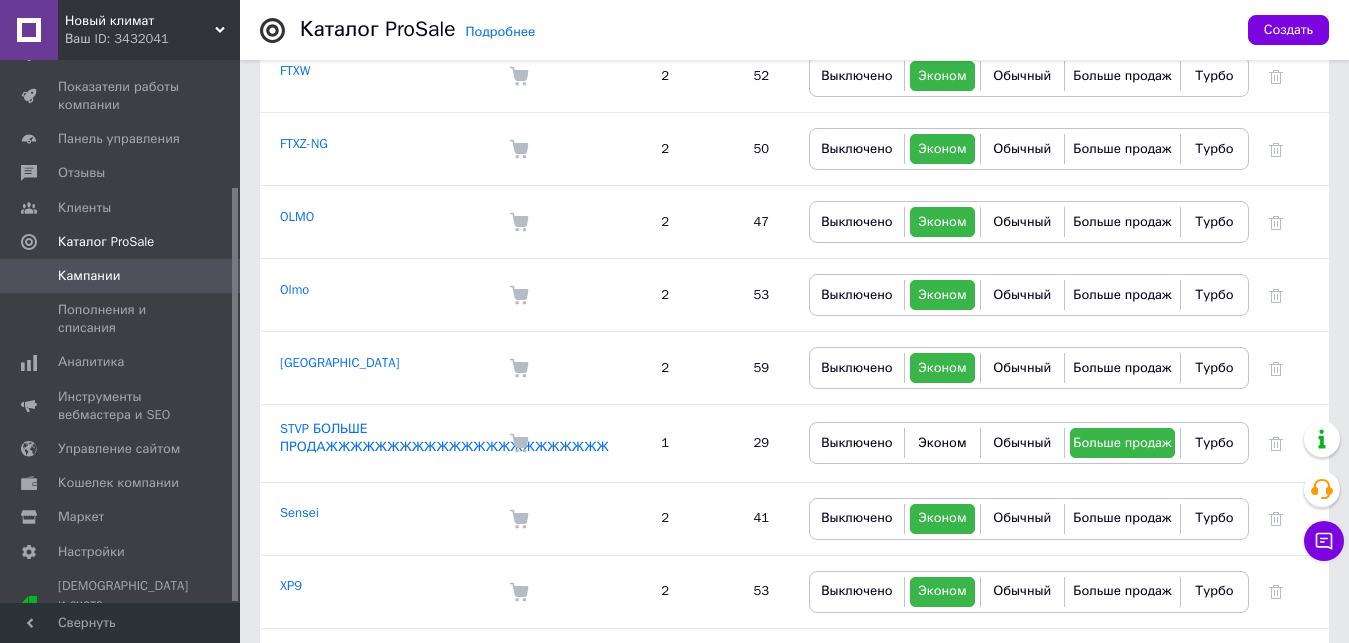 scroll, scrollTop: 2200, scrollLeft: 0, axis: vertical 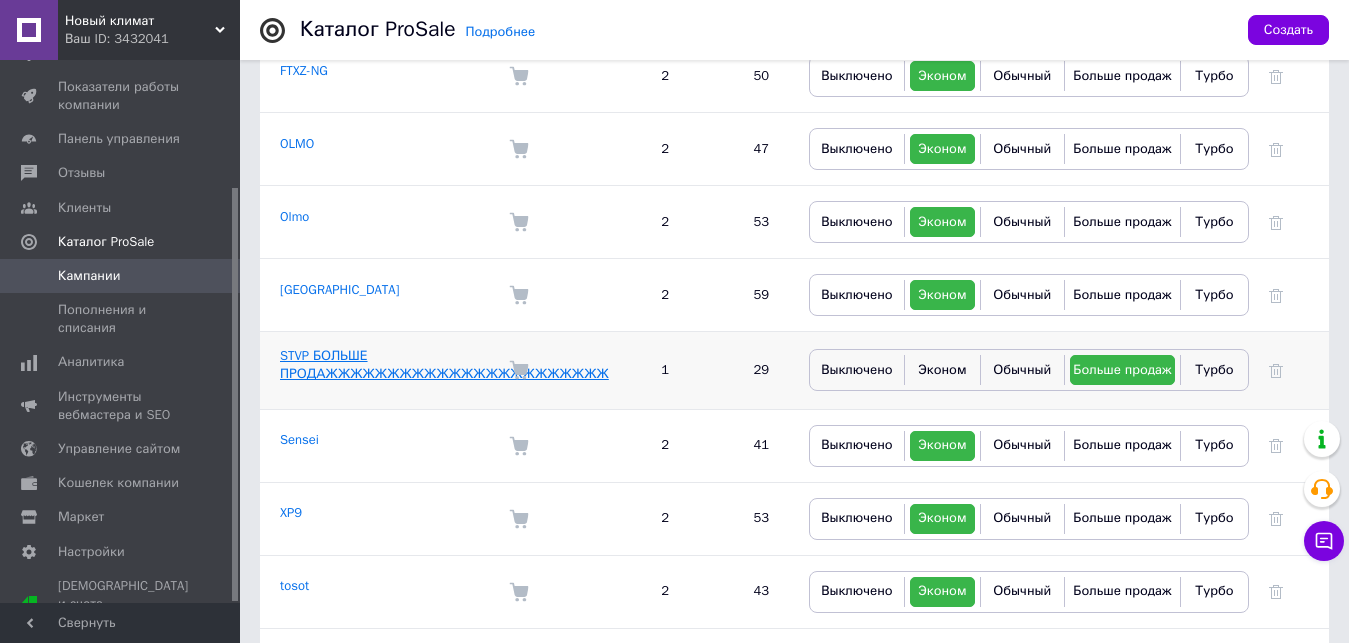 click on "STVP БОЛЬШЕ ПРОДАЖЖЖЖЖЖЖЖЖЖЖЖЖЖЖЖЖЖЖЖЖЖЖ" at bounding box center [444, 364] 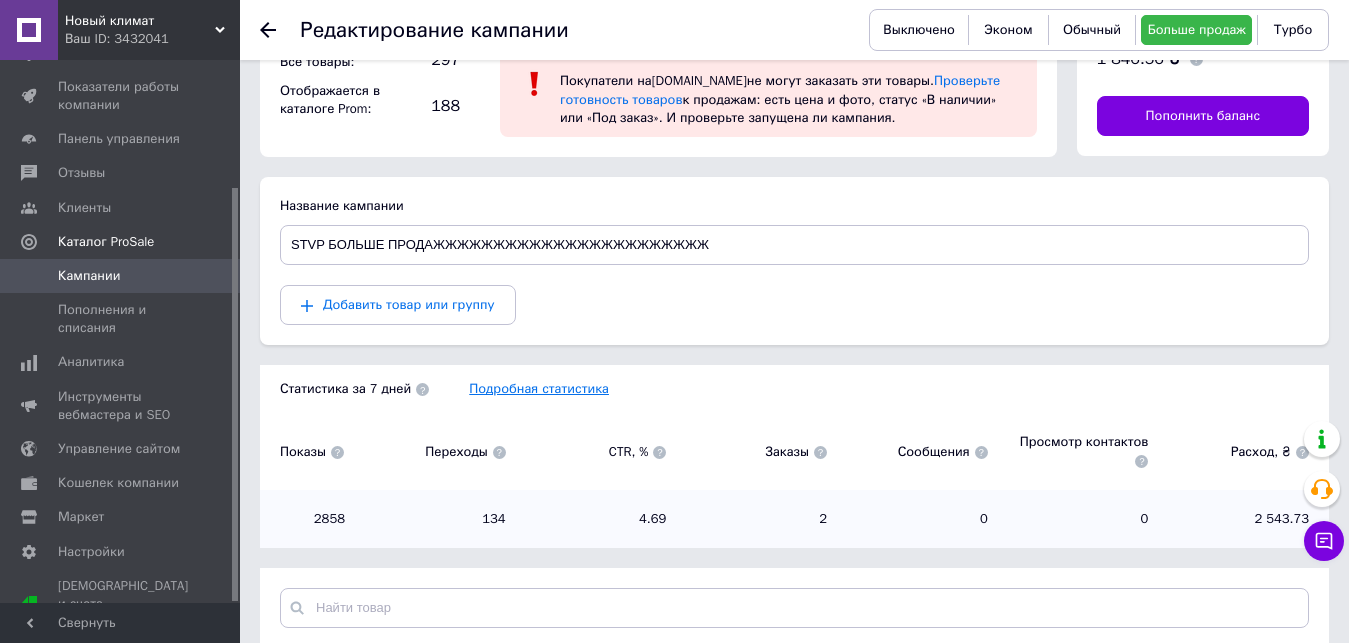 scroll, scrollTop: 288, scrollLeft: 0, axis: vertical 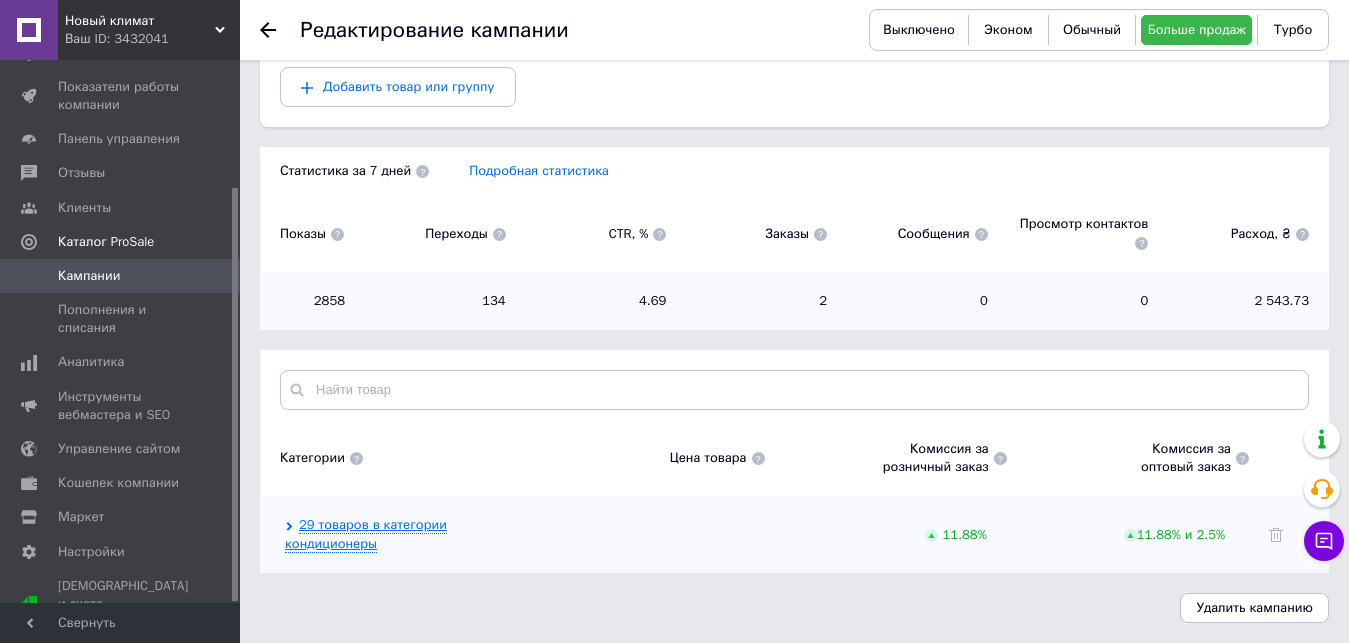 click on "29 товаров в категории кондиционеры" at bounding box center (366, 534) 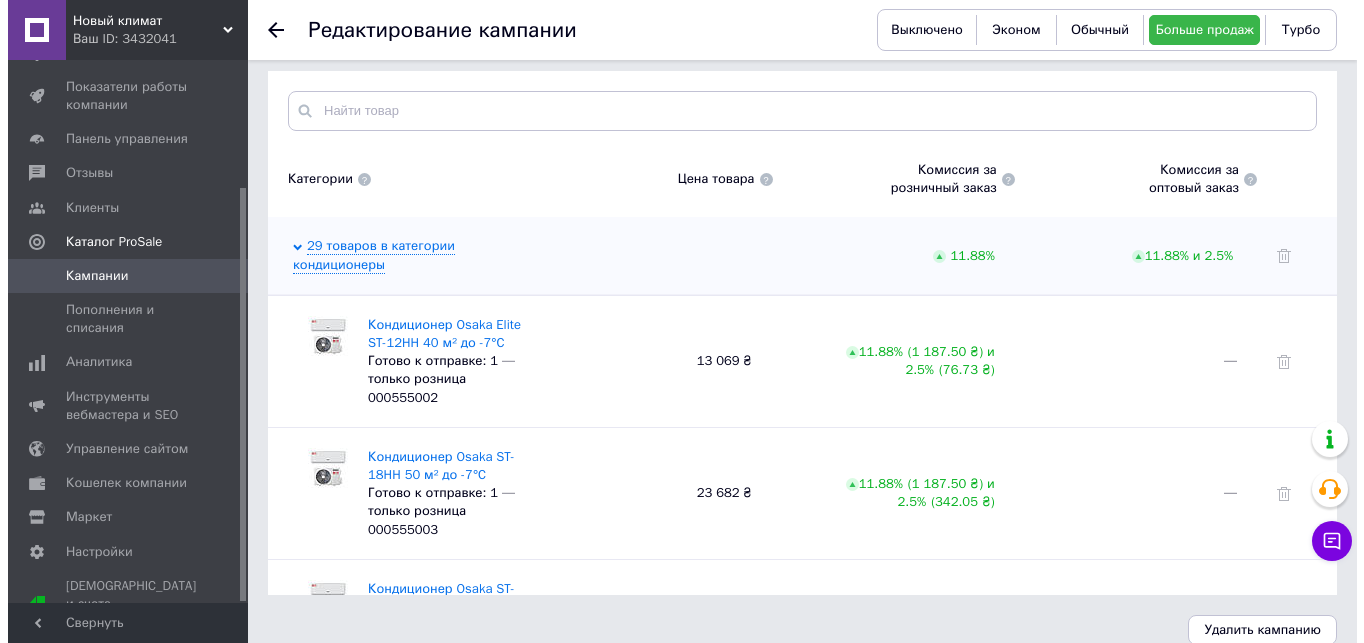 scroll, scrollTop: 589, scrollLeft: 0, axis: vertical 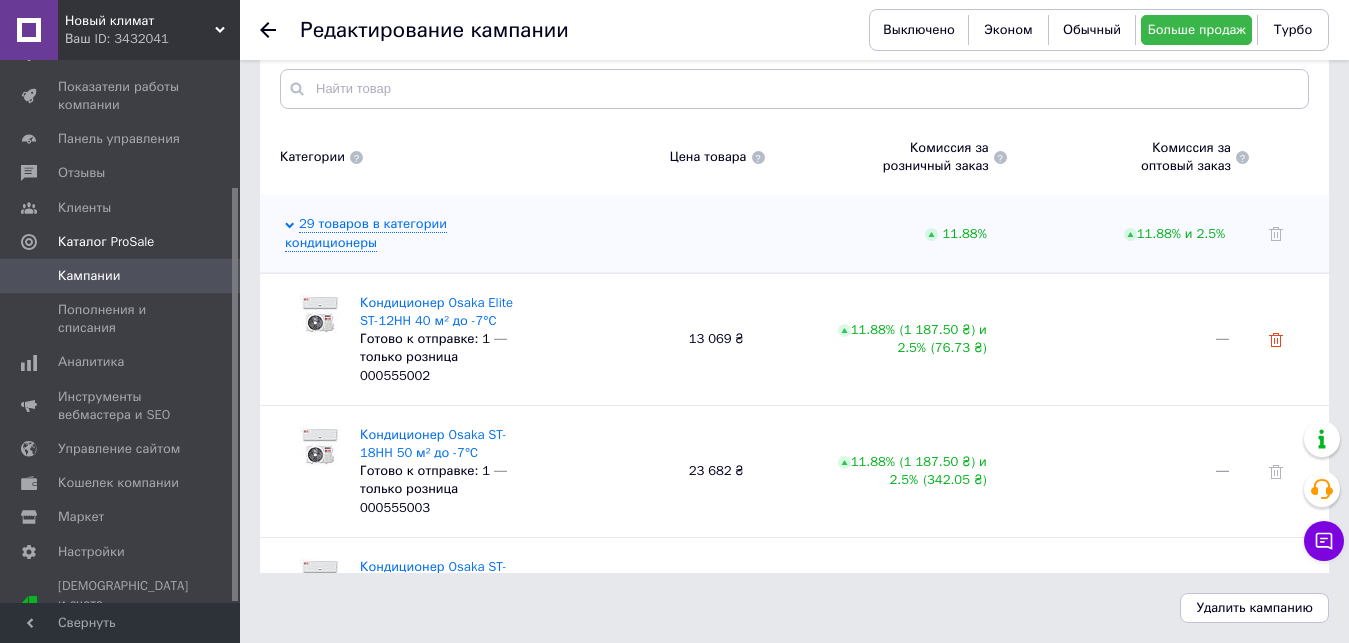 click 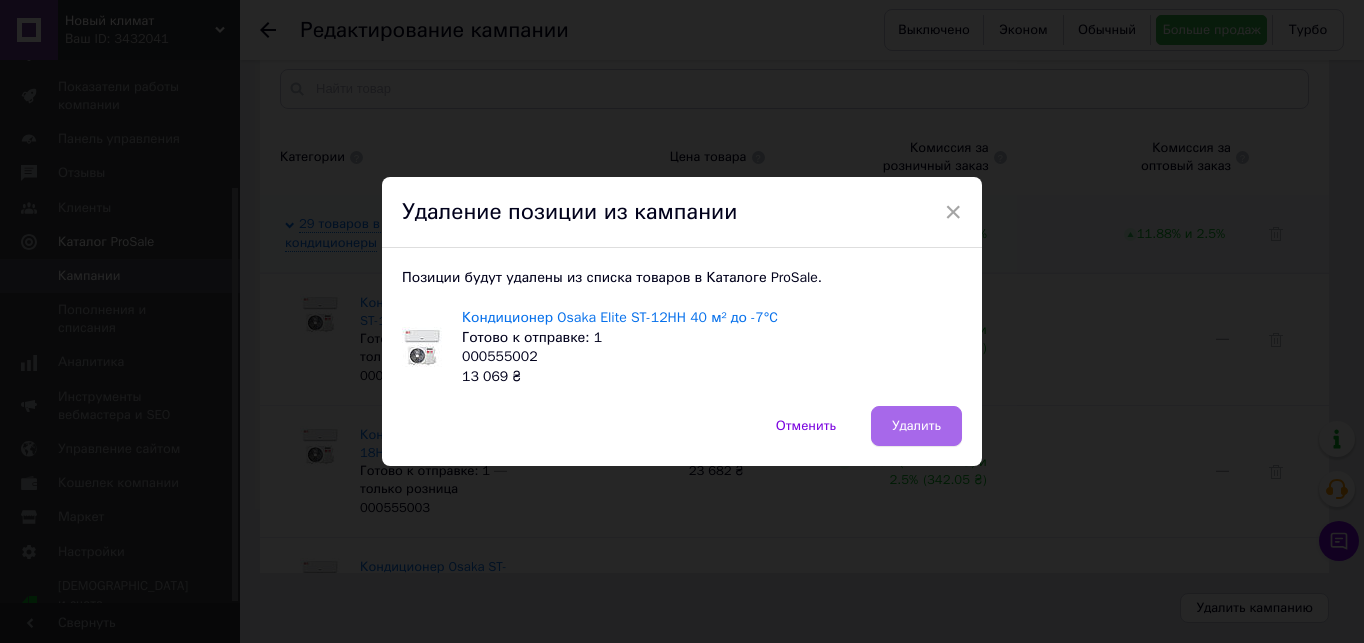 click on "Удалить" at bounding box center (916, 426) 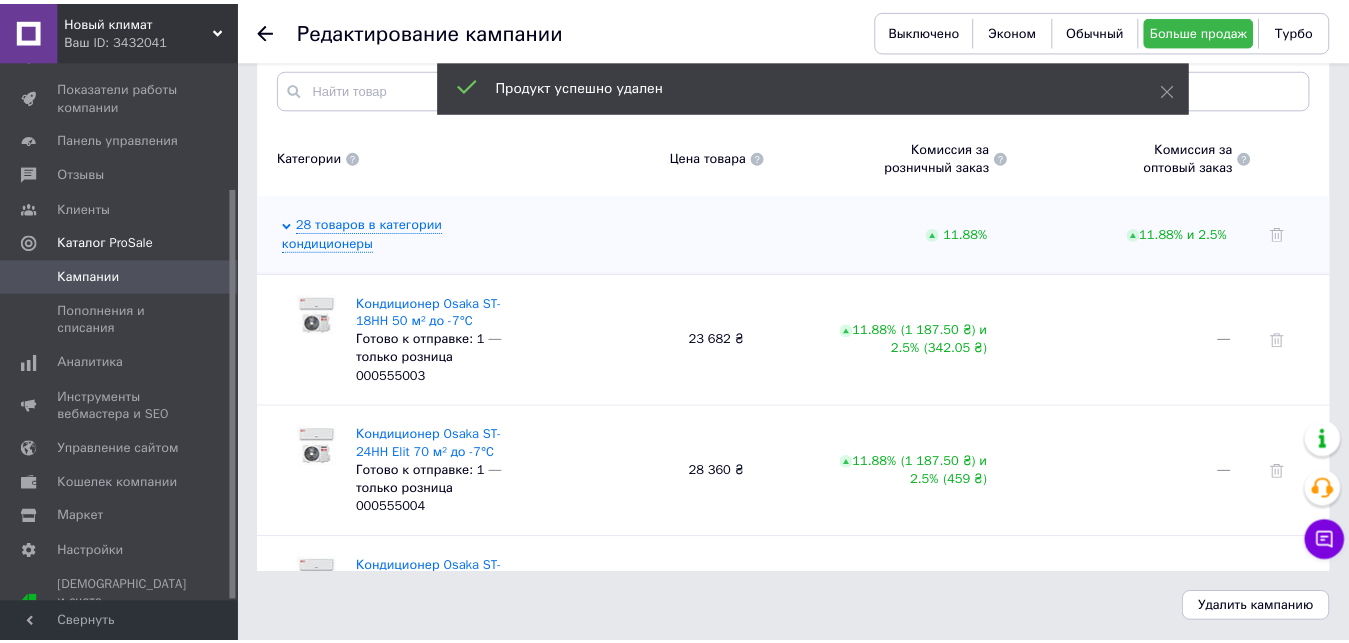 scroll, scrollTop: 571, scrollLeft: 0, axis: vertical 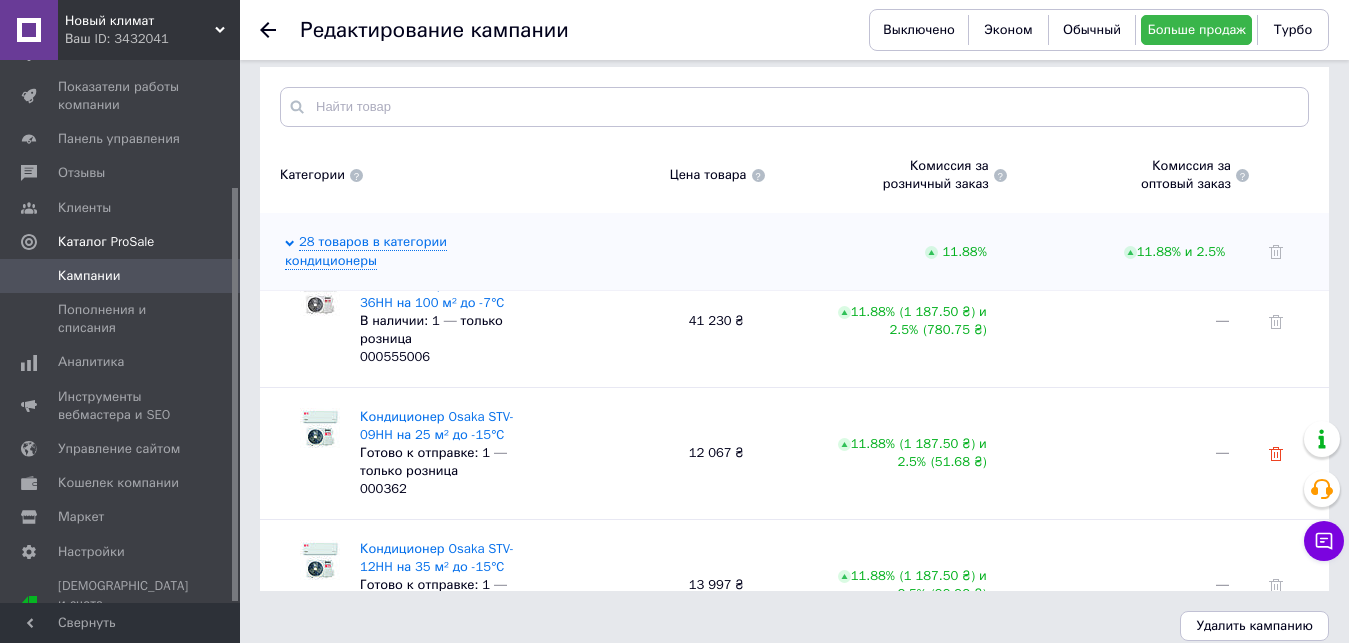 click 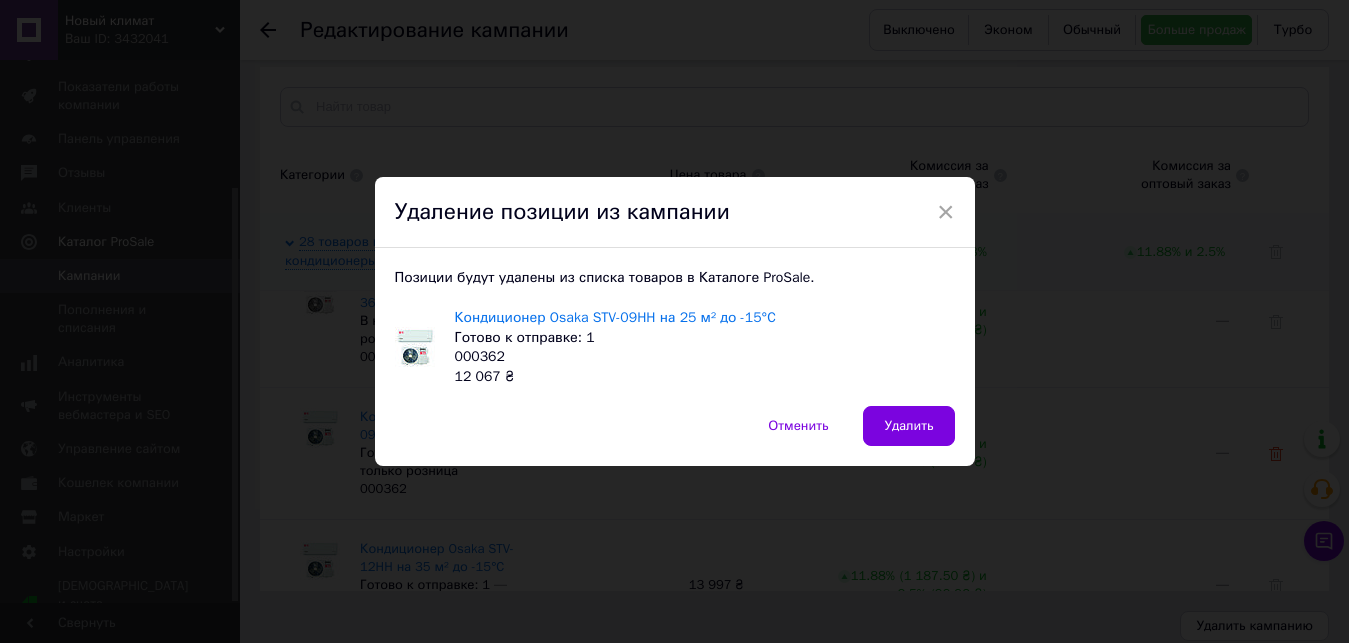click on "× Удаление позиции из кампании Позиции будут удалены из списка товаров в Каталоге ProSale. Кондиционер Osaka STV-09HH на 25 м² до -15°C Готово к отправке: 1 000362 12 067   ₴ Отменить   Удалить" at bounding box center [674, 321] 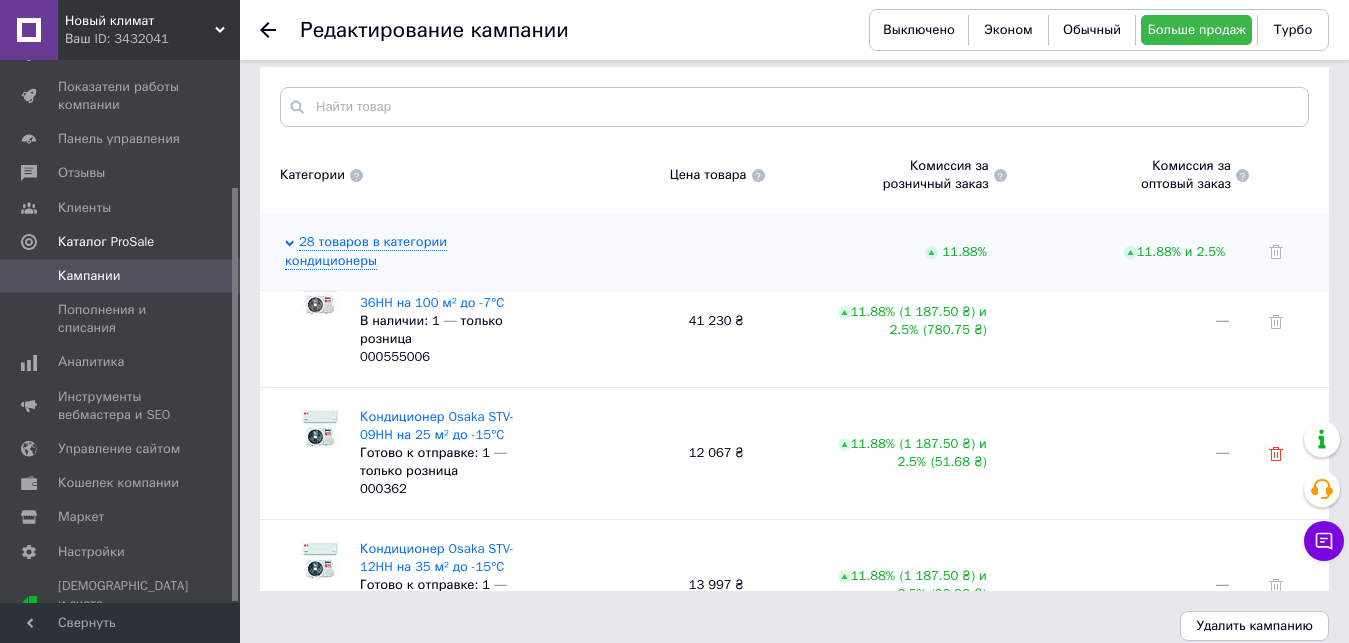 click 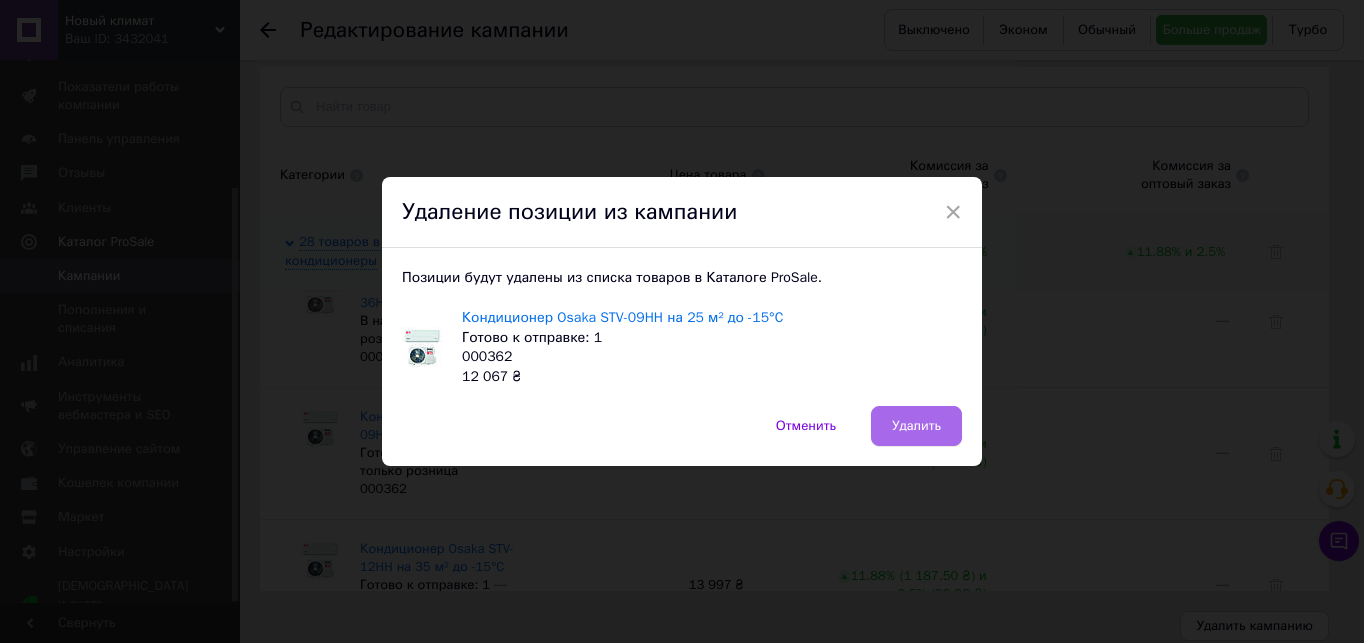 click on "Удалить" at bounding box center (916, 426) 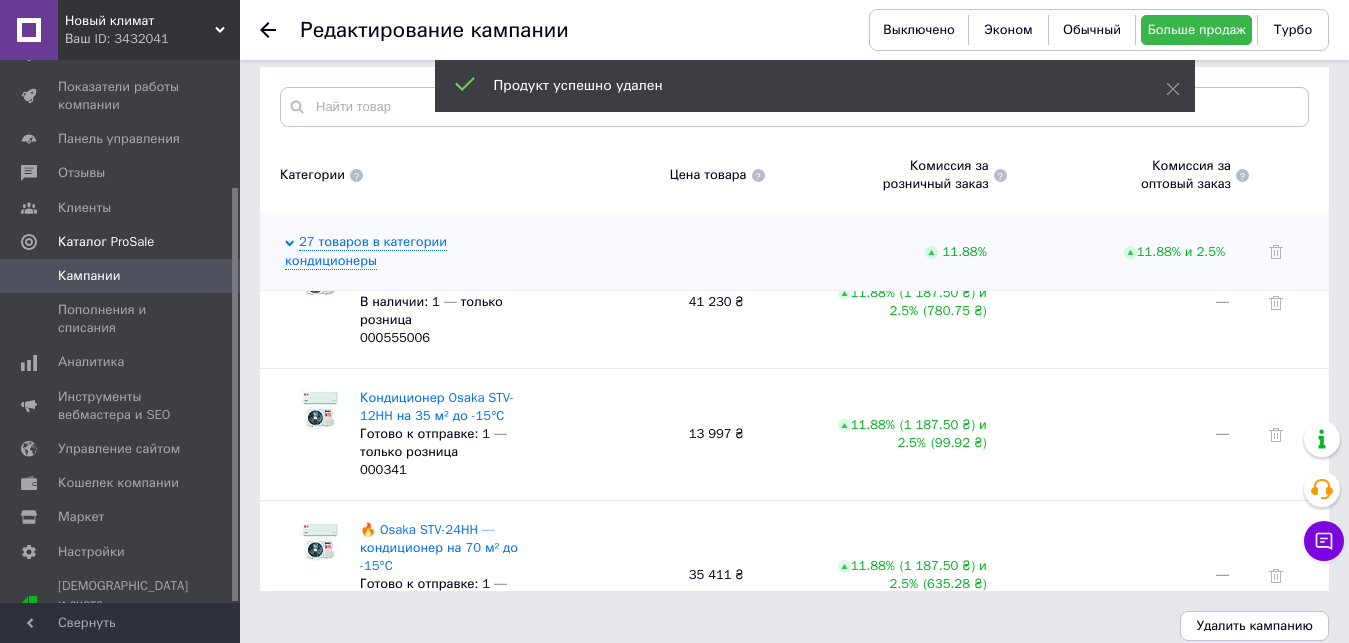 scroll, scrollTop: 300, scrollLeft: 0, axis: vertical 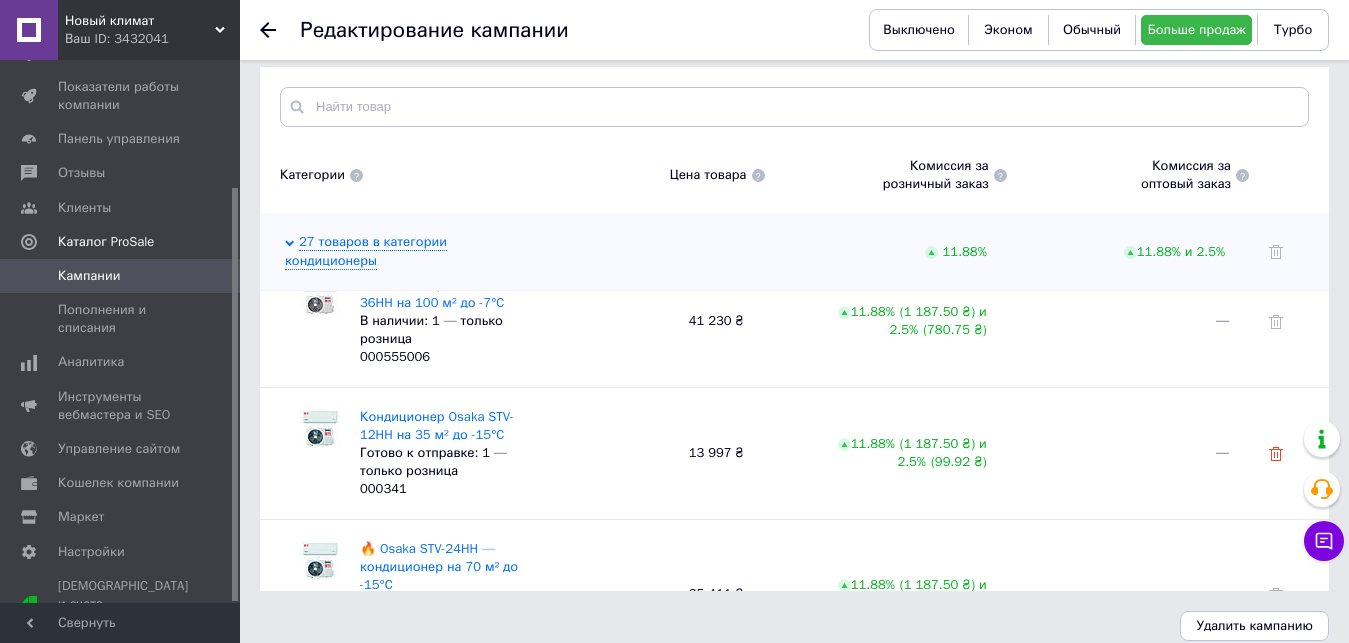 click 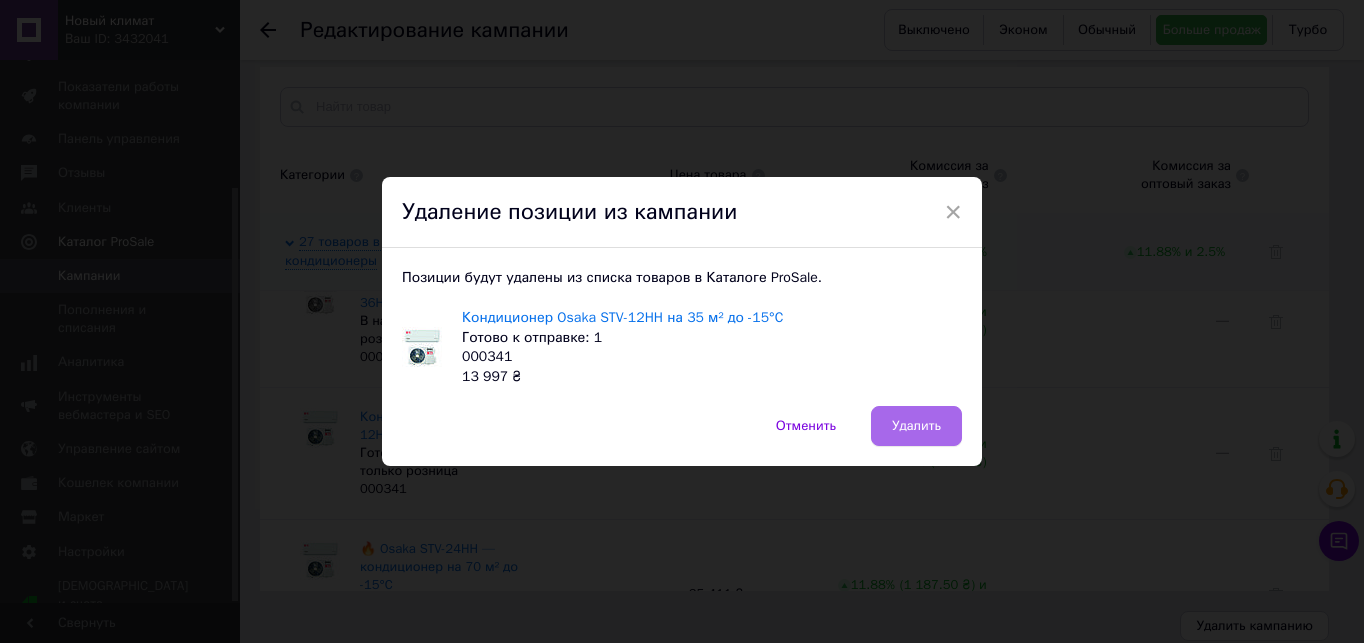 click on "Удалить" at bounding box center [916, 426] 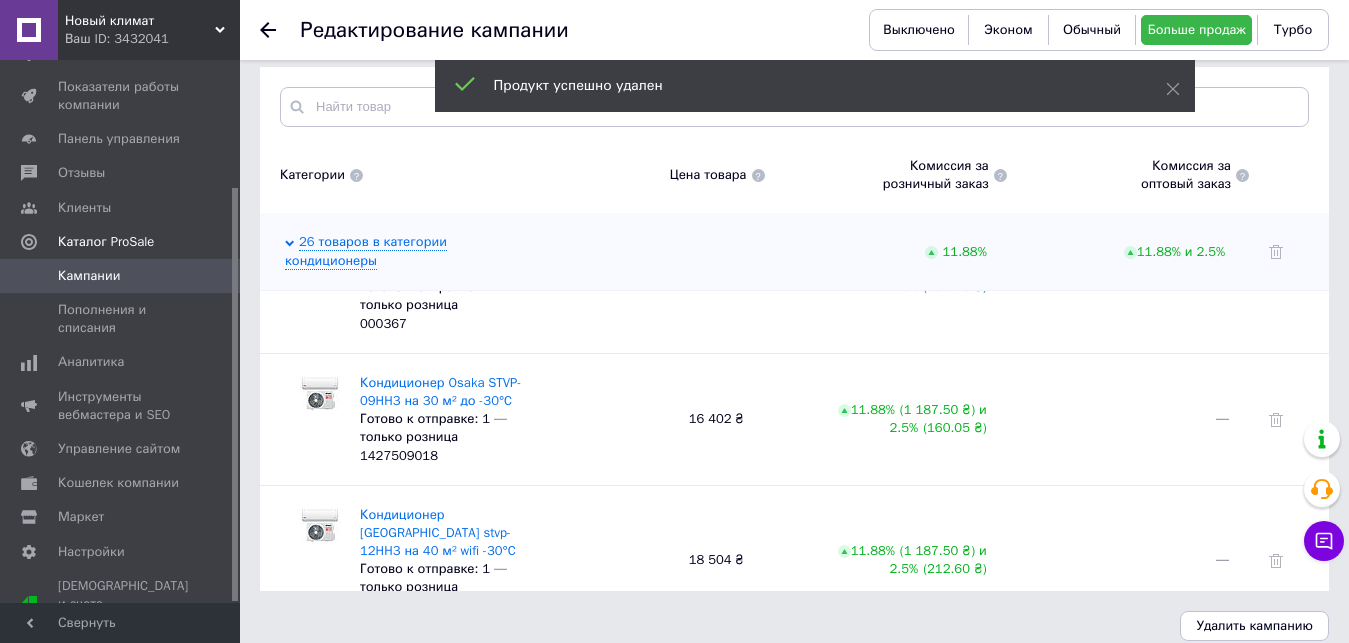 scroll, scrollTop: 500, scrollLeft: 0, axis: vertical 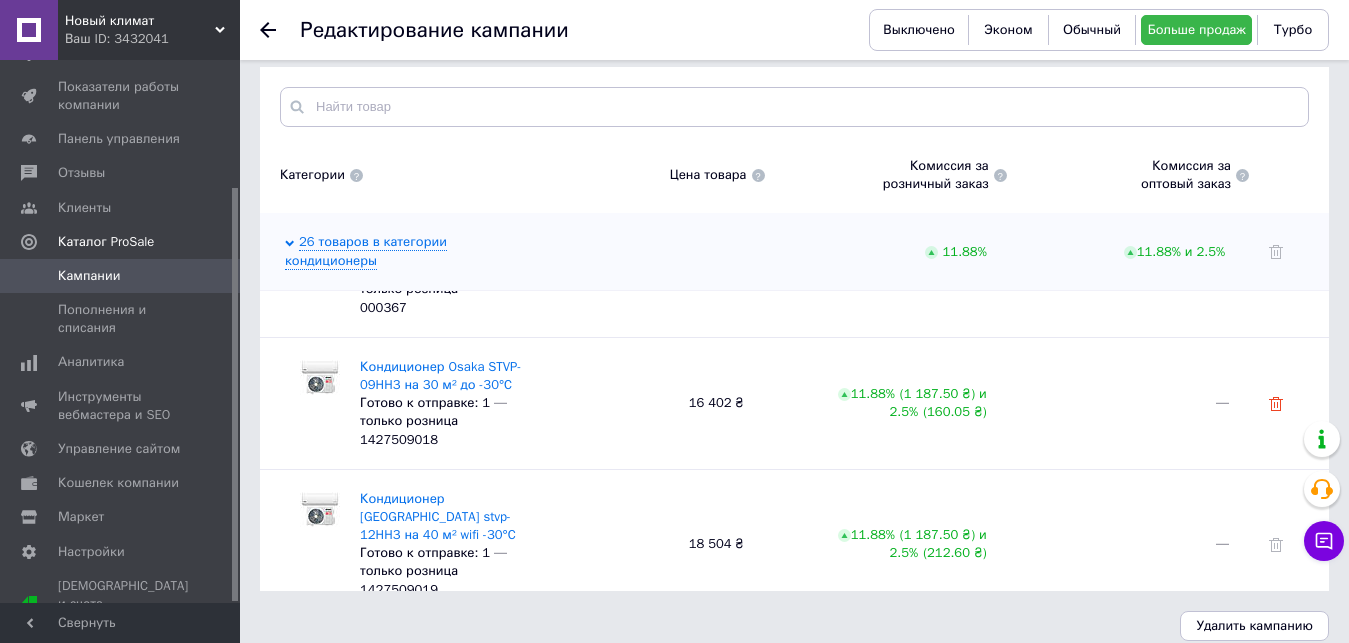 click 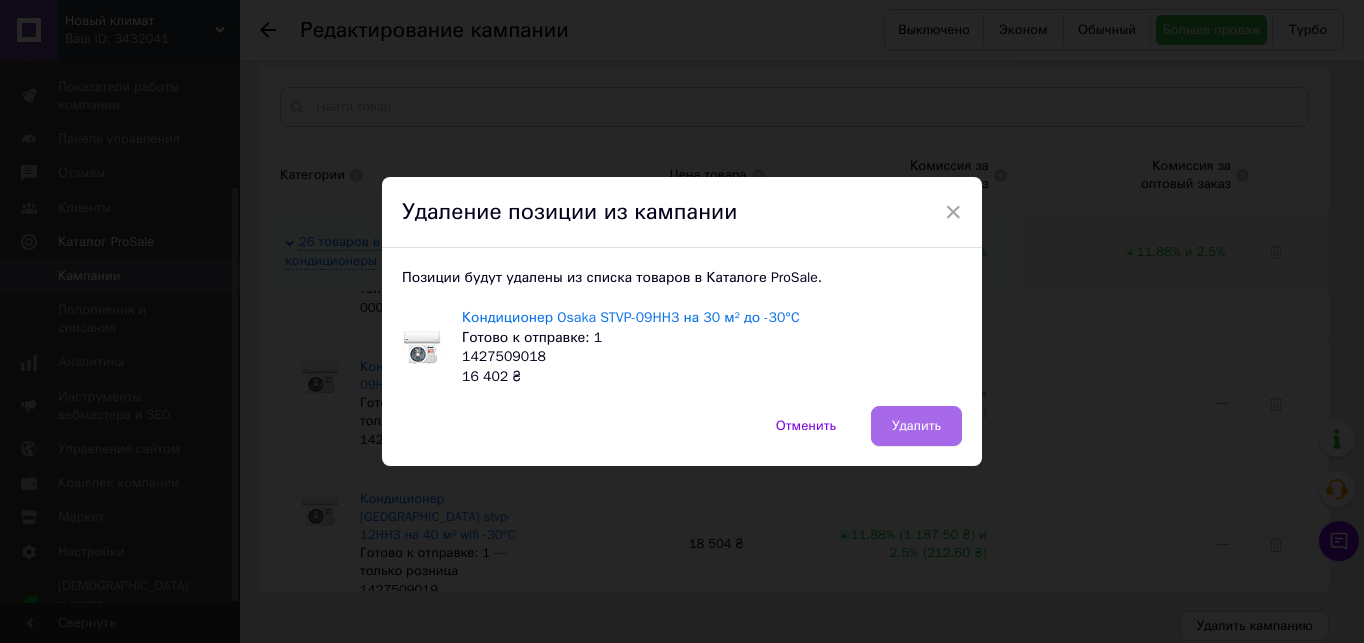 click on "Удалить" at bounding box center [916, 426] 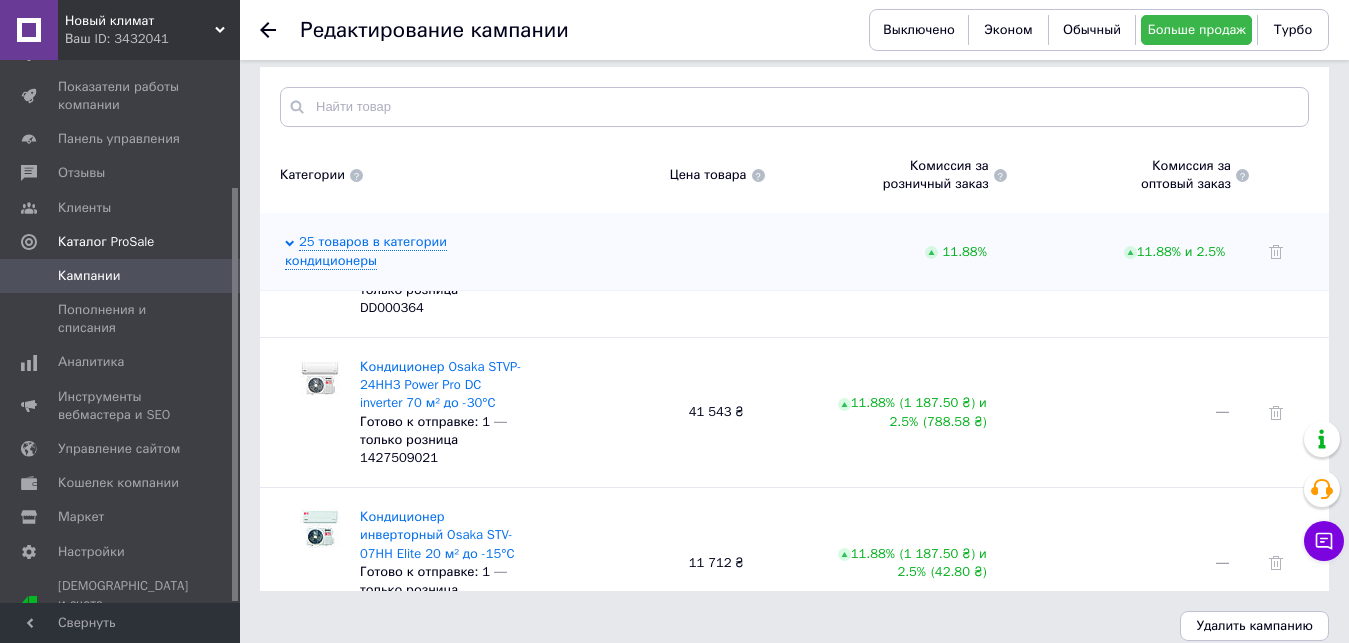 scroll, scrollTop: 900, scrollLeft: 0, axis: vertical 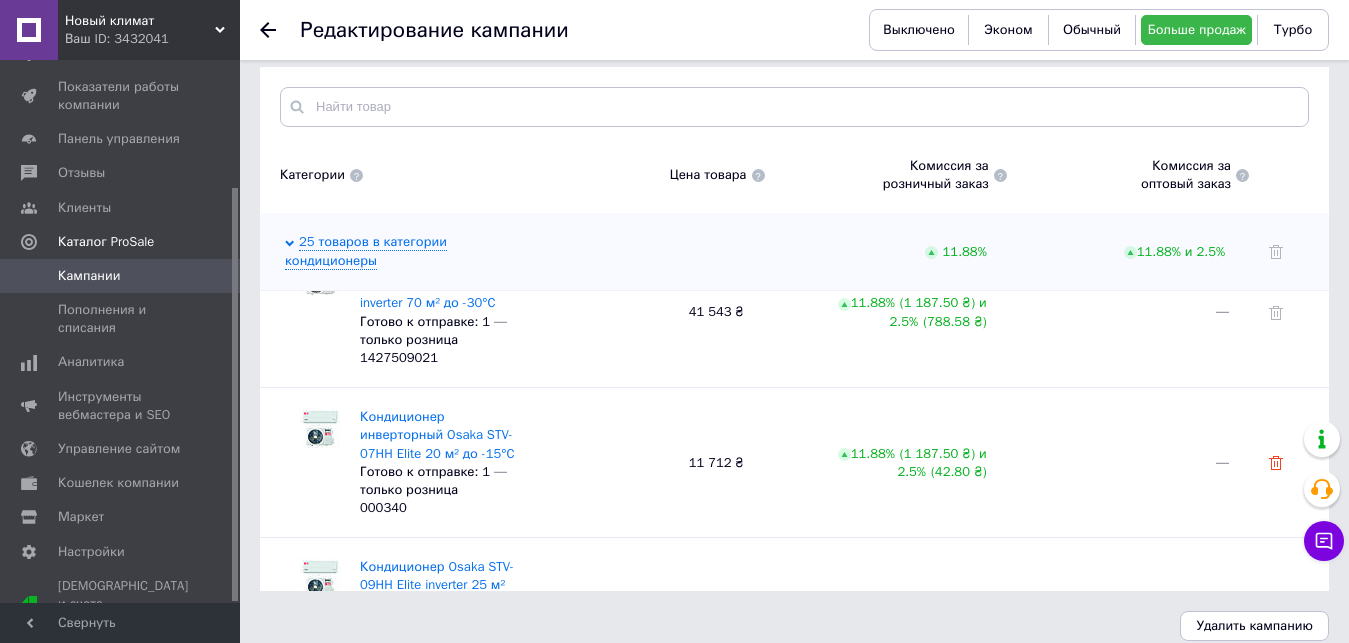 click 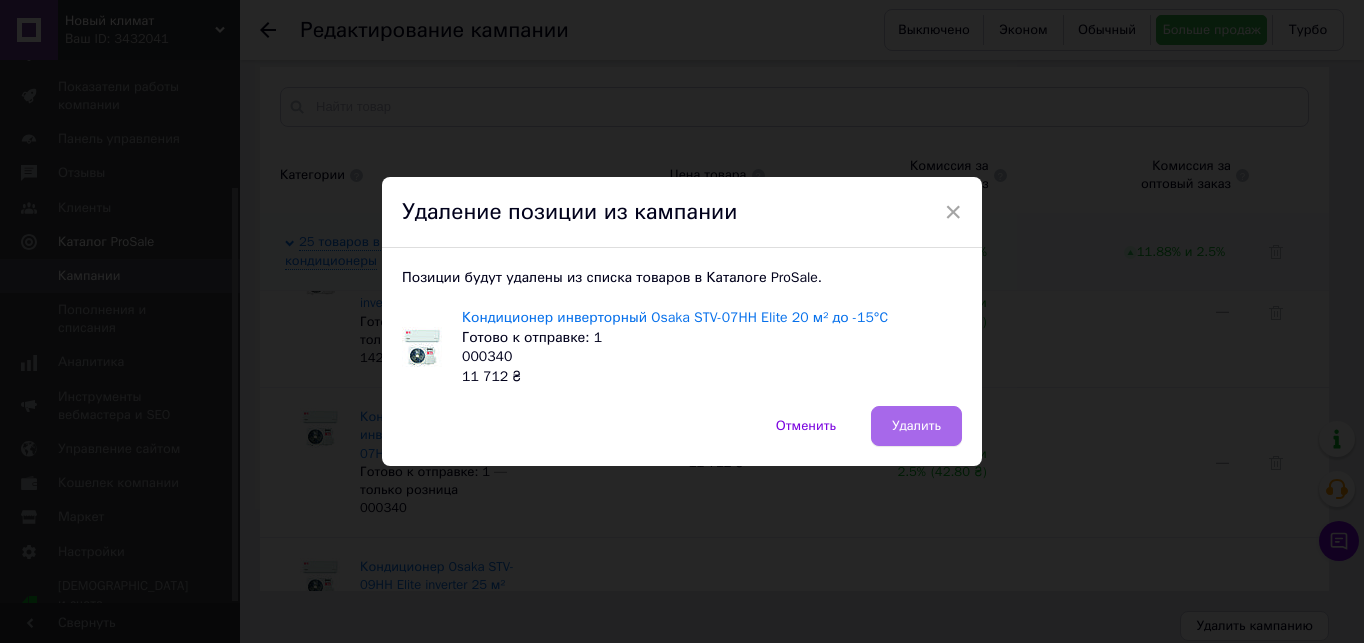 click on "Удалить" at bounding box center (916, 426) 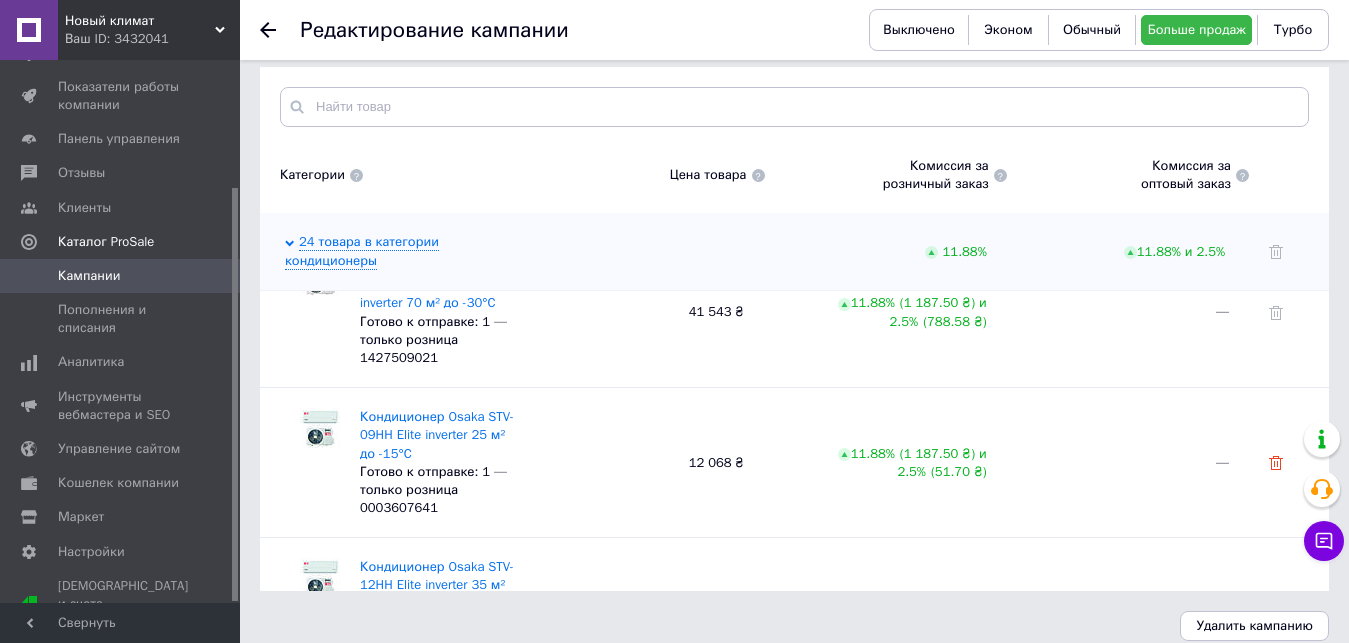 click 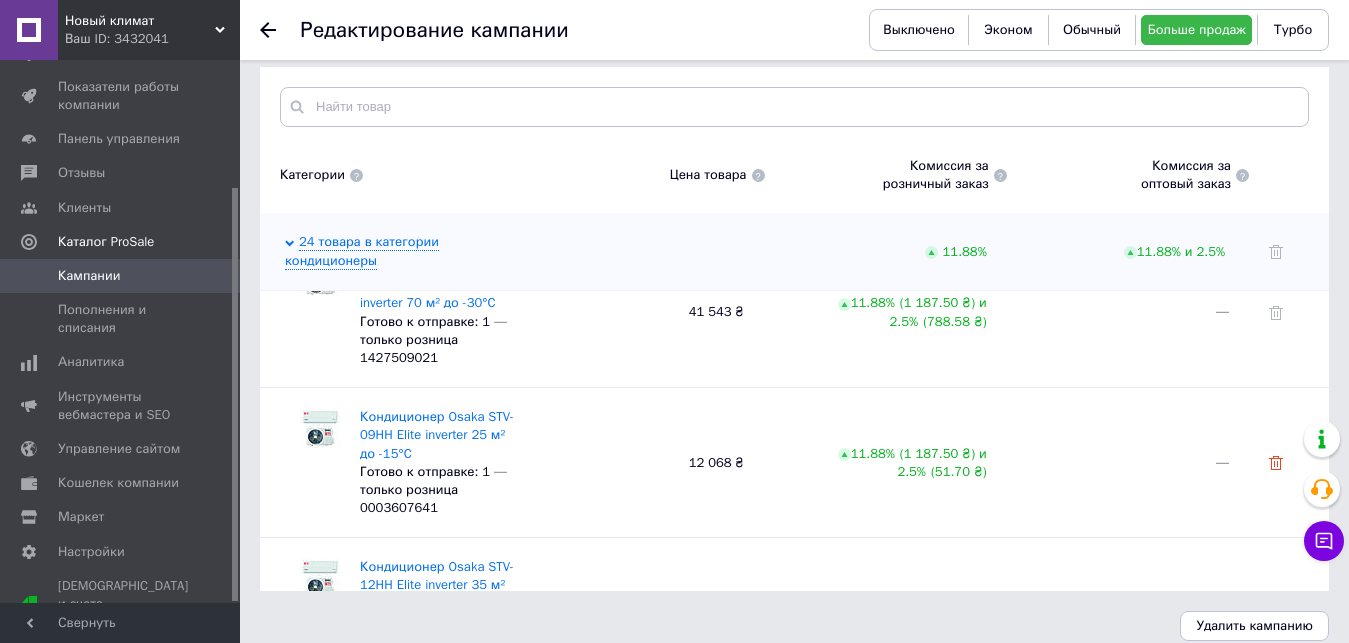 click 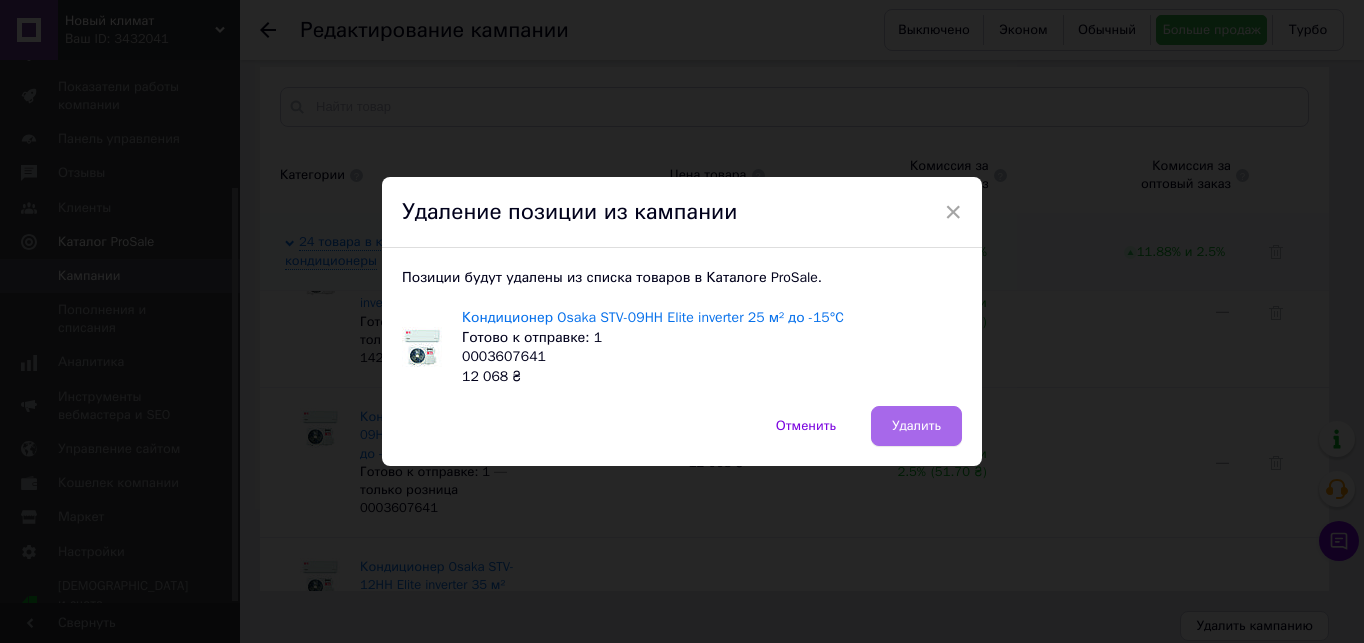 click on "Удалить" at bounding box center [916, 426] 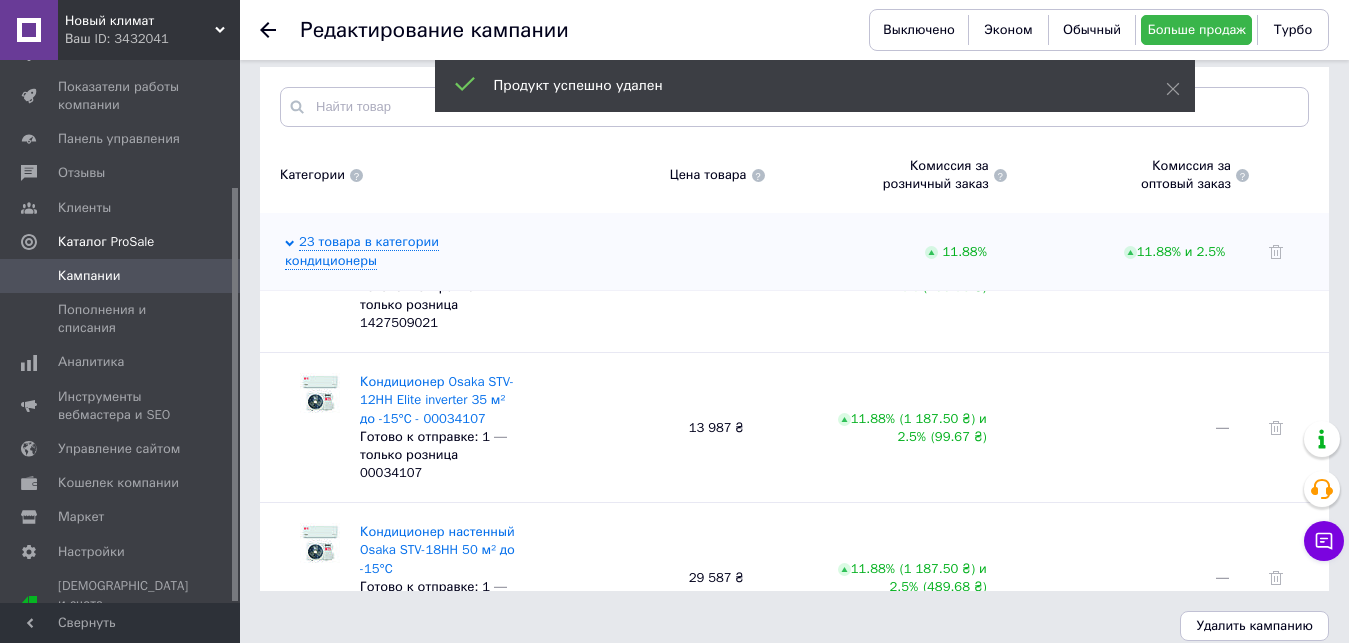 scroll, scrollTop: 900, scrollLeft: 0, axis: vertical 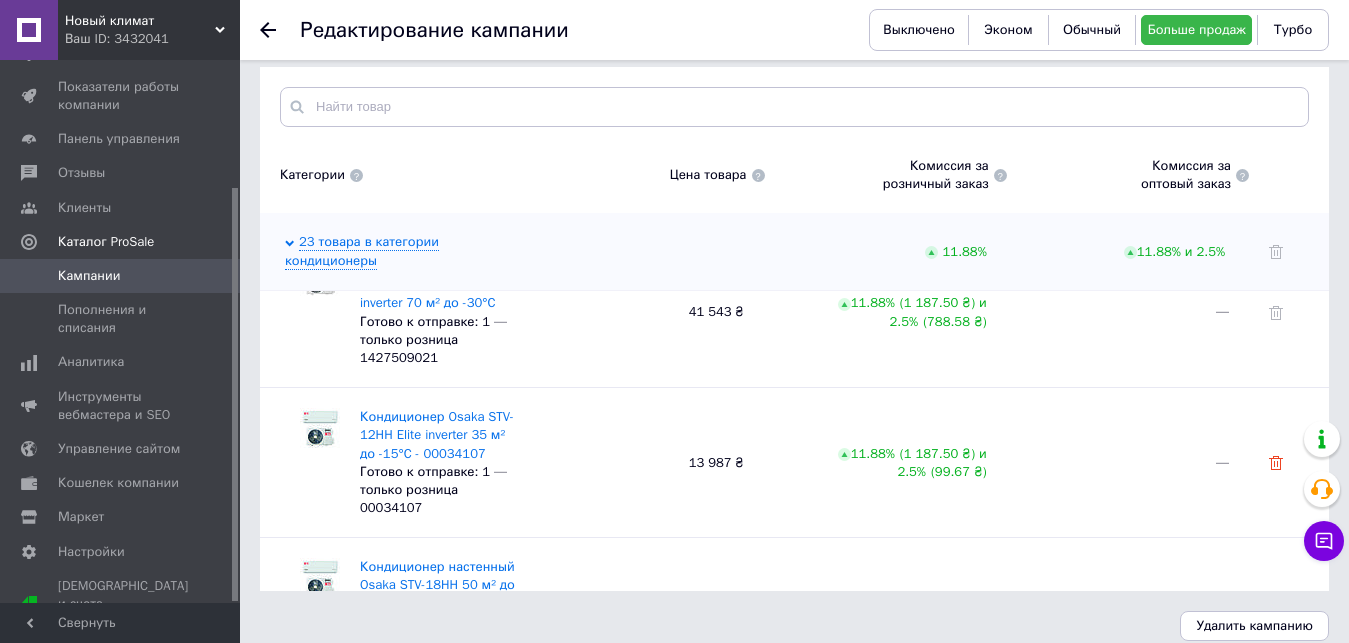 click 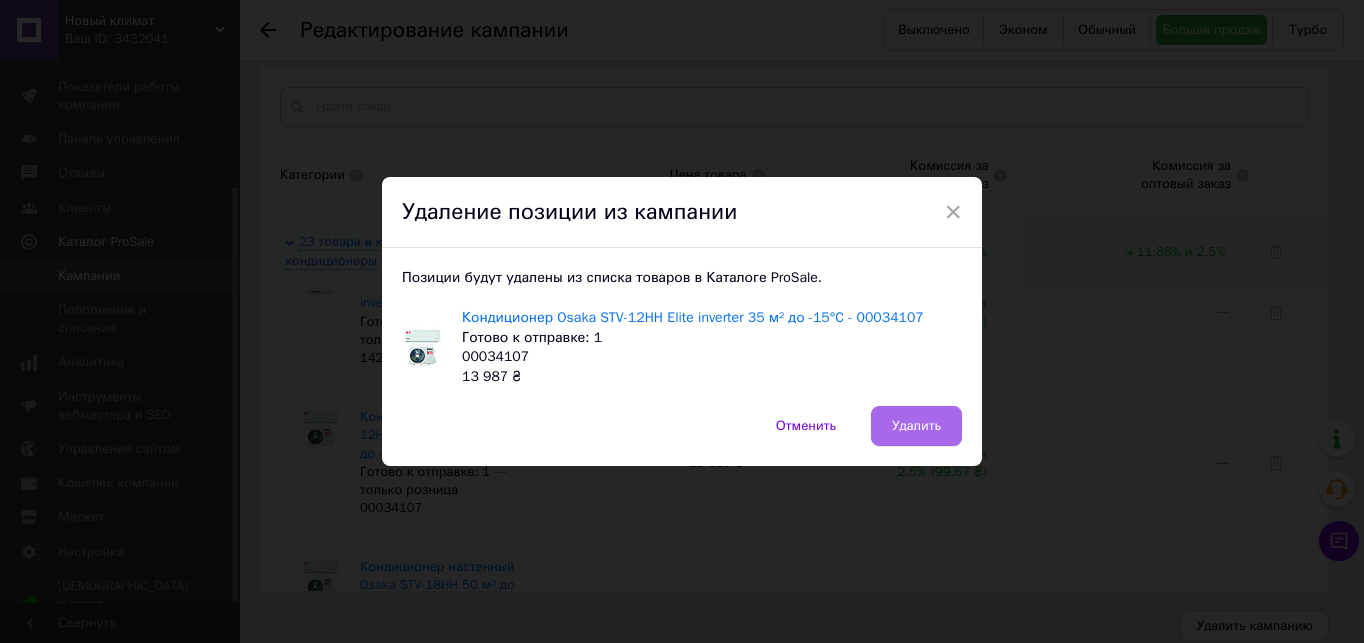 click on "Удалить" at bounding box center (916, 426) 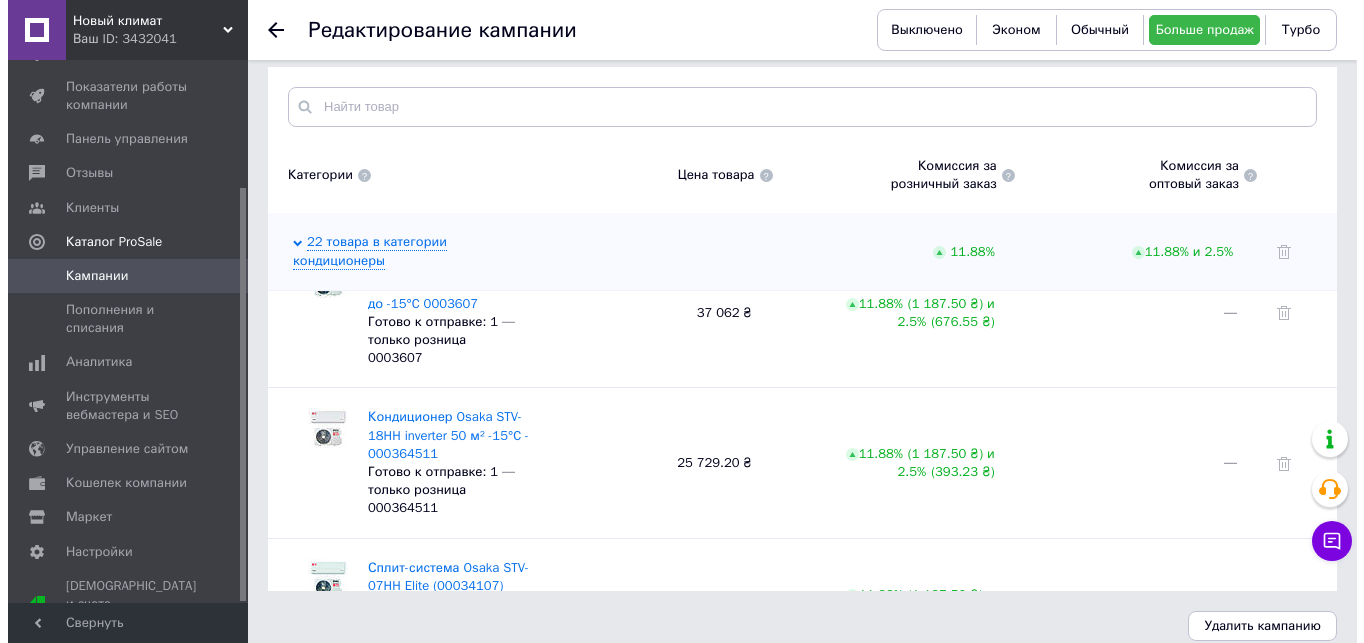 scroll, scrollTop: 1300, scrollLeft: 0, axis: vertical 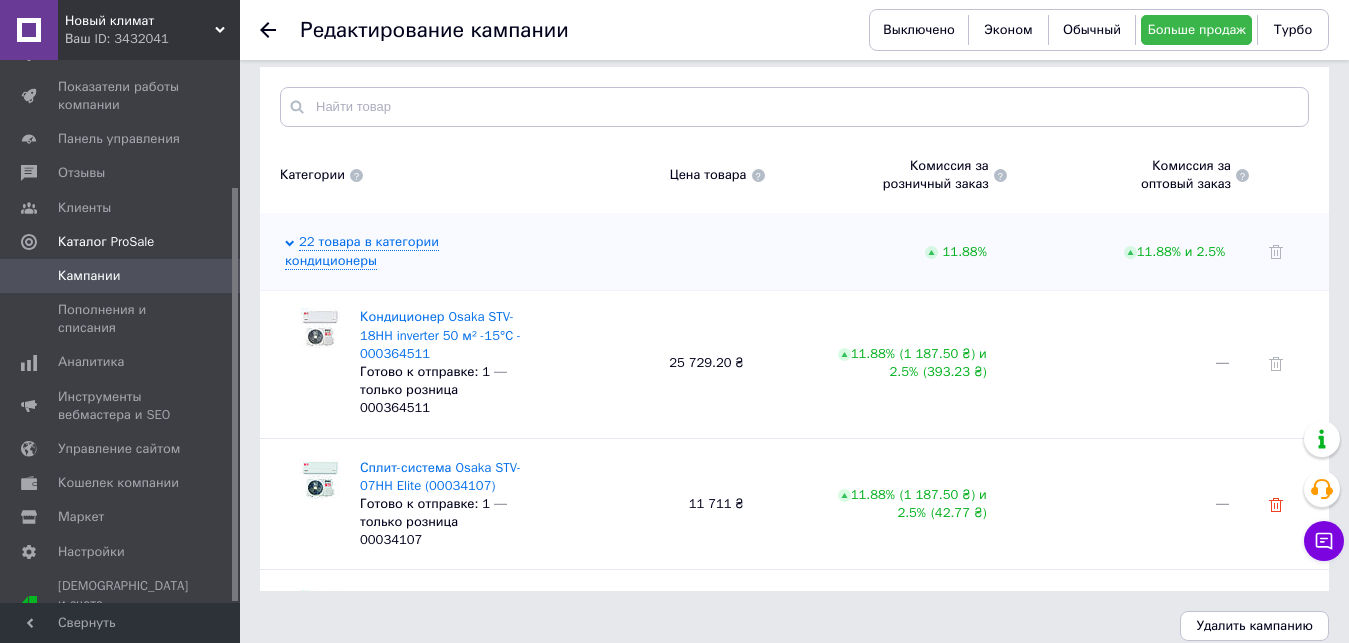 click 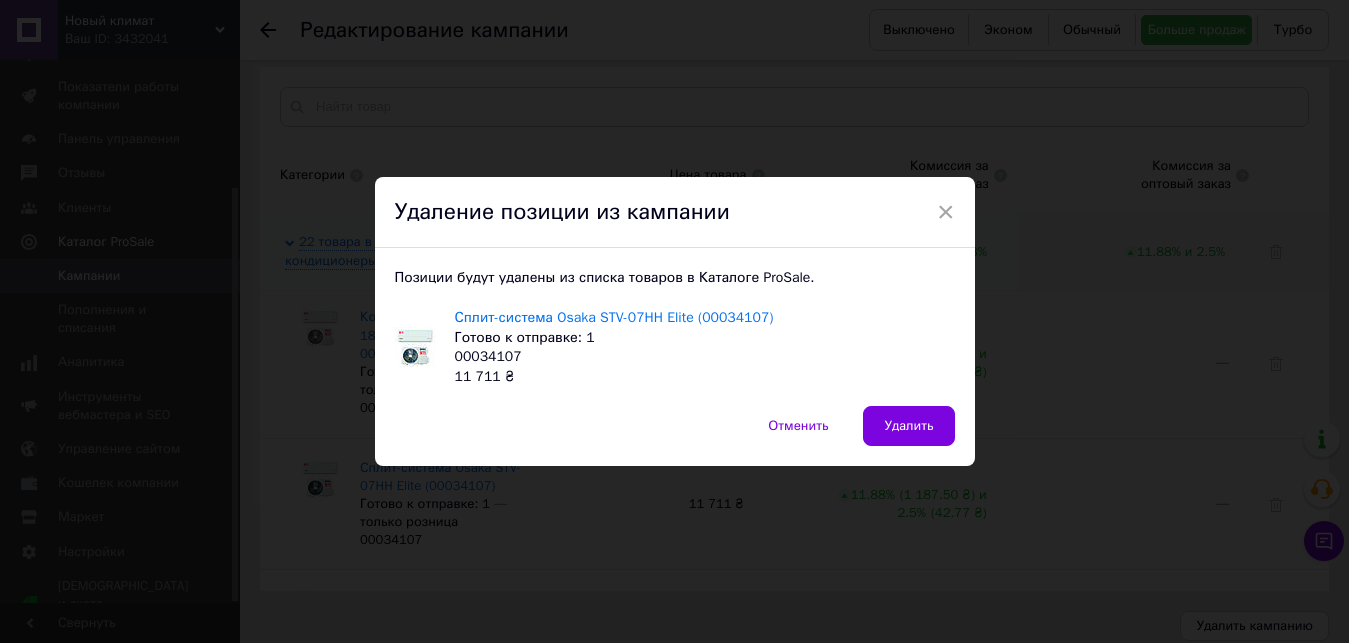 click on "× Удаление позиции из кампании Позиции будут удалены из списка товаров в Каталоге ProSale. Сплит-система Osaka STV-07HH Elite (00034107) Готово к отправке: 1 00034107 11 711   ₴ Отменить   Удалить" at bounding box center (674, 321) 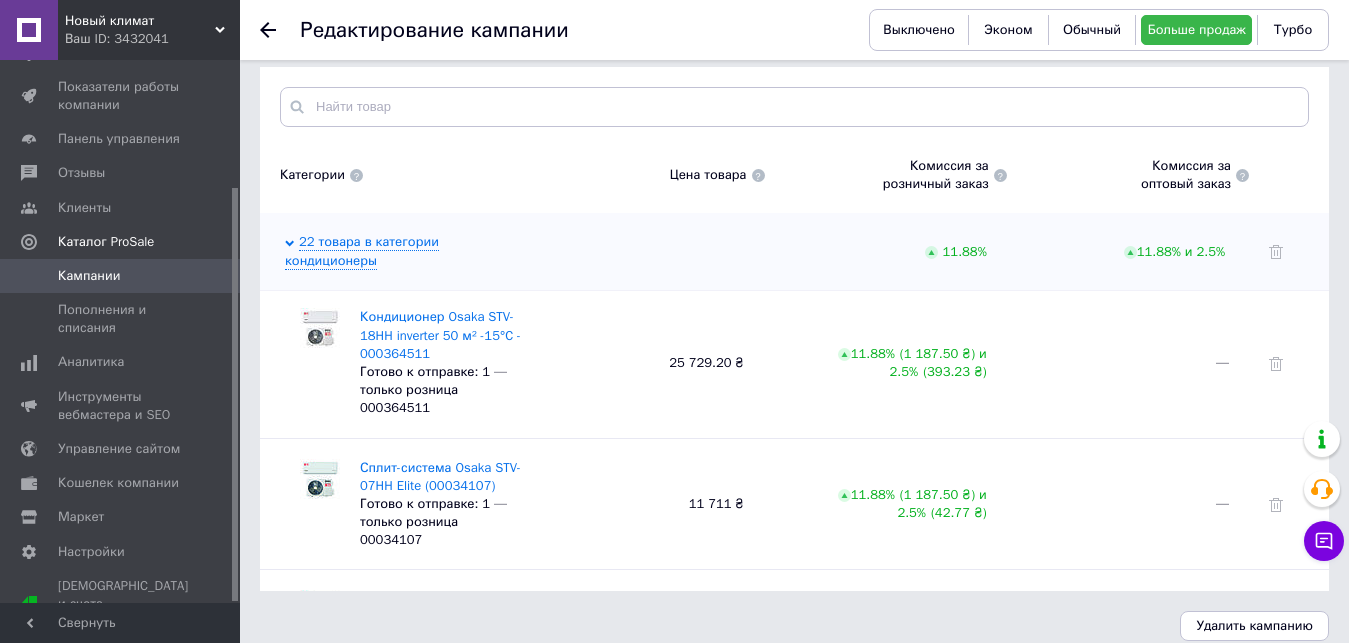 click on "Сплит-система Osaka STV-07HH Elite (00034107) Готово к отправке: 1 — только розница 00034107 11 711 ₴ 11.88% ( 1 187.50 ₴ )   и 2.5% ( 42.77 ₴ ) —" at bounding box center [794, 504] 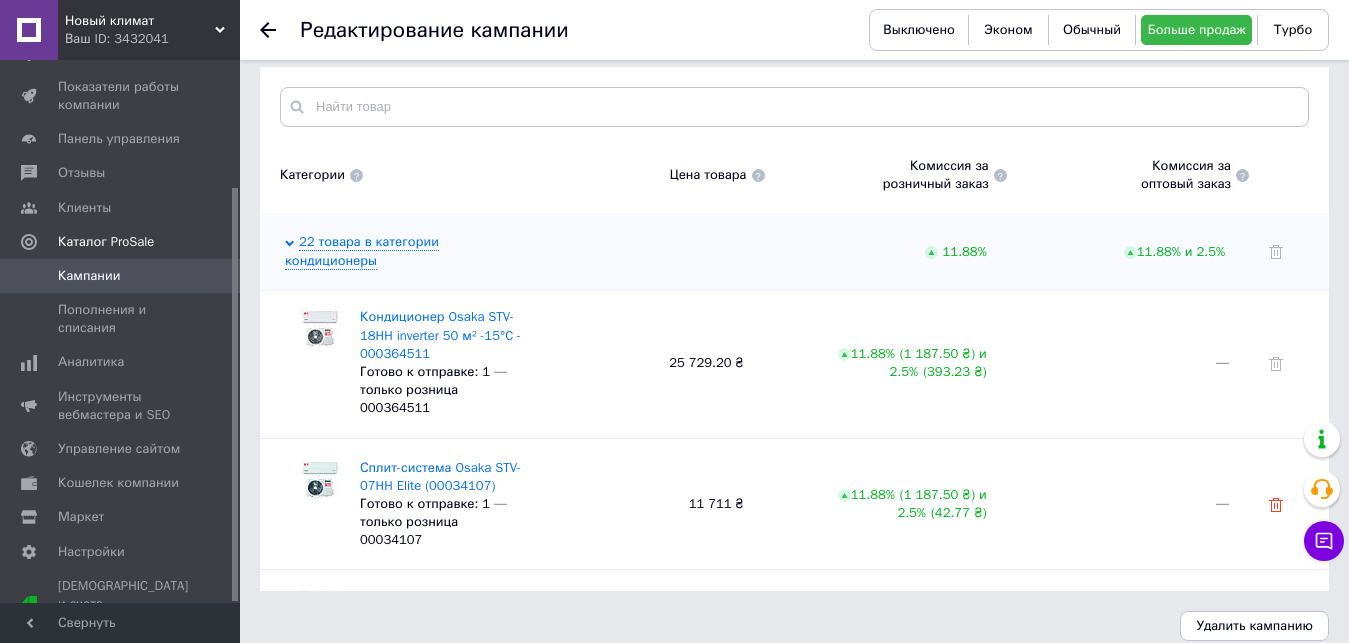 click at bounding box center (1276, 503) 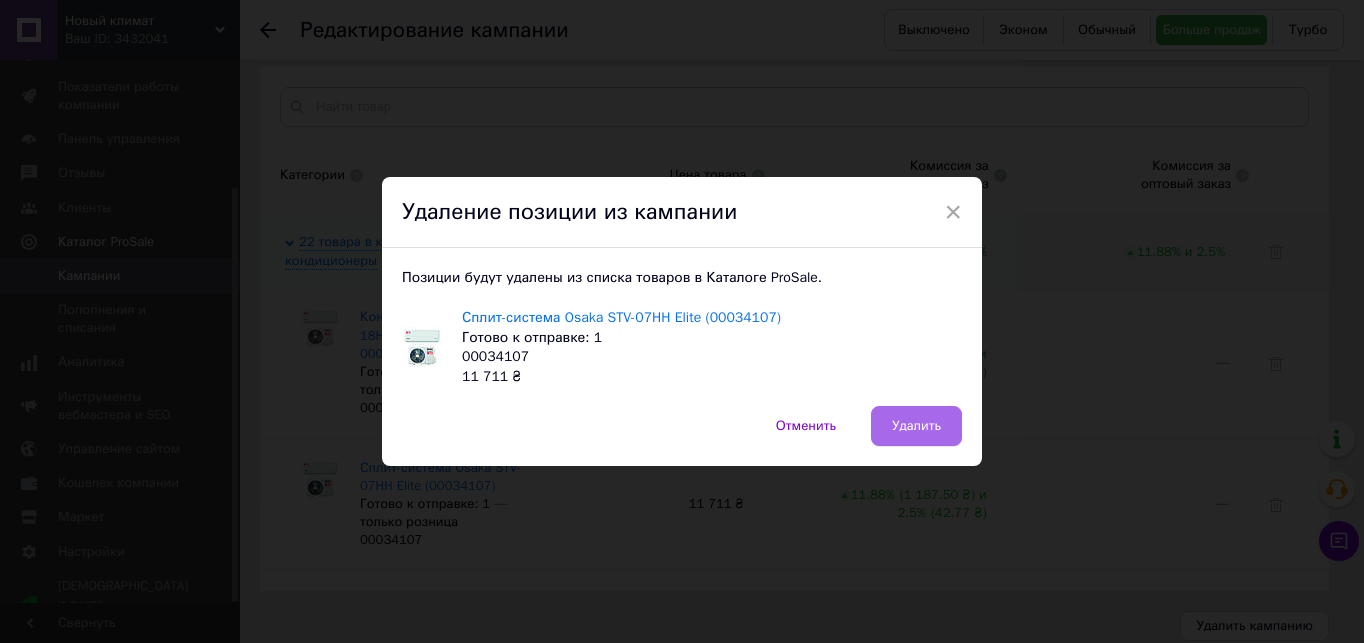 click on "Удалить" at bounding box center [916, 426] 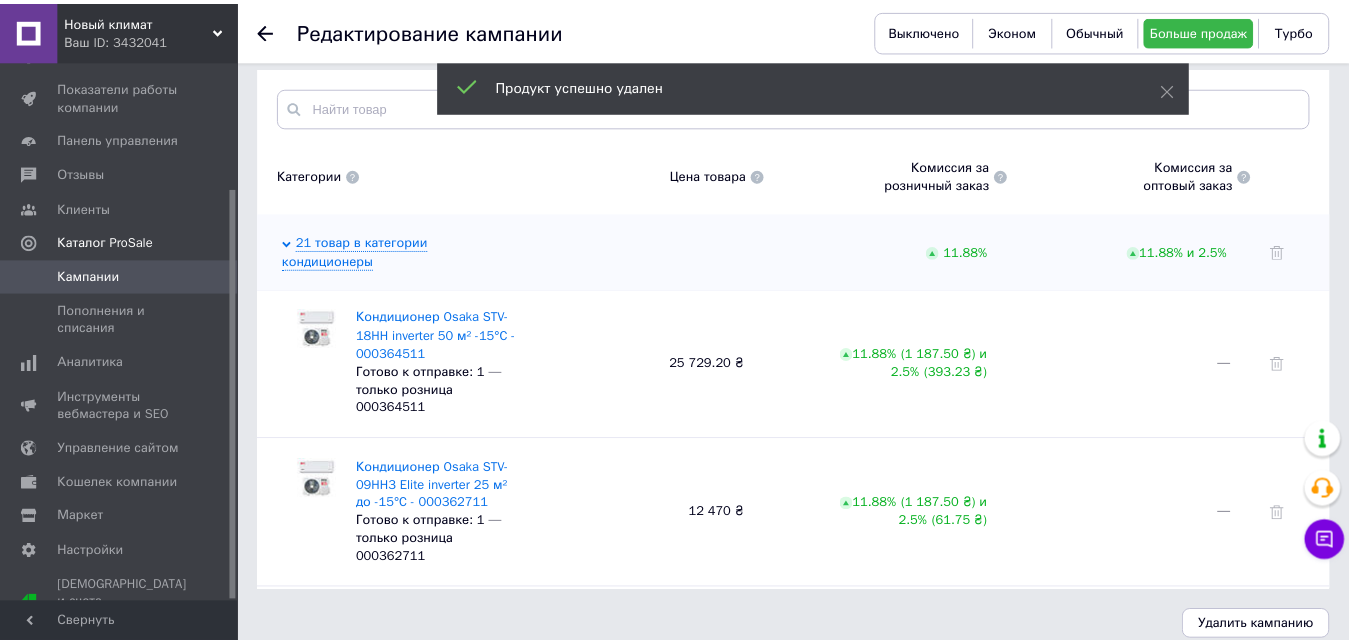 scroll, scrollTop: 554, scrollLeft: 0, axis: vertical 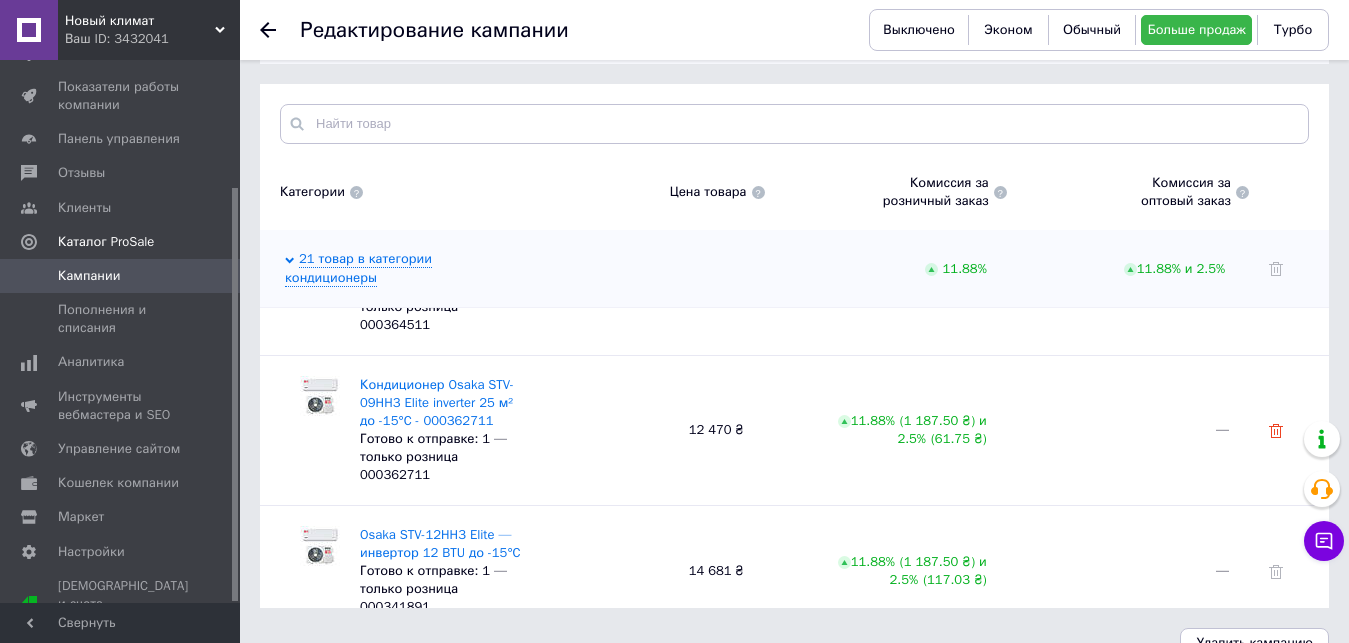 click 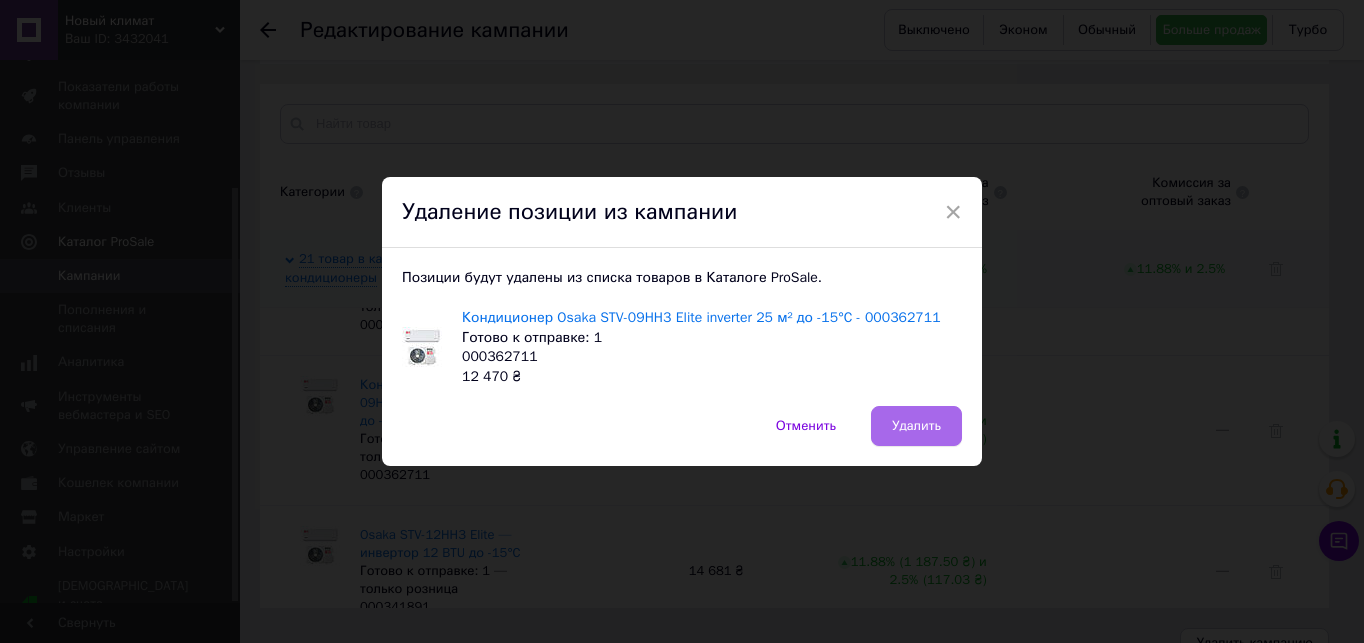 click on "Удалить" at bounding box center [916, 426] 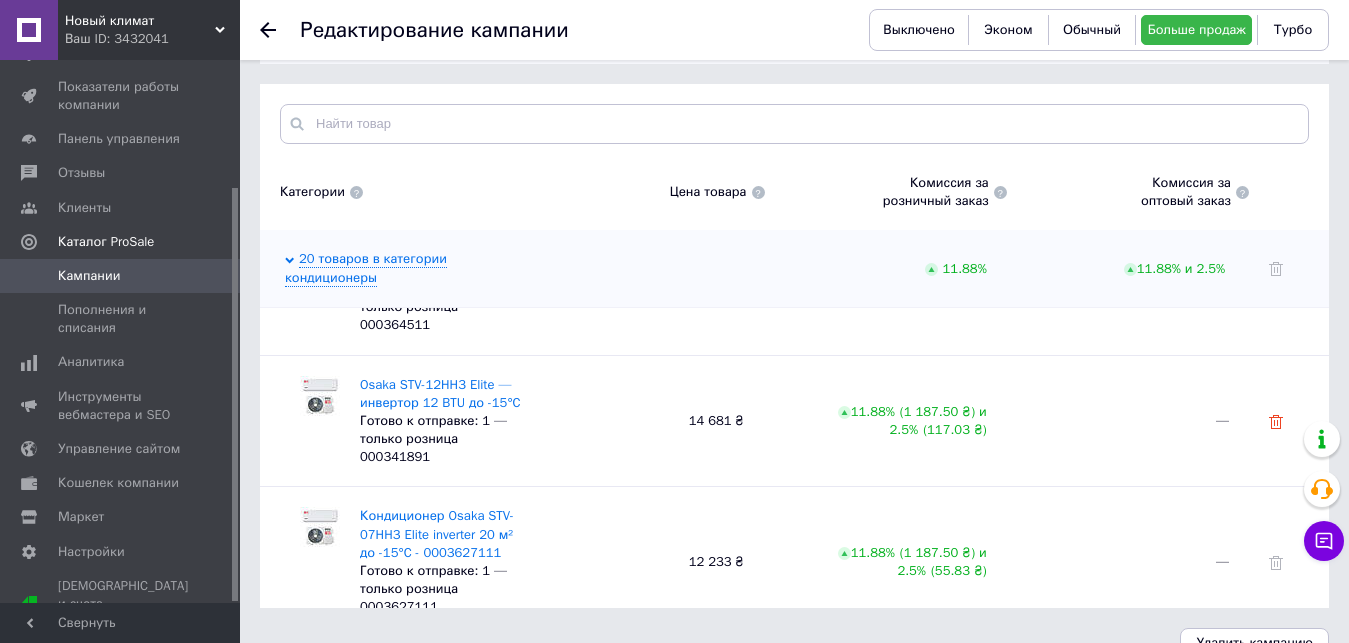 click 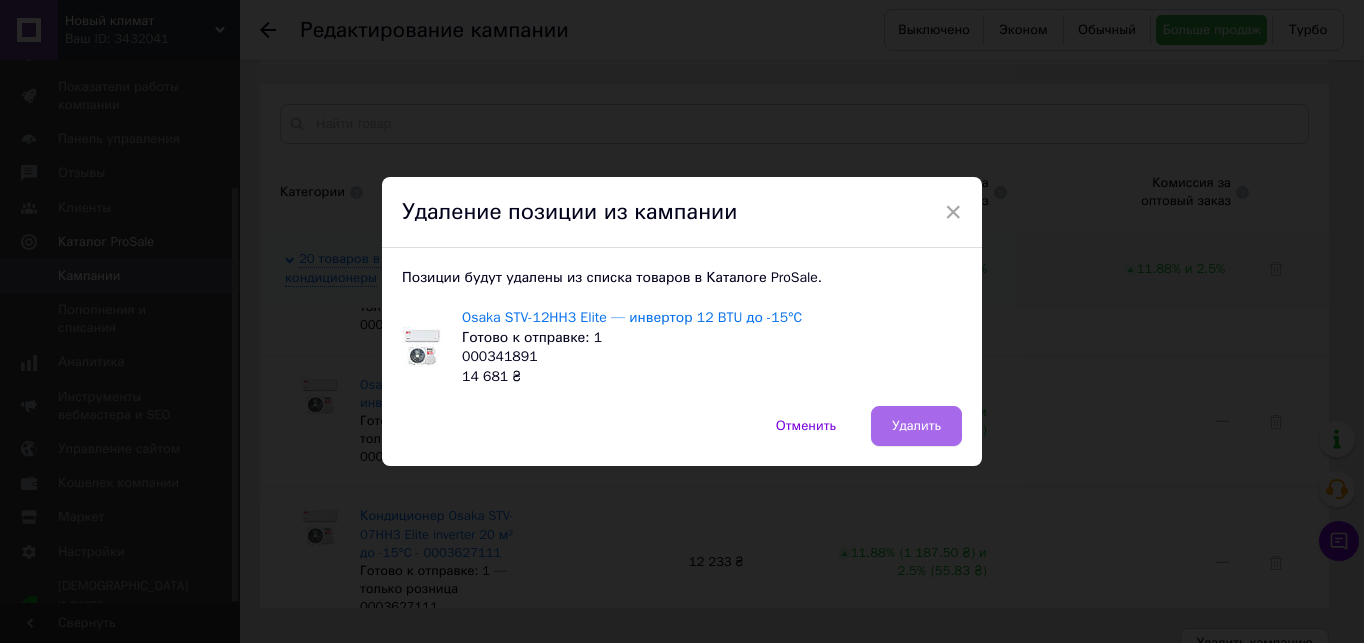 click on "Удалить" at bounding box center [916, 426] 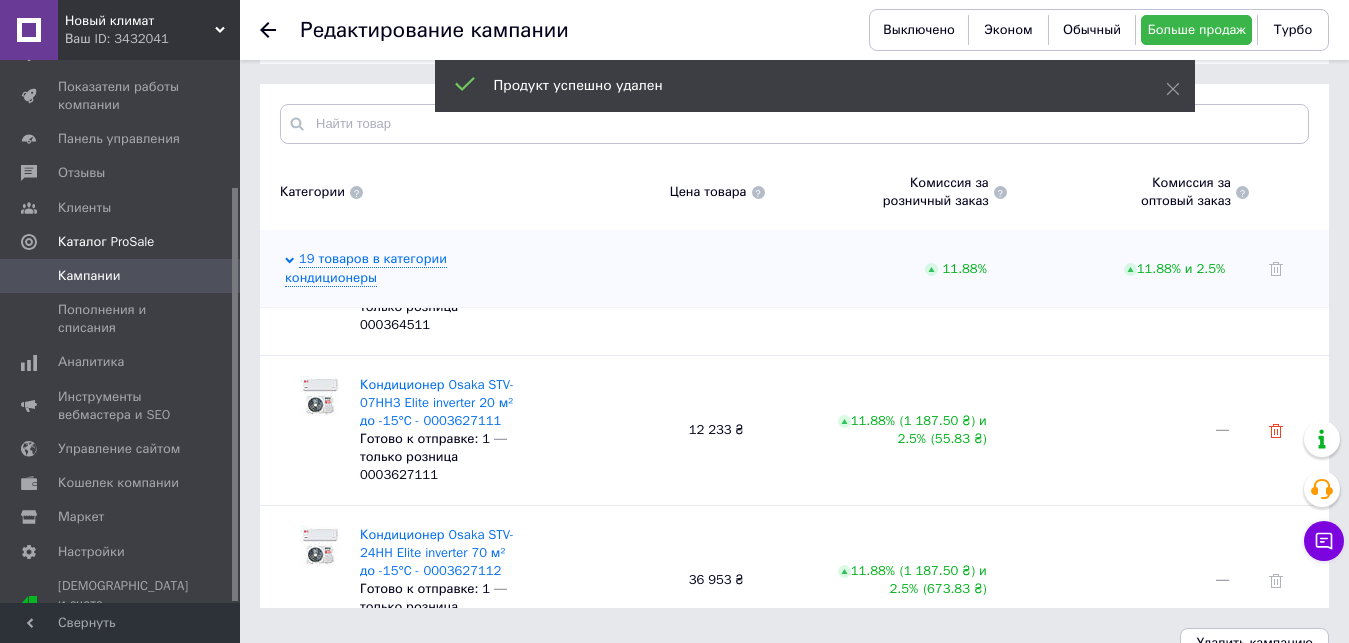 click 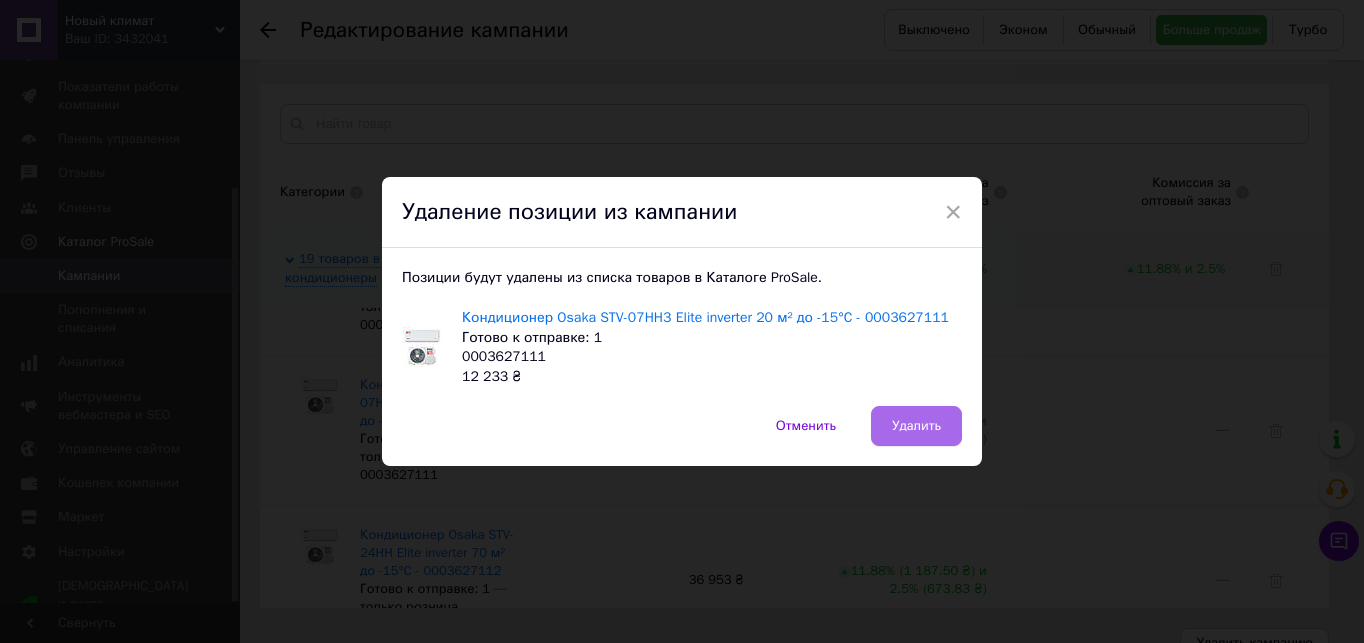 click on "Удалить" at bounding box center [916, 426] 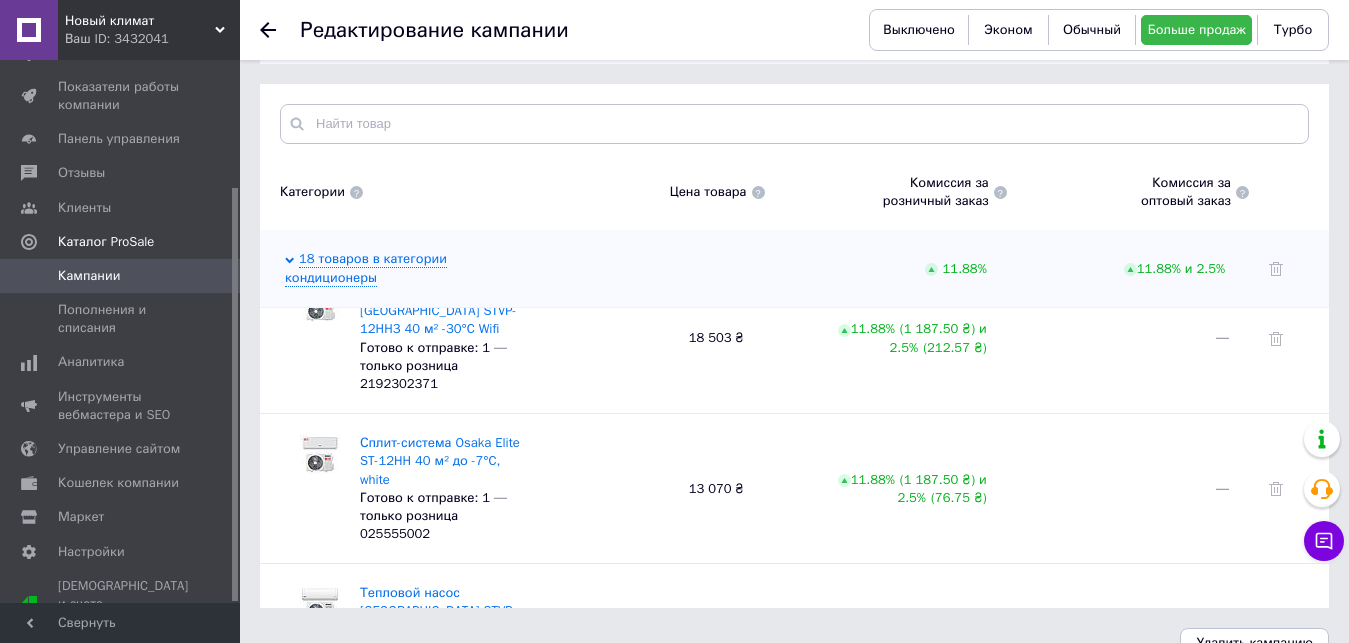scroll, scrollTop: 2100, scrollLeft: 0, axis: vertical 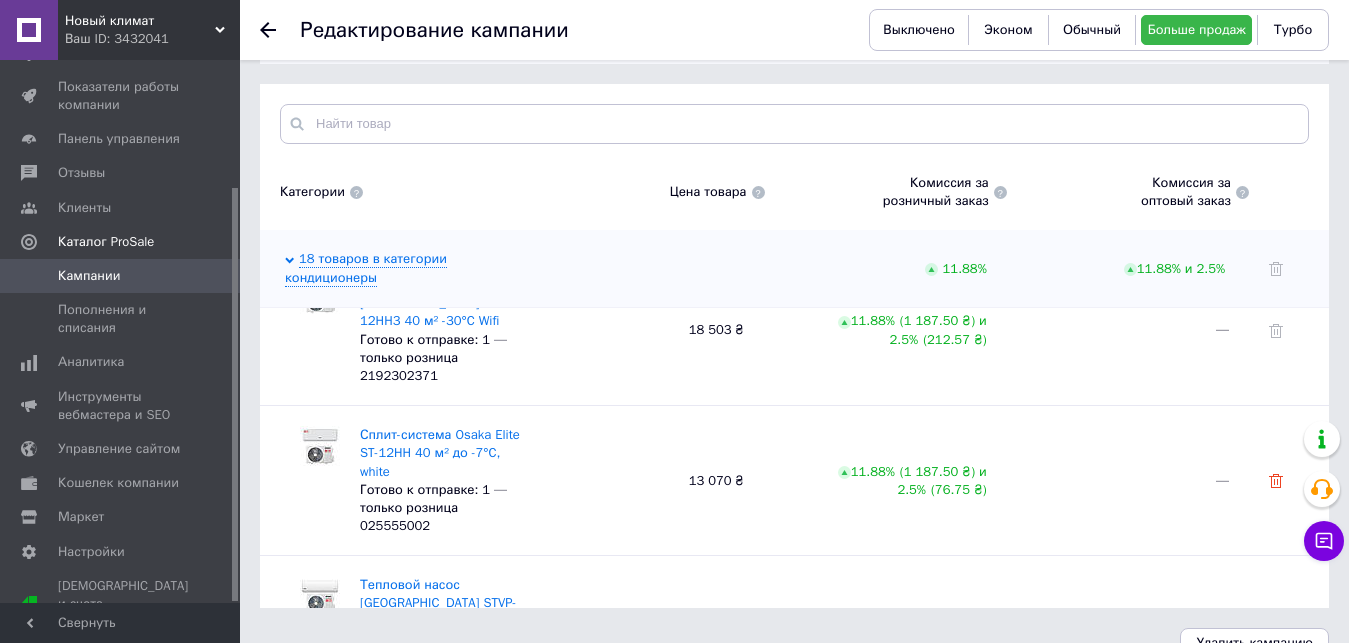 click 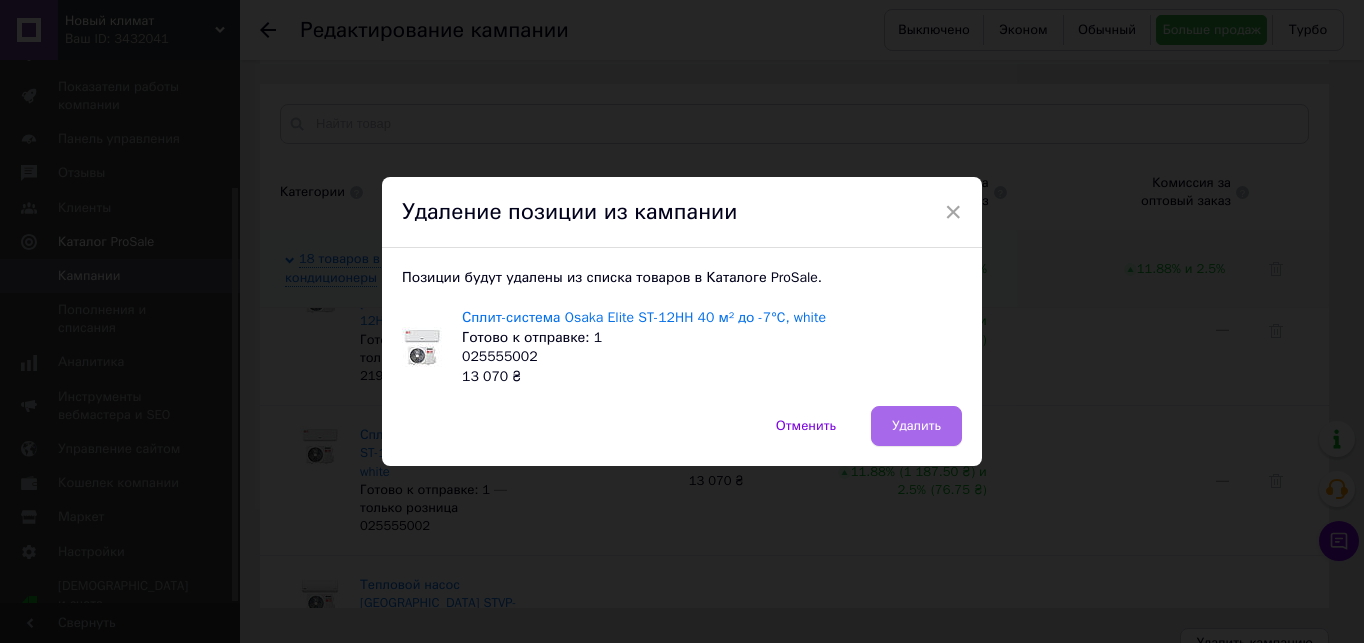 click on "Удалить" at bounding box center [916, 426] 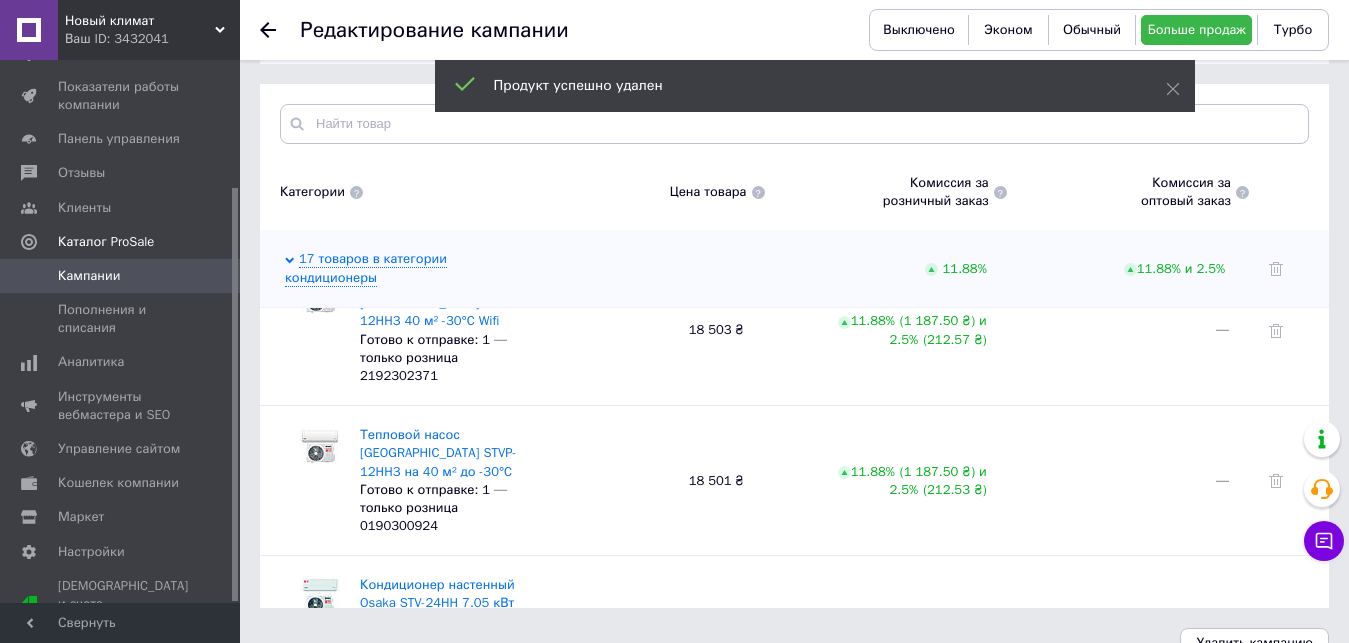 scroll, scrollTop: 2161, scrollLeft: 0, axis: vertical 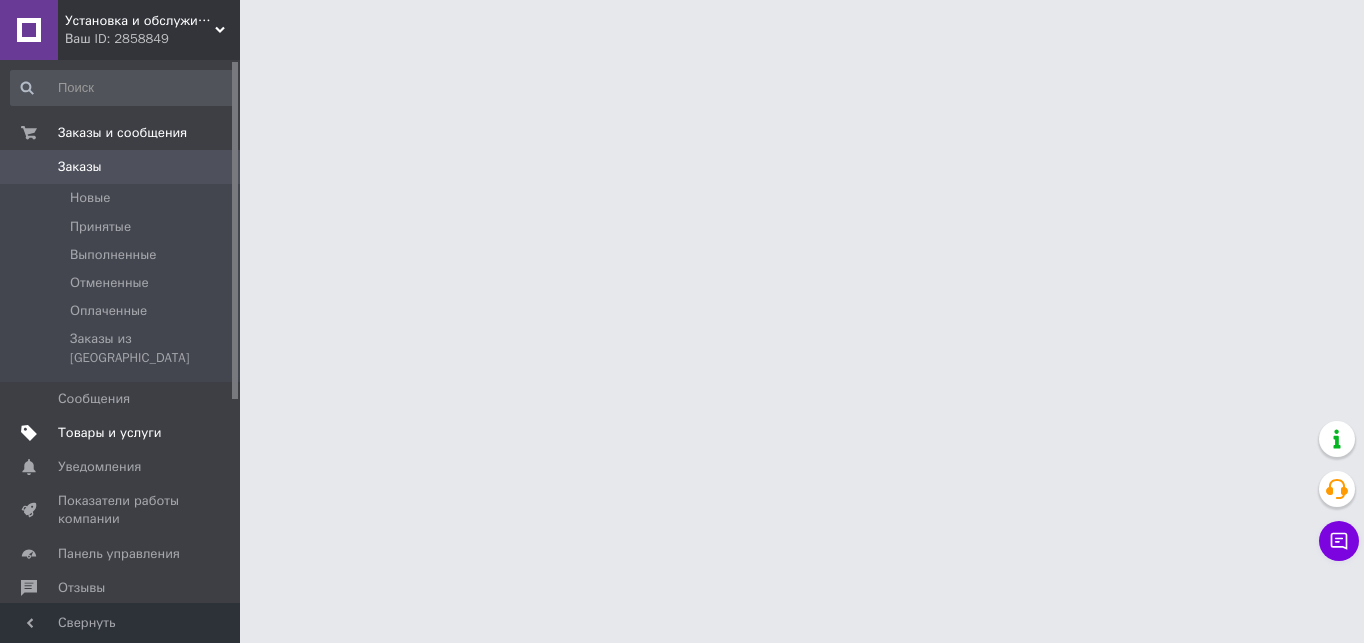click on "Товары и услуги" at bounding box center [123, 433] 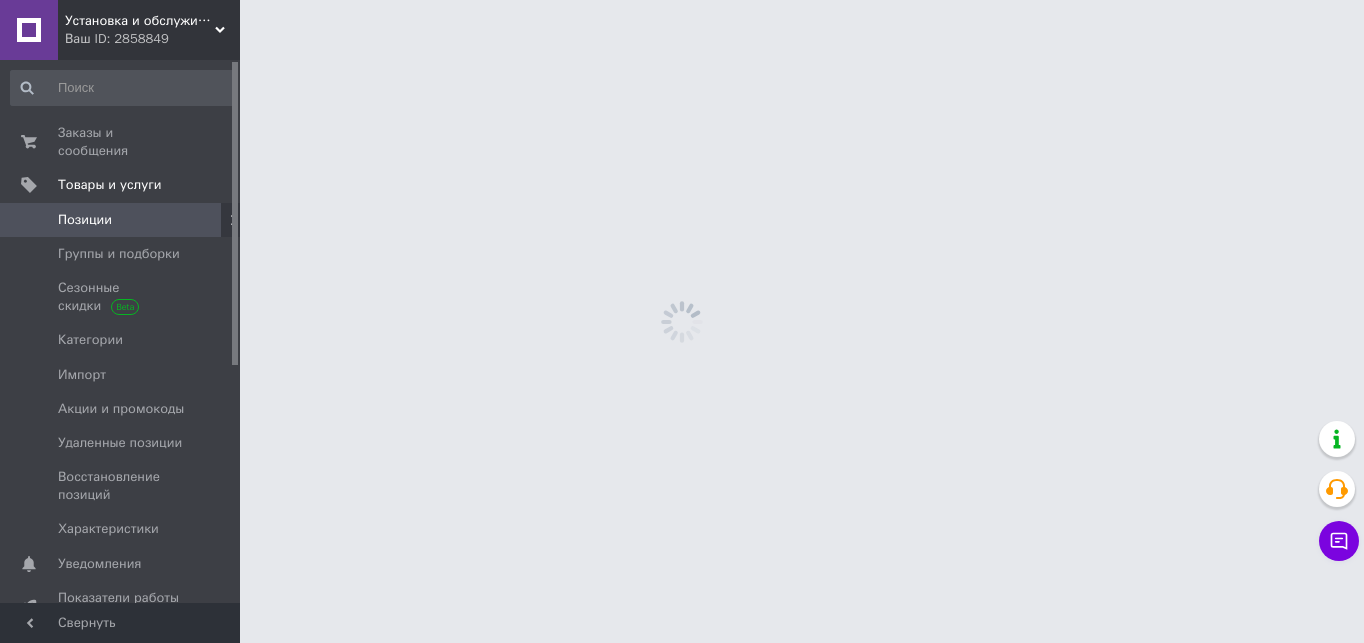 click on "Установка и обслуживание кондиционеров, сплит-систем" at bounding box center (140, 21) 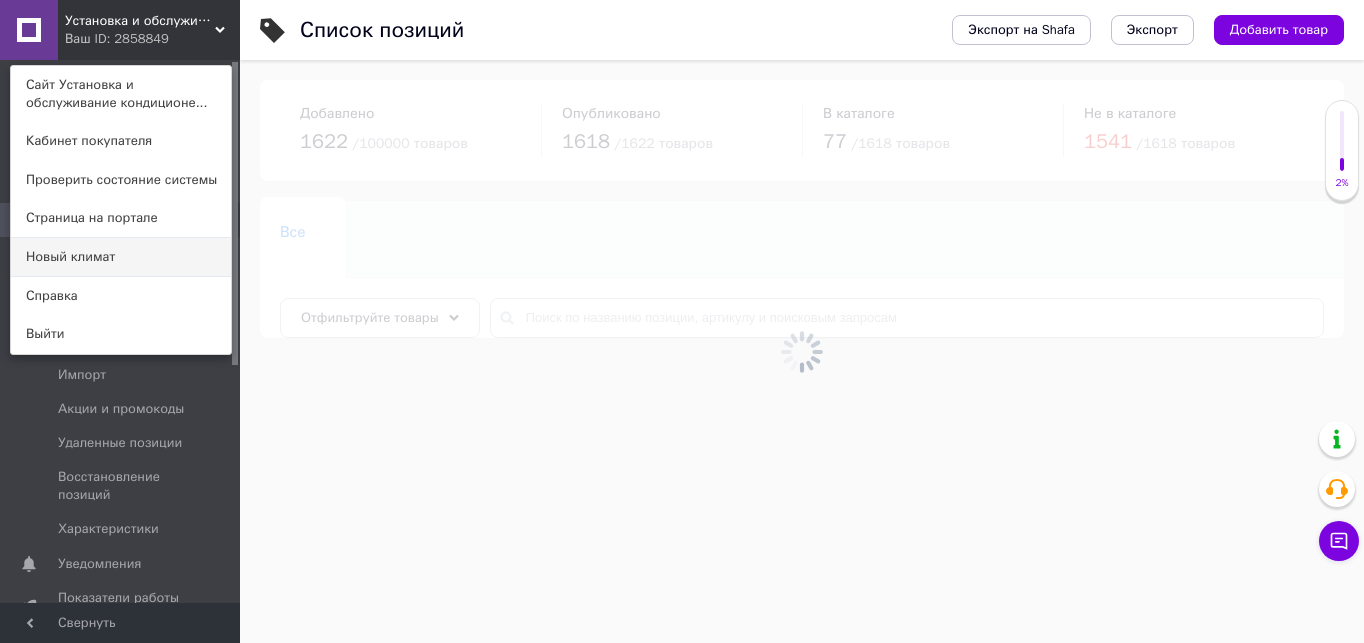 click on "Новый климат" at bounding box center [121, 257] 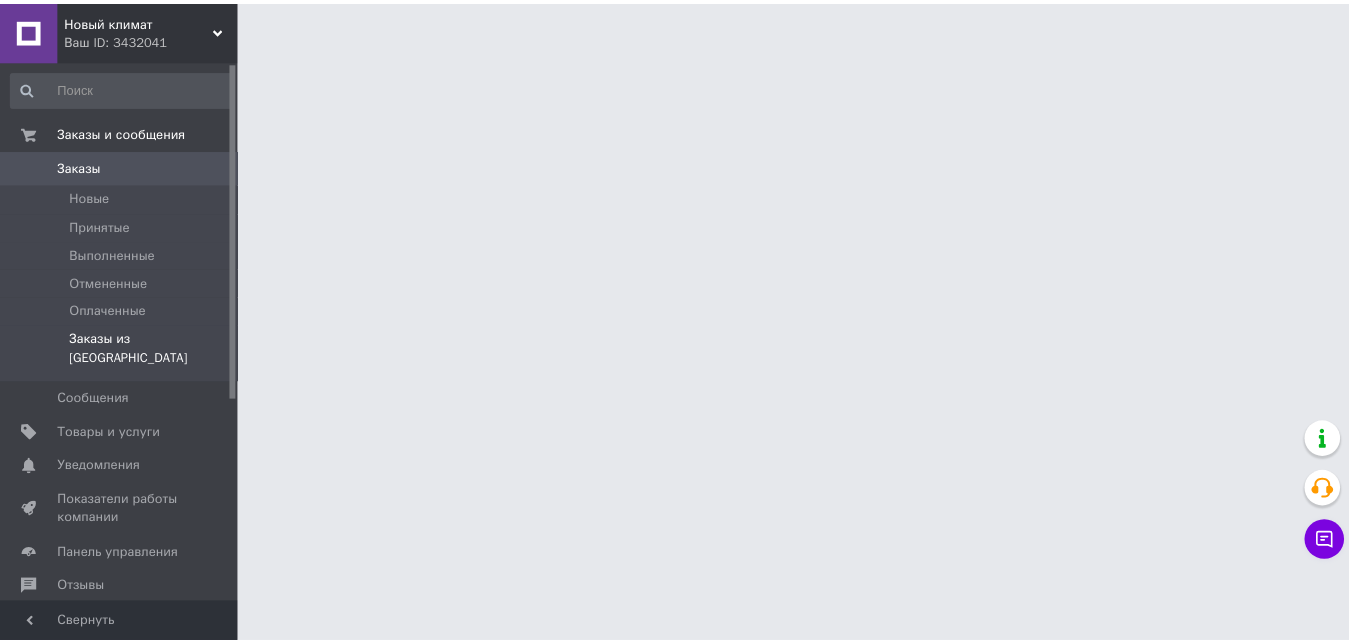 scroll, scrollTop: 0, scrollLeft: 0, axis: both 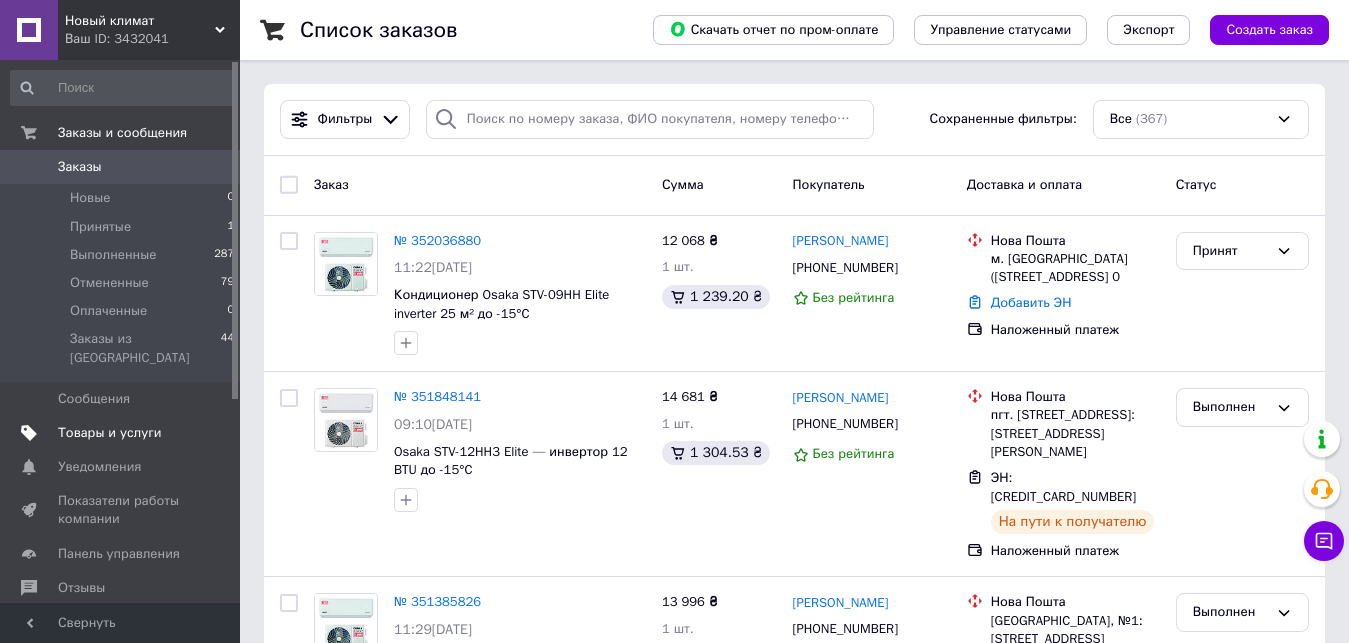 click on "Товары и услуги" at bounding box center [110, 433] 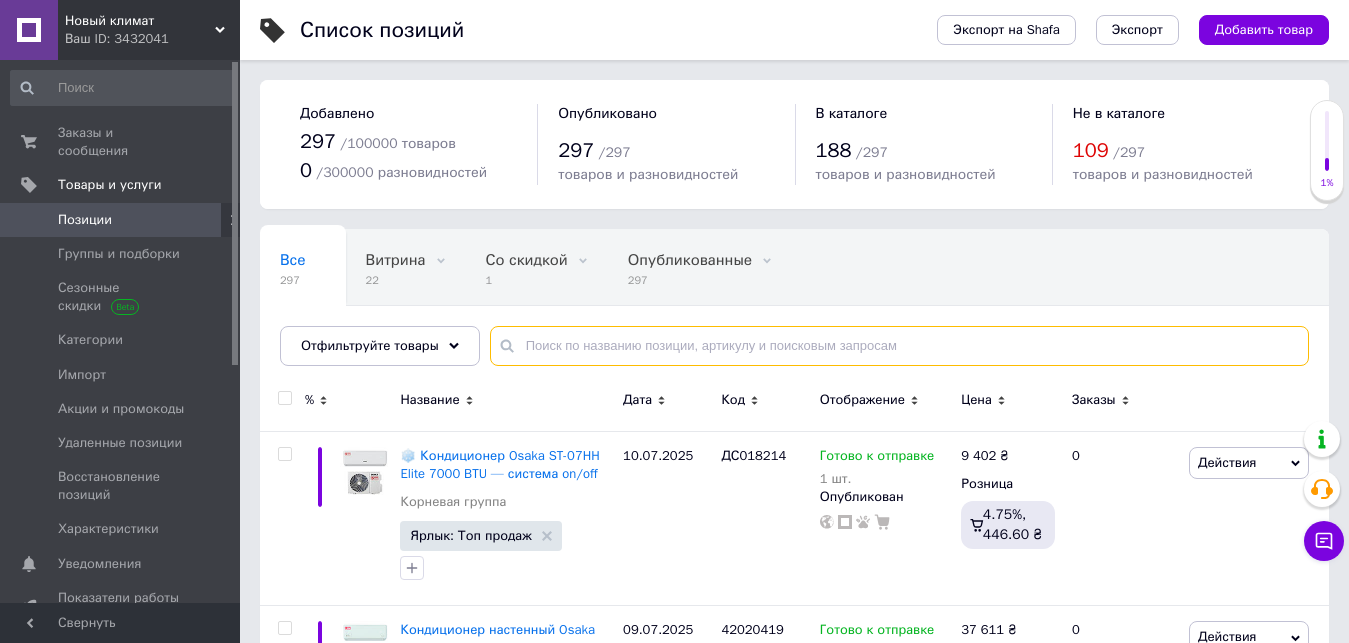 click at bounding box center [899, 346] 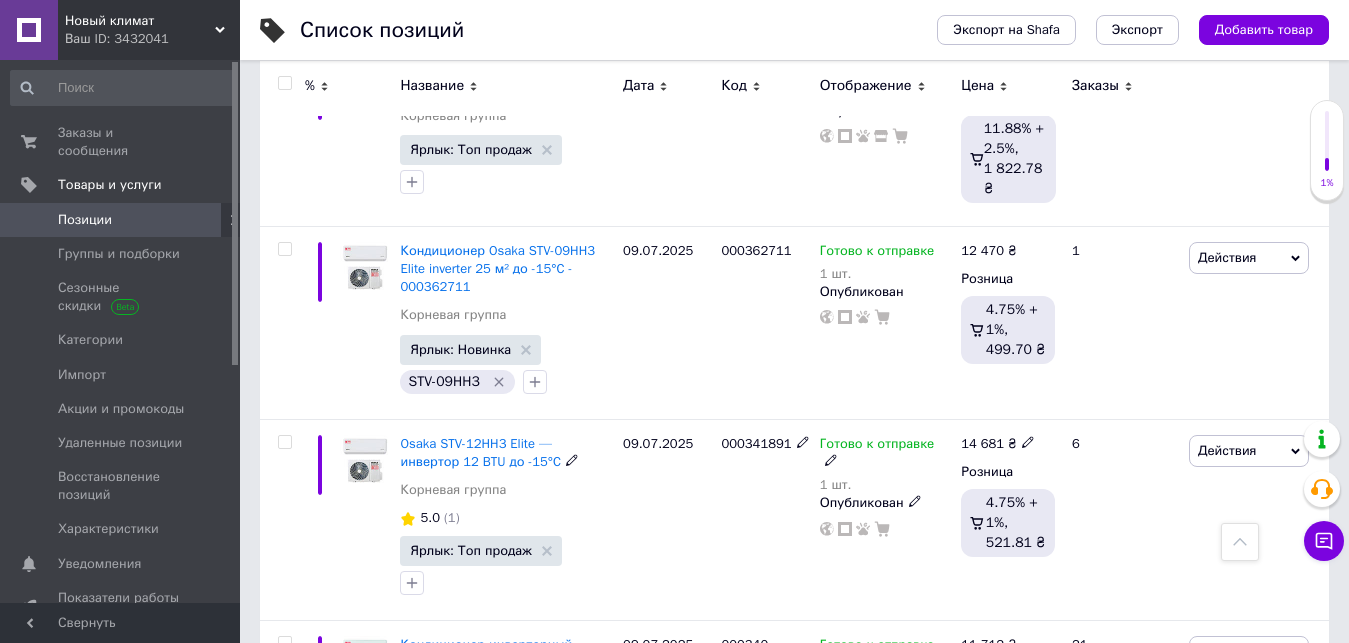 scroll, scrollTop: 3400, scrollLeft: 0, axis: vertical 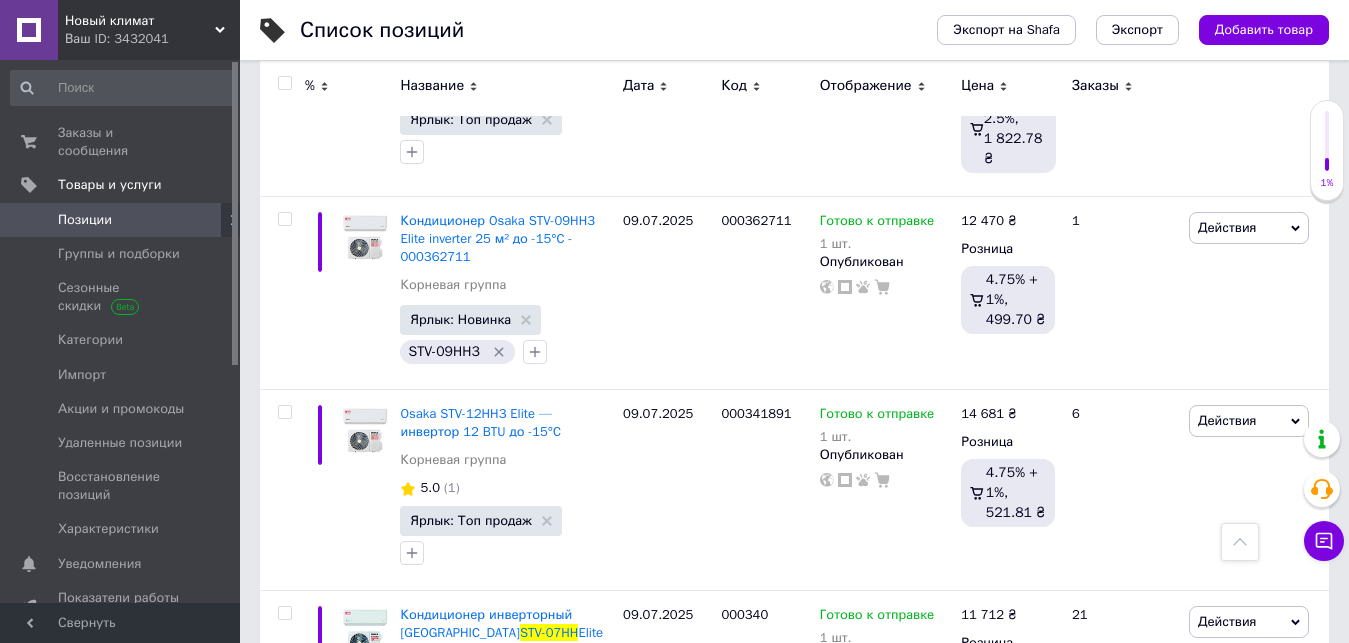 type on "stv-07hh" 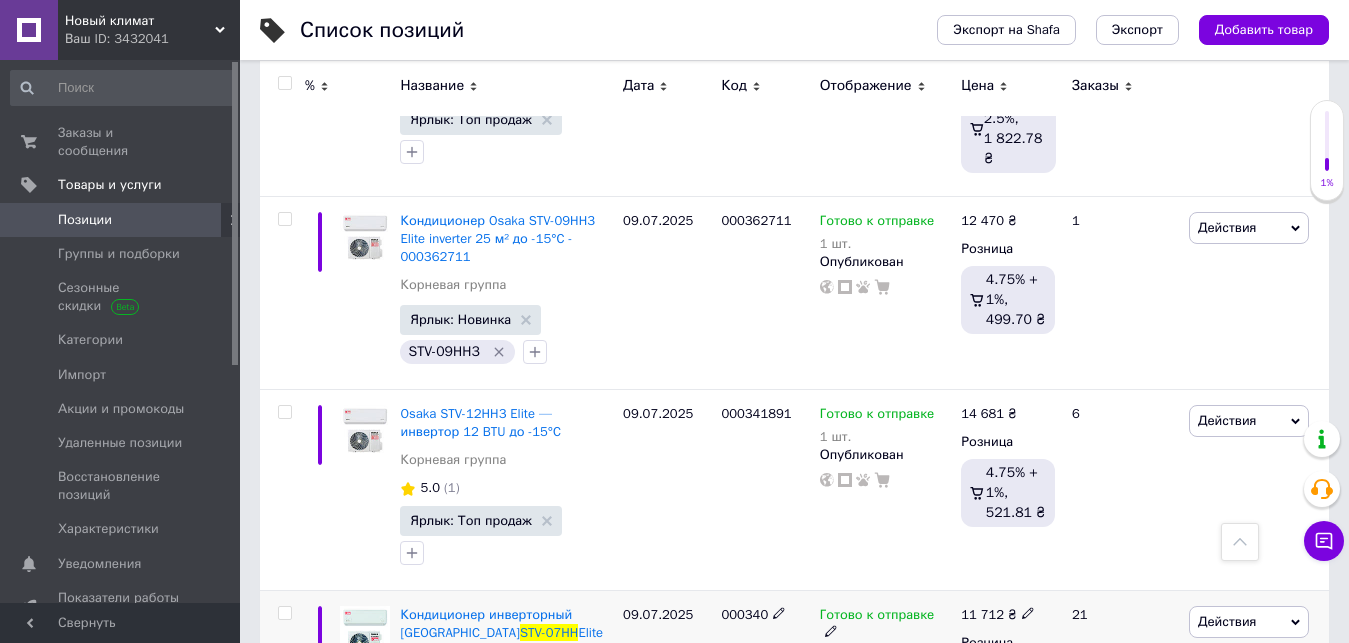 click 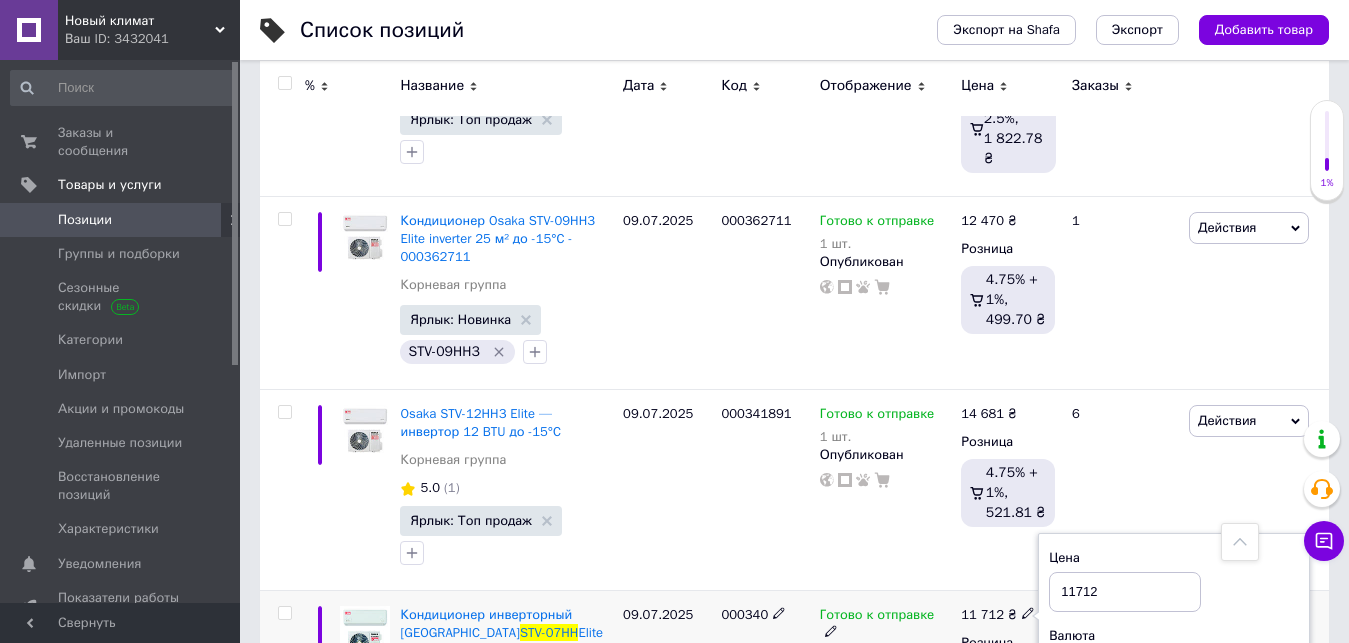 click on "11712" at bounding box center (1125, 592) 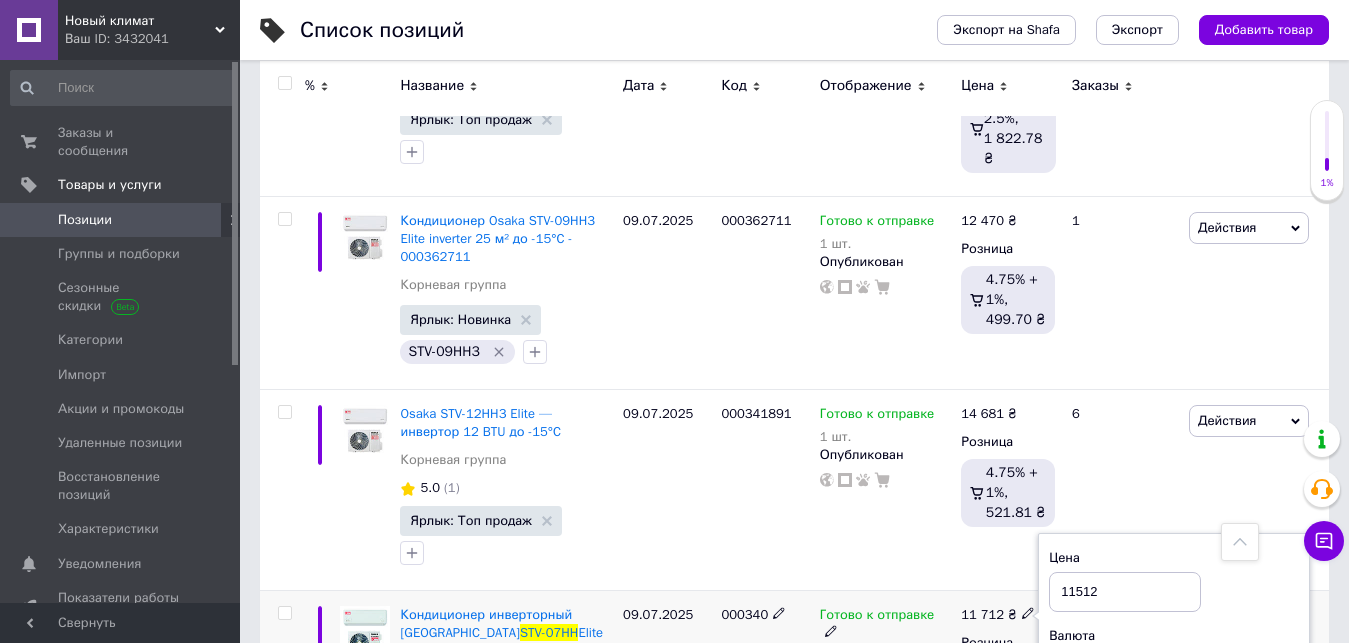 type on "11512" 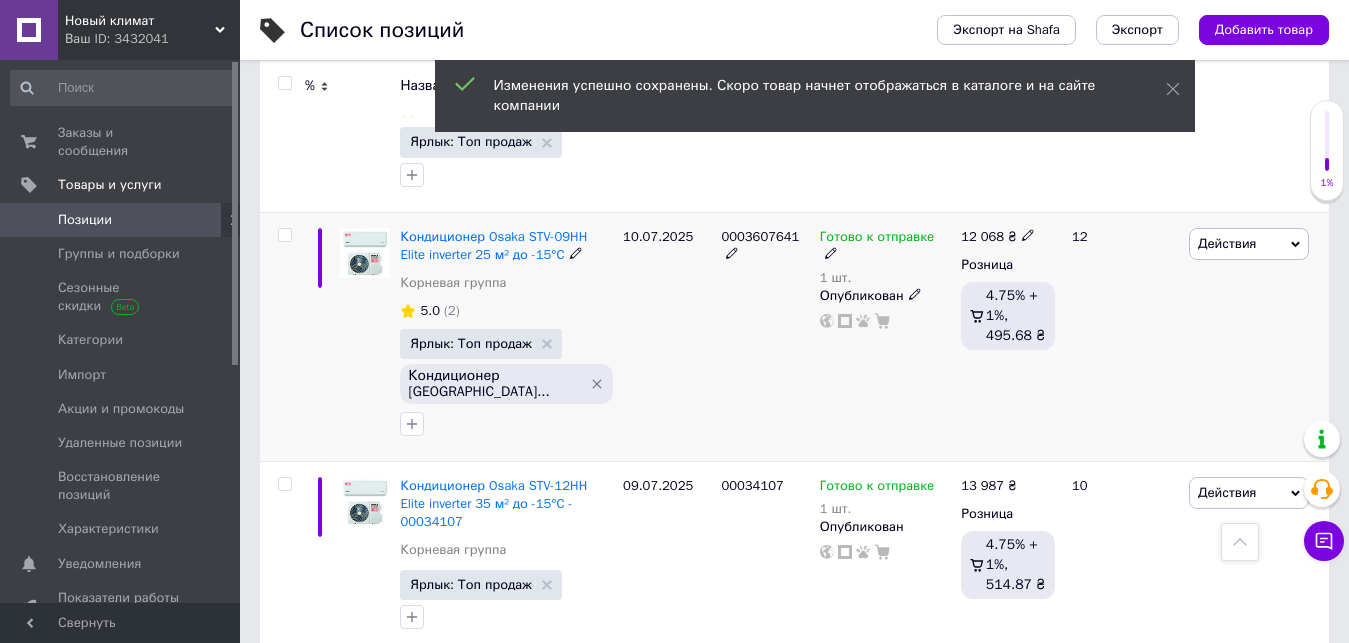 scroll, scrollTop: 4000, scrollLeft: 0, axis: vertical 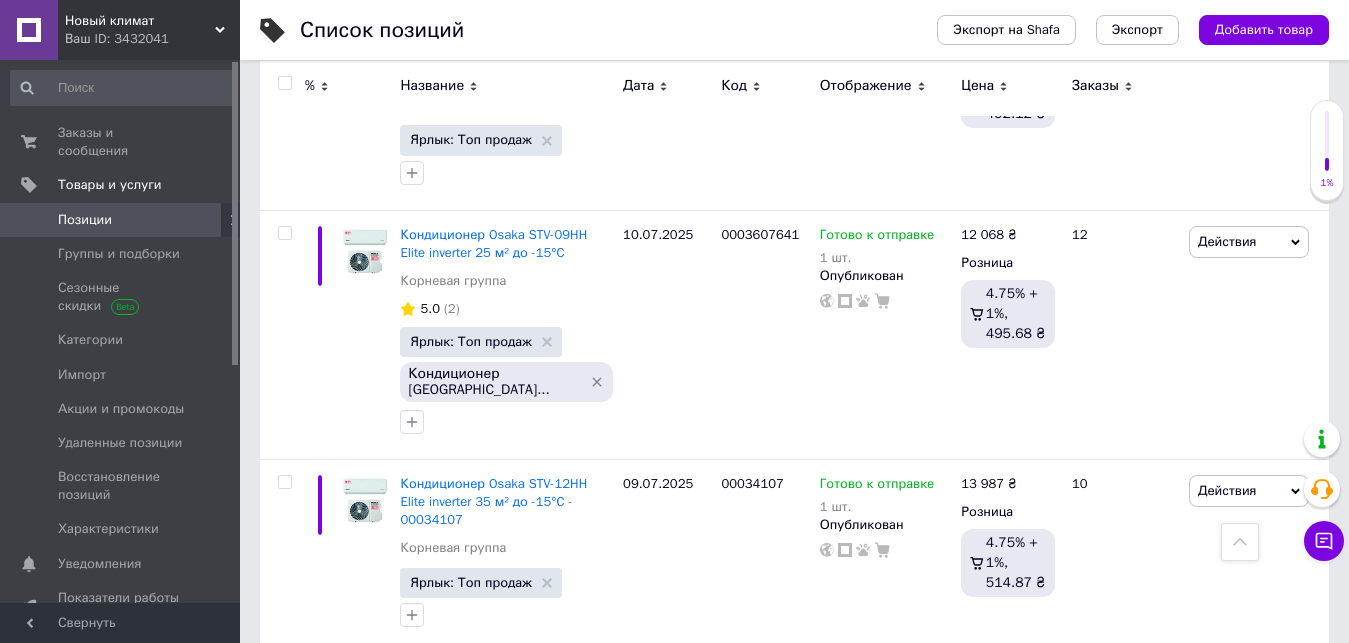 click 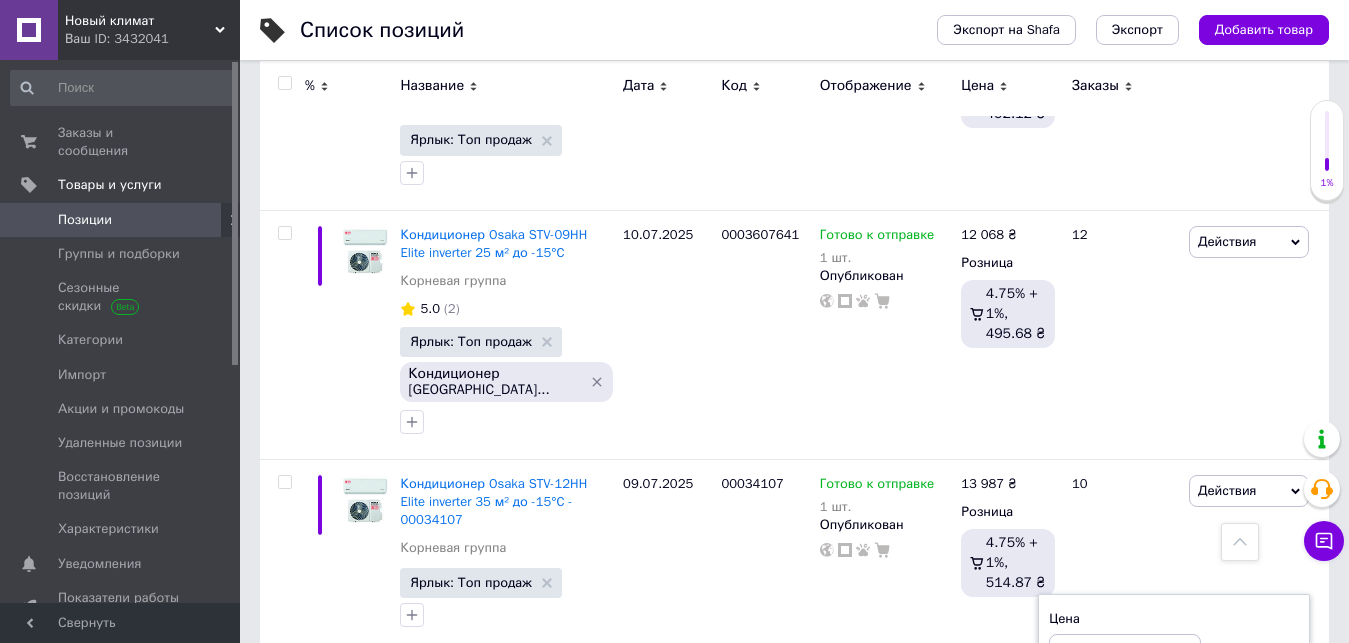 click on "11711" at bounding box center [1125, 654] 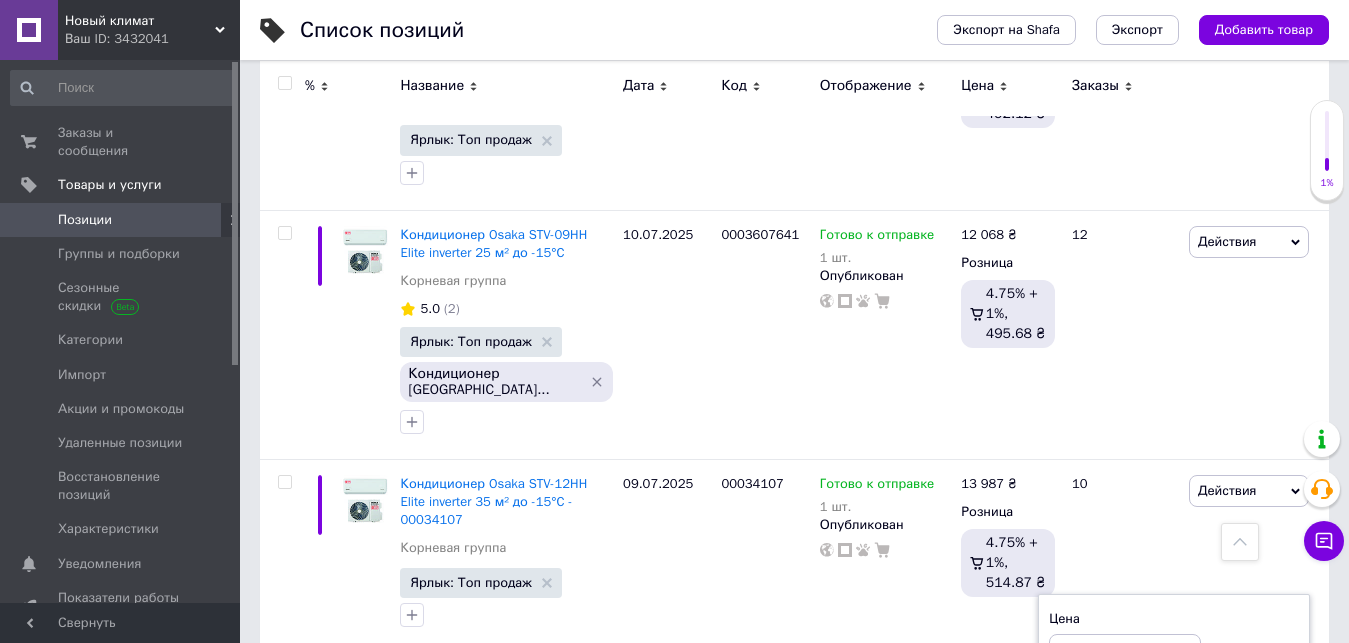 type on "11511" 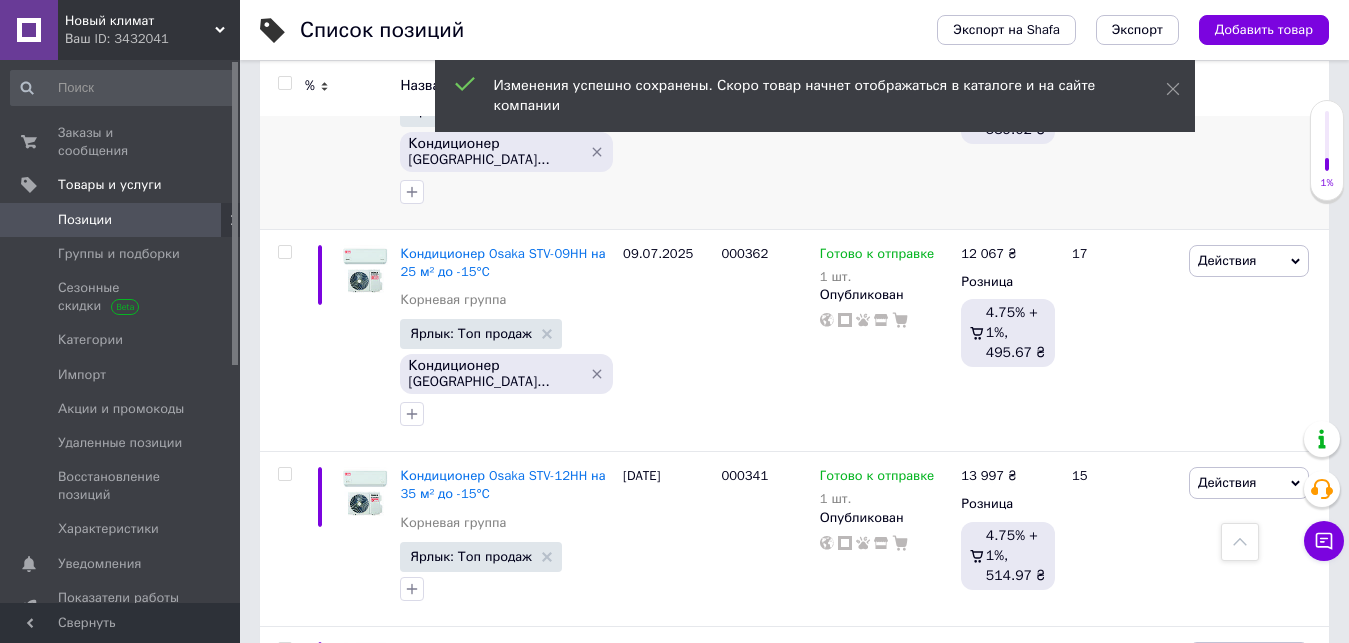 scroll, scrollTop: 4900, scrollLeft: 0, axis: vertical 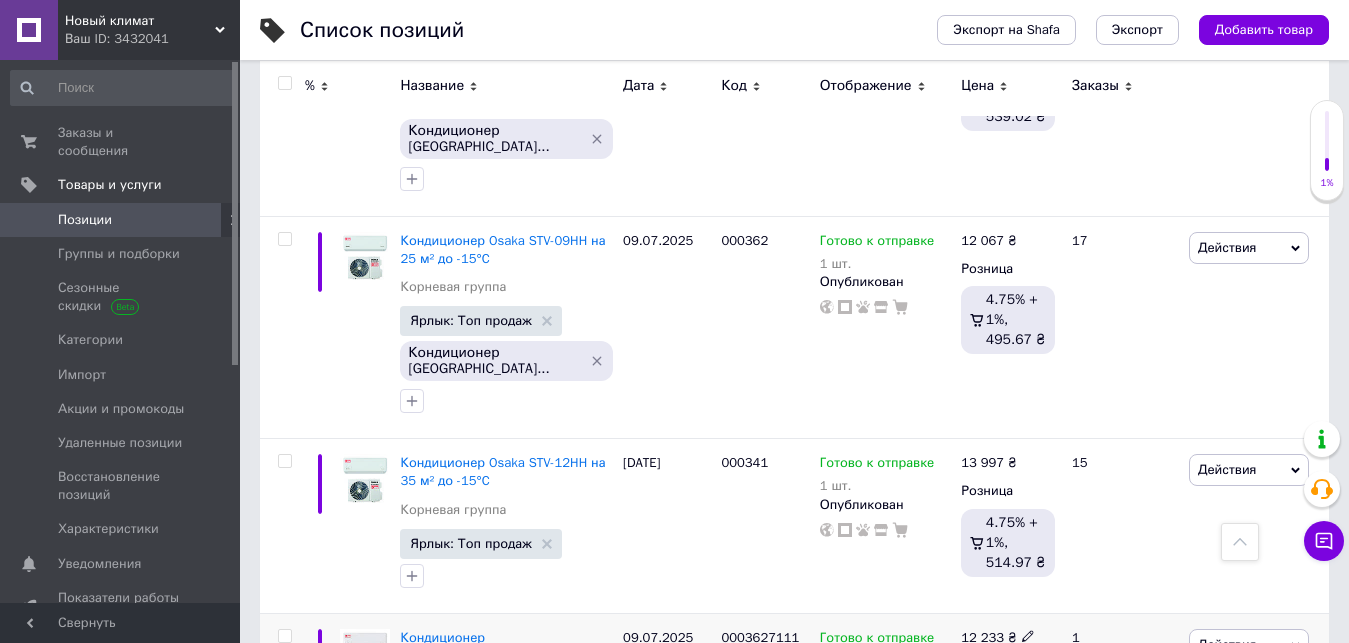 click 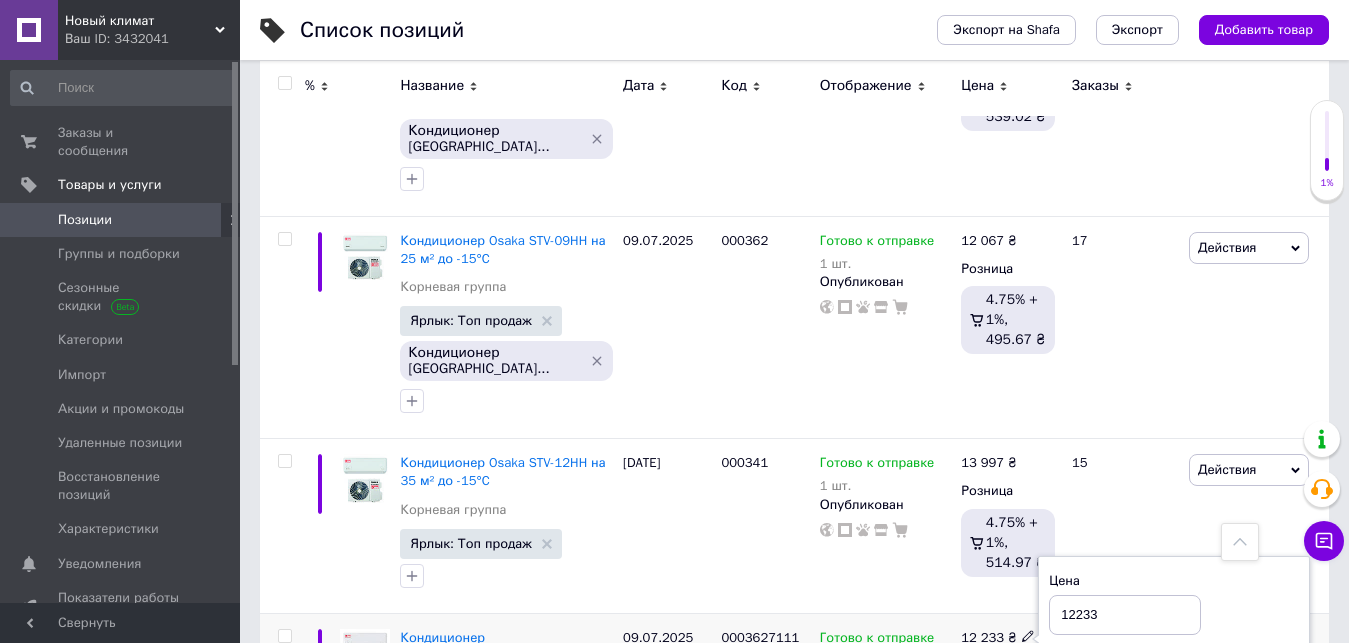 drag, startPoint x: 1068, startPoint y: 305, endPoint x: 1141, endPoint y: 303, distance: 73.02739 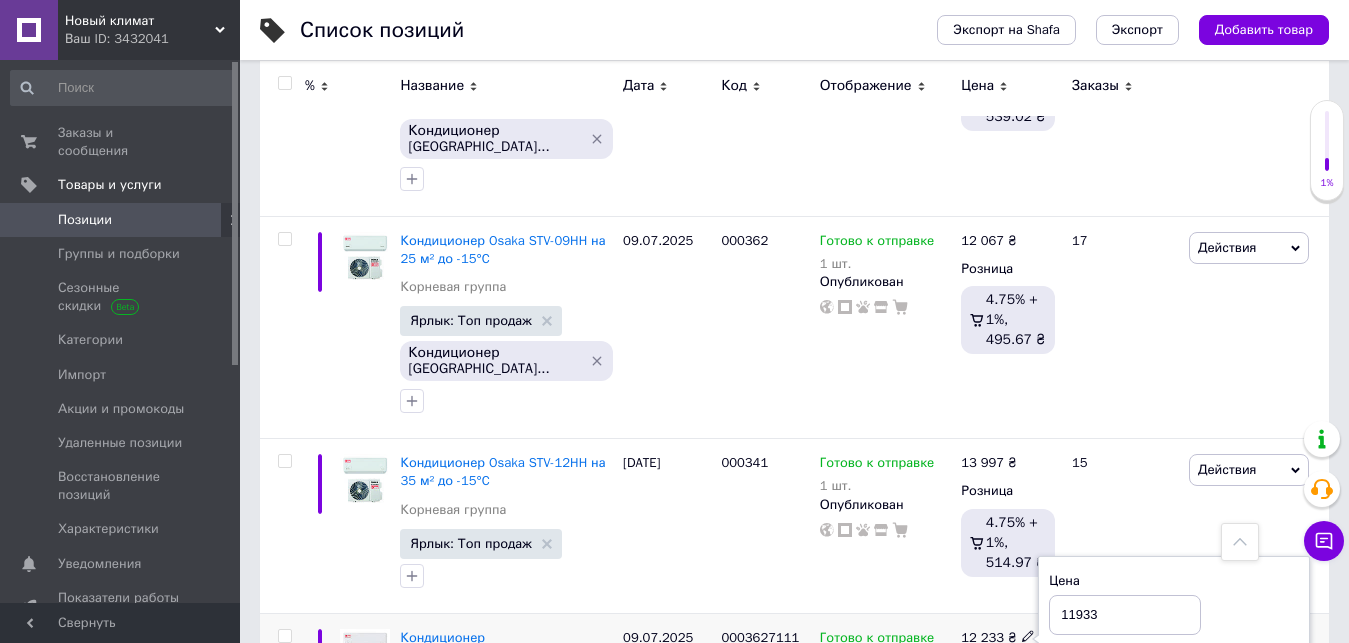type on "11933" 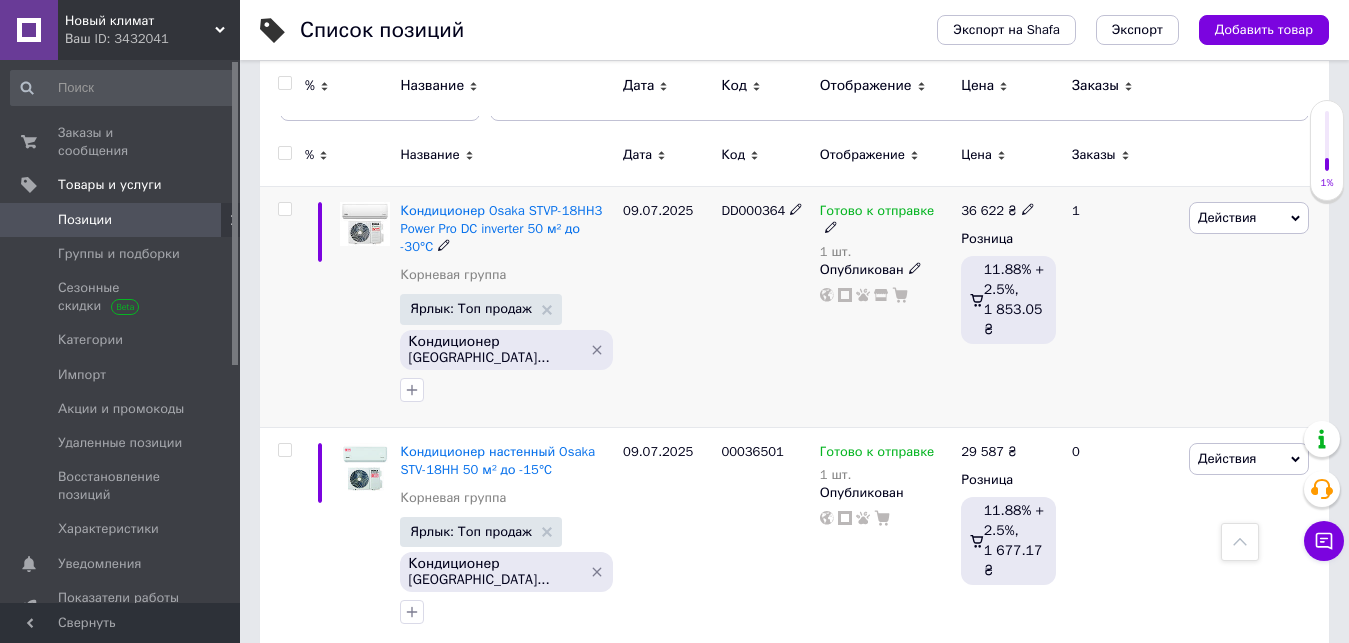 scroll, scrollTop: 0, scrollLeft: 0, axis: both 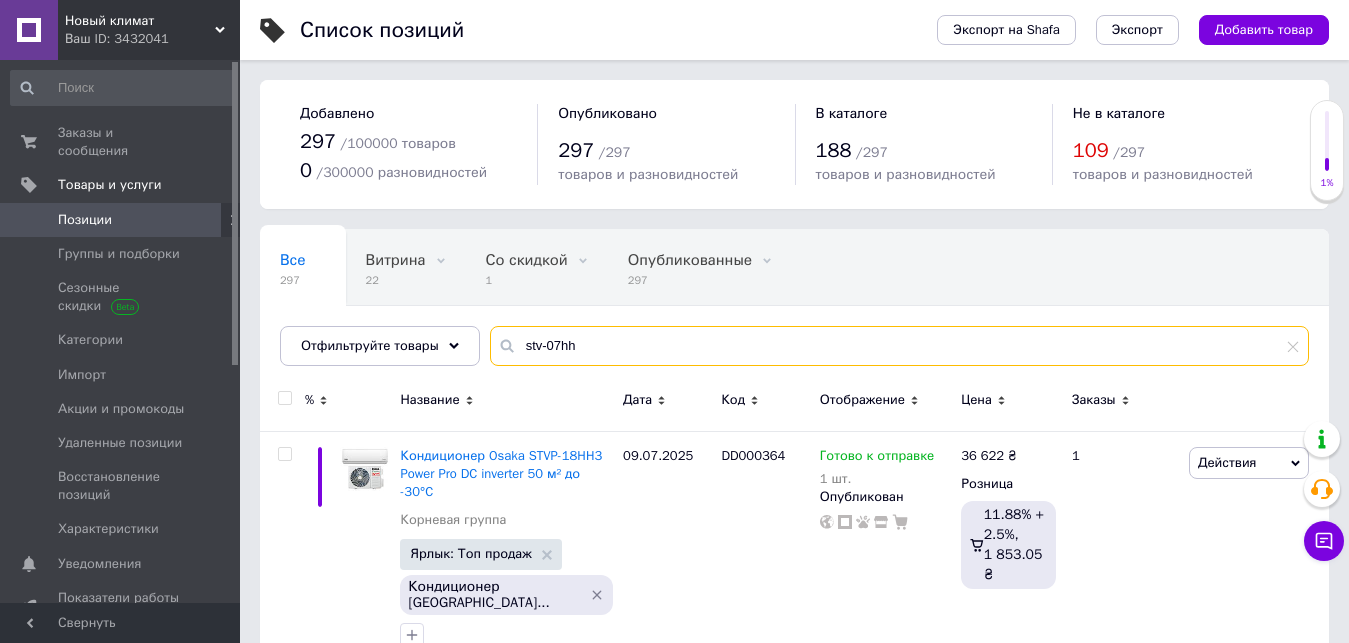 drag, startPoint x: 575, startPoint y: 340, endPoint x: 501, endPoint y: 346, distance: 74.24284 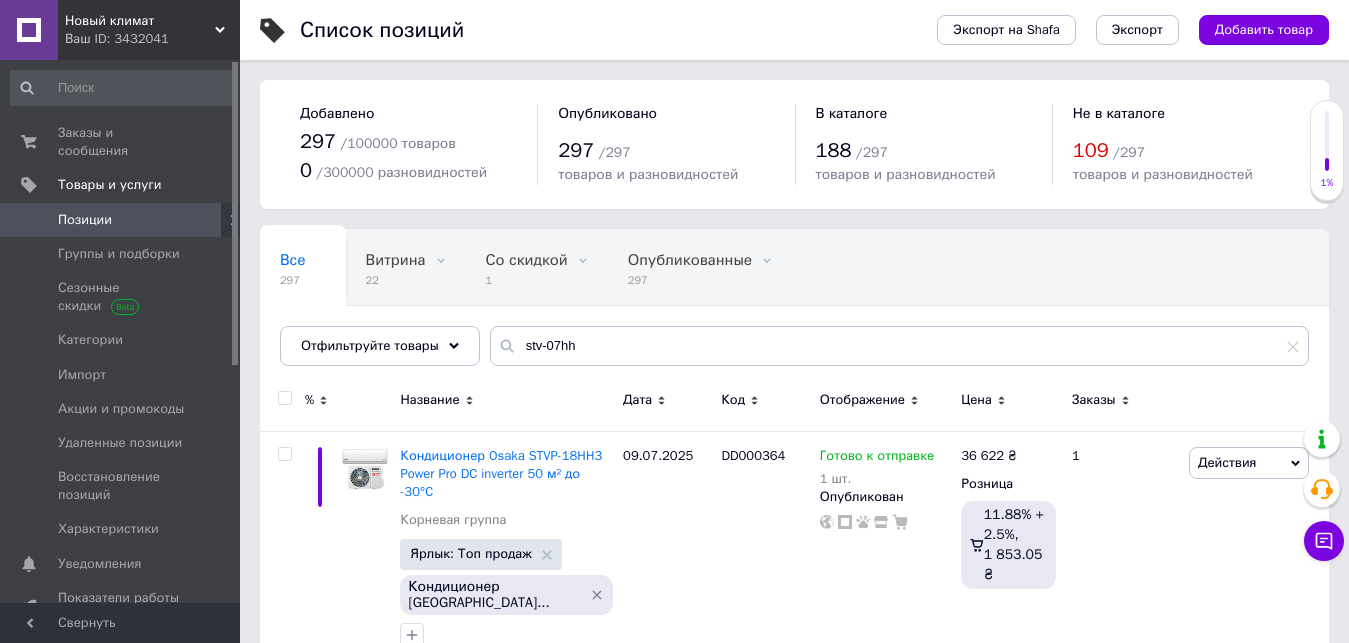 click on "Новый климат" at bounding box center (140, 21) 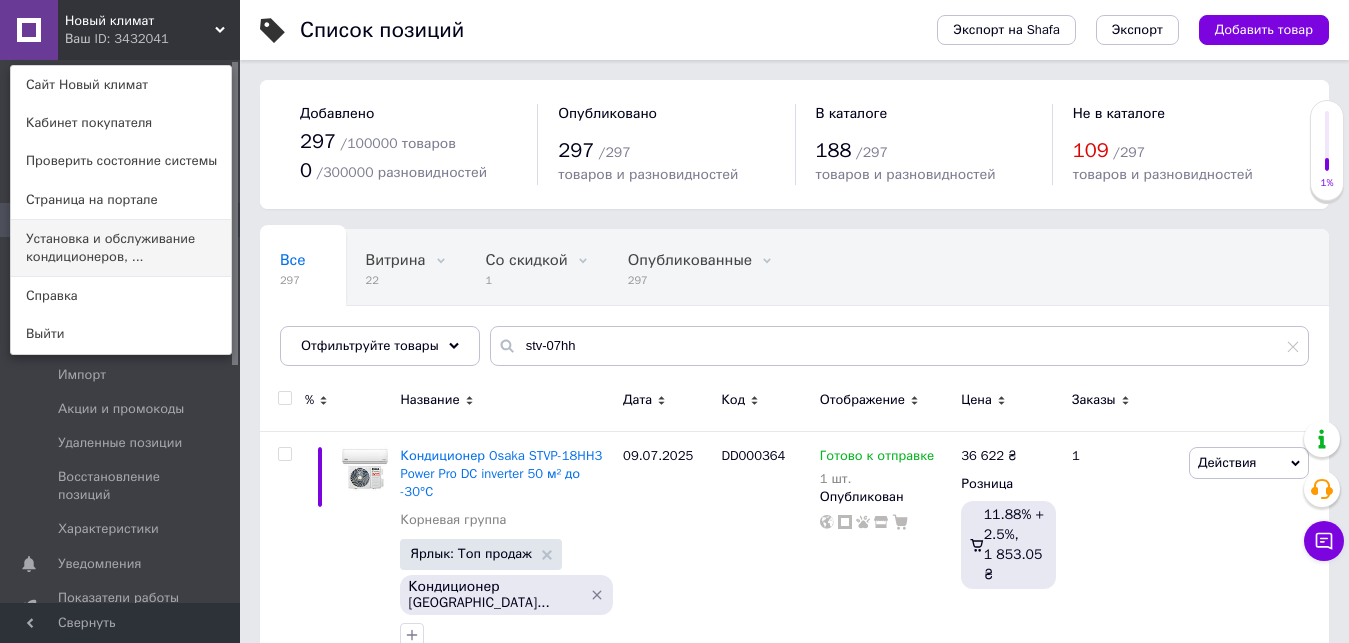 click on "Установка и обслуживание кондиционеров, ..." at bounding box center [121, 248] 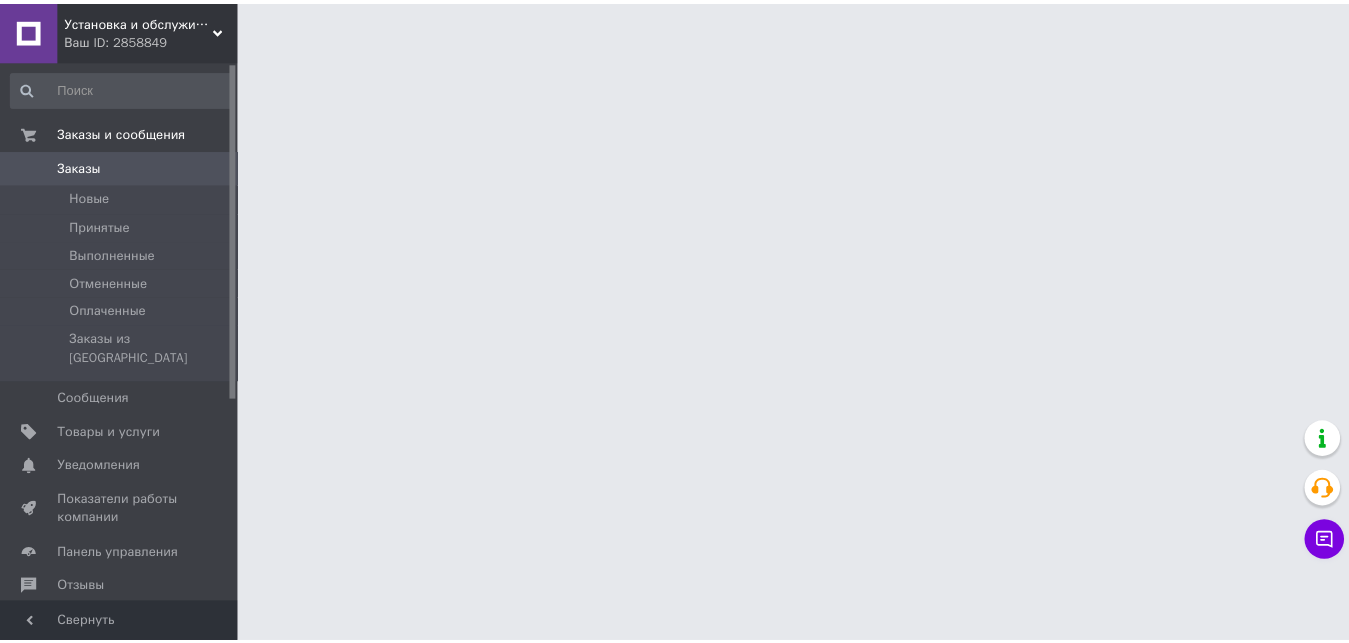 scroll, scrollTop: 0, scrollLeft: 0, axis: both 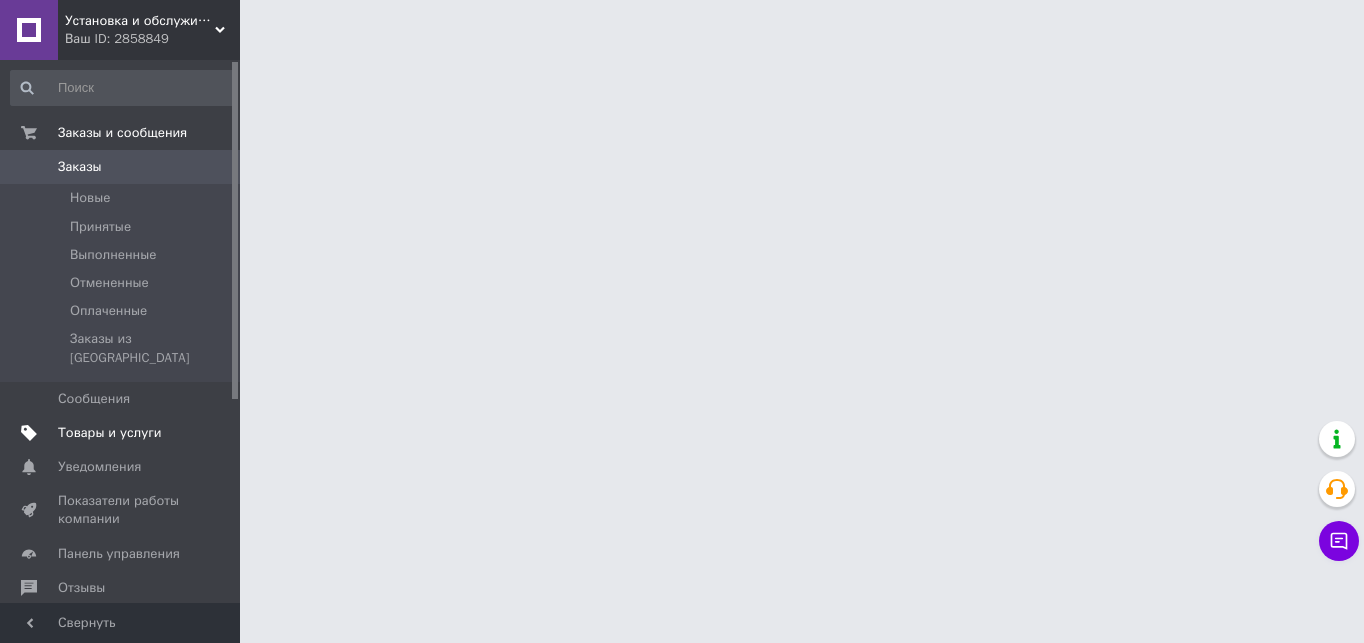 click on "Товары и услуги" at bounding box center (110, 433) 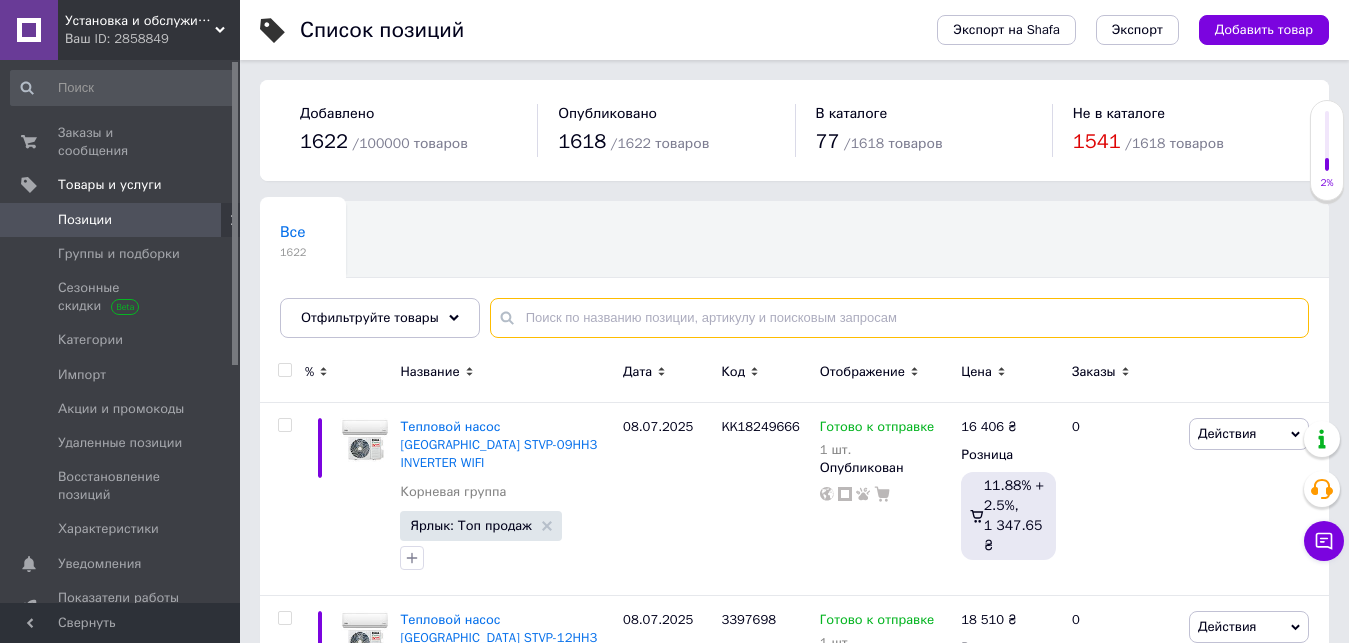 click at bounding box center (899, 318) 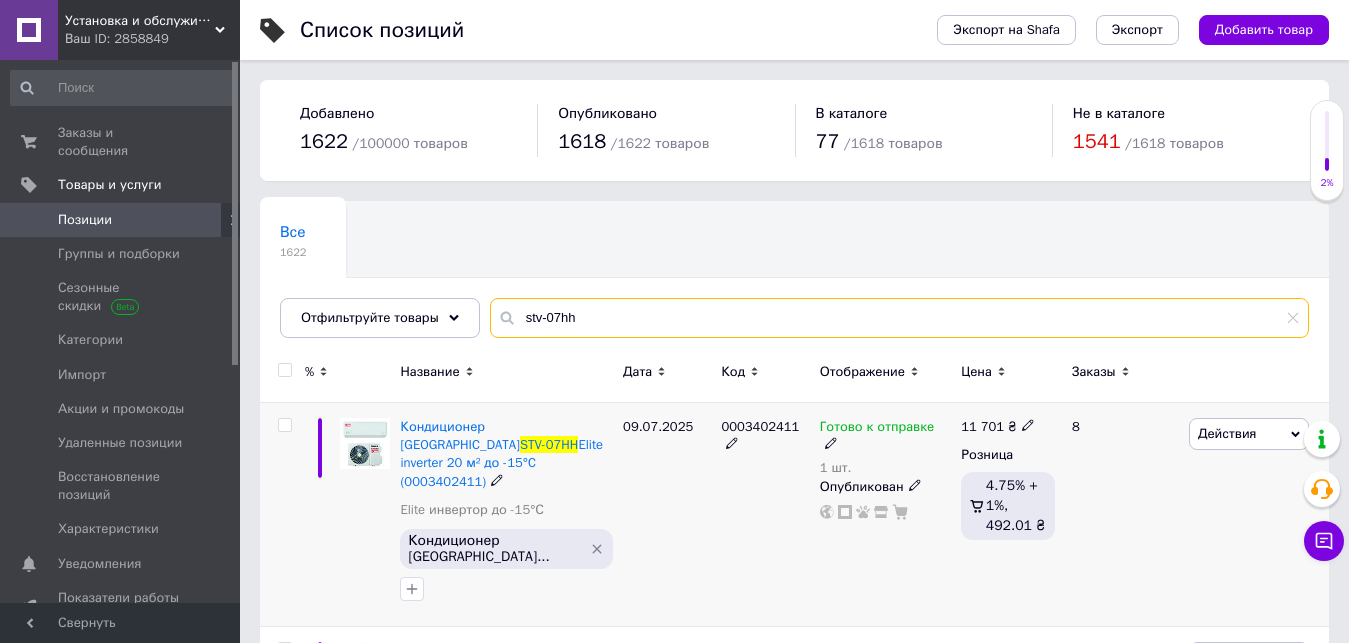 type on "stv-07hh" 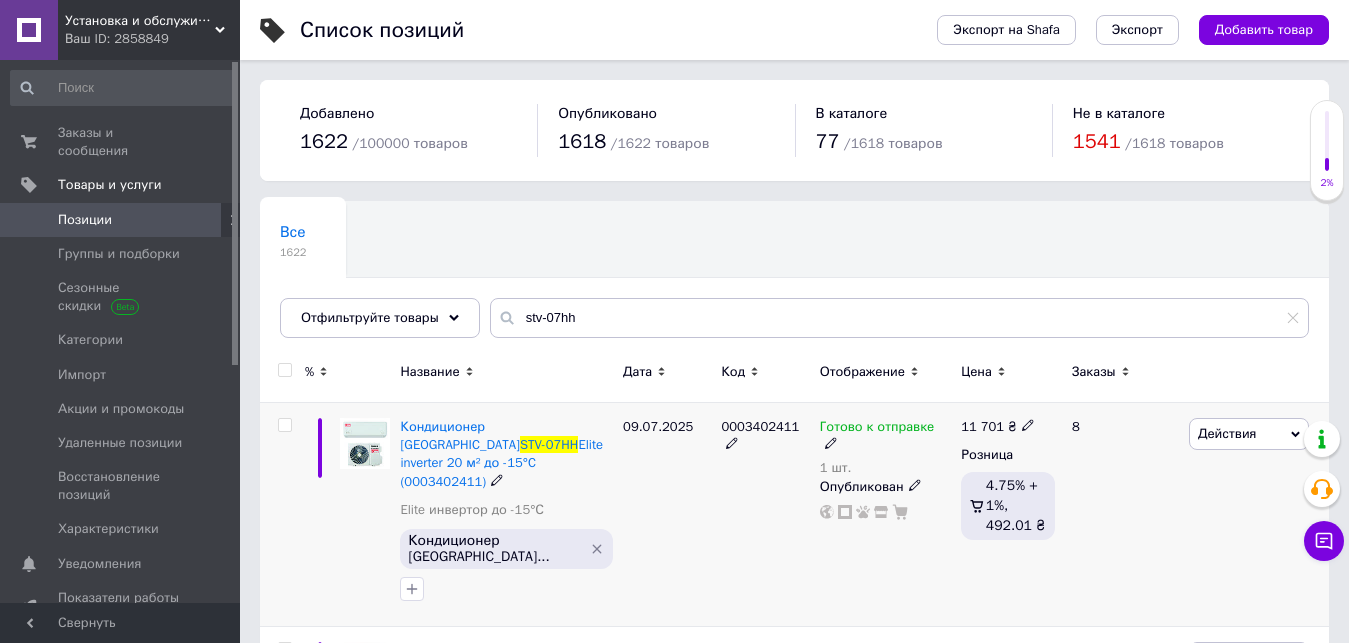 drag, startPoint x: 1019, startPoint y: 426, endPoint x: 1029, endPoint y: 423, distance: 10.440307 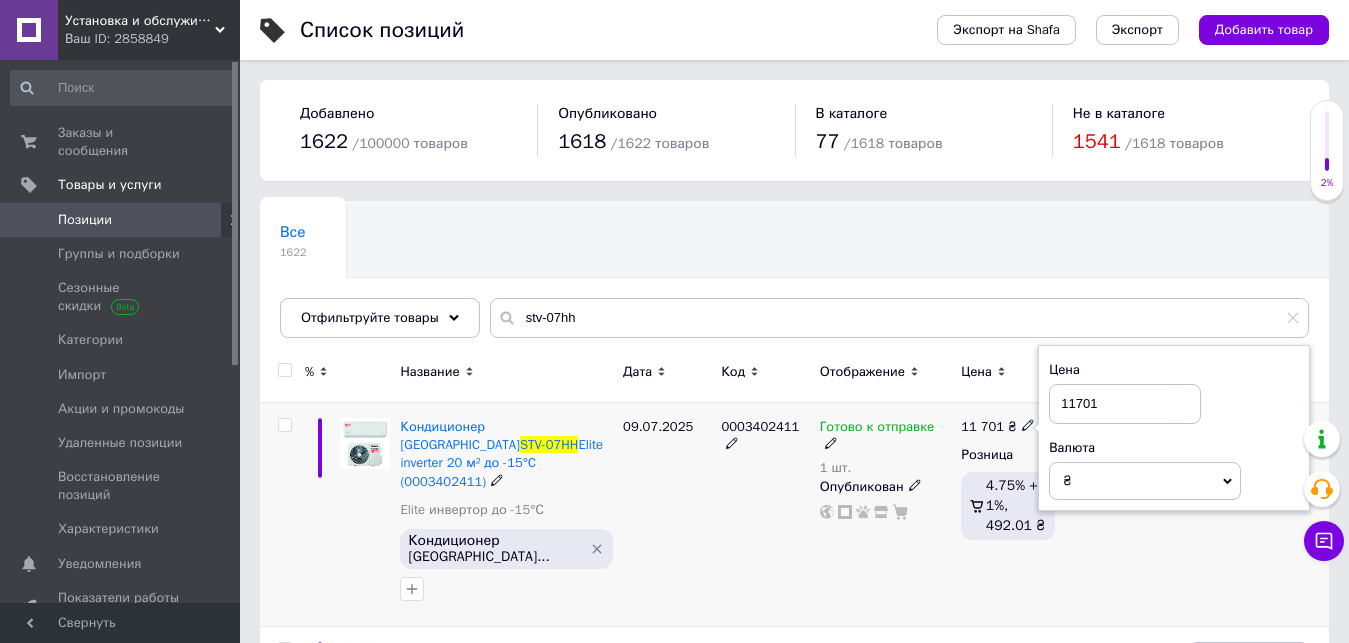 click on "11701" at bounding box center (1125, 404) 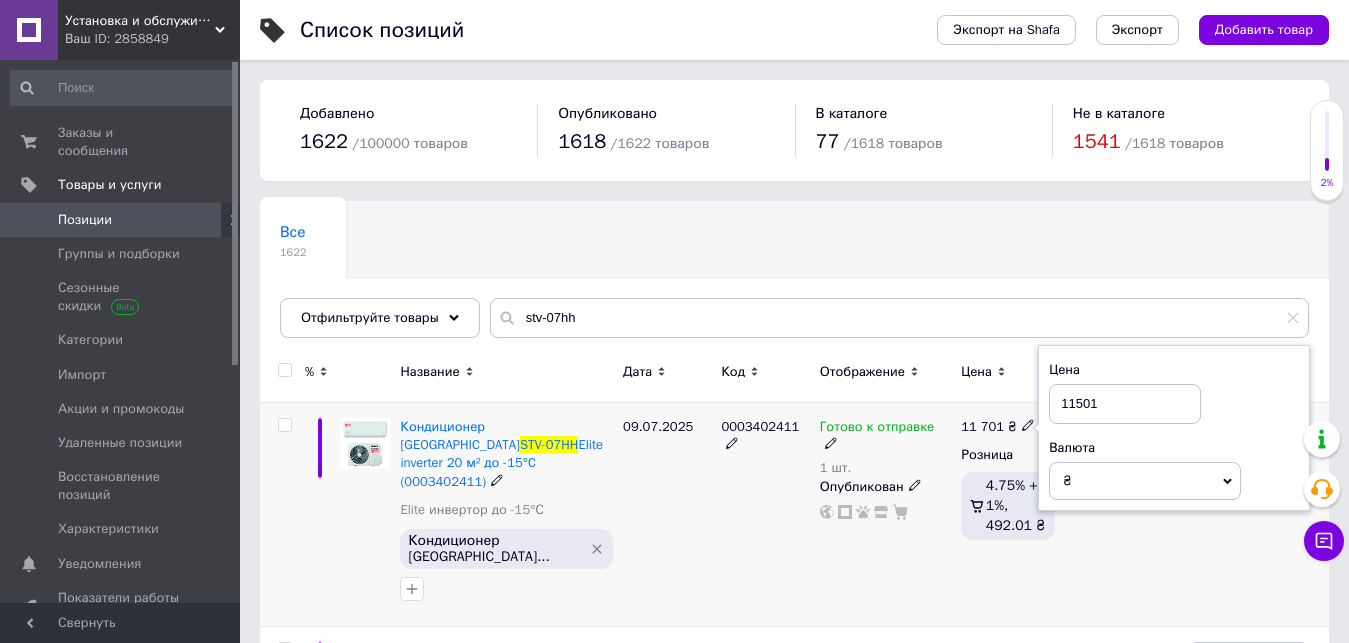 type on "11501" 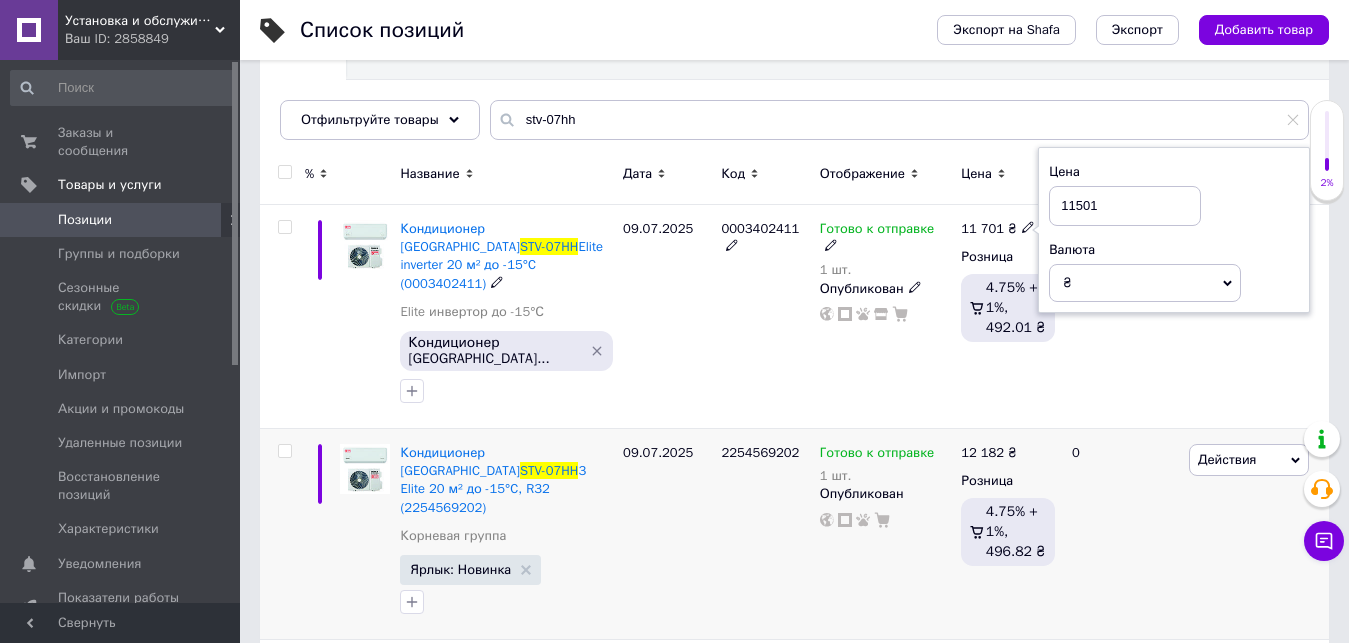 scroll, scrollTop: 200, scrollLeft: 0, axis: vertical 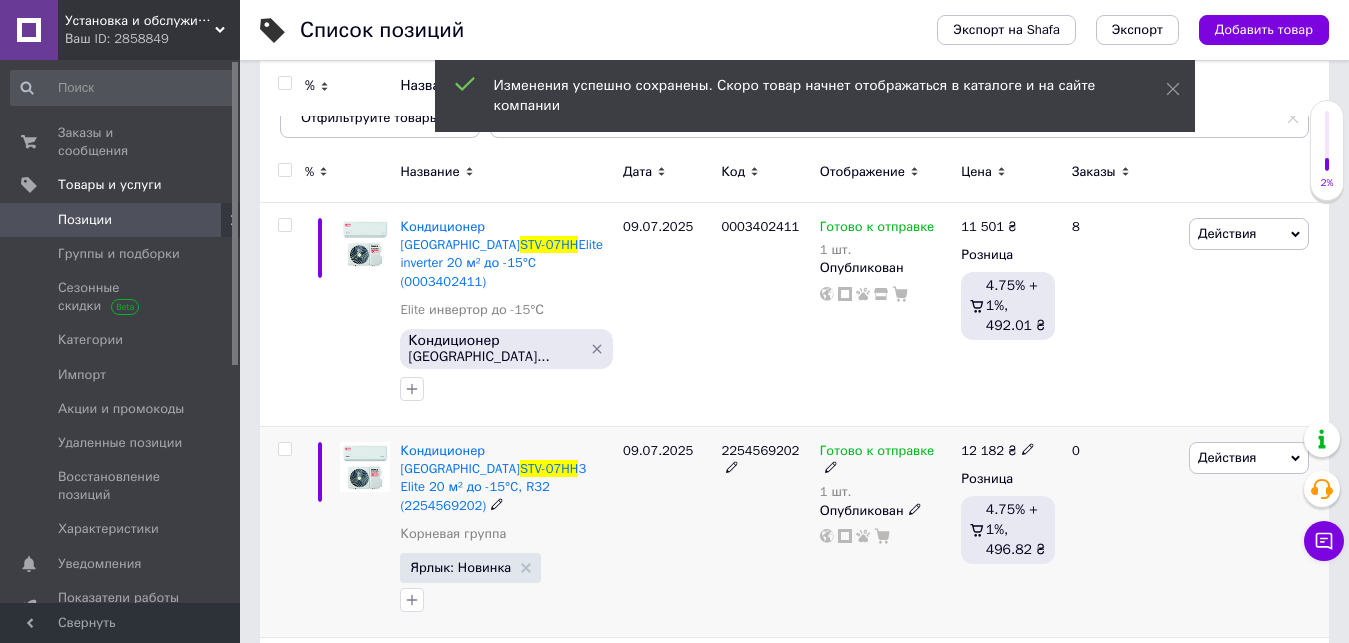 click 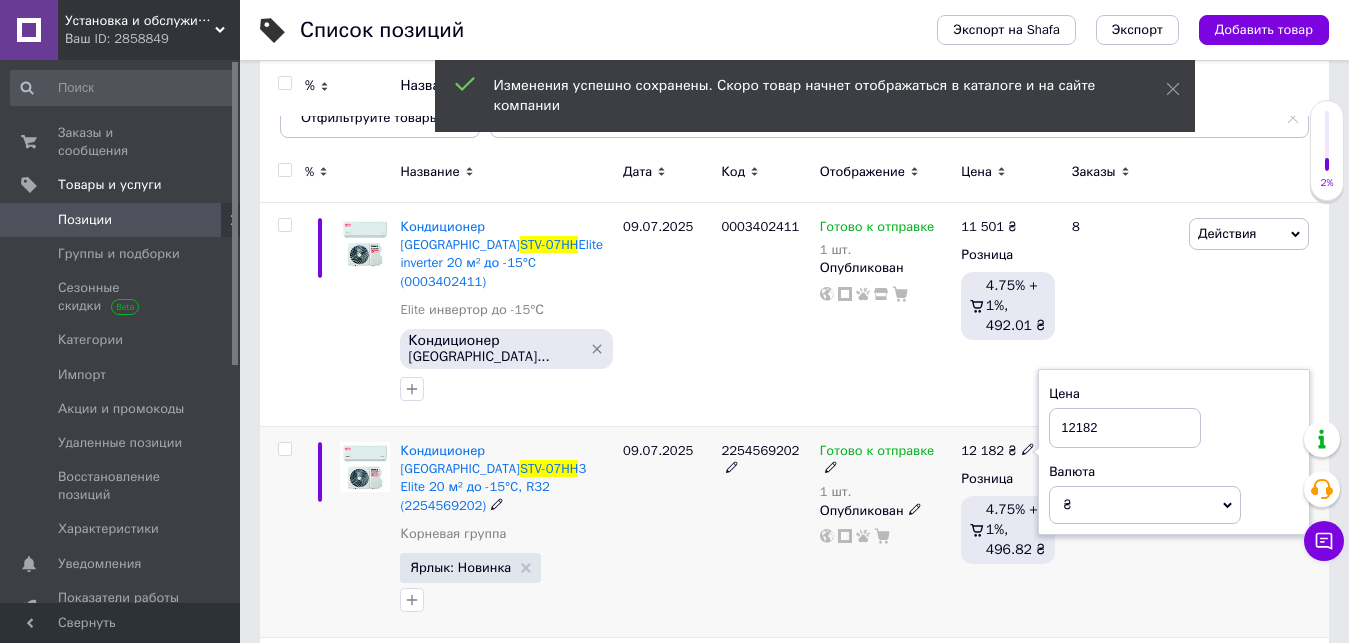 drag, startPoint x: 1069, startPoint y: 392, endPoint x: 1155, endPoint y: 392, distance: 86 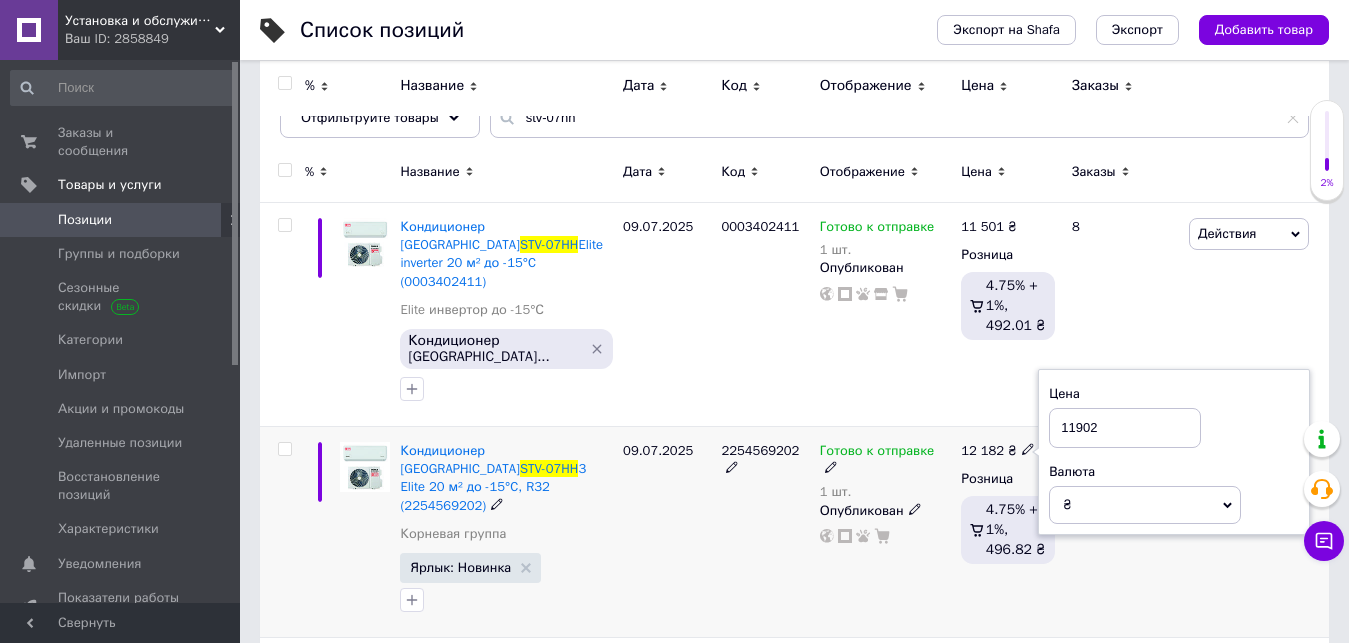 type on "11902" 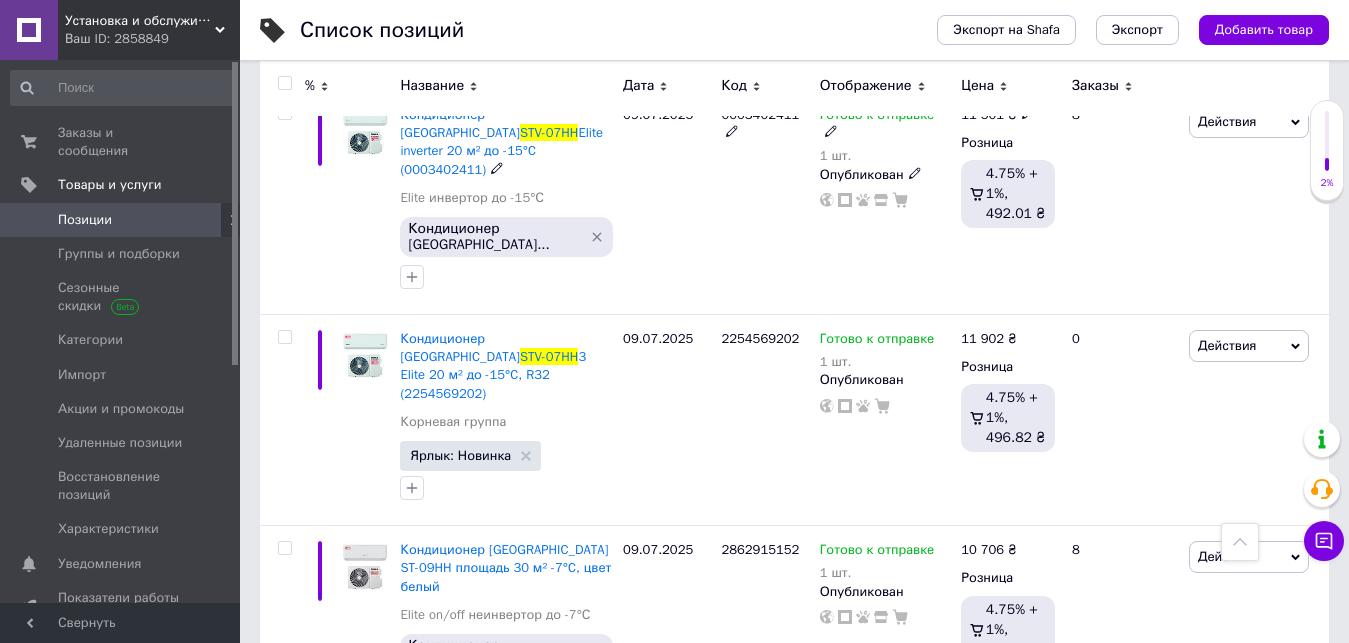 scroll, scrollTop: 0, scrollLeft: 0, axis: both 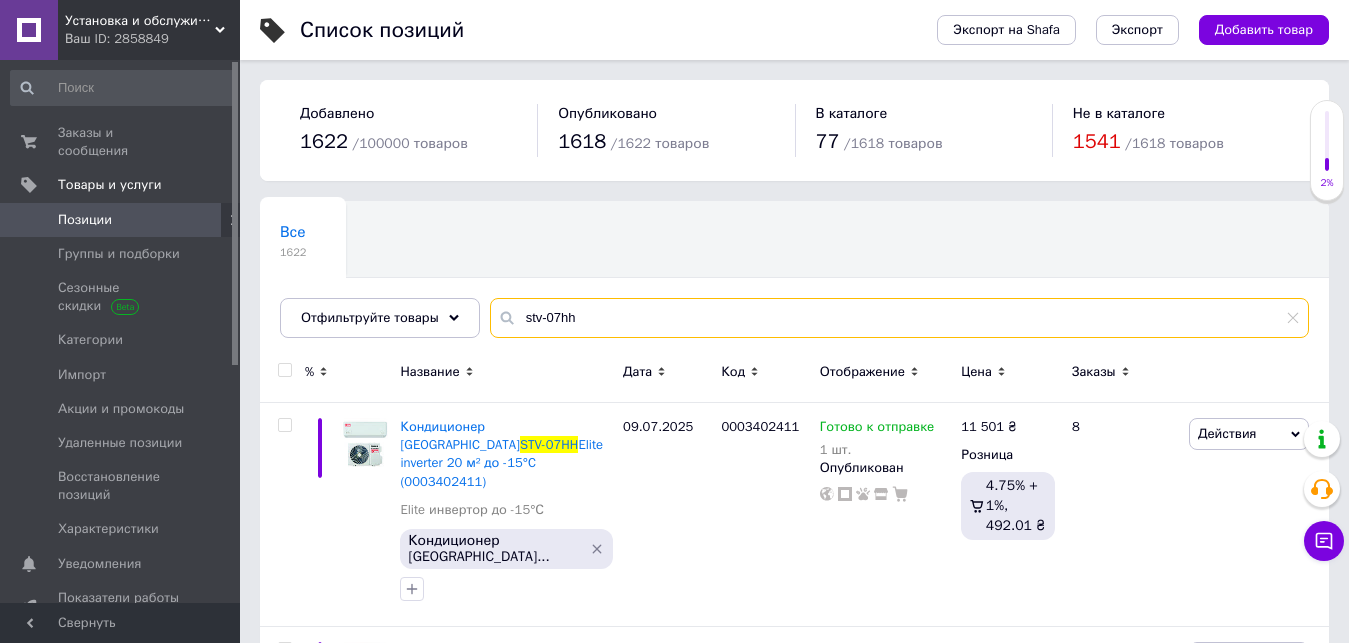 click on "stv-07hh" at bounding box center (899, 318) 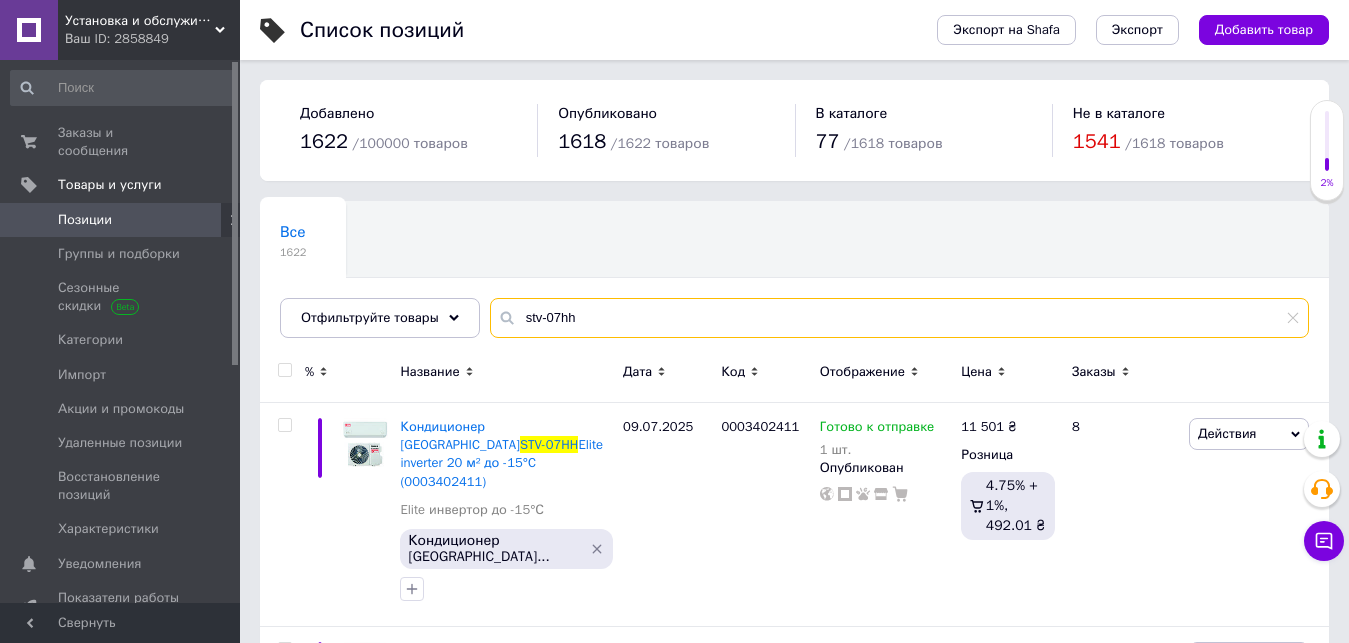 click on "stv-07hh" at bounding box center [899, 318] 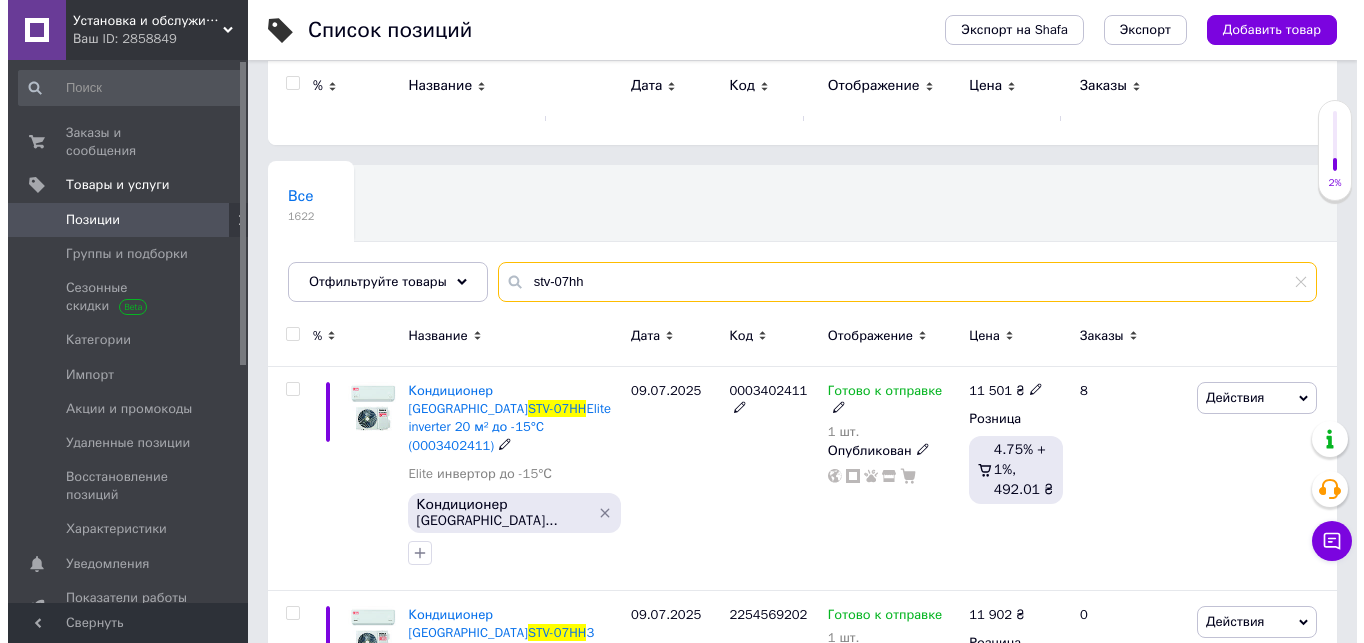 scroll, scrollTop: 0, scrollLeft: 0, axis: both 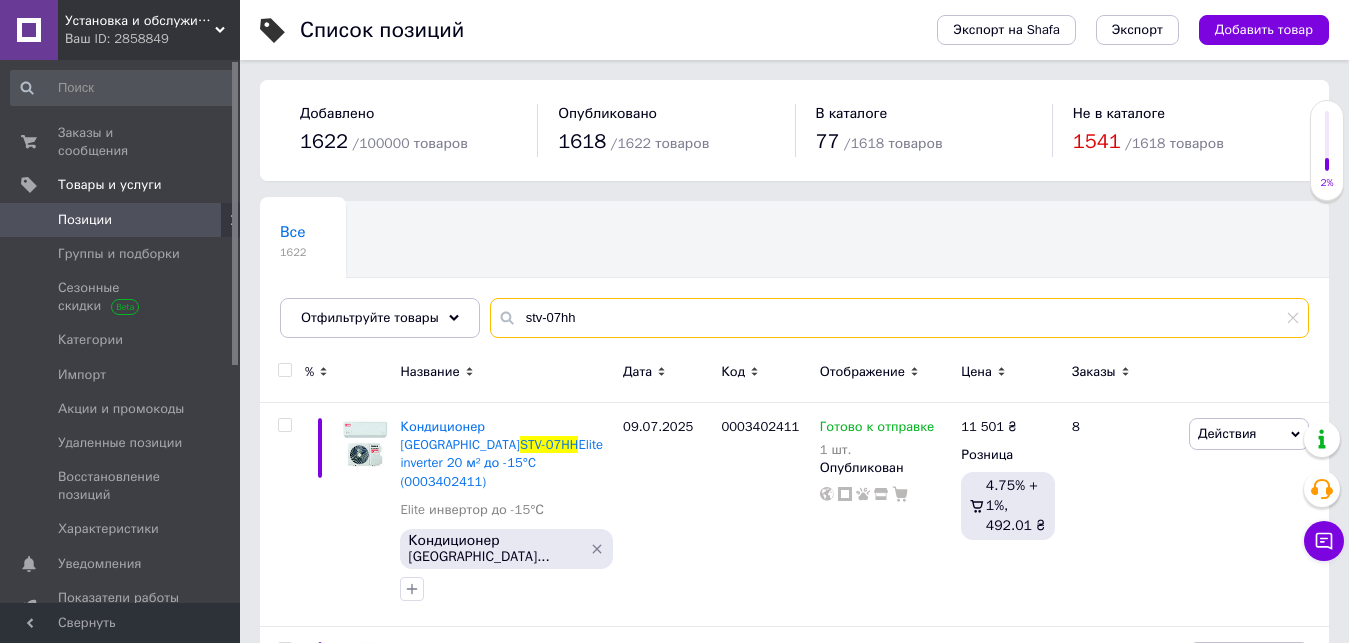 click on "stv-07hh" at bounding box center (899, 318) 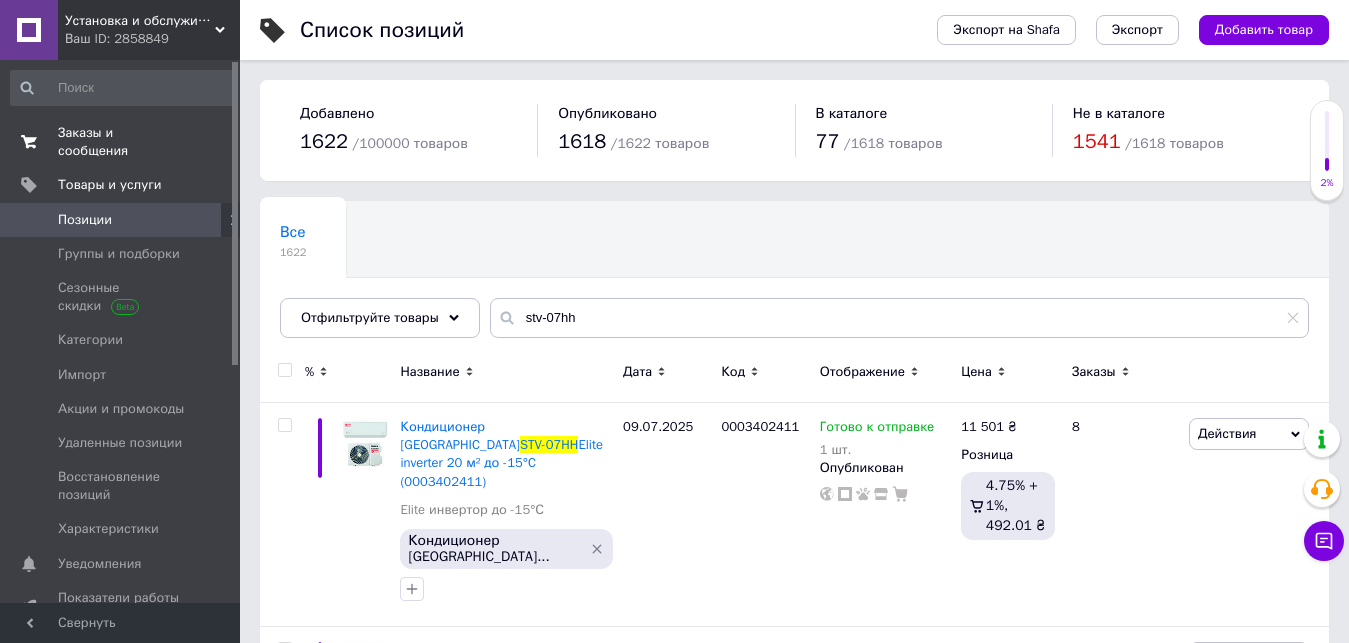 click on "Заказы и сообщения" at bounding box center [121, 142] 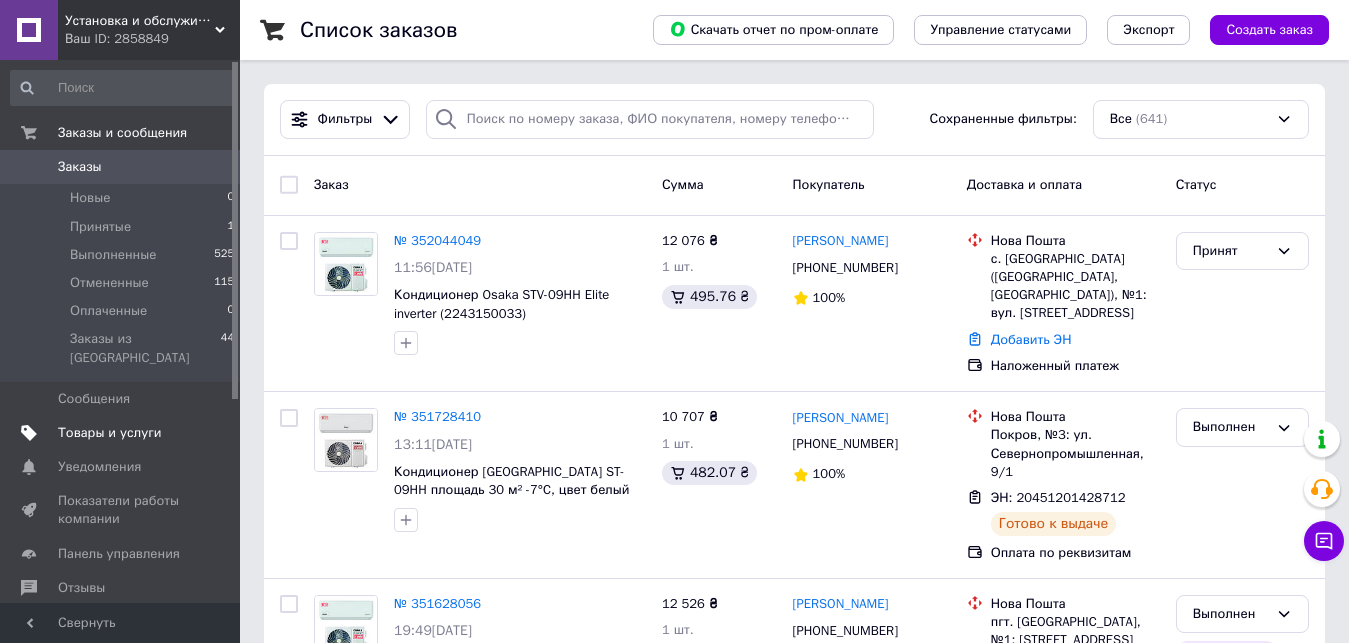 click on "Товары и услуги" at bounding box center [110, 433] 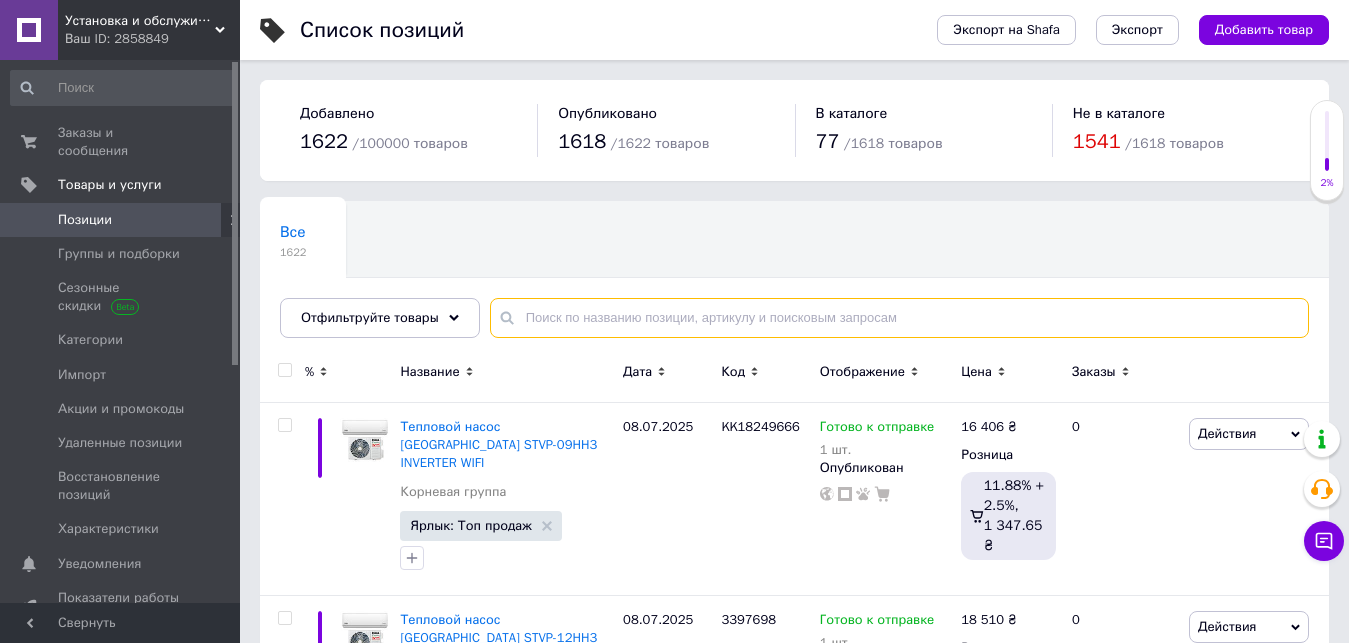 click at bounding box center [899, 318] 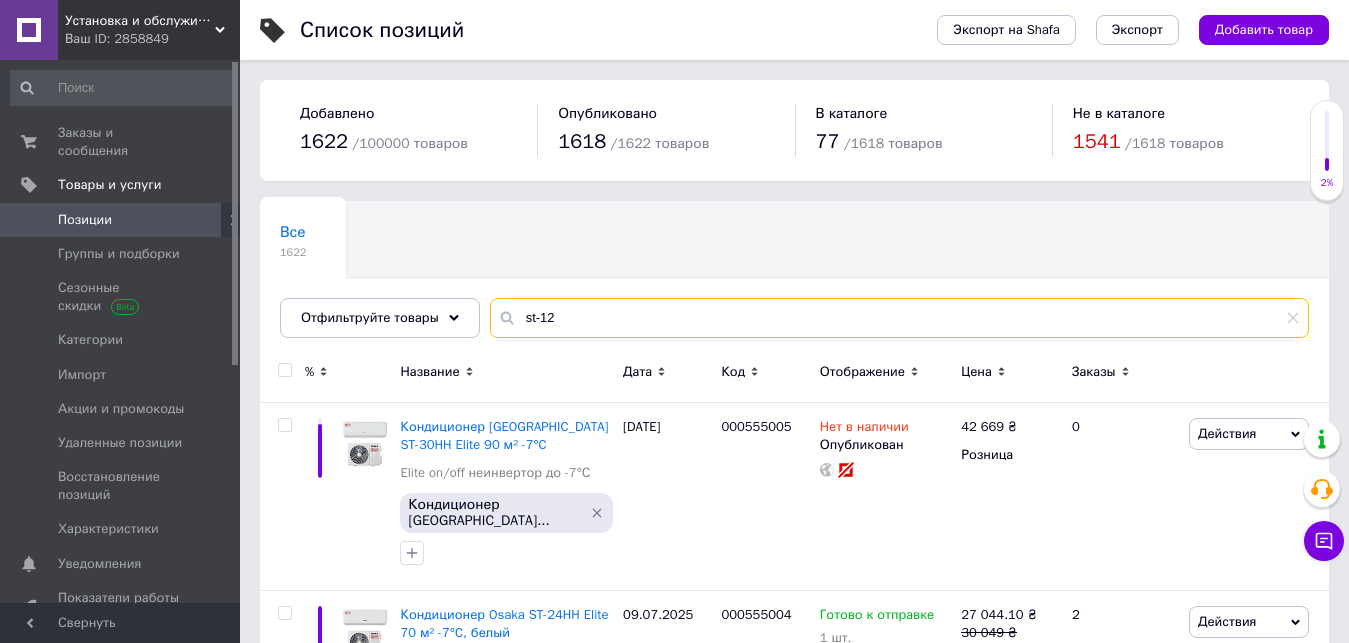 drag, startPoint x: 568, startPoint y: 310, endPoint x: 491, endPoint y: 310, distance: 77 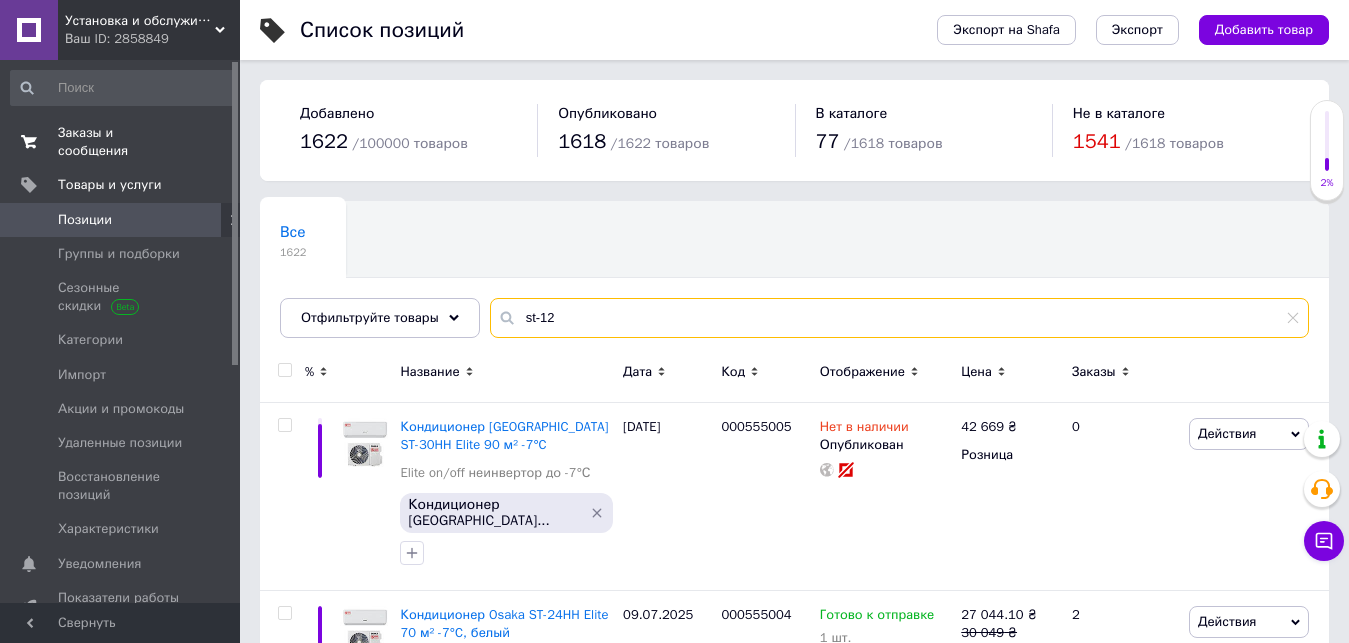 type on "st-12" 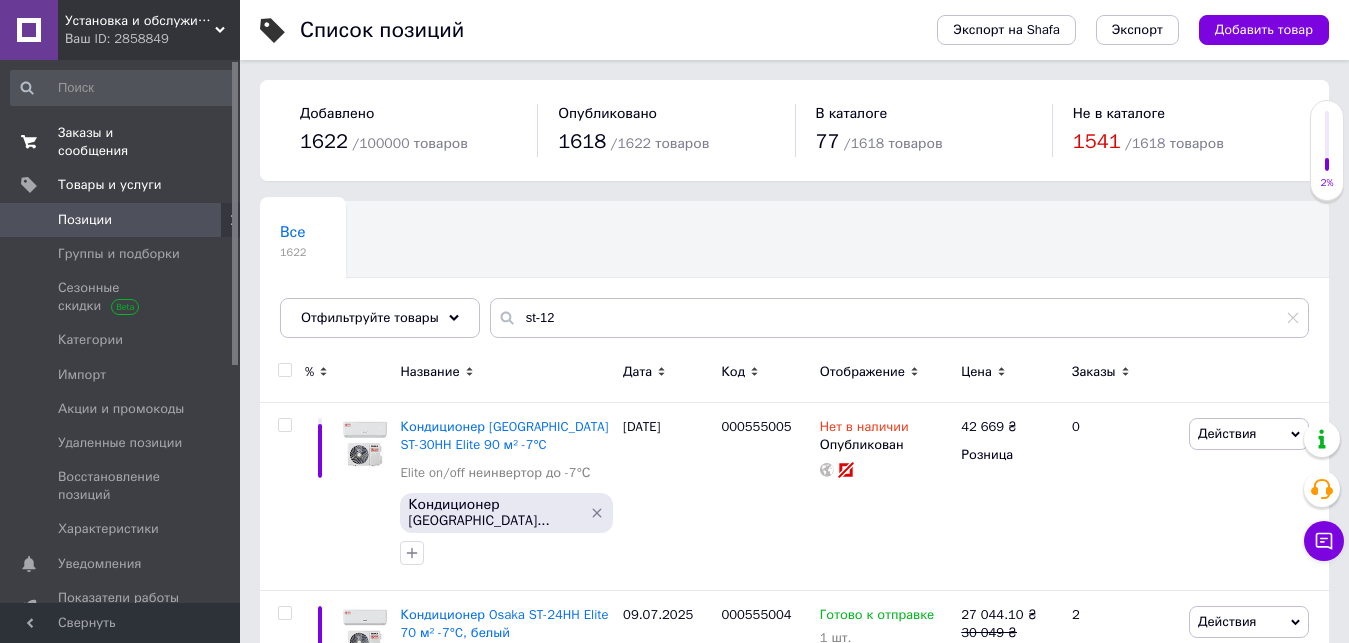 click on "Заказы и сообщения" at bounding box center [121, 142] 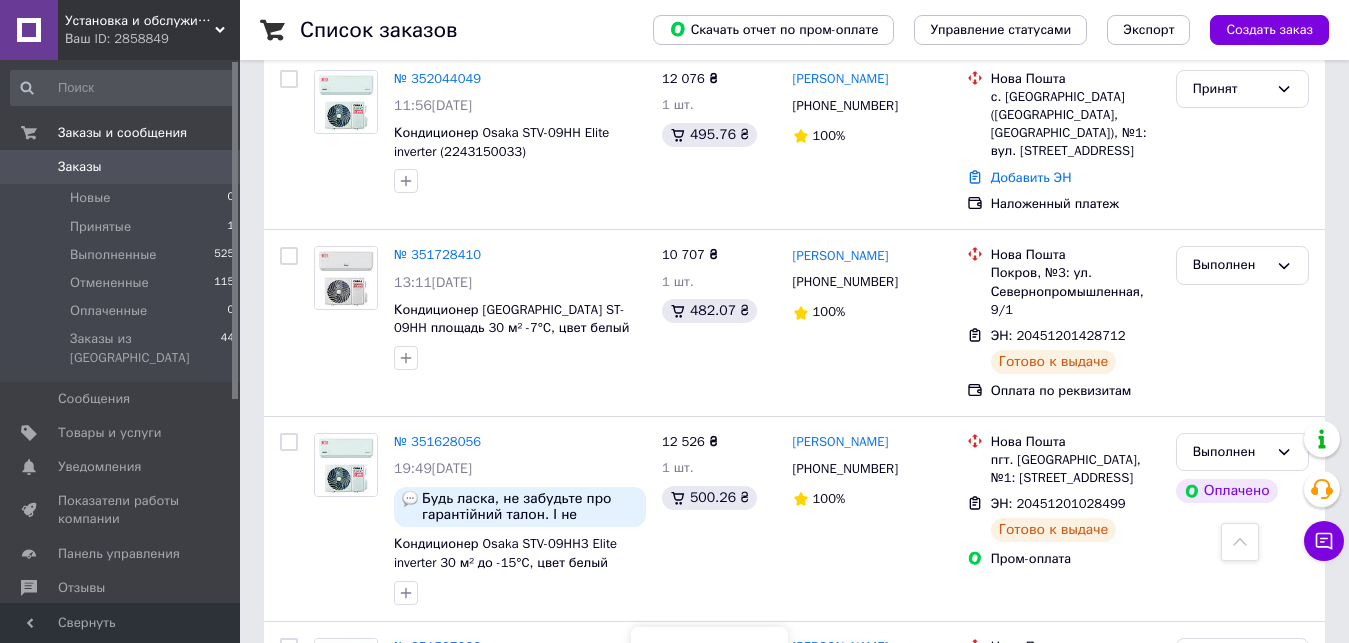 scroll, scrollTop: 100, scrollLeft: 0, axis: vertical 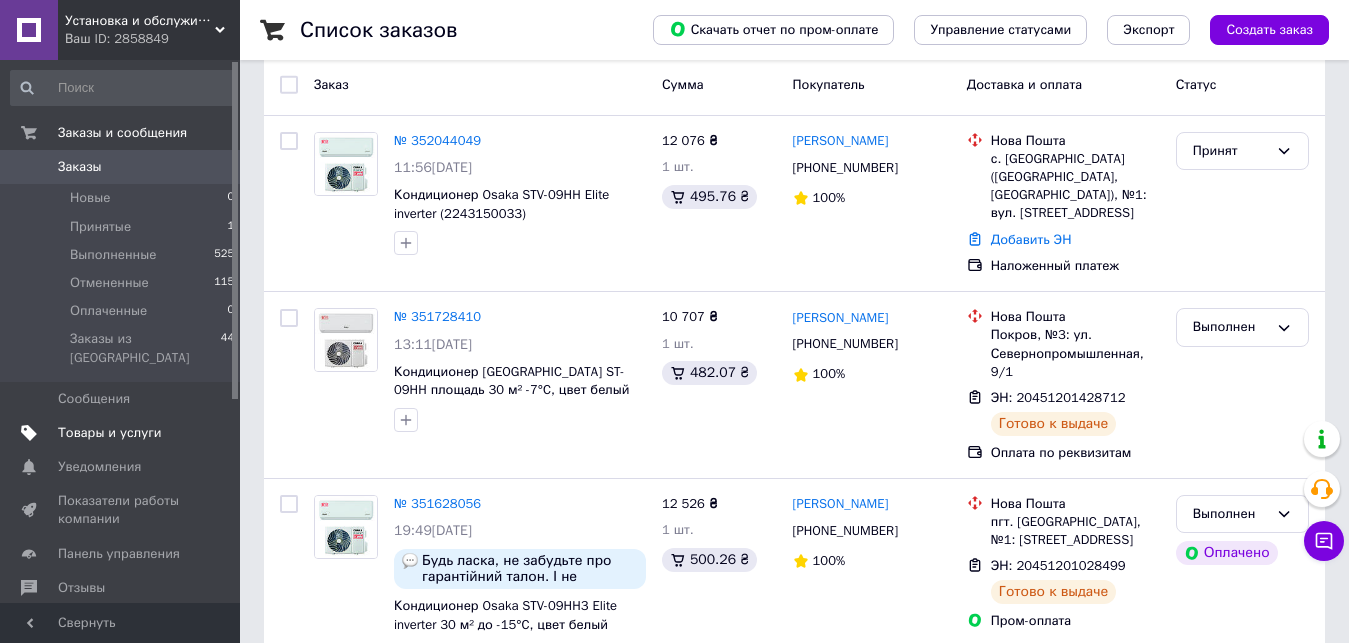 click on "Товары и услуги" at bounding box center (110, 433) 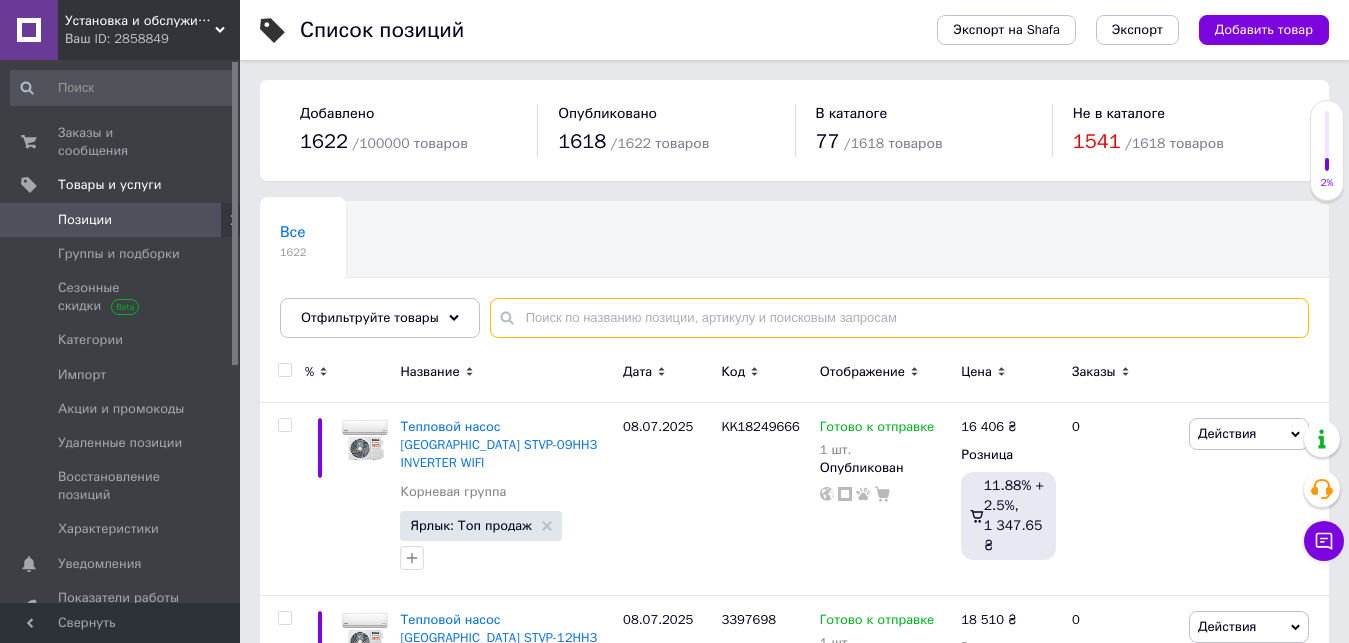 click at bounding box center [899, 318] 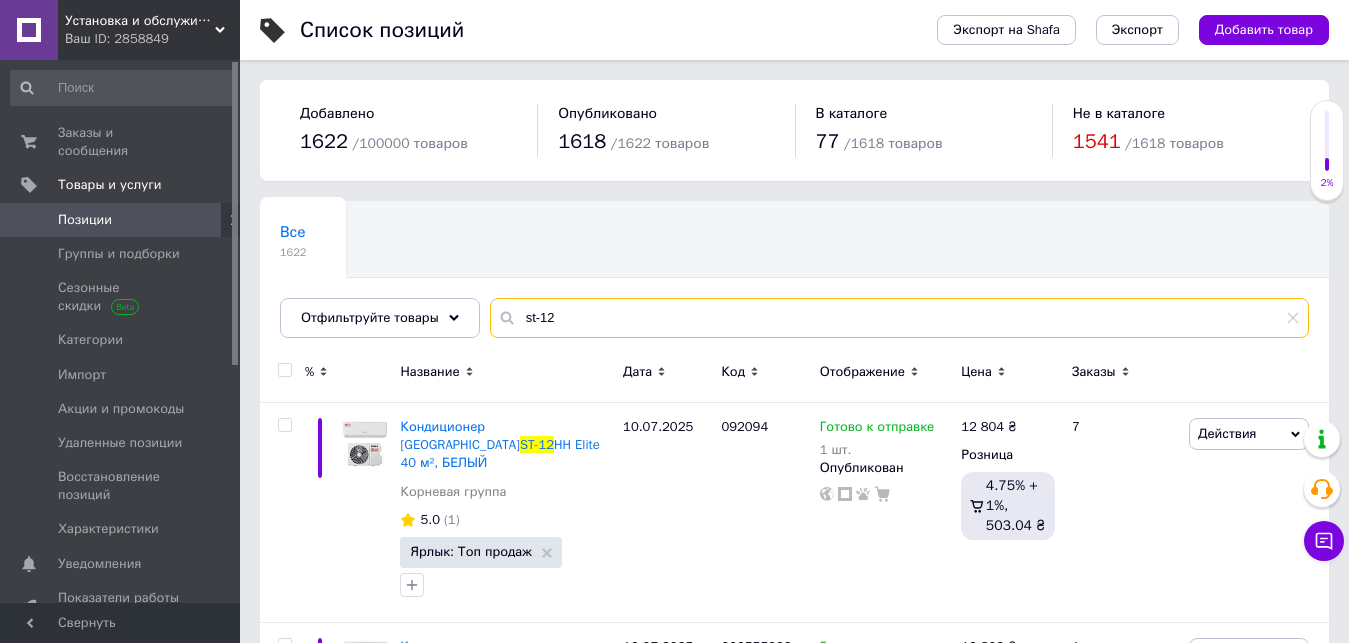 scroll, scrollTop: 100, scrollLeft: 0, axis: vertical 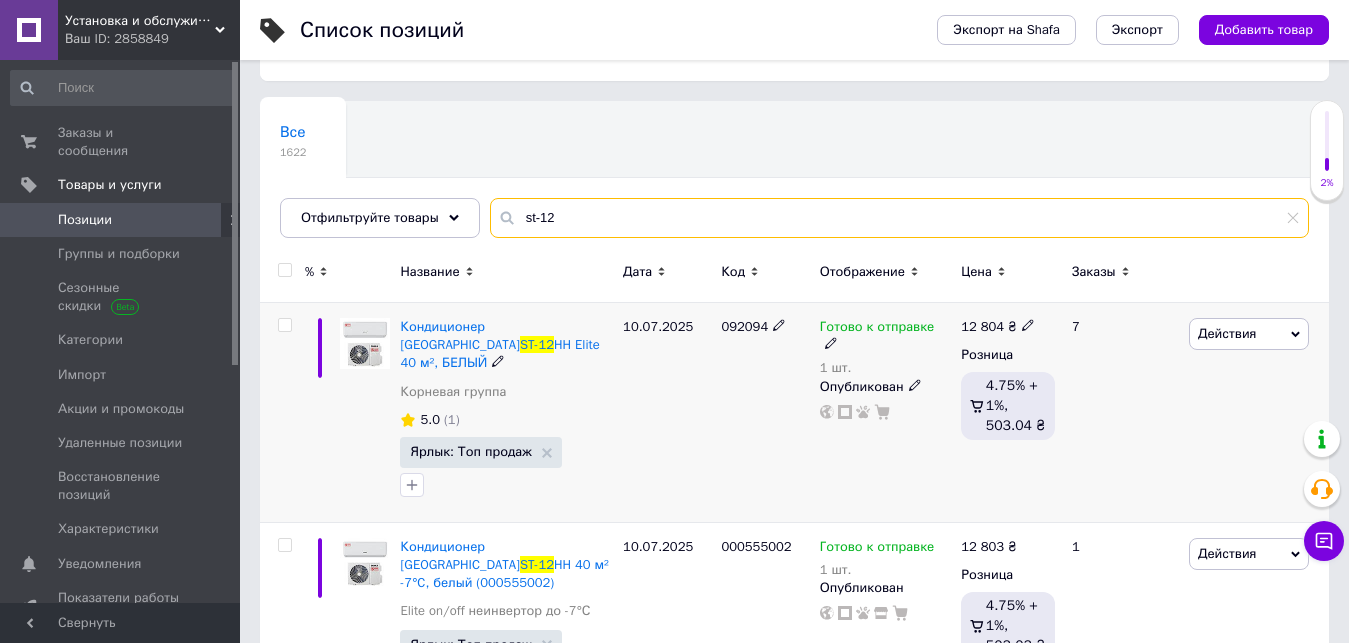 type on "st-12" 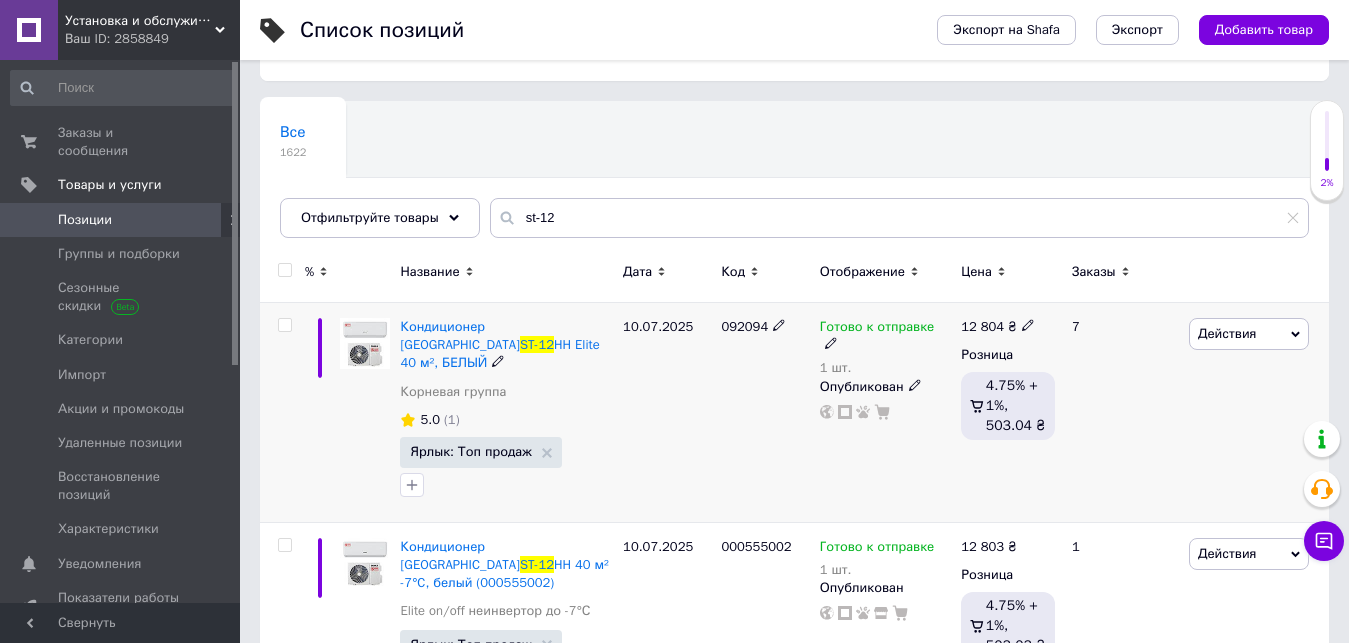 click 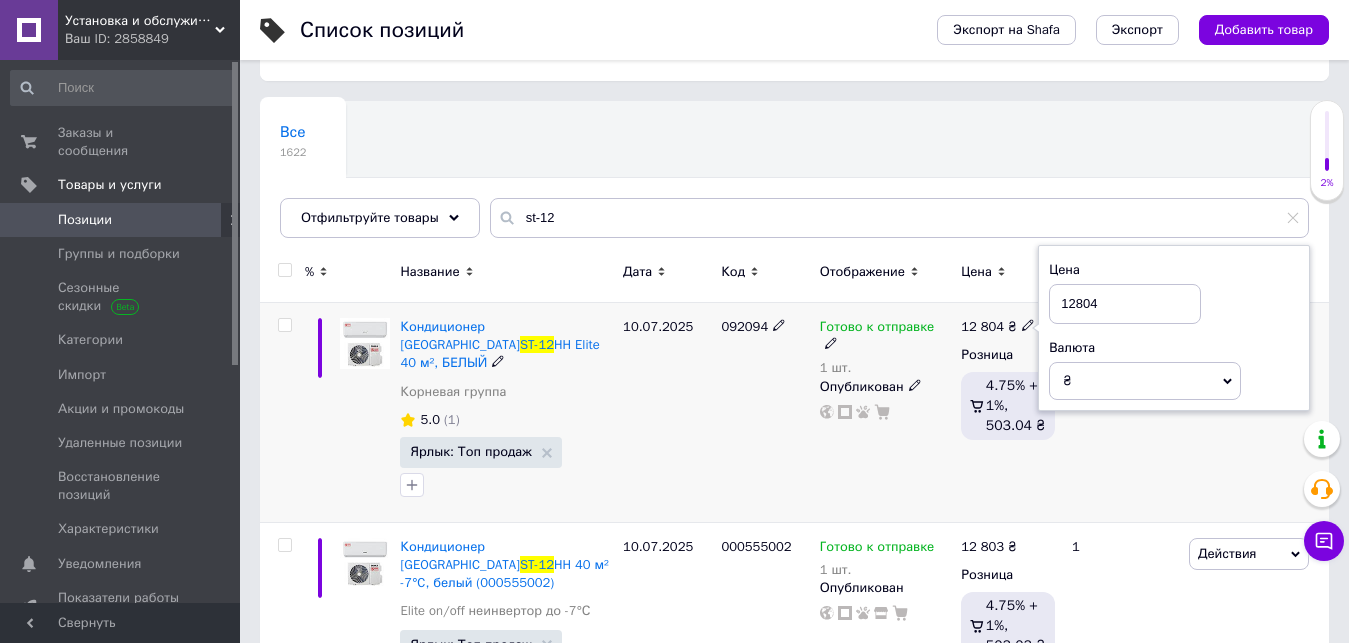 click on "12804" at bounding box center [1125, 304] 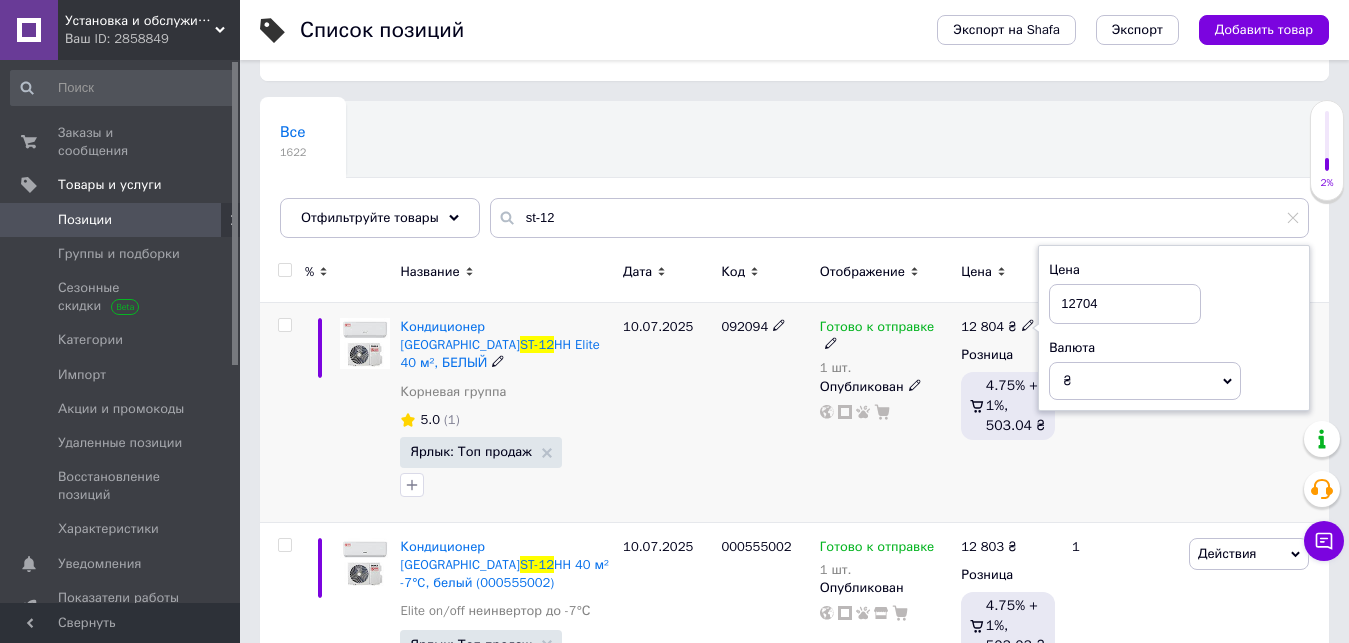 type on "12704" 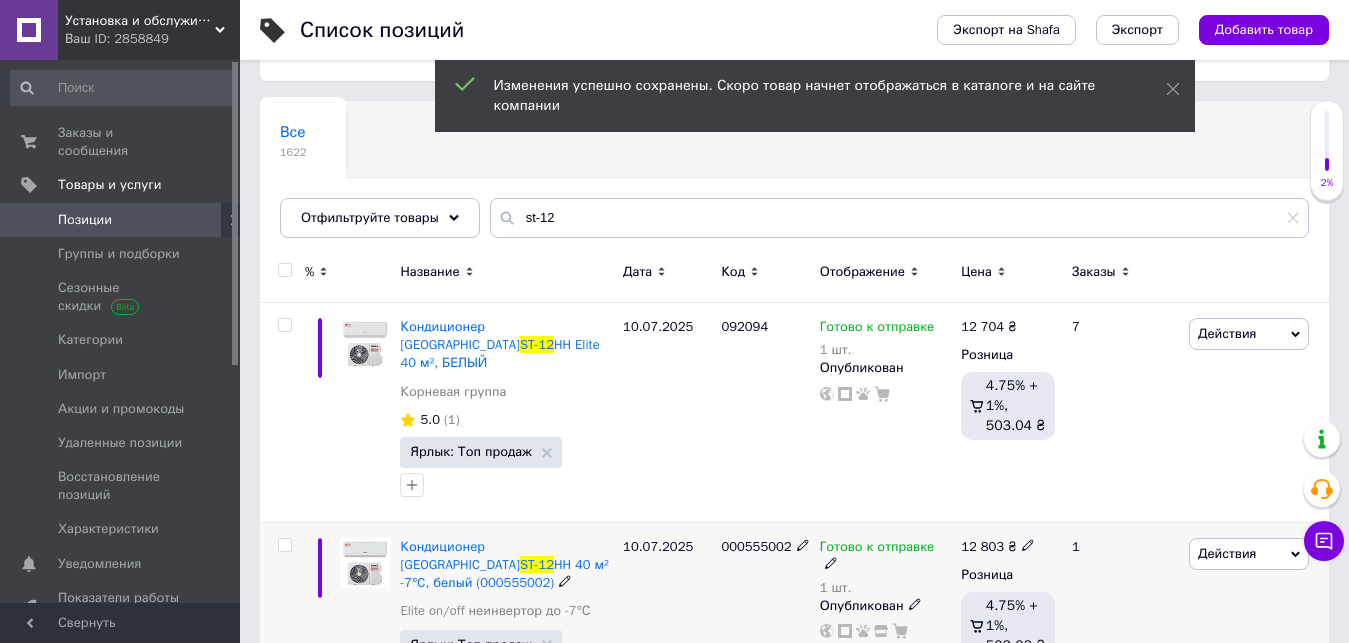 click 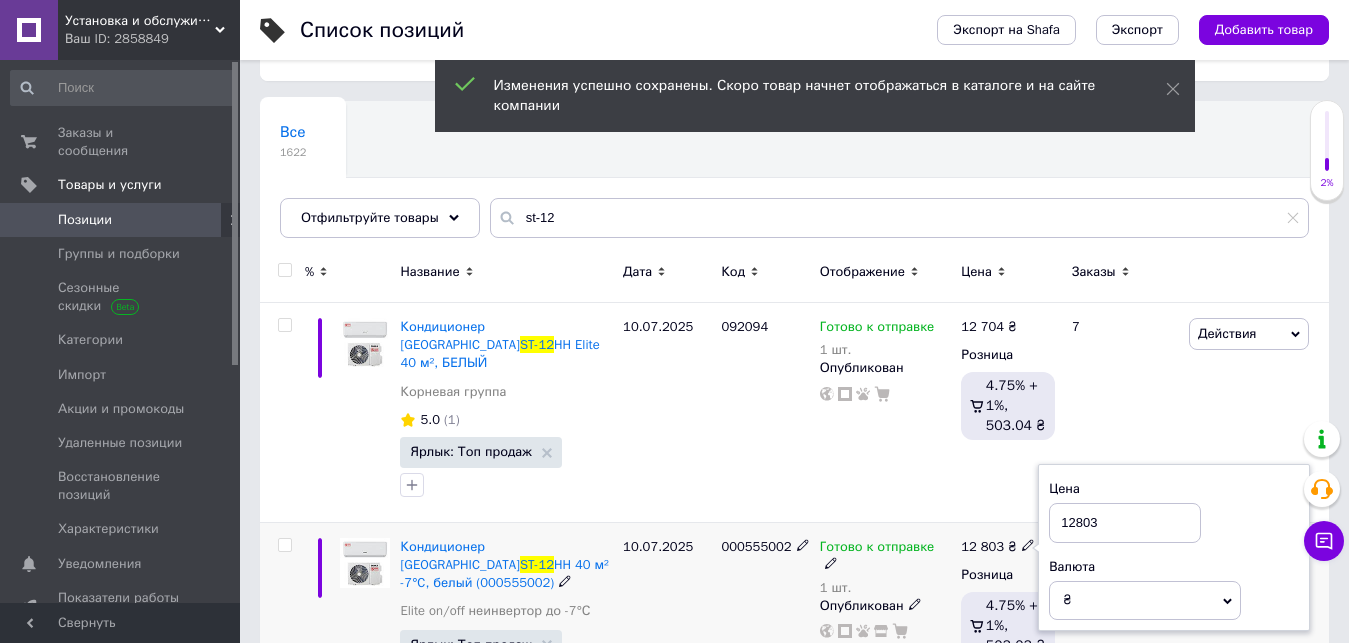 click on "12803" at bounding box center [1125, 523] 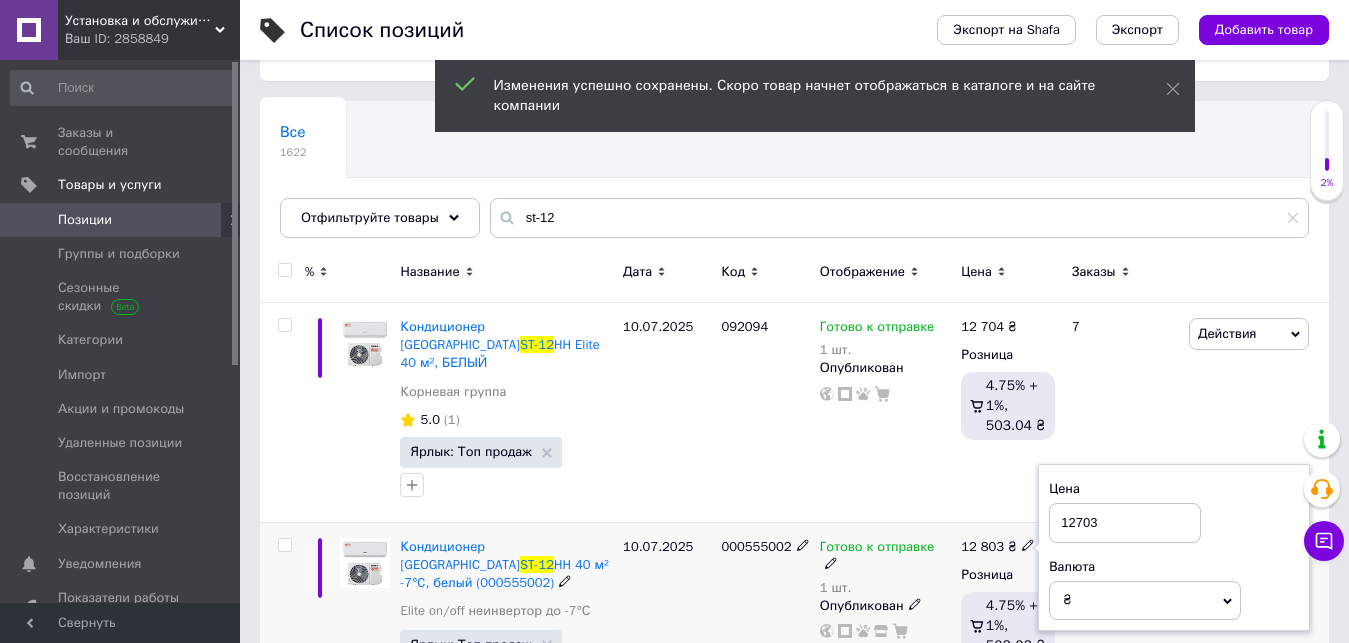 type on "12703" 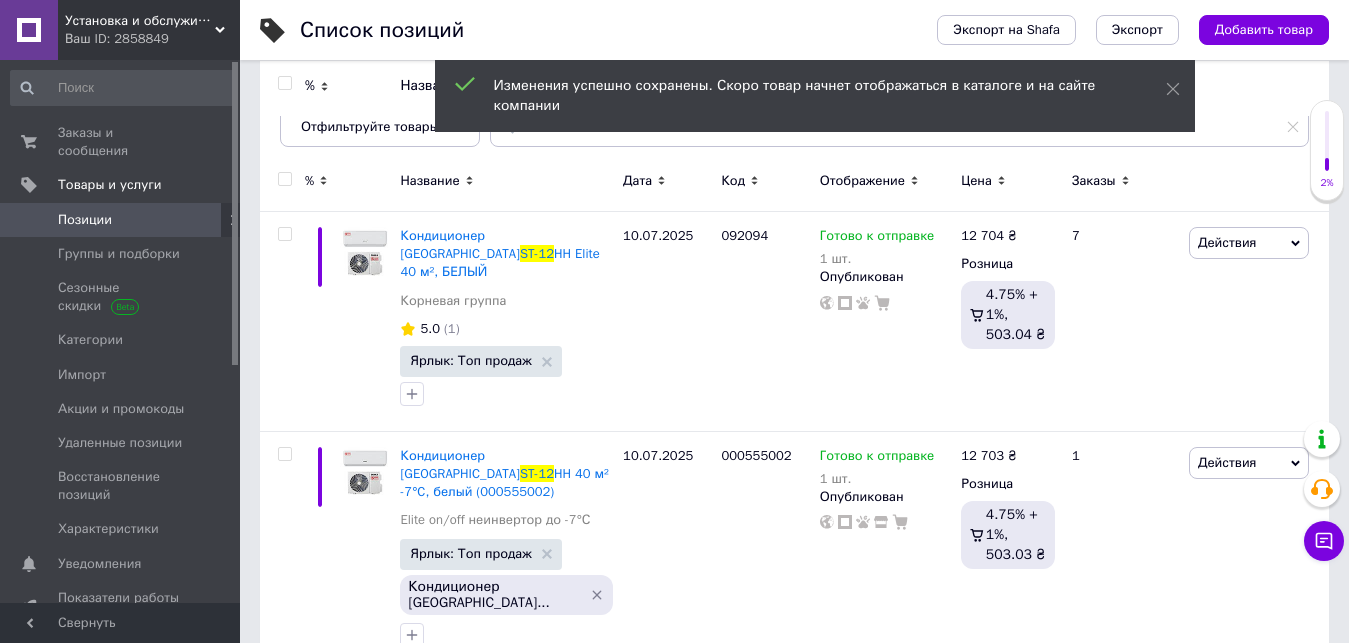 scroll, scrollTop: 0, scrollLeft: 0, axis: both 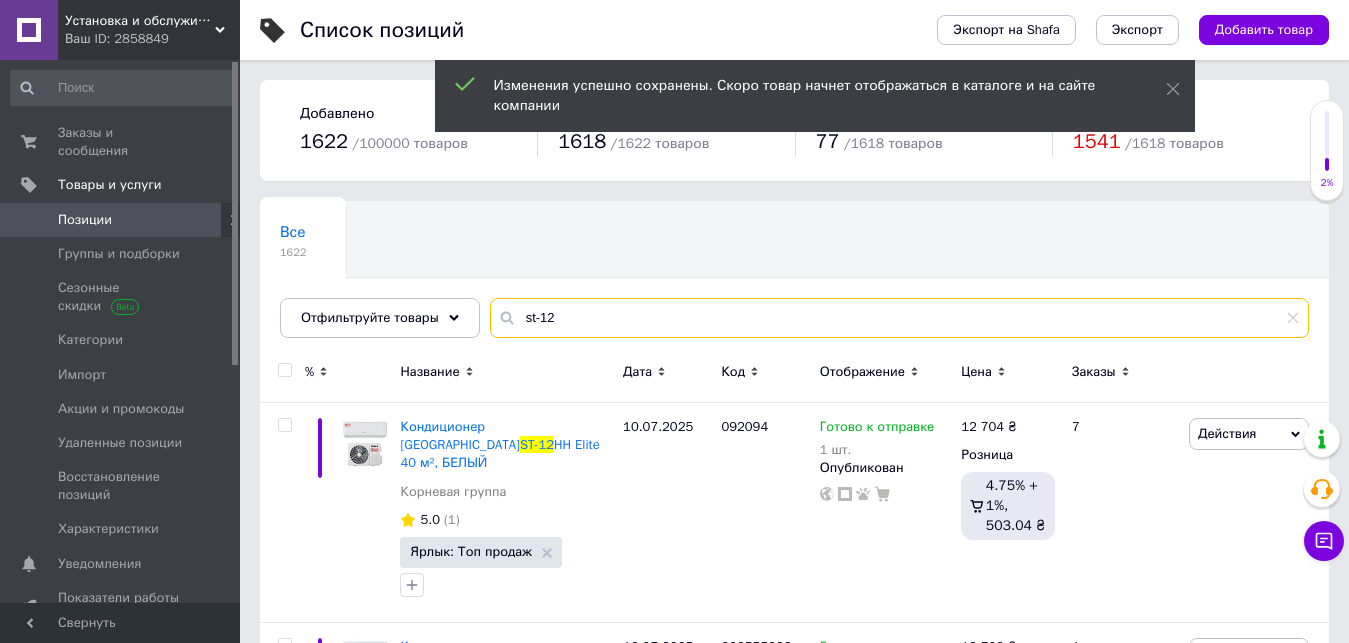 click on "st-12" at bounding box center [899, 318] 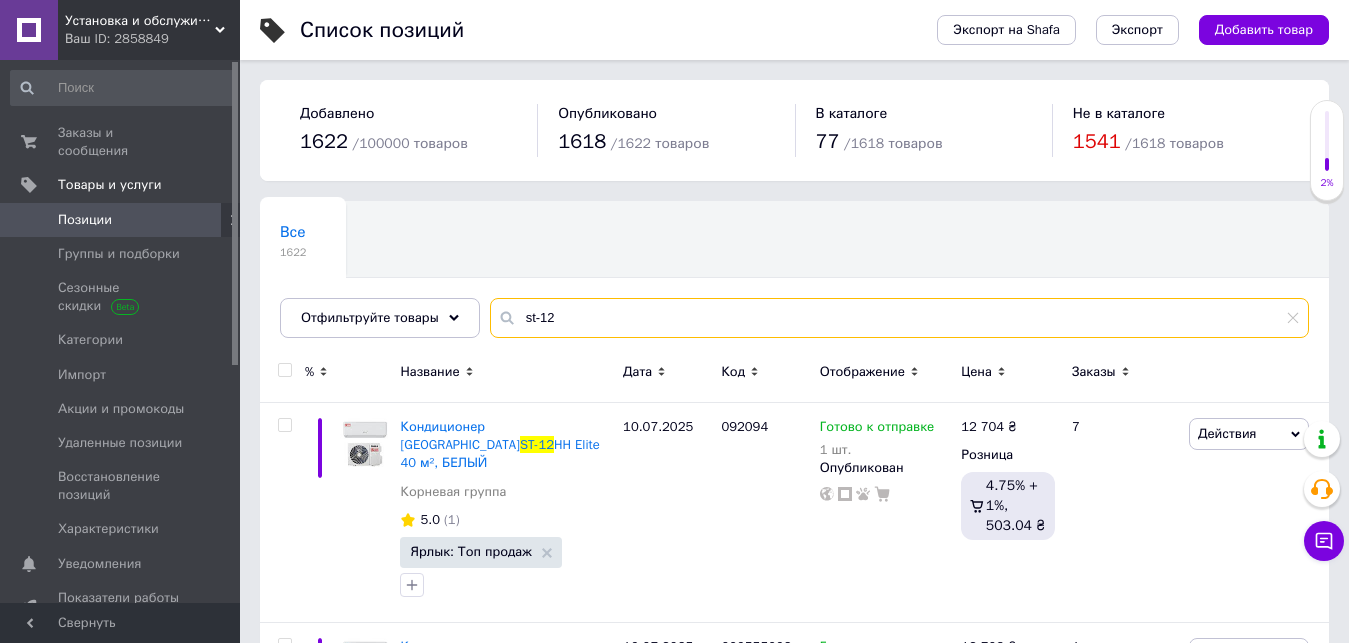 click on "st-12" at bounding box center [899, 318] 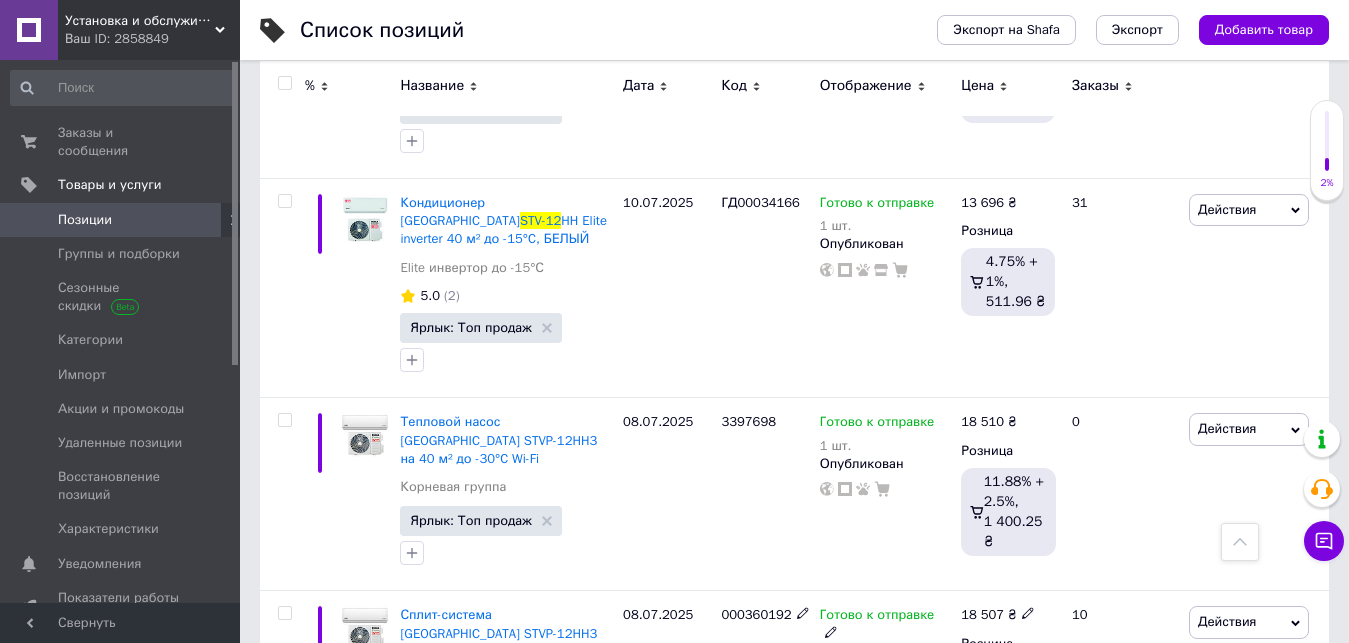 scroll, scrollTop: 600, scrollLeft: 0, axis: vertical 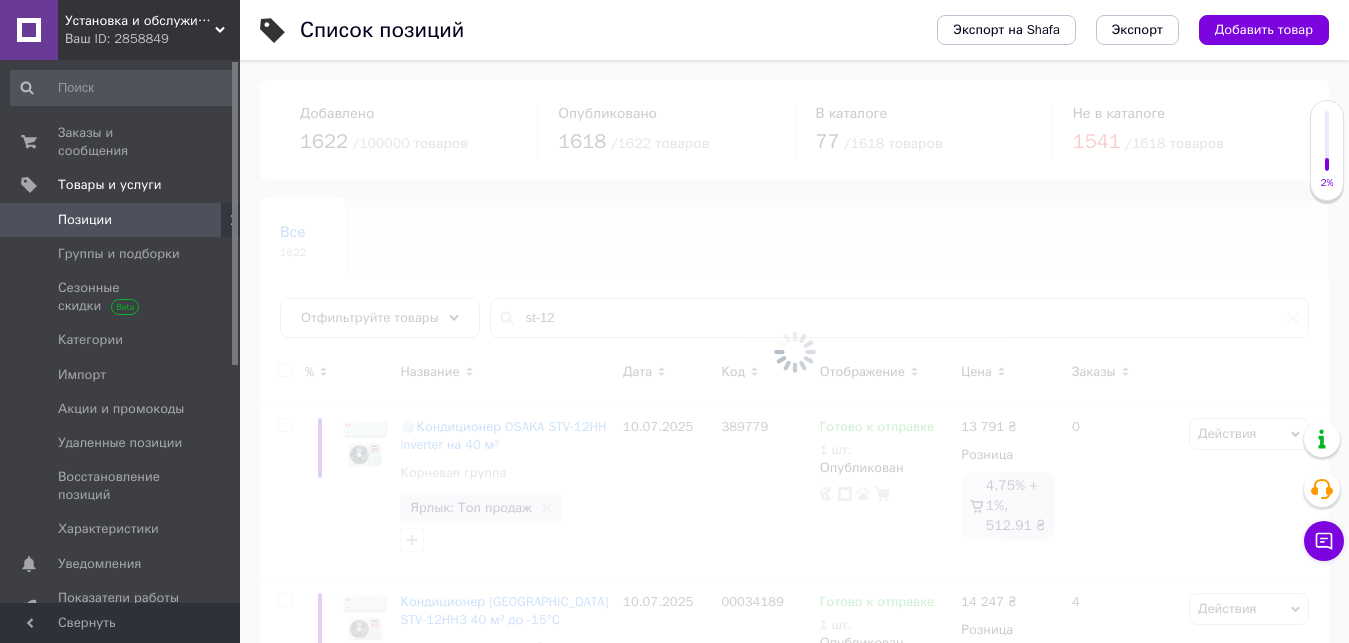click at bounding box center (794, 351) 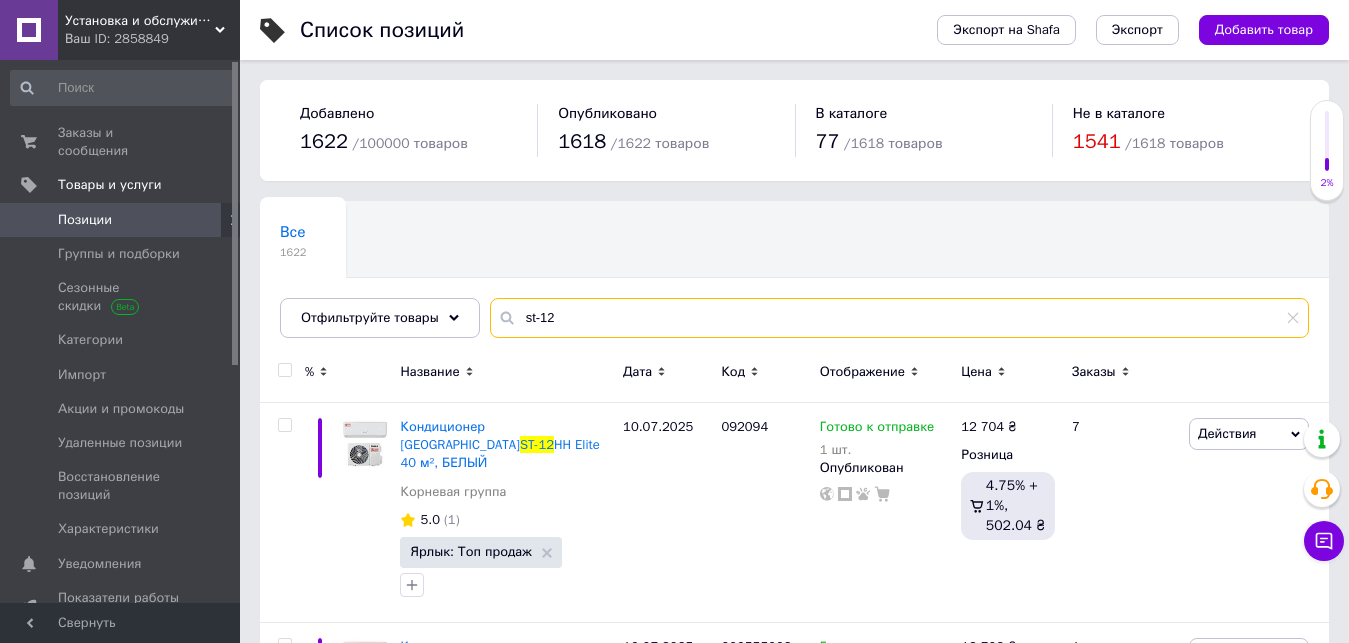 click on "st-12" at bounding box center (899, 318) 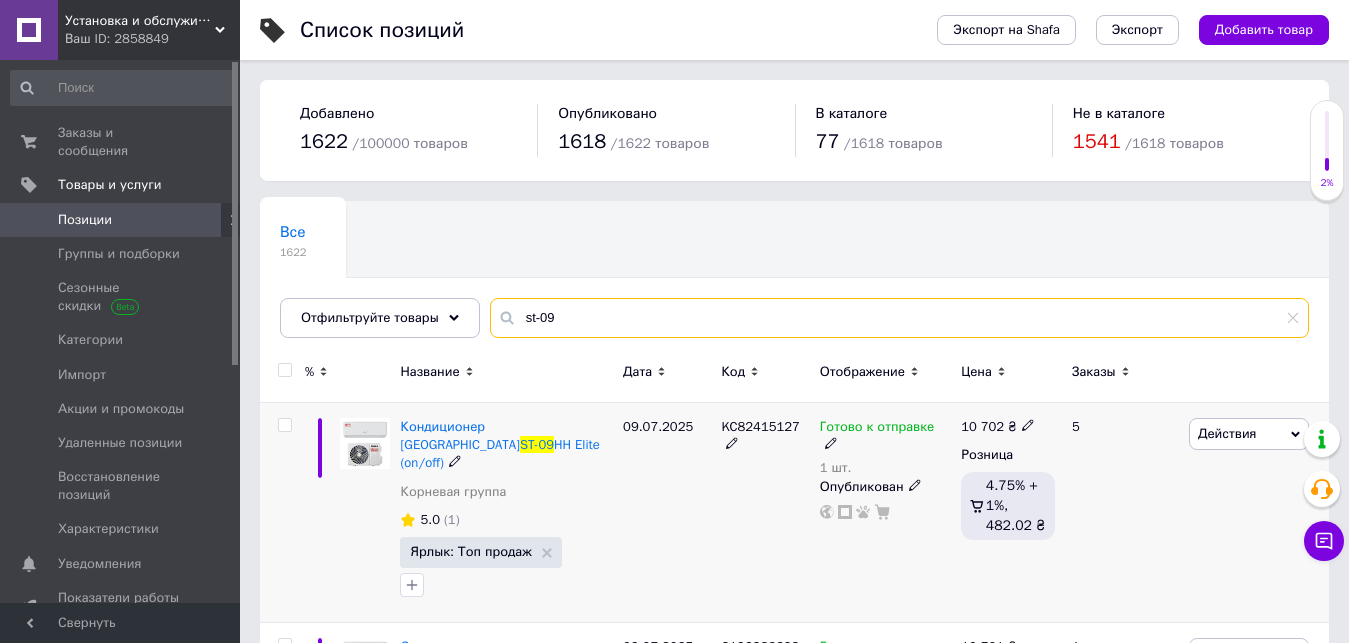 type on "st-09" 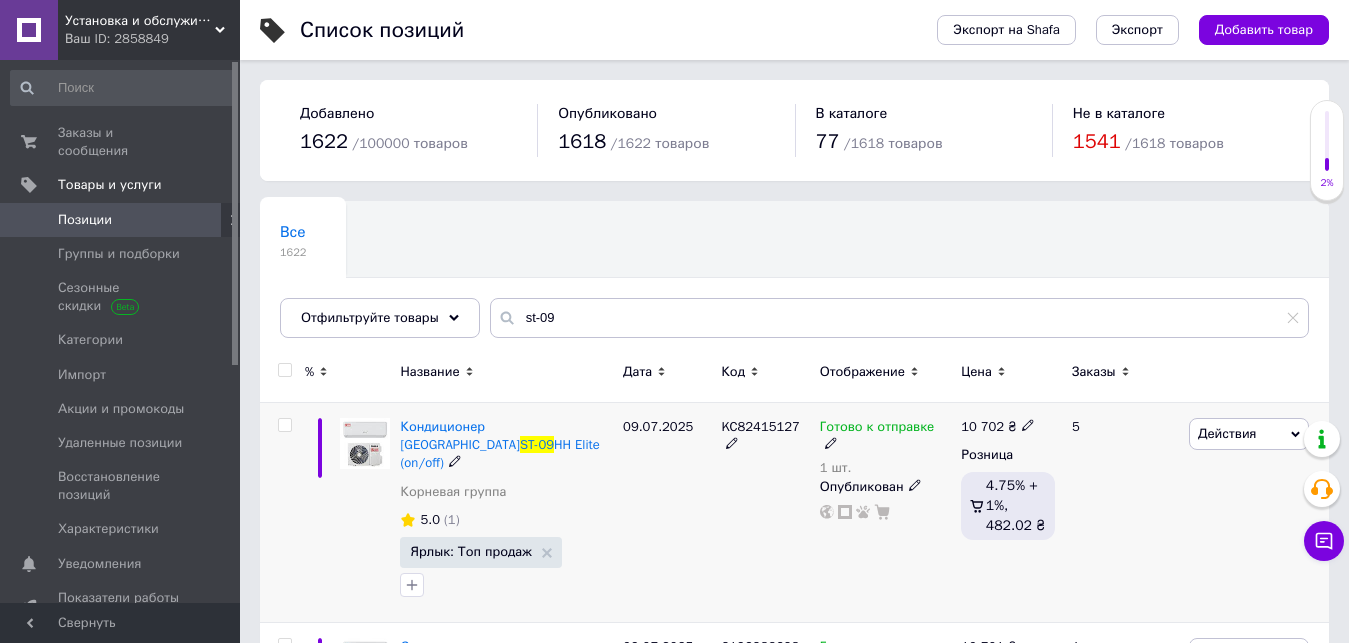 click 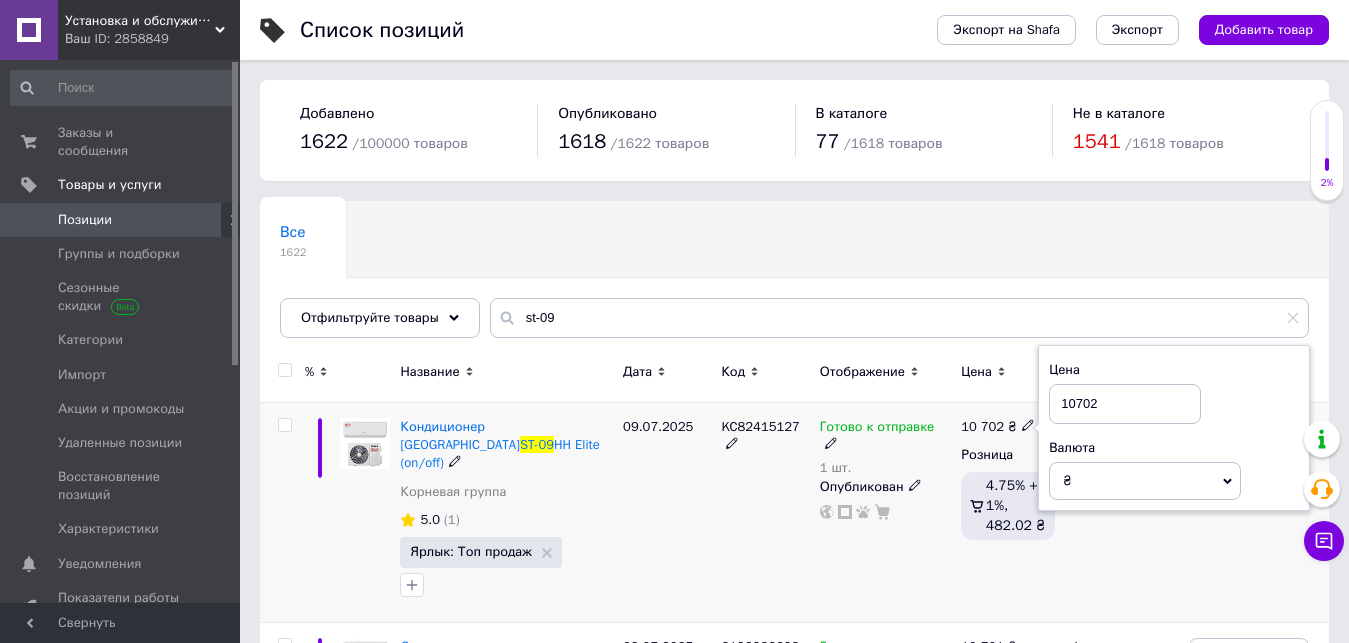 click on "10702" at bounding box center [1125, 404] 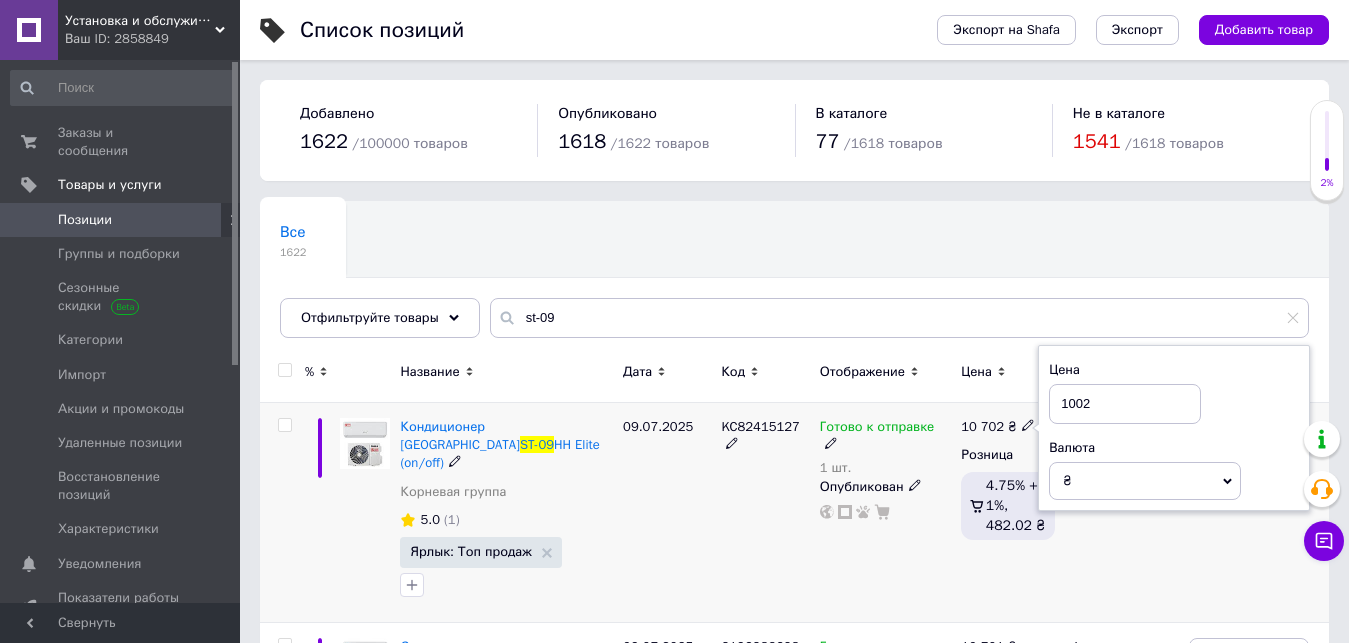 type on "10702" 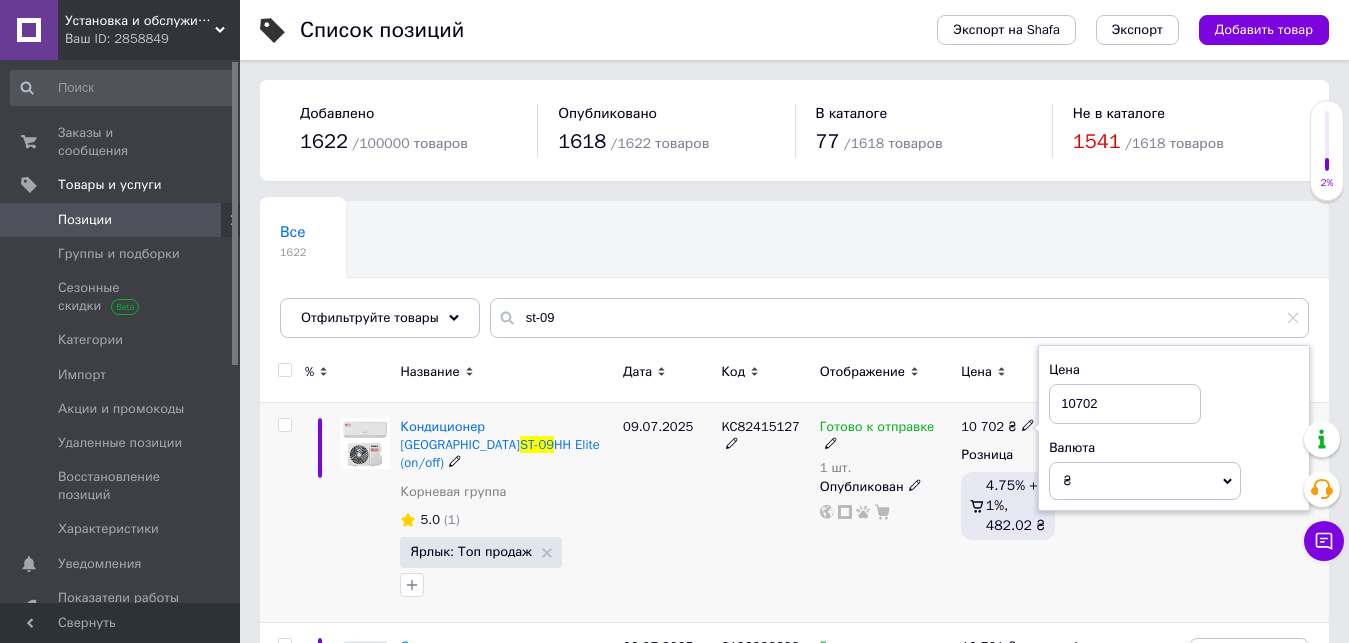 click on "09.07.2025" at bounding box center (667, 513) 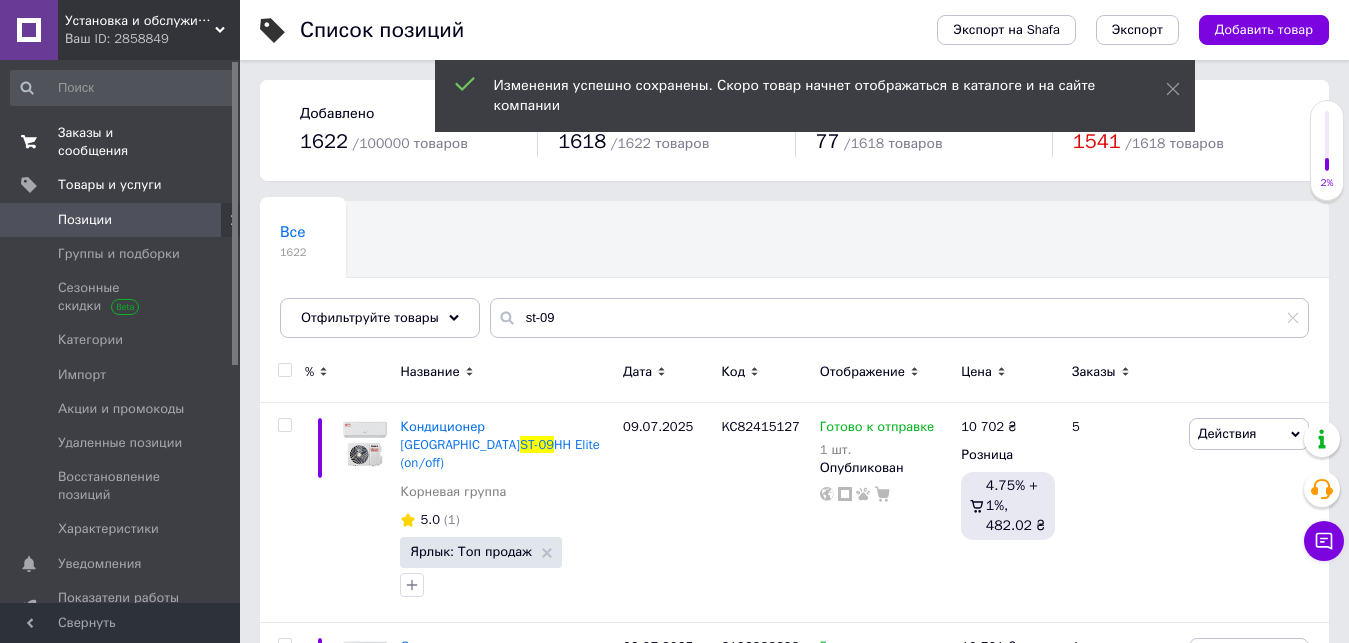 click on "Заказы и сообщения" at bounding box center [121, 142] 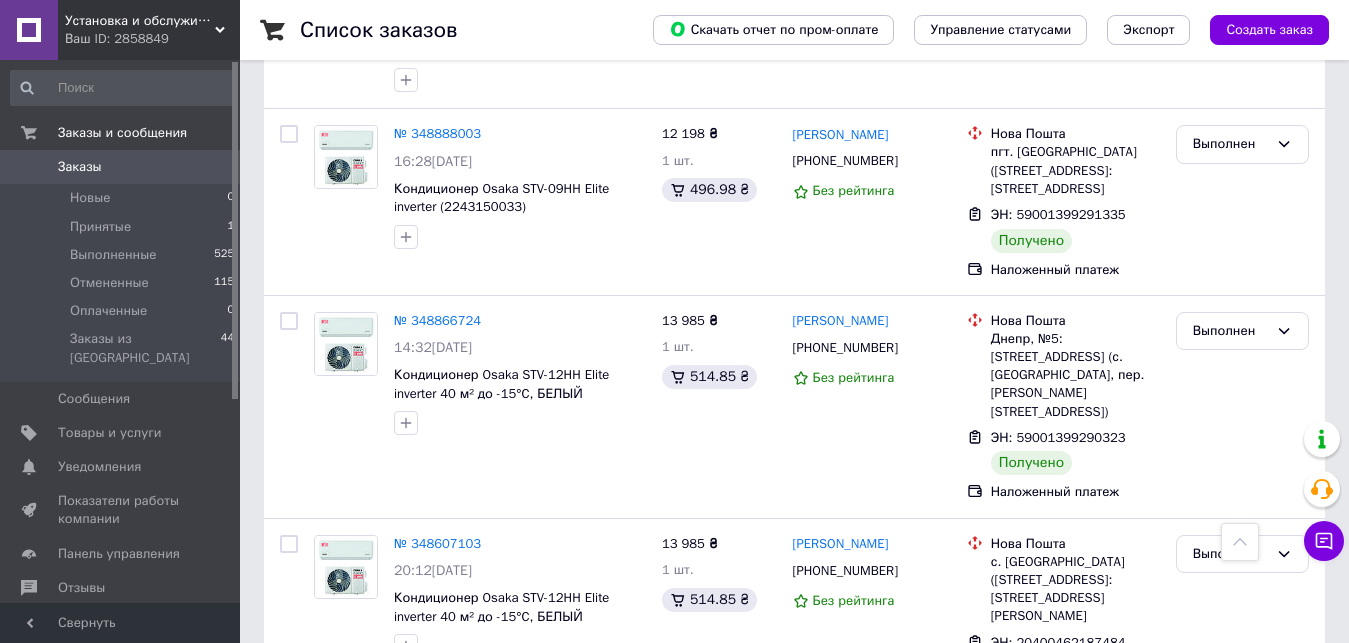 scroll, scrollTop: 2500, scrollLeft: 0, axis: vertical 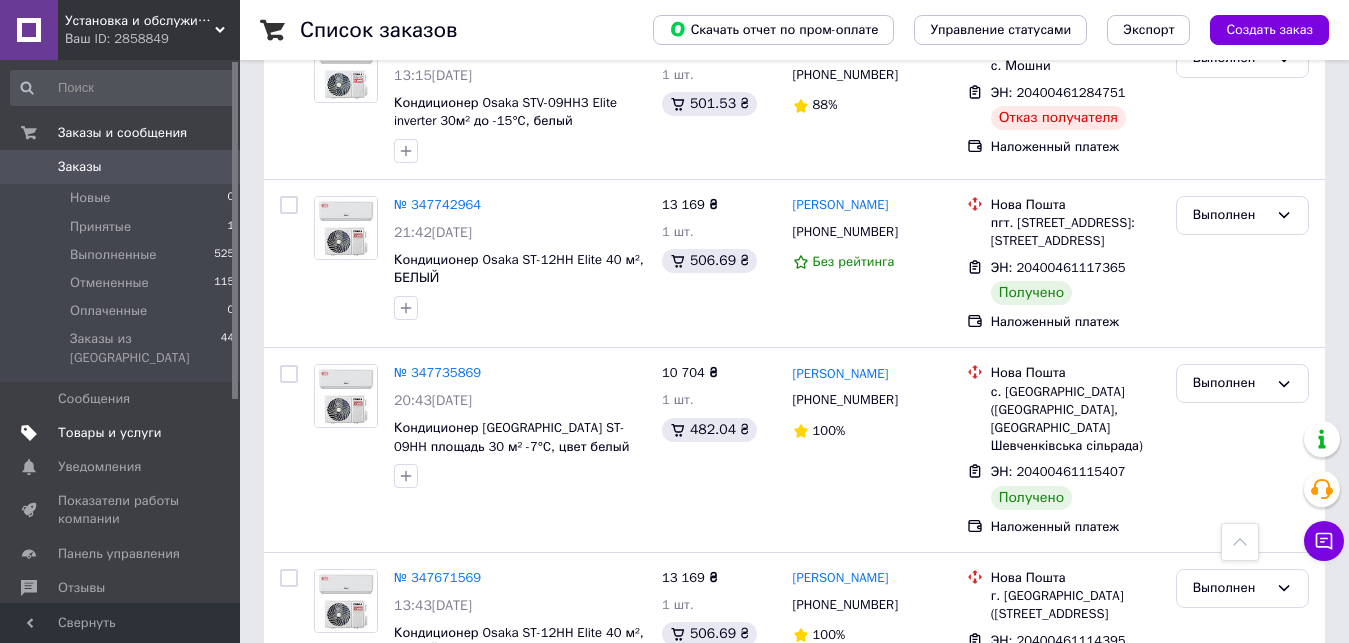 click on "Товары и услуги" at bounding box center (110, 433) 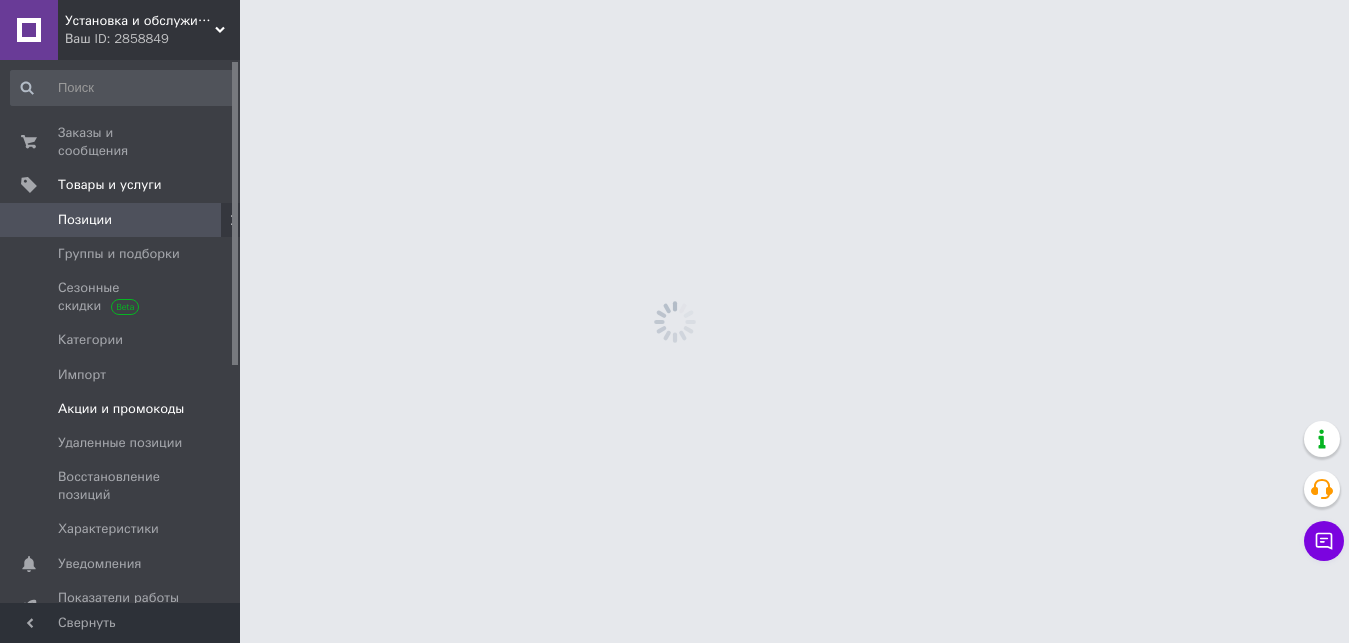 scroll, scrollTop: 0, scrollLeft: 0, axis: both 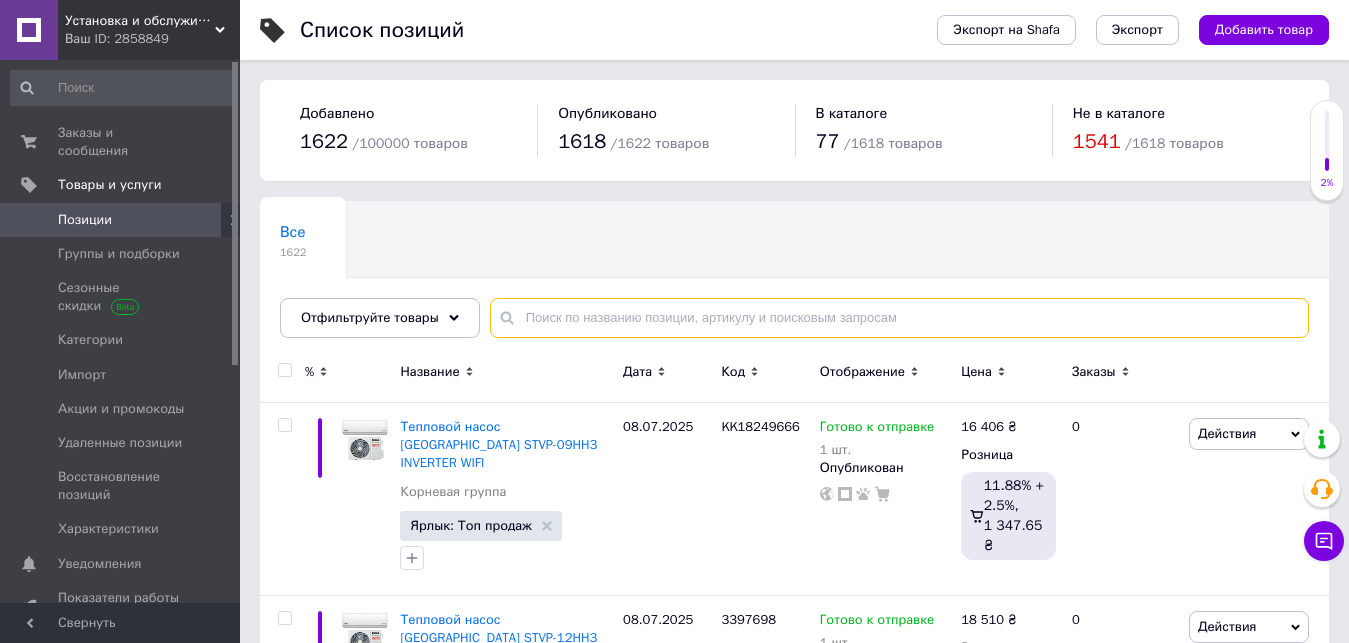 click at bounding box center (899, 318) 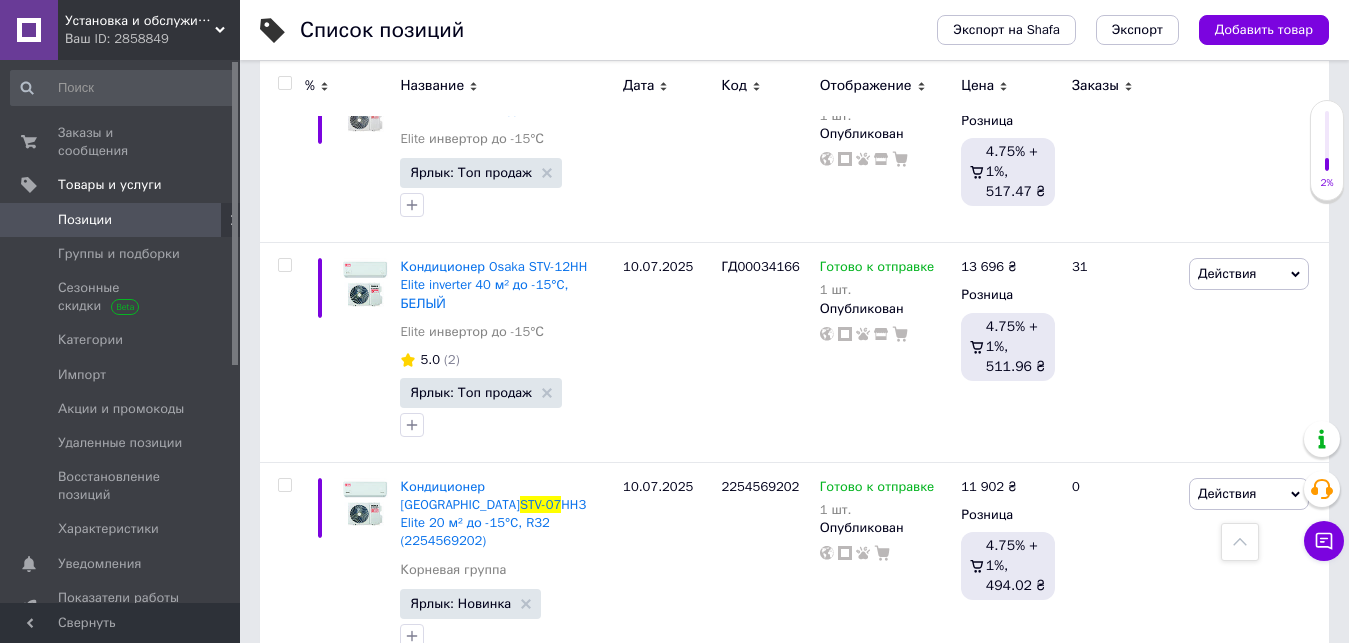 scroll, scrollTop: 6300, scrollLeft: 0, axis: vertical 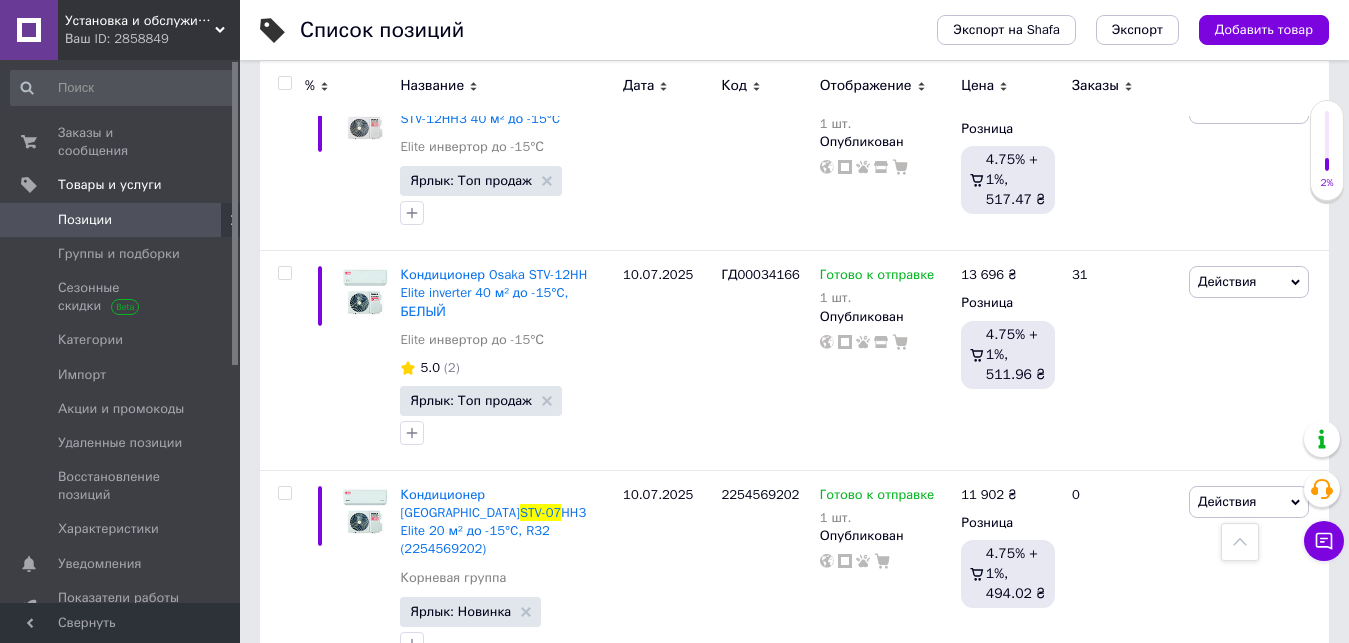 type on "STV-07" 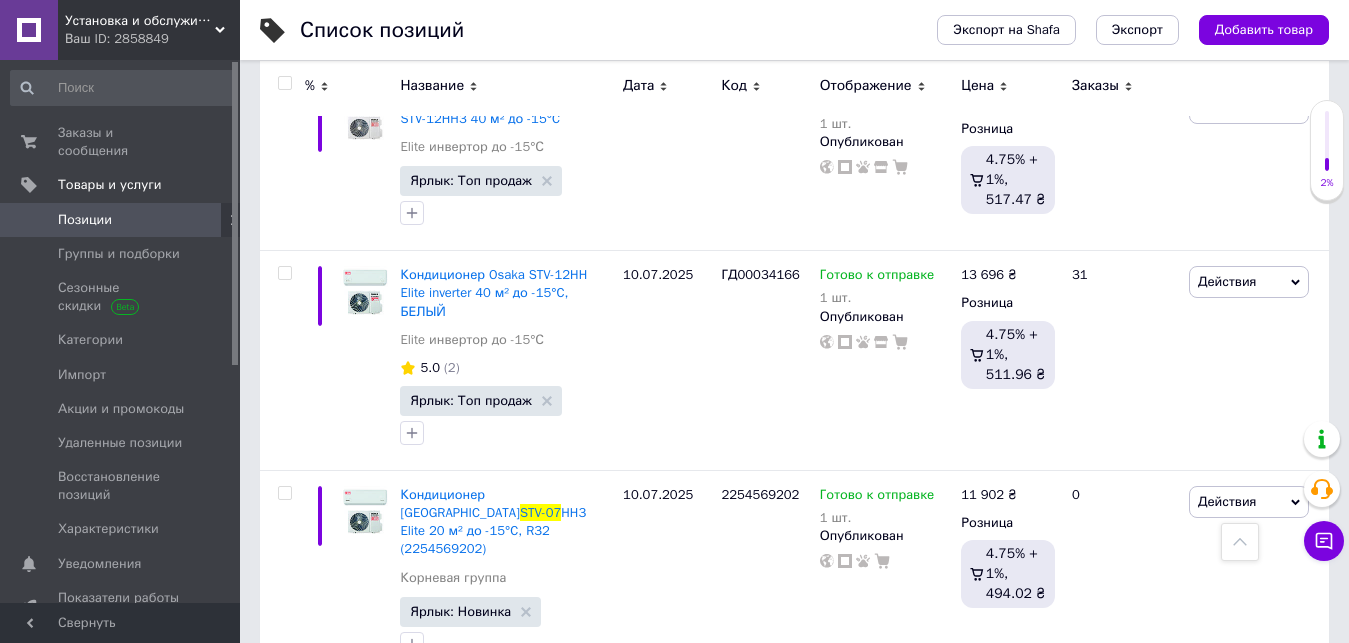 click 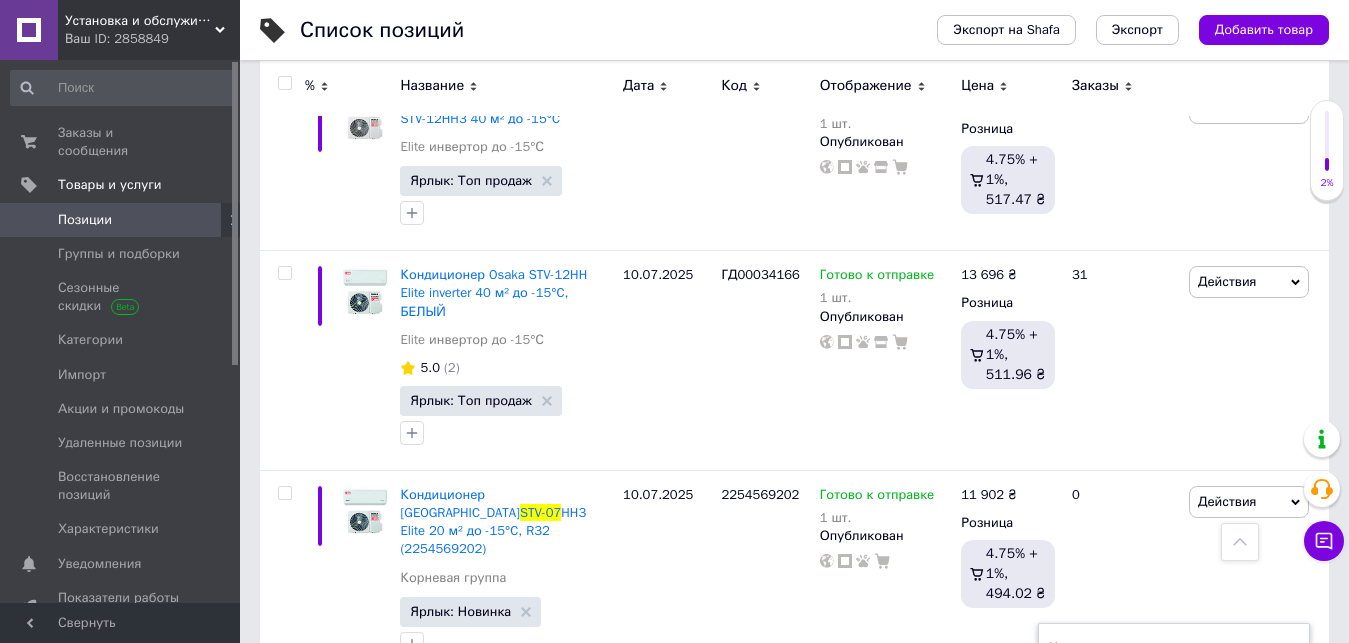 drag, startPoint x: 1079, startPoint y: 398, endPoint x: 1132, endPoint y: 398, distance: 53 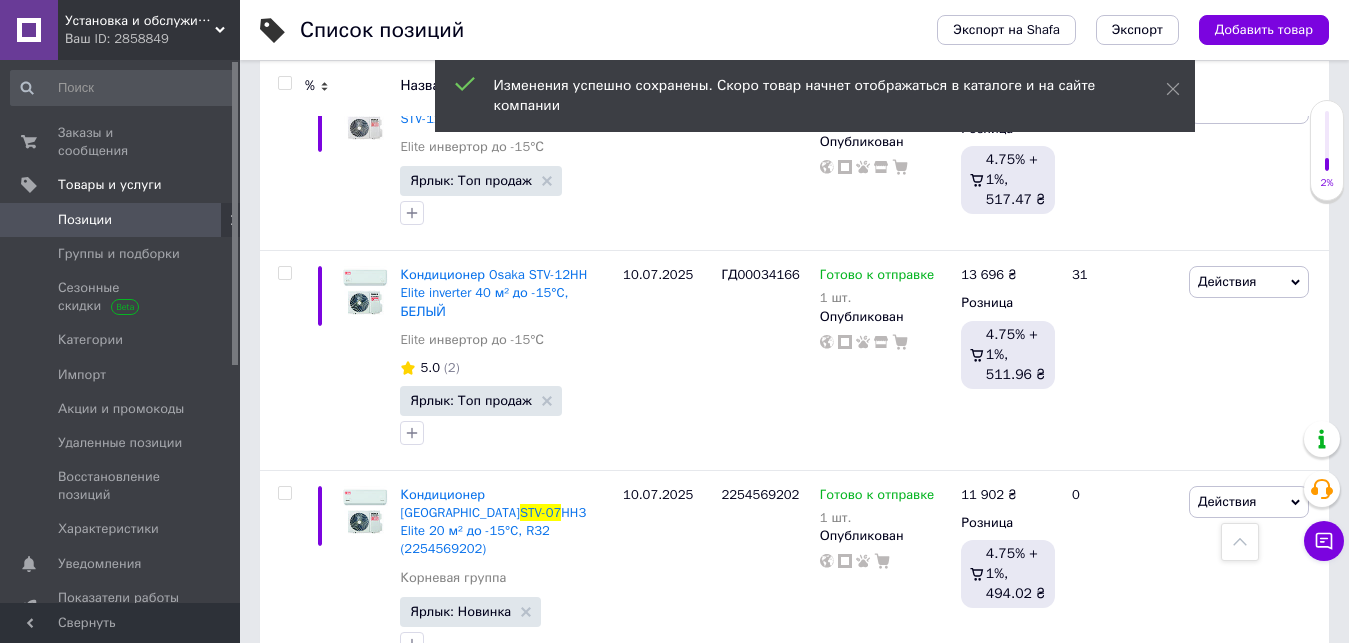 click 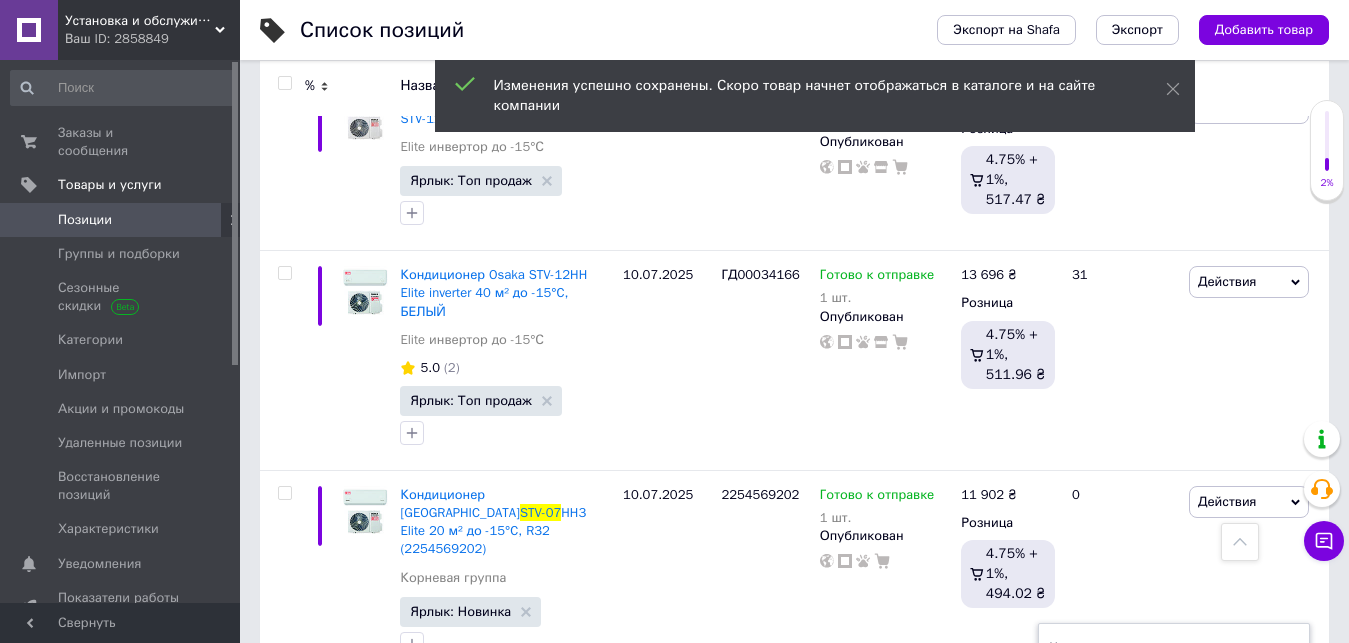 drag, startPoint x: 1084, startPoint y: 399, endPoint x: 1129, endPoint y: 404, distance: 45.276924 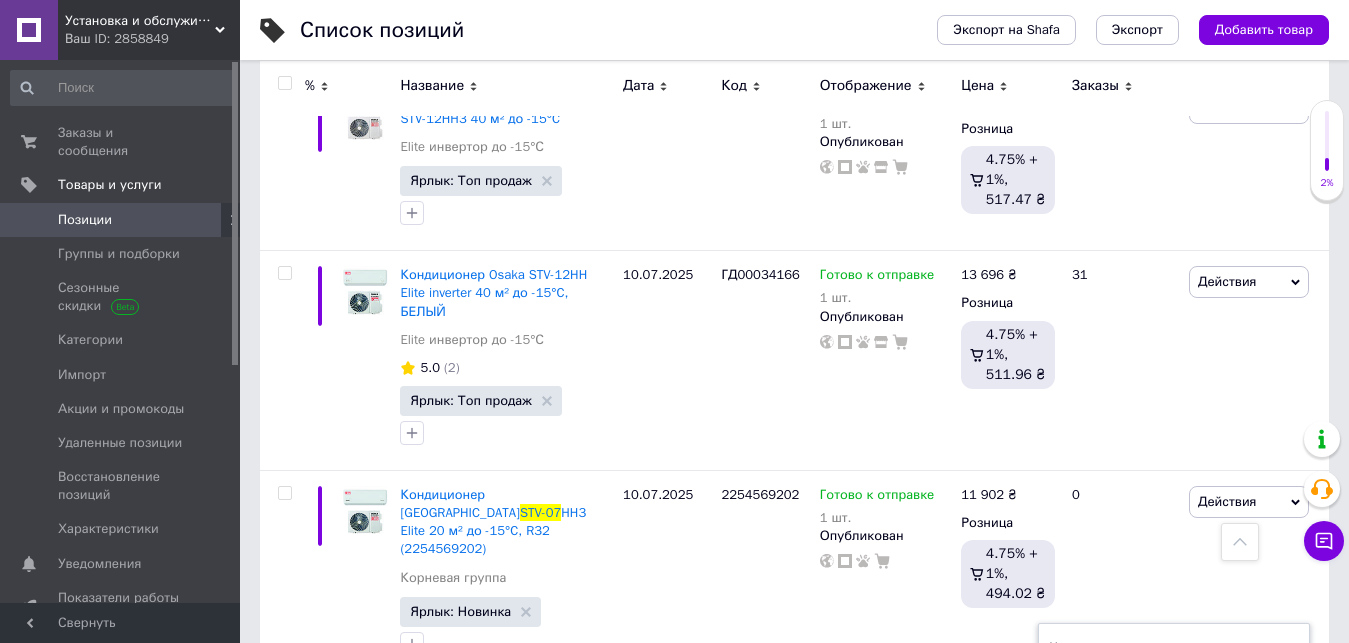 type on "11451" 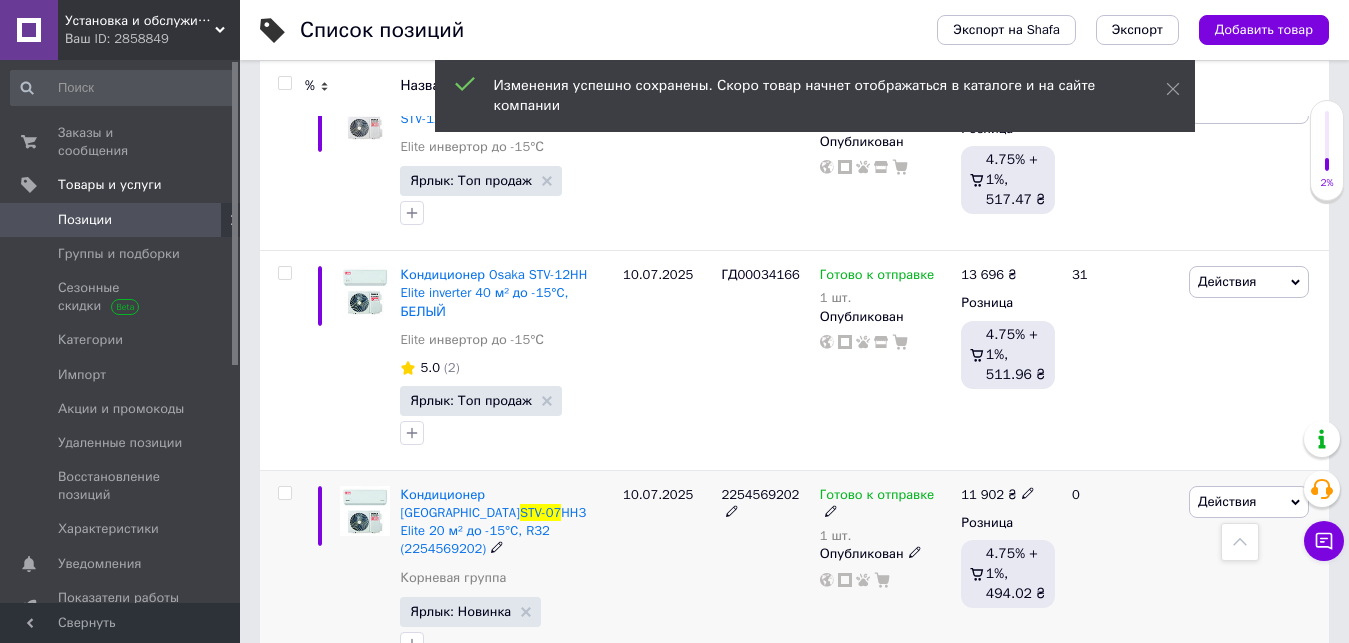 click 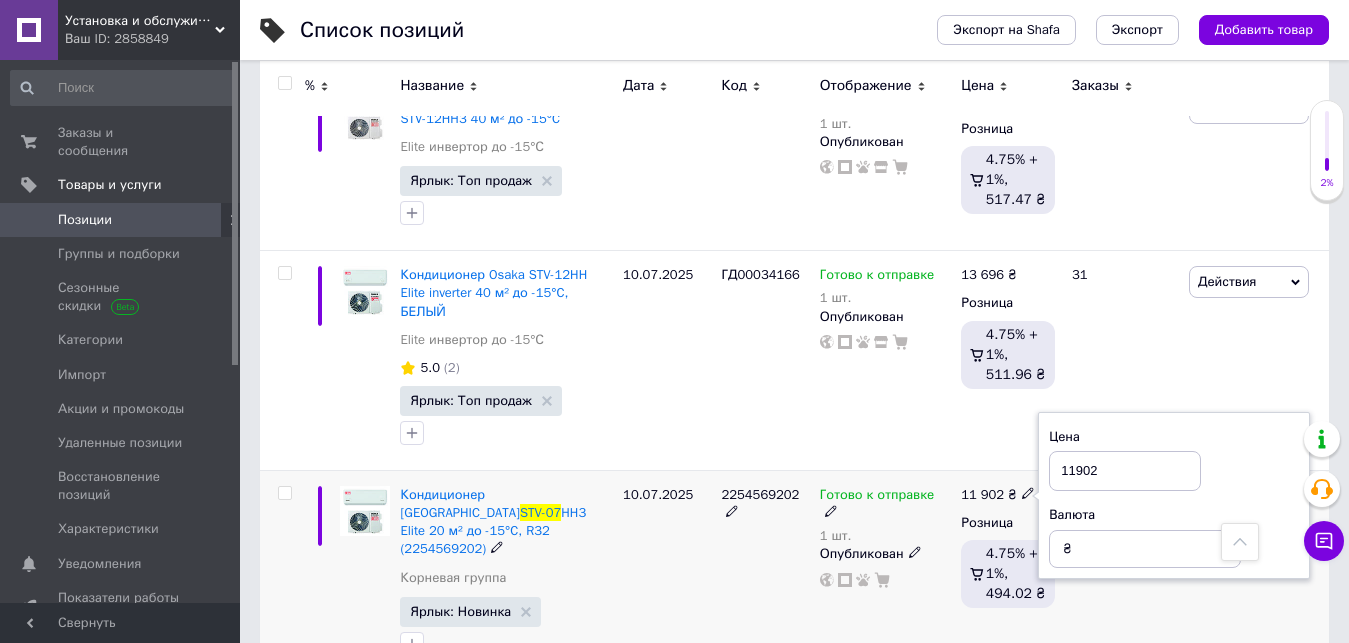 drag, startPoint x: 1077, startPoint y: 204, endPoint x: 1117, endPoint y: 208, distance: 40.1995 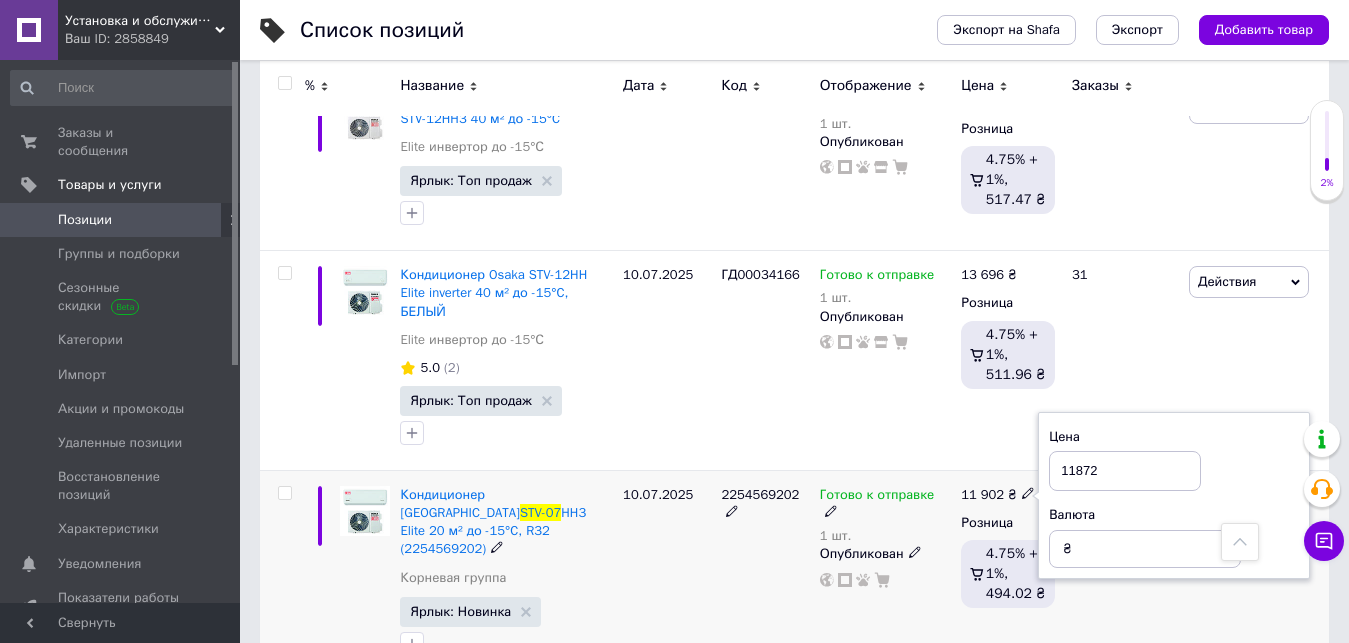 type on "11872" 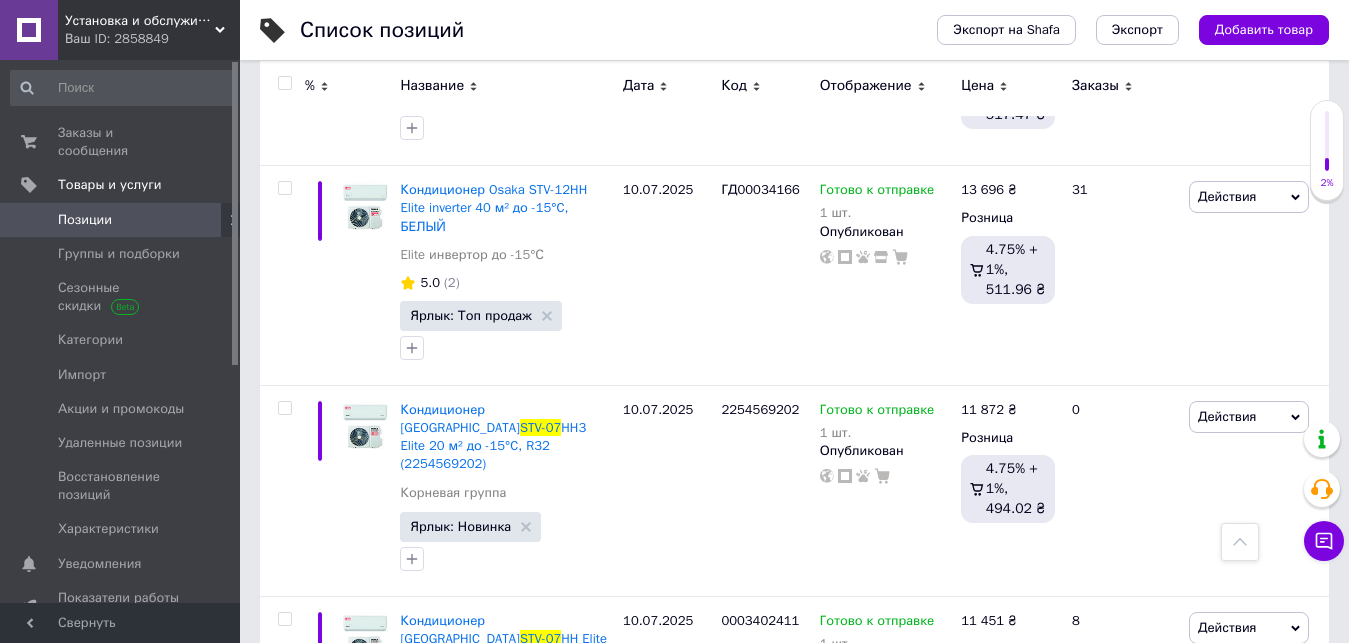 scroll, scrollTop: 6336, scrollLeft: 0, axis: vertical 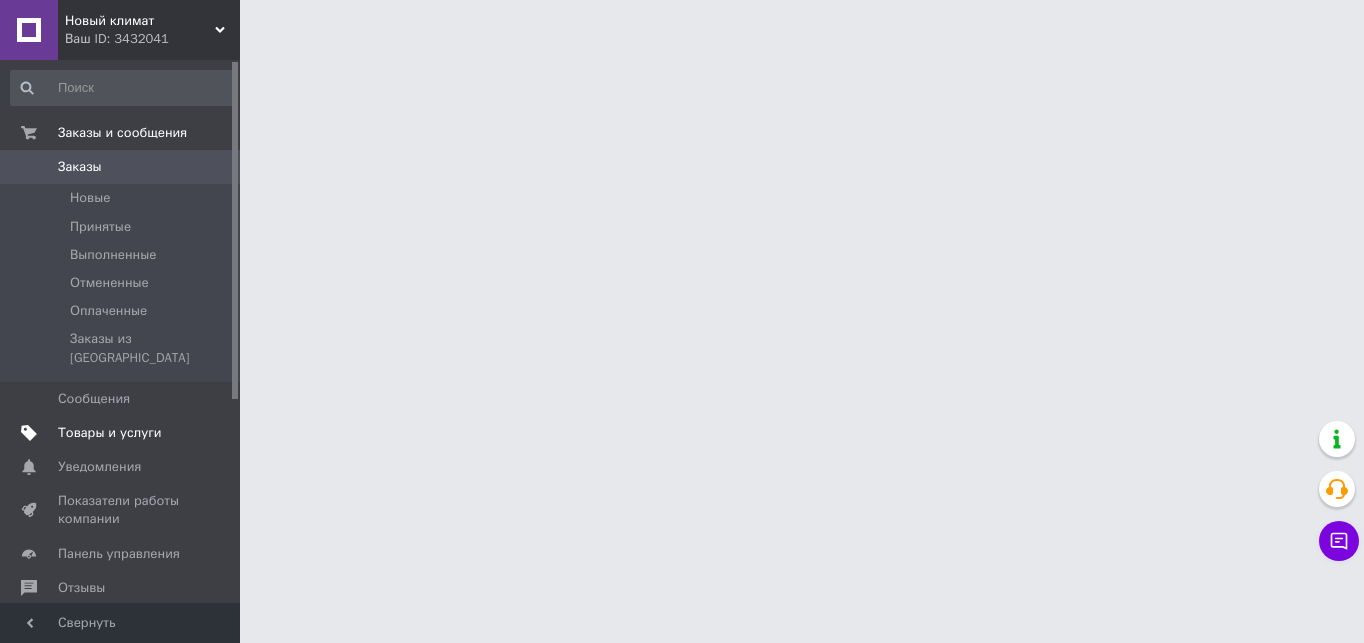 click on "Товары и услуги" at bounding box center (110, 433) 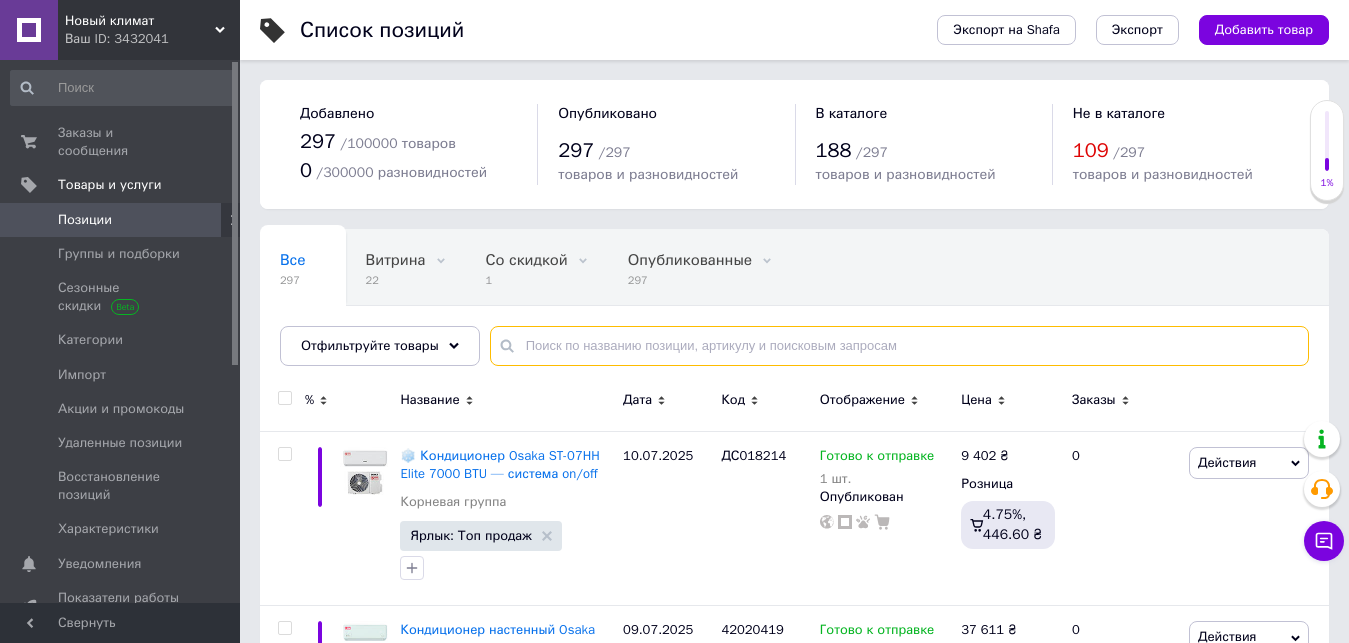 click at bounding box center (899, 346) 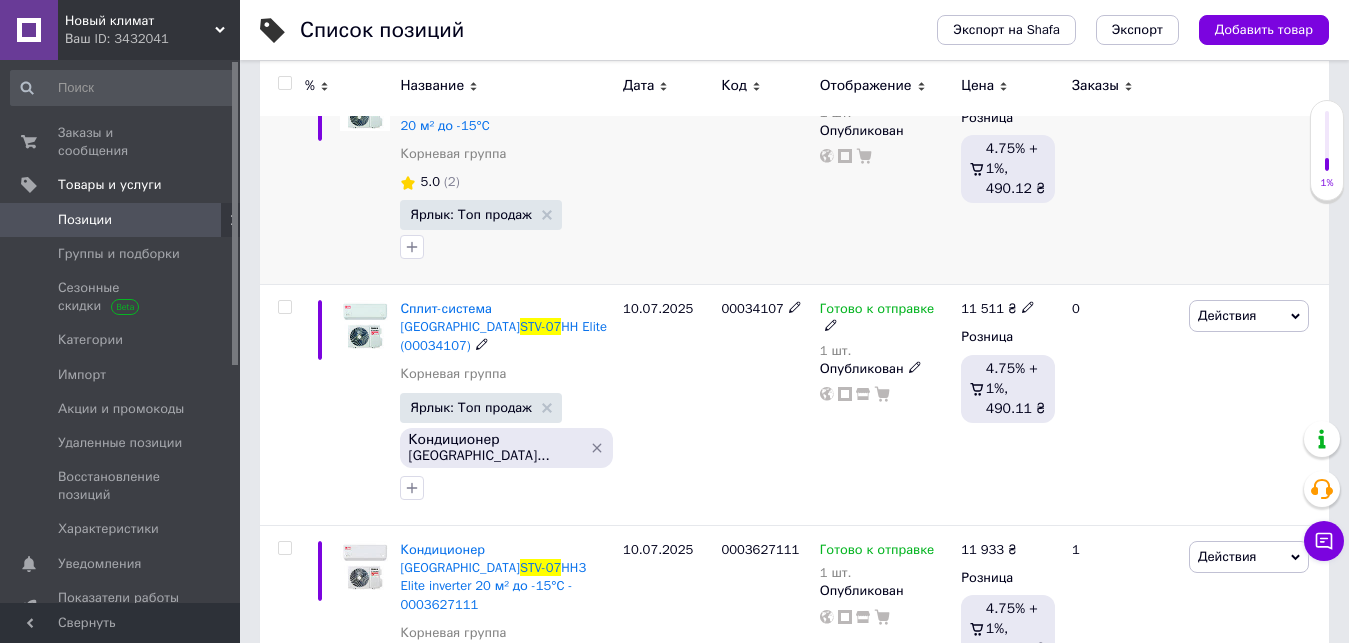 scroll, scrollTop: 400, scrollLeft: 0, axis: vertical 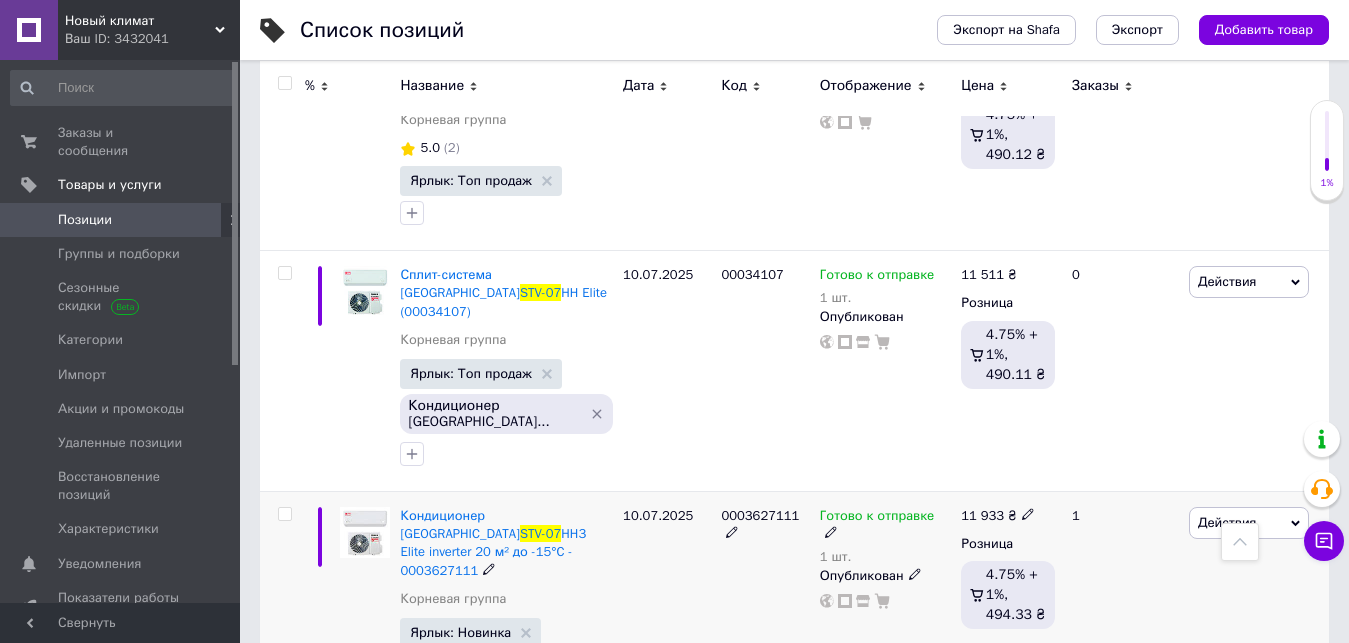 type on "STV-07" 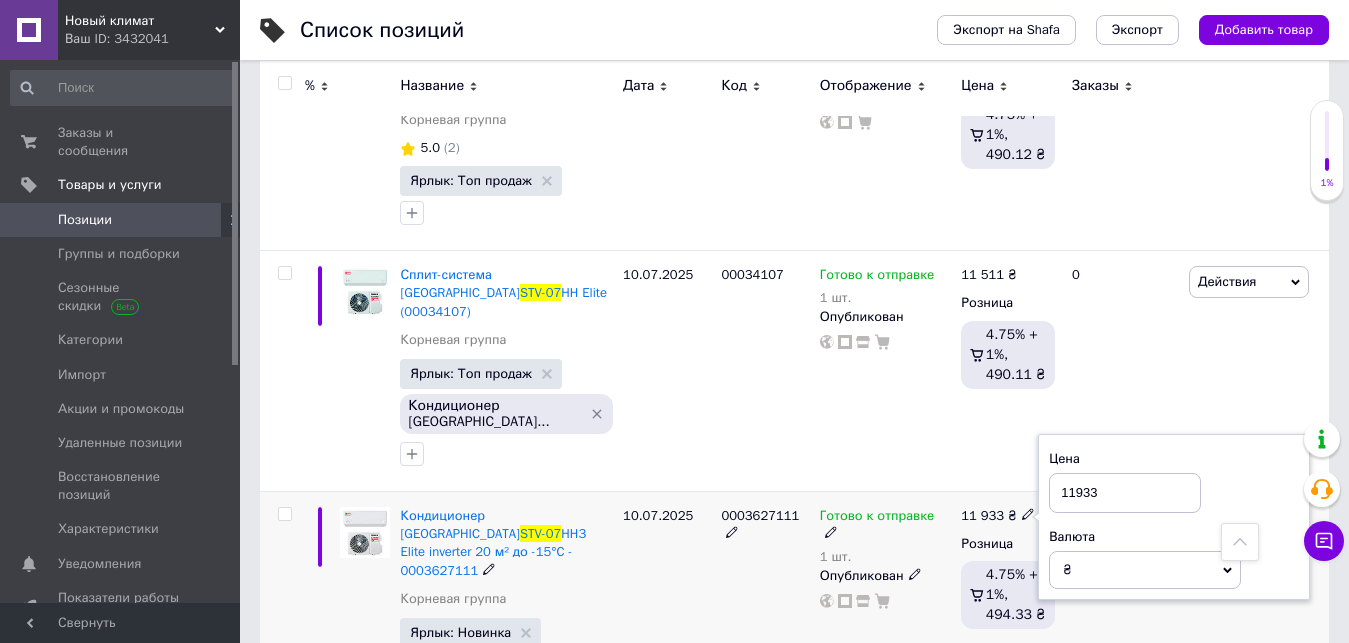drag, startPoint x: 1074, startPoint y: 440, endPoint x: 1130, endPoint y: 439, distance: 56.008926 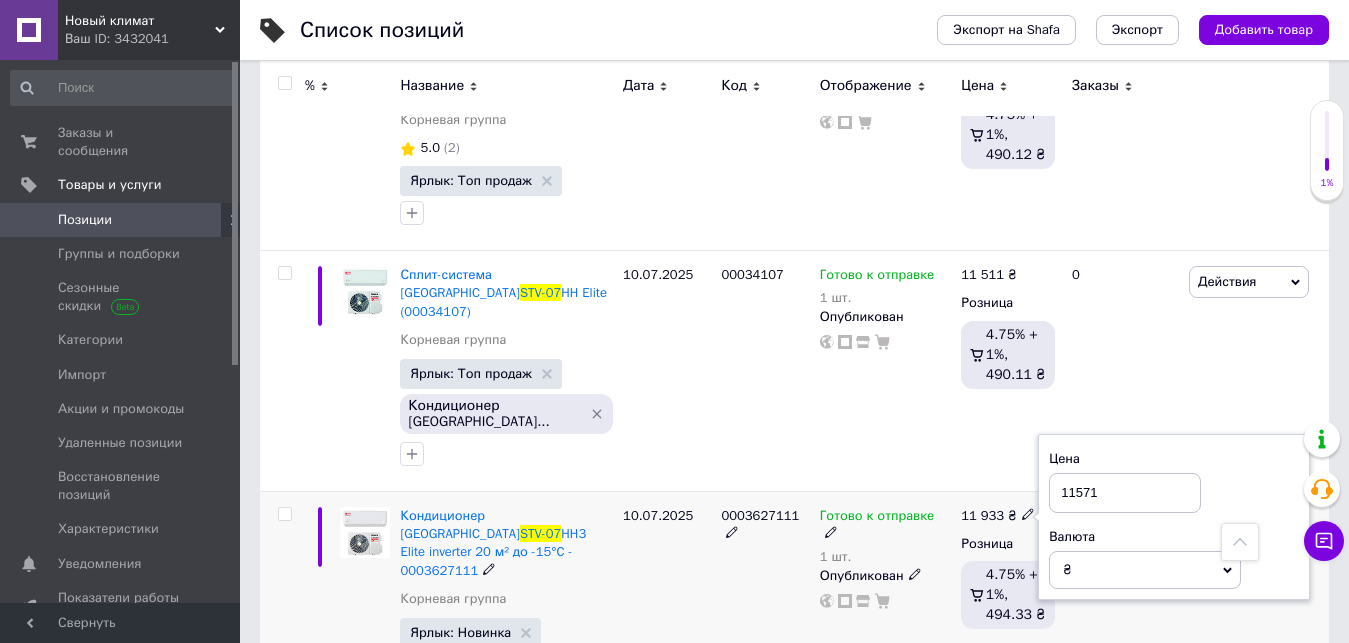 click on "11571" at bounding box center [1125, 493] 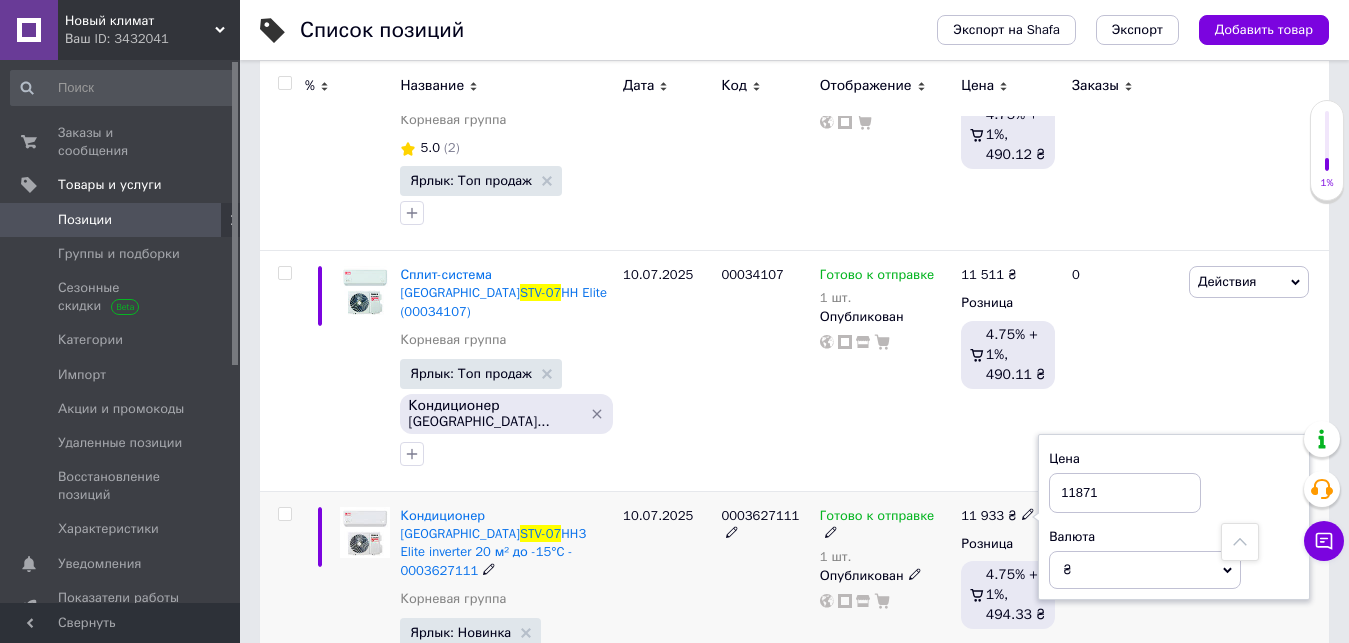type on "11871" 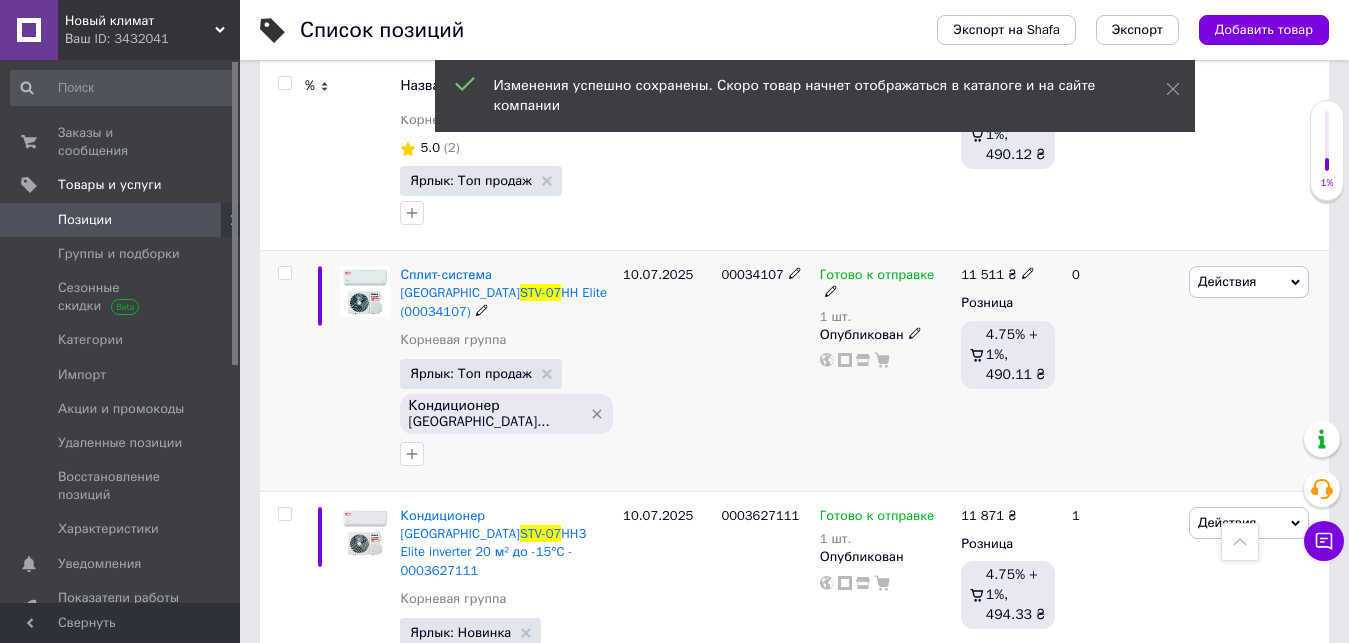 click 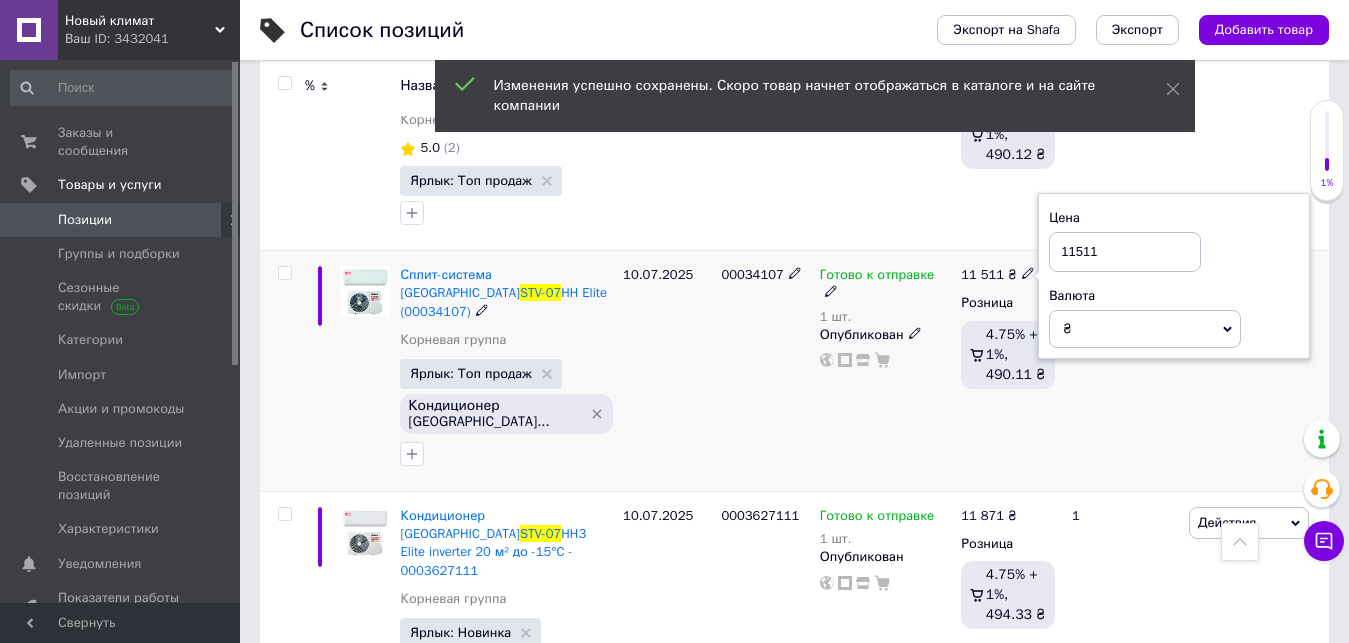 drag, startPoint x: 1077, startPoint y: 231, endPoint x: 1153, endPoint y: 234, distance: 76.05919 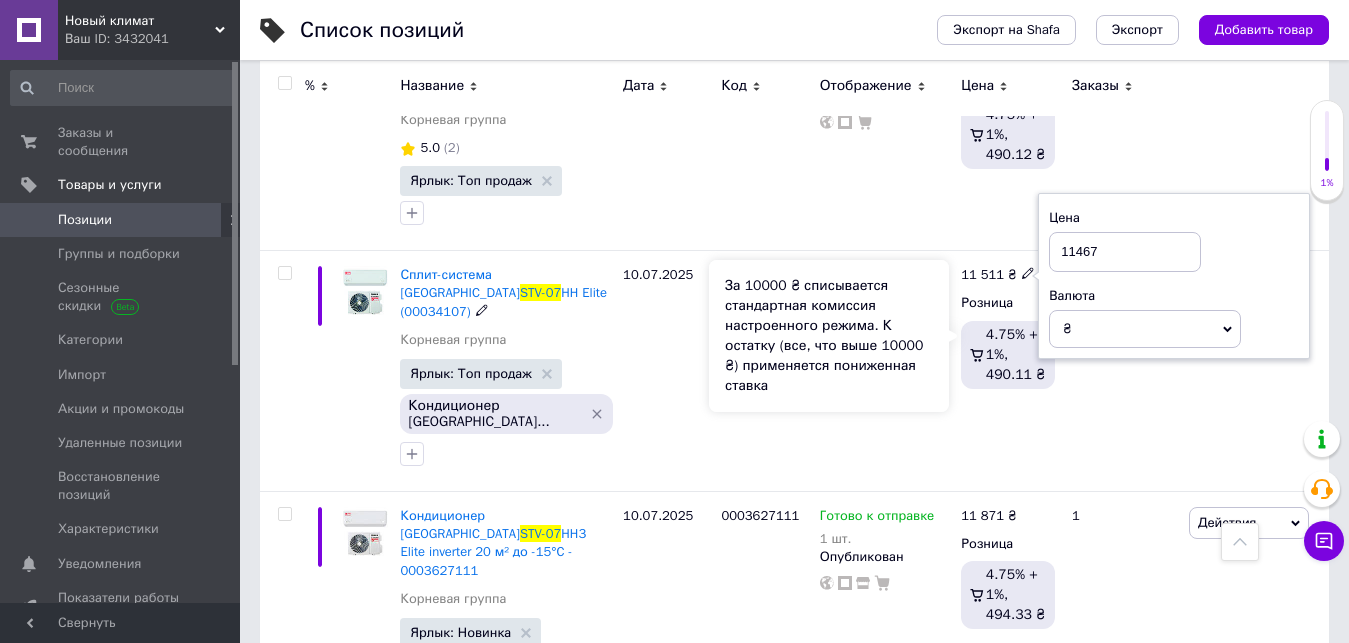 type on "11467" 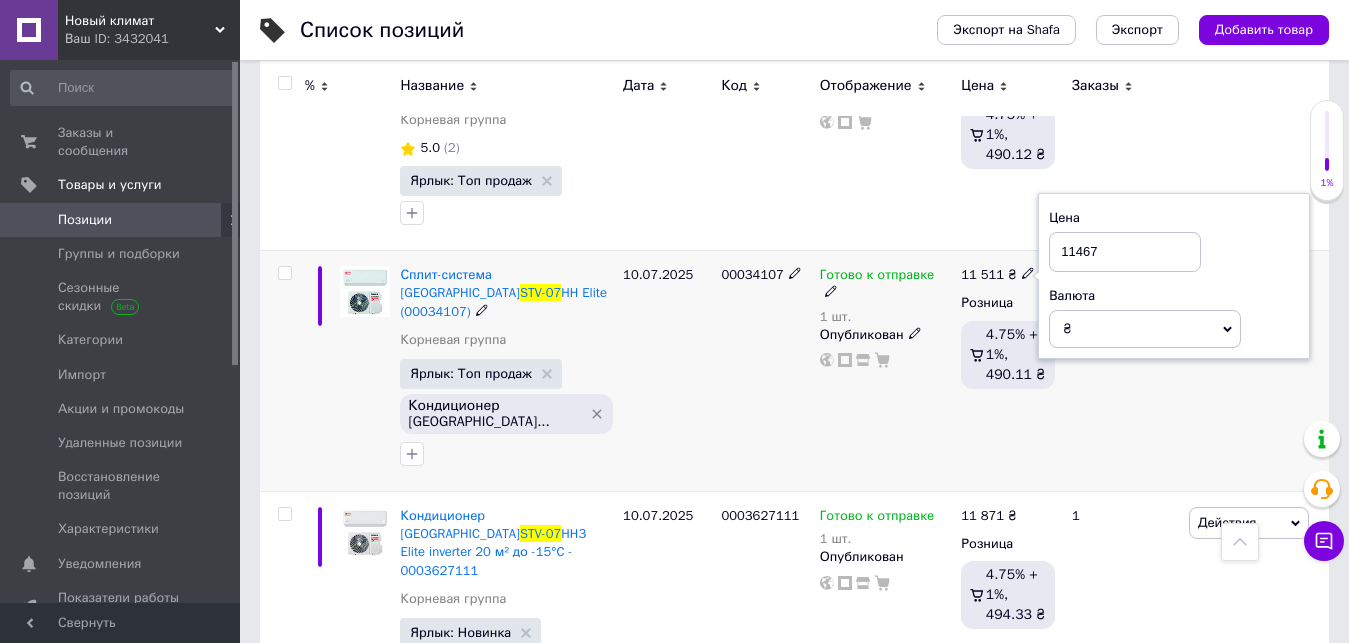 click on "10.07.2025" at bounding box center [667, 371] 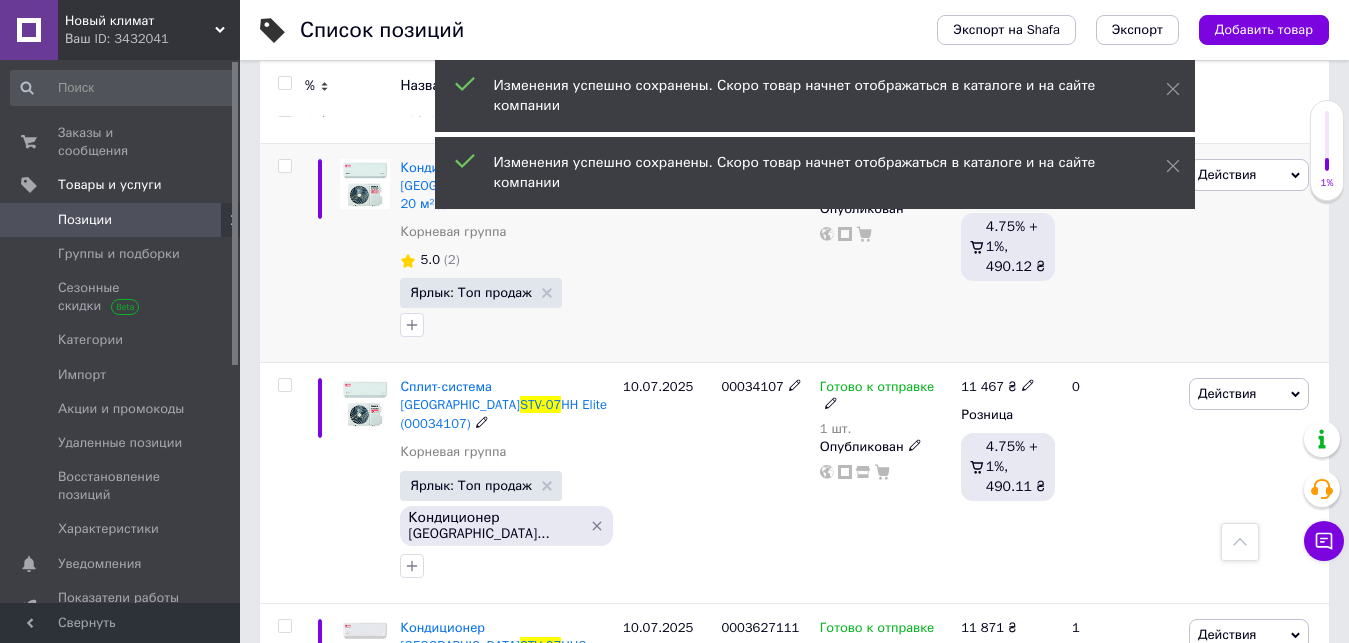 scroll, scrollTop: 200, scrollLeft: 0, axis: vertical 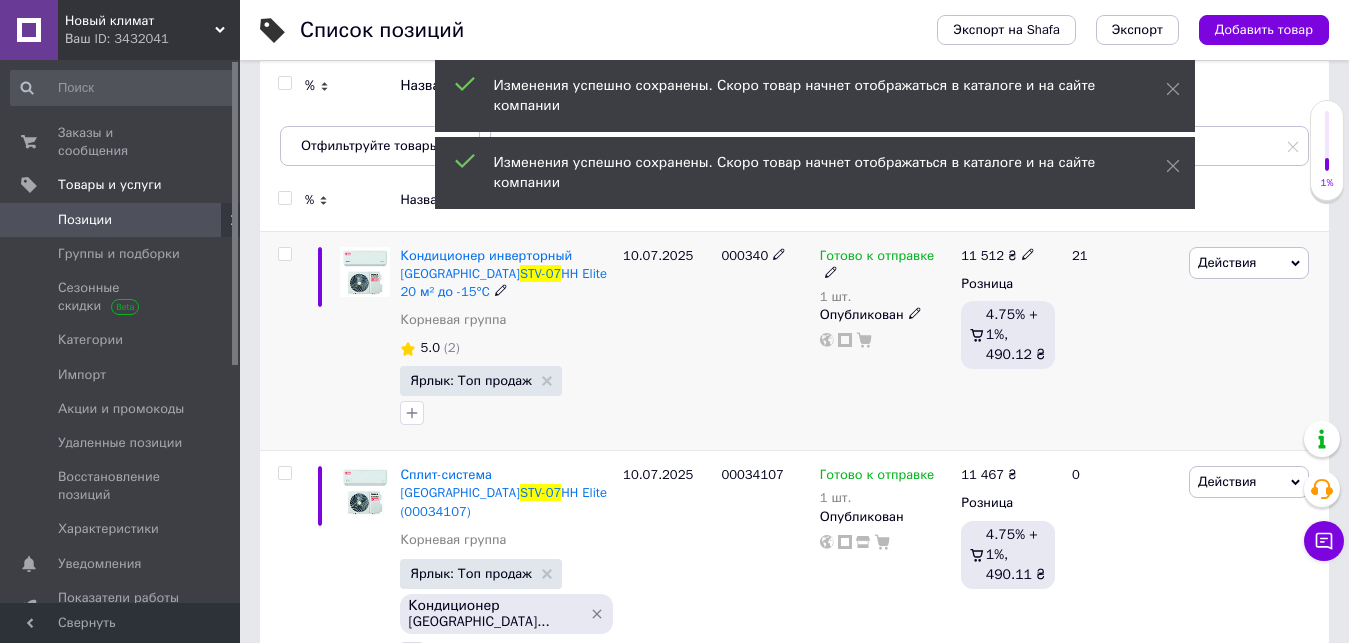 click 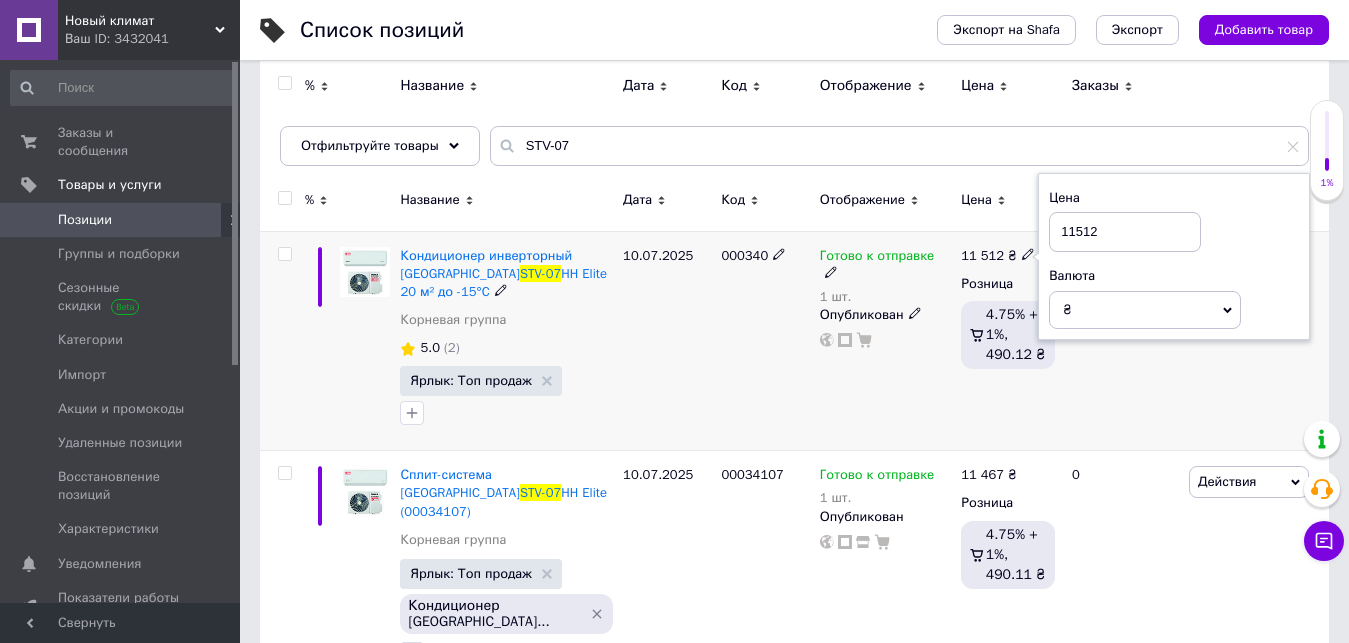 drag, startPoint x: 1077, startPoint y: 230, endPoint x: 1172, endPoint y: 203, distance: 98.762344 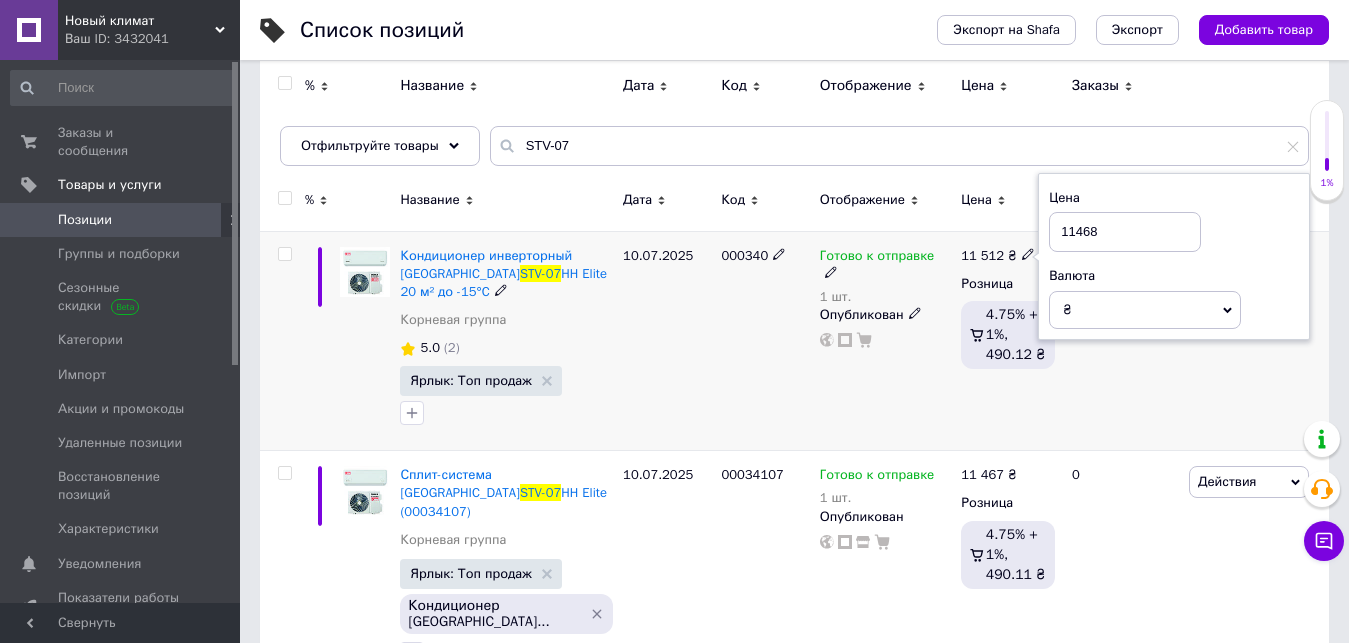 type on "11468" 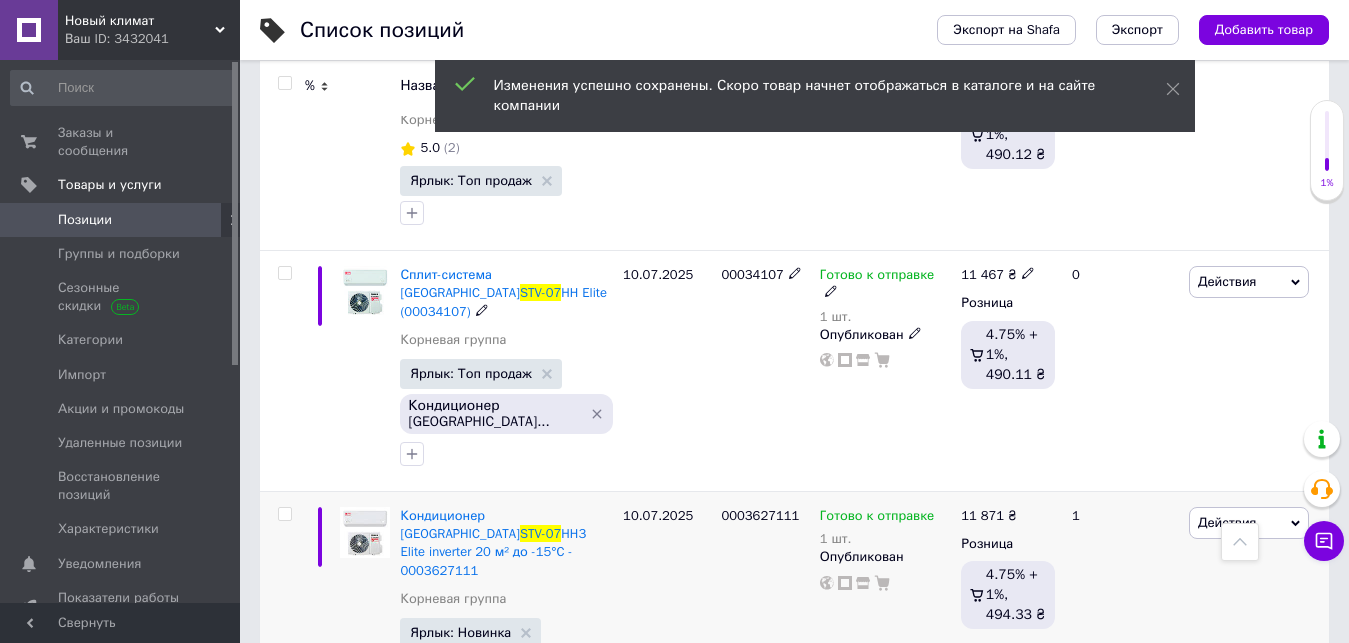 scroll, scrollTop: 0, scrollLeft: 0, axis: both 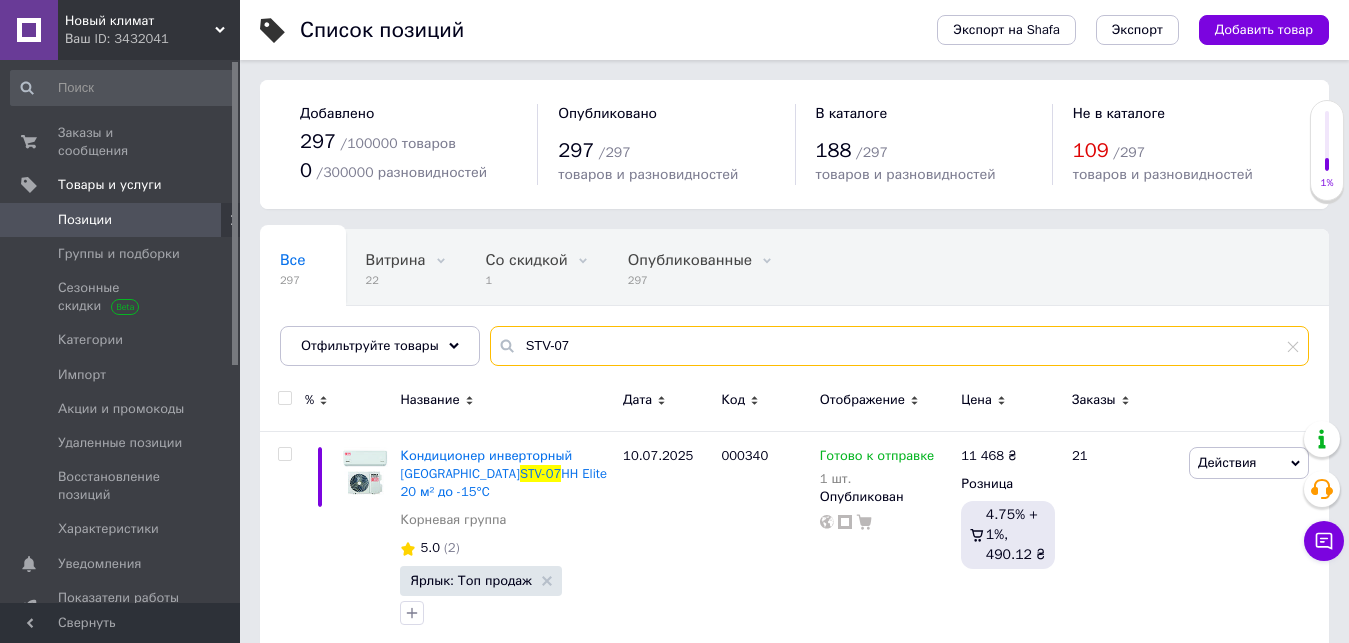 click on "STV-07" at bounding box center (899, 346) 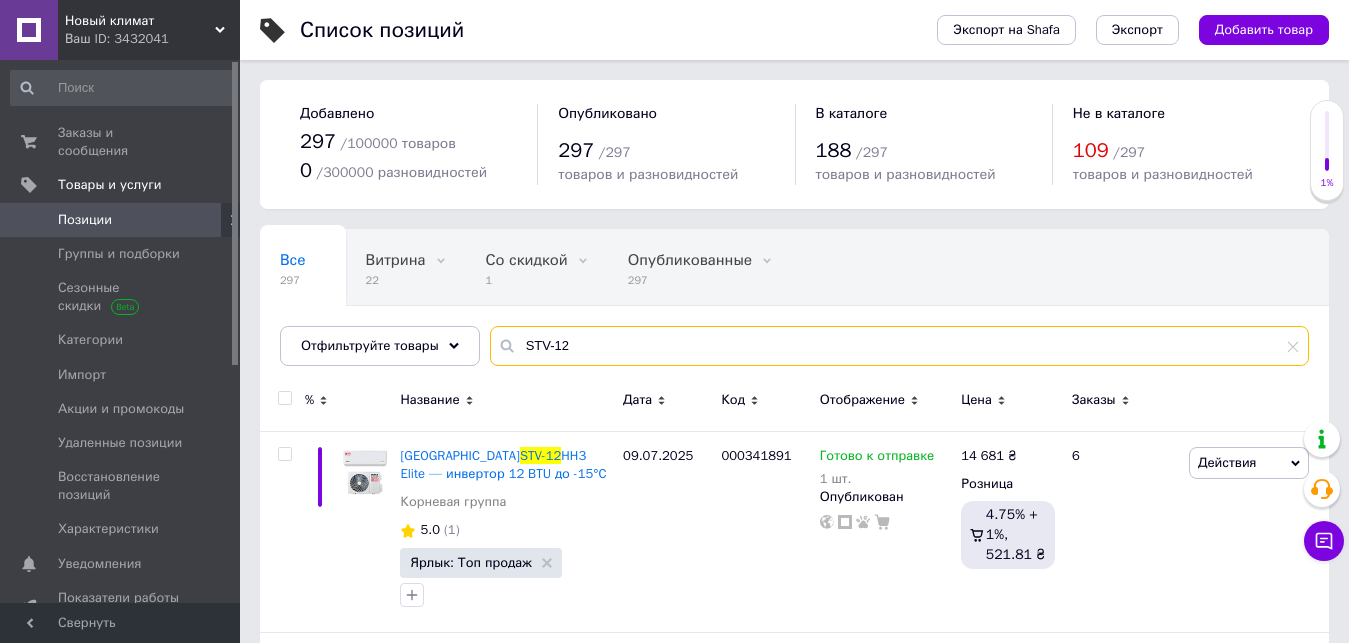 drag, startPoint x: 544, startPoint y: 346, endPoint x: 557, endPoint y: 343, distance: 13.341664 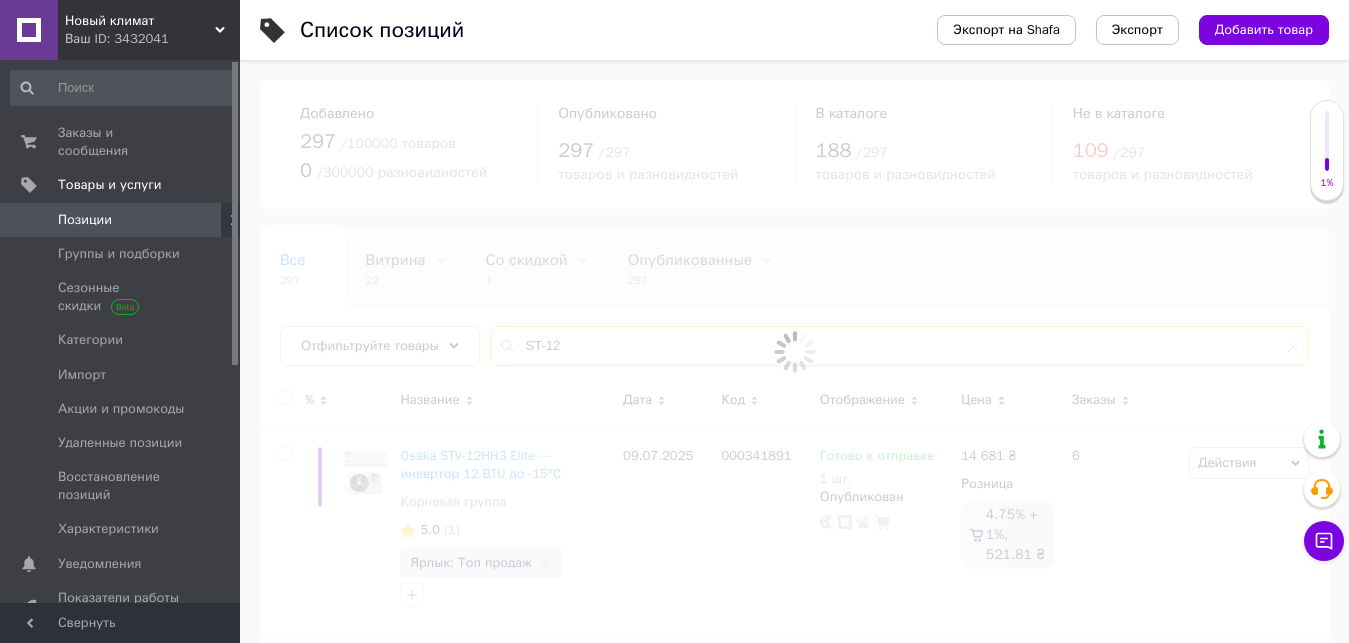 type on "ST-12" 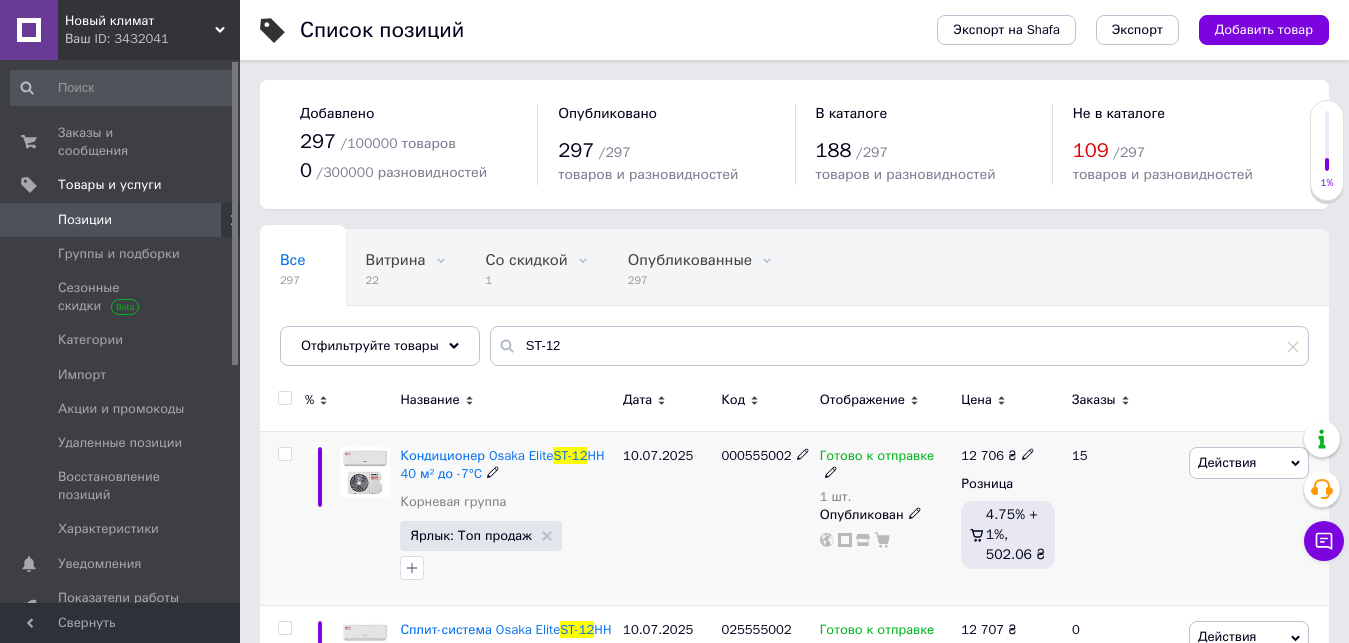 click 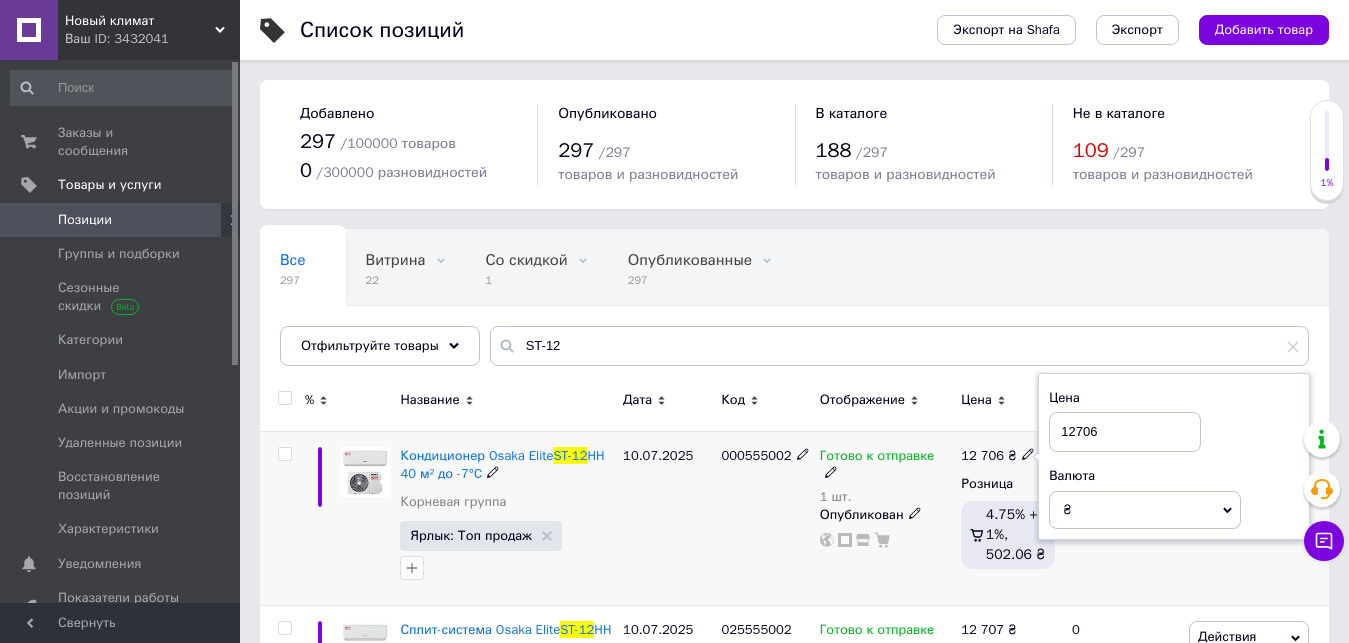 click on "12706" at bounding box center (1125, 432) 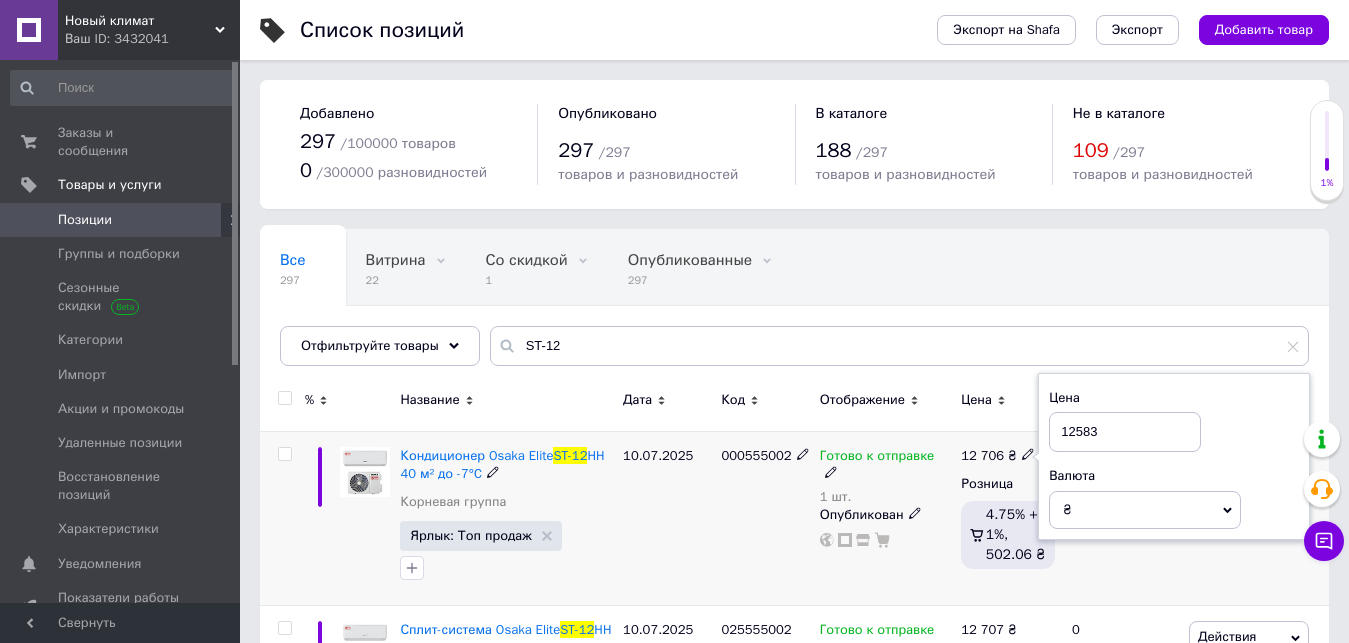 type on "12583" 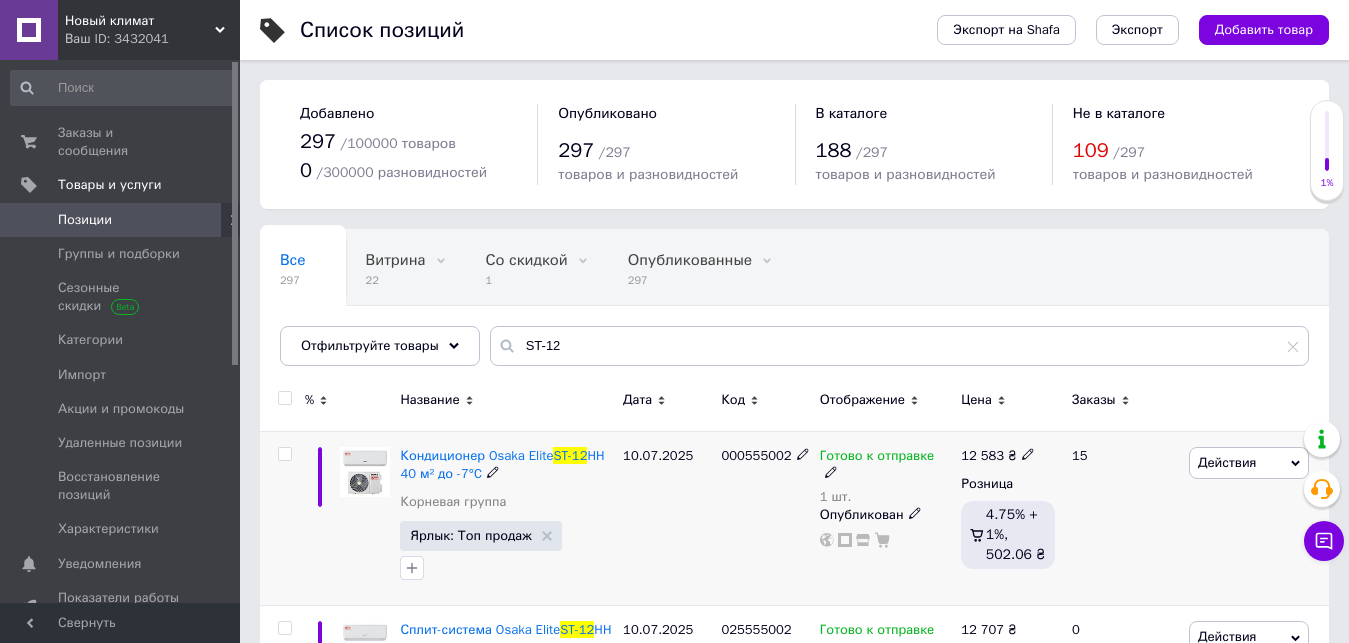 click on "12 583" at bounding box center [982, 455] 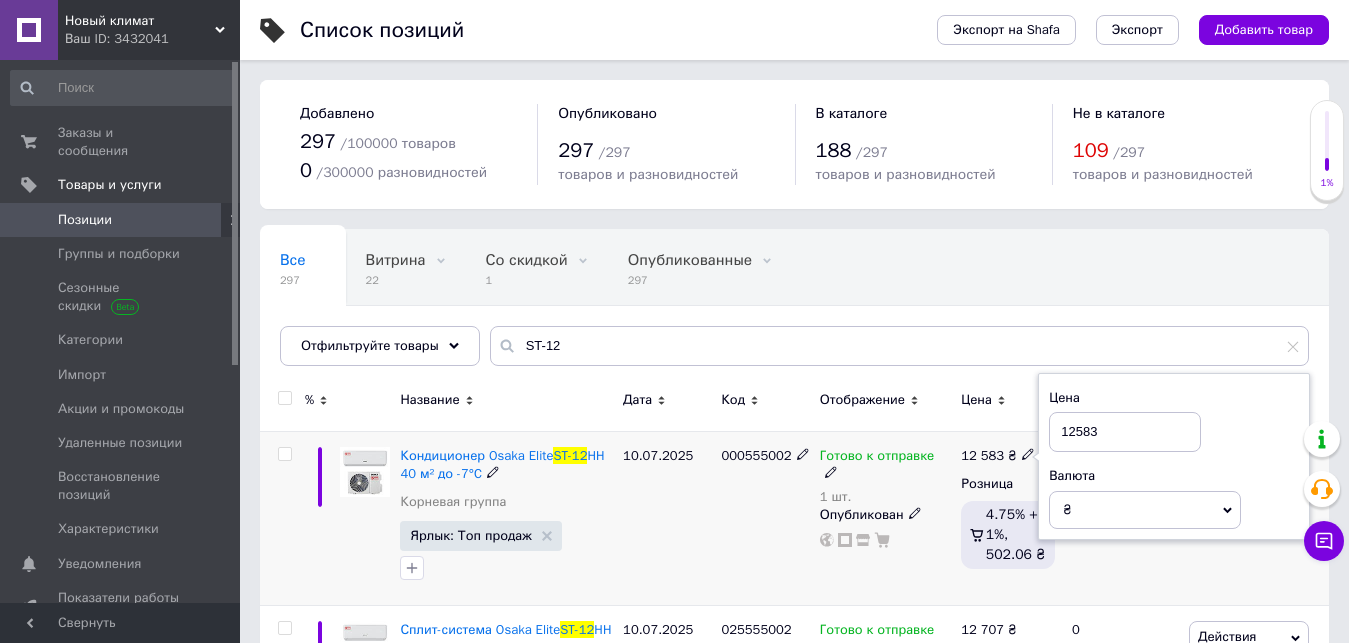 click on "12583" at bounding box center (1125, 432) 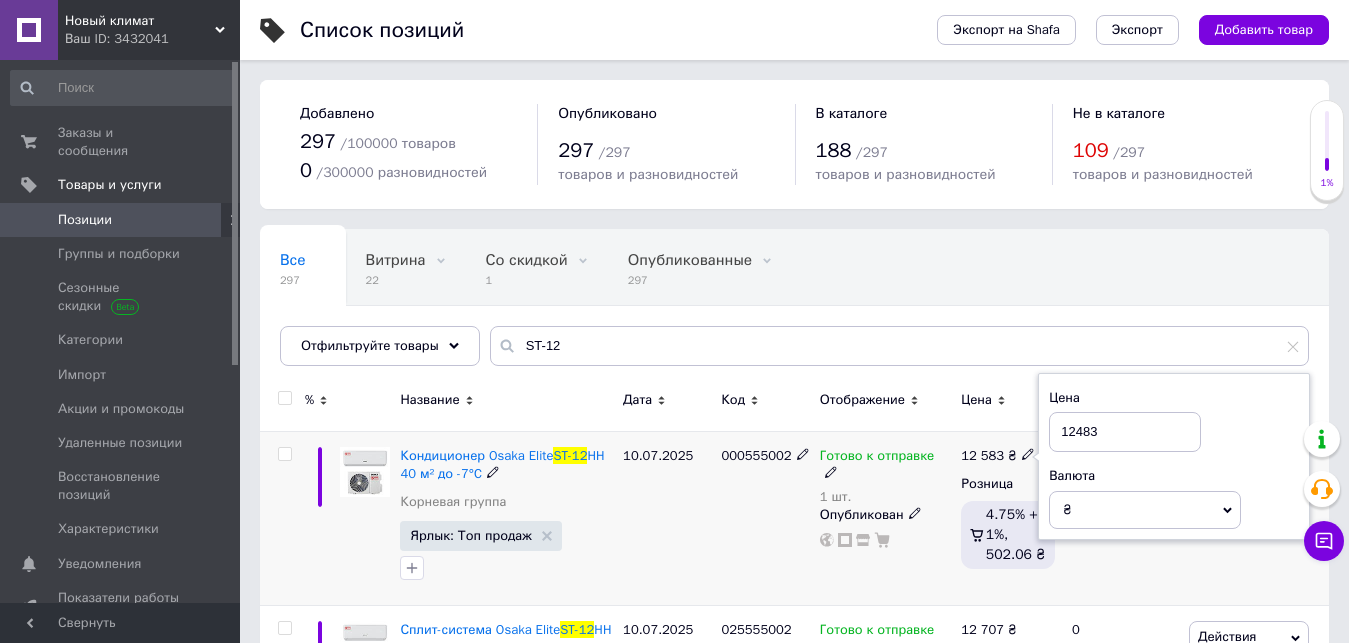 type on "12483" 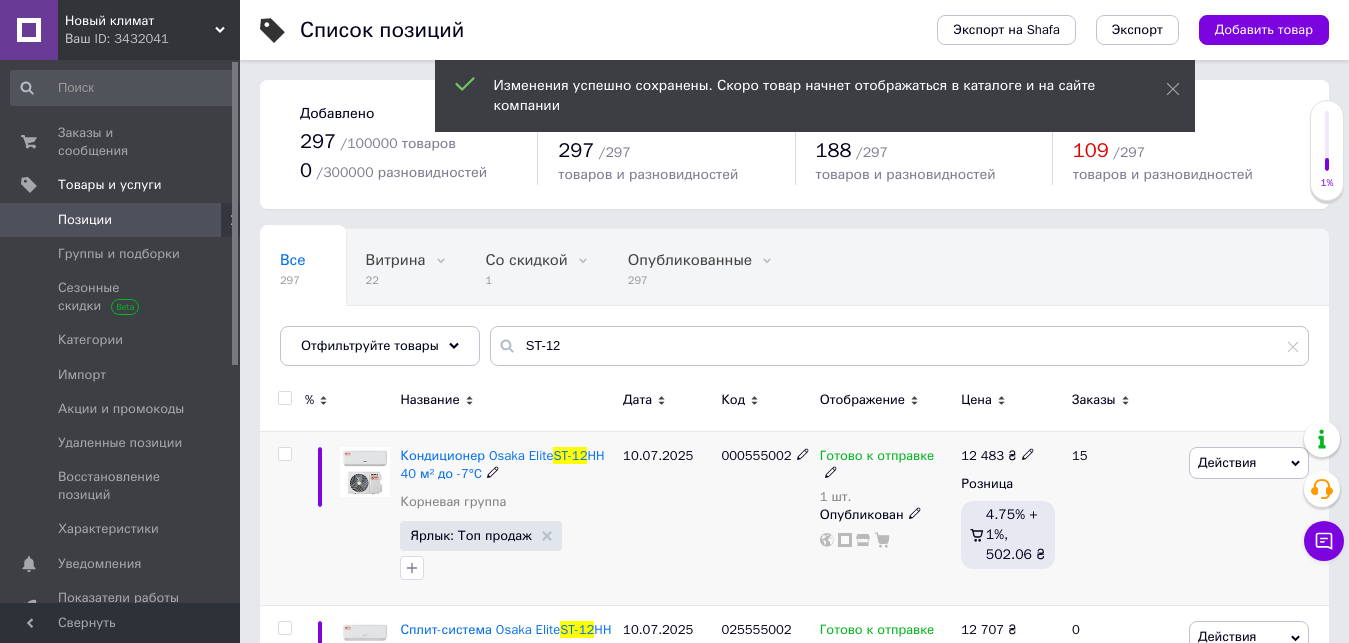 scroll, scrollTop: 100, scrollLeft: 0, axis: vertical 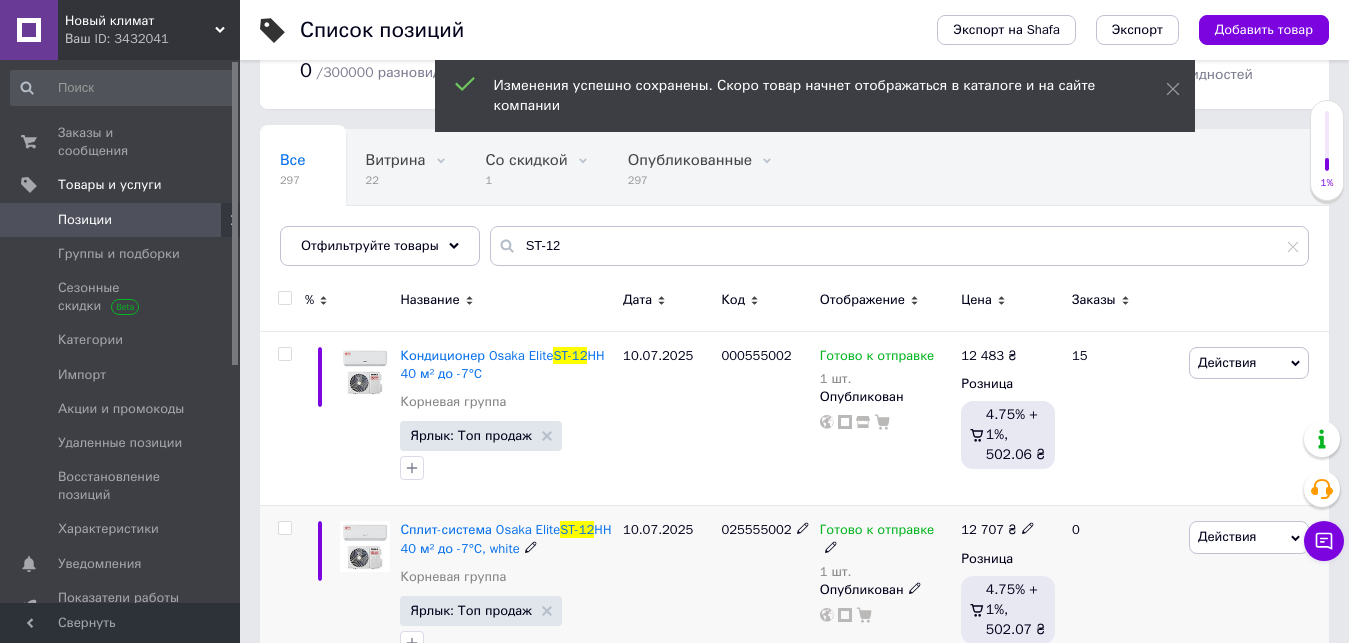 click 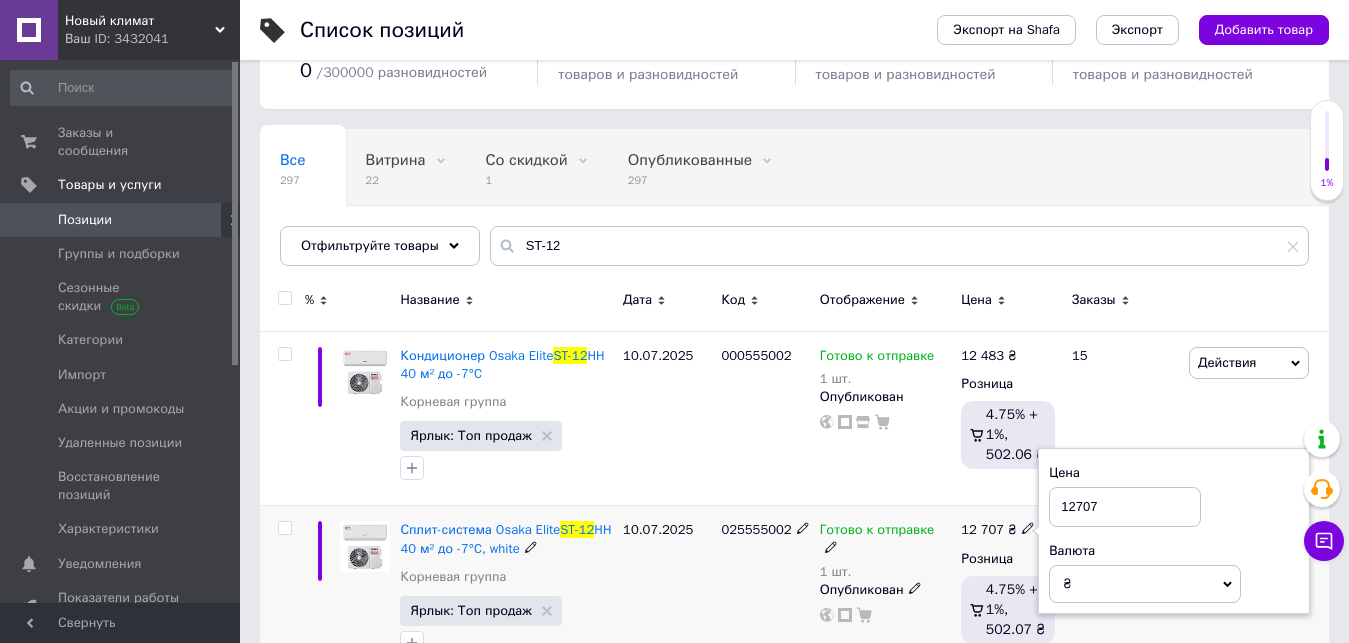drag, startPoint x: 1074, startPoint y: 507, endPoint x: 1092, endPoint y: 506, distance: 18.027756 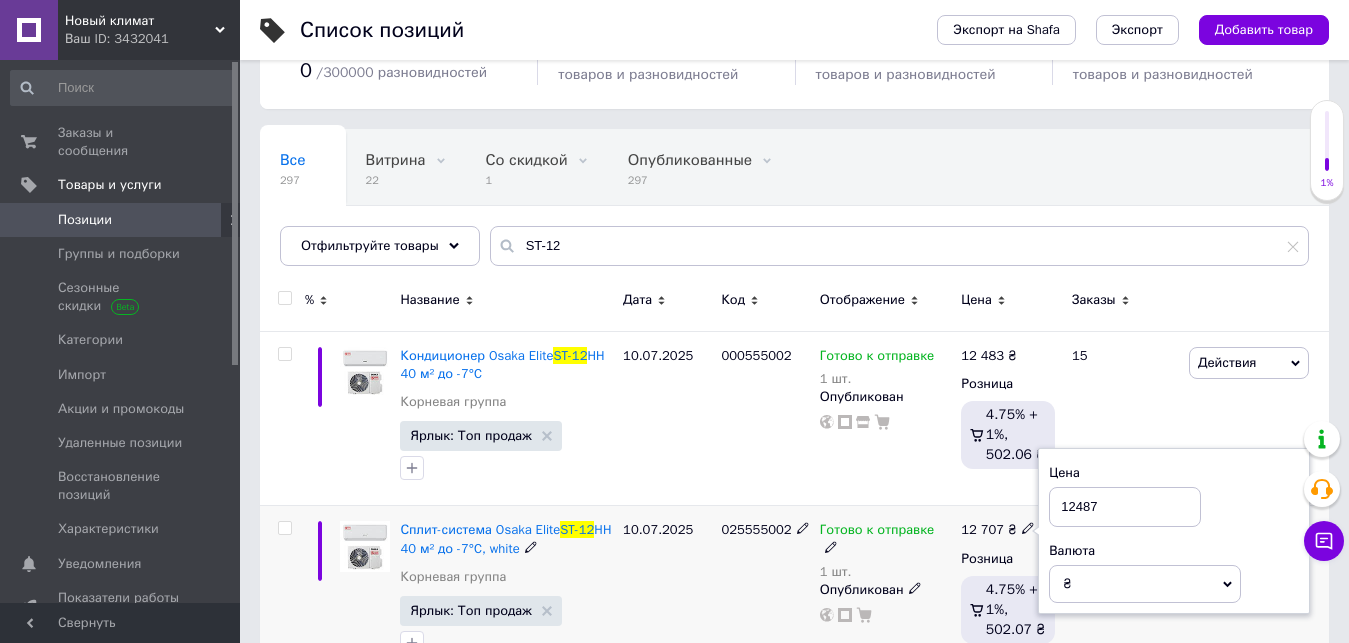 type on "12487" 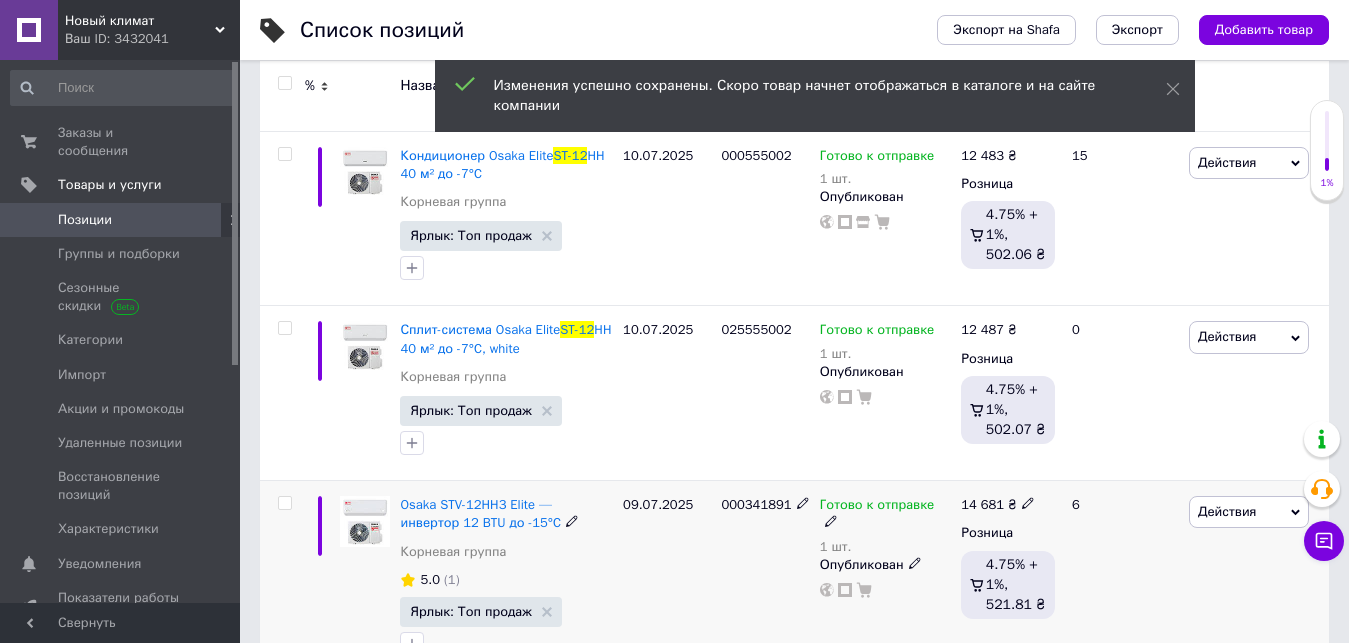 scroll, scrollTop: 0, scrollLeft: 0, axis: both 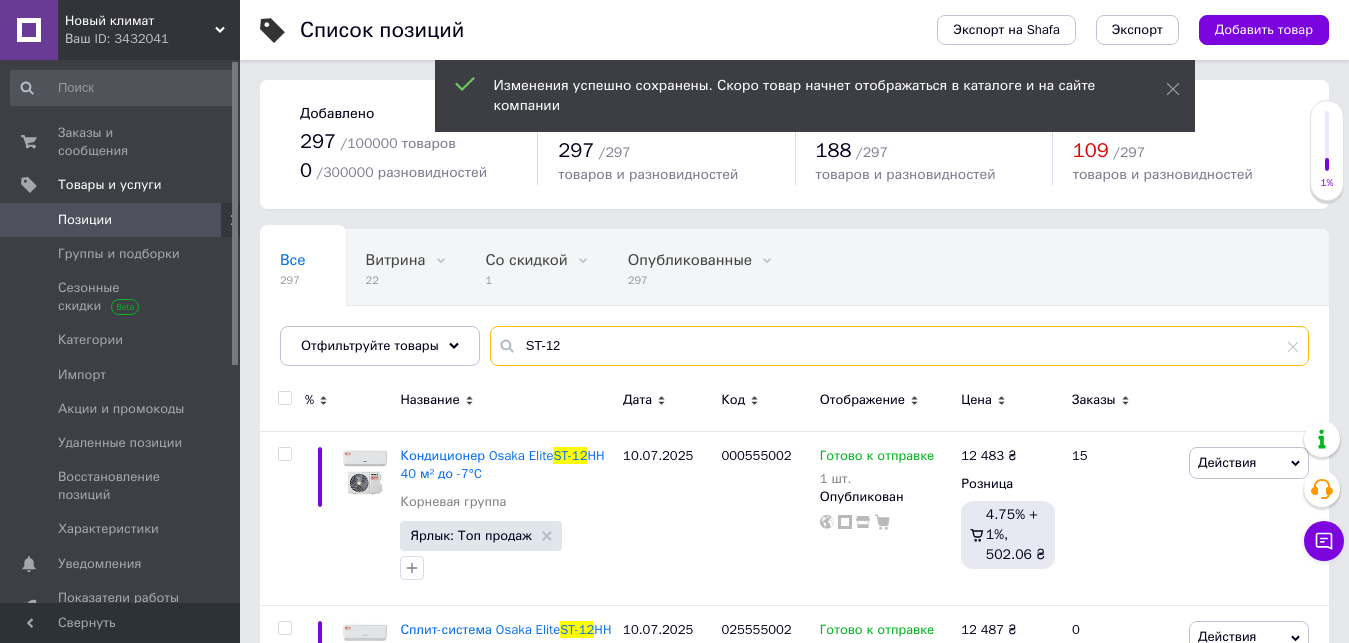 drag, startPoint x: 567, startPoint y: 340, endPoint x: 517, endPoint y: 331, distance: 50.803543 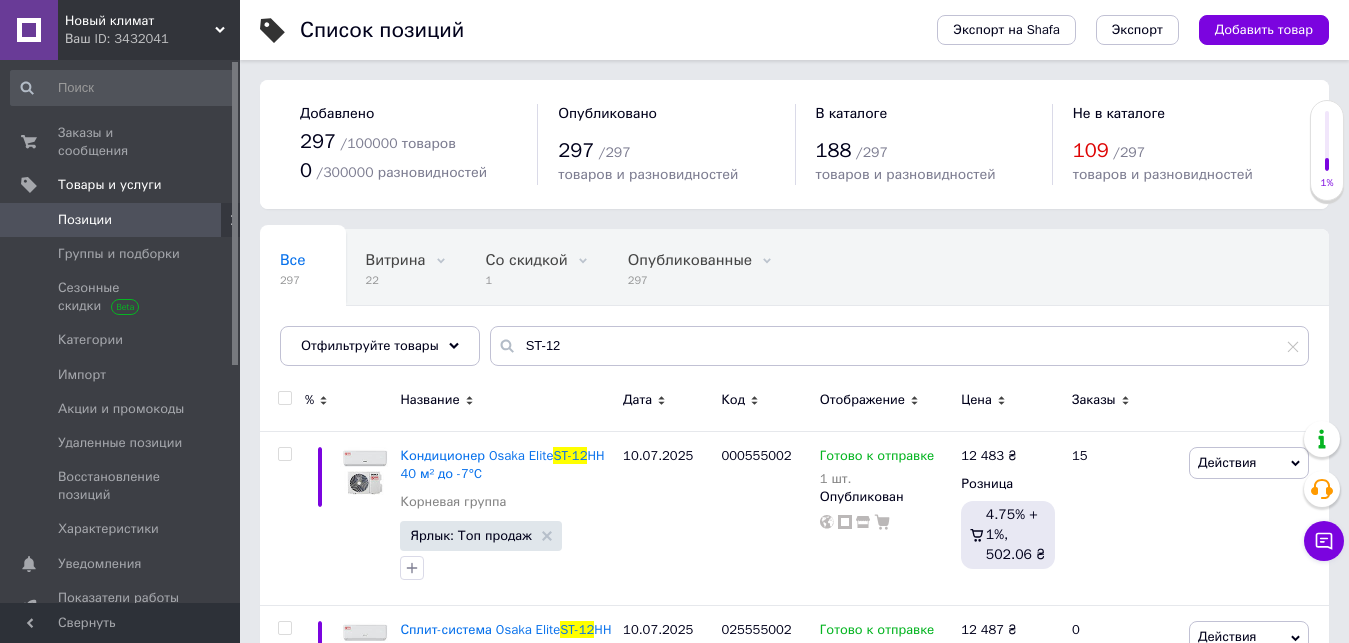 click on "Новый климат" at bounding box center [140, 21] 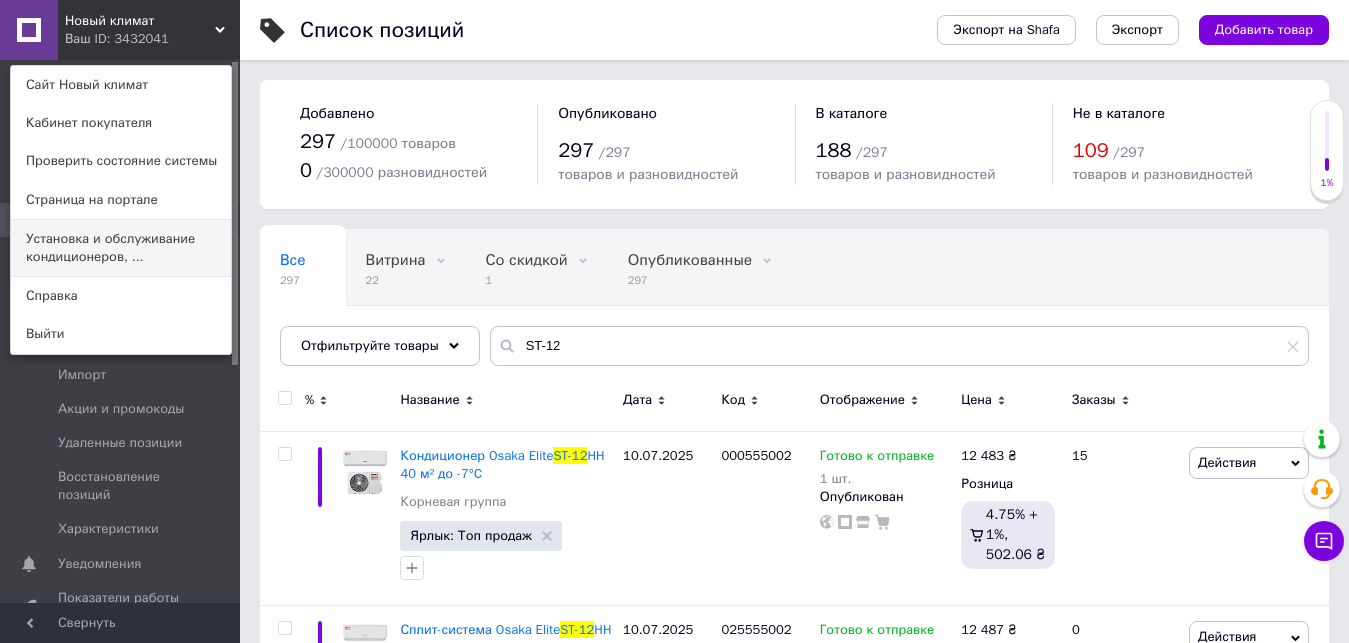 click on "Установка и обслуживание кондиционеров, ..." at bounding box center (121, 248) 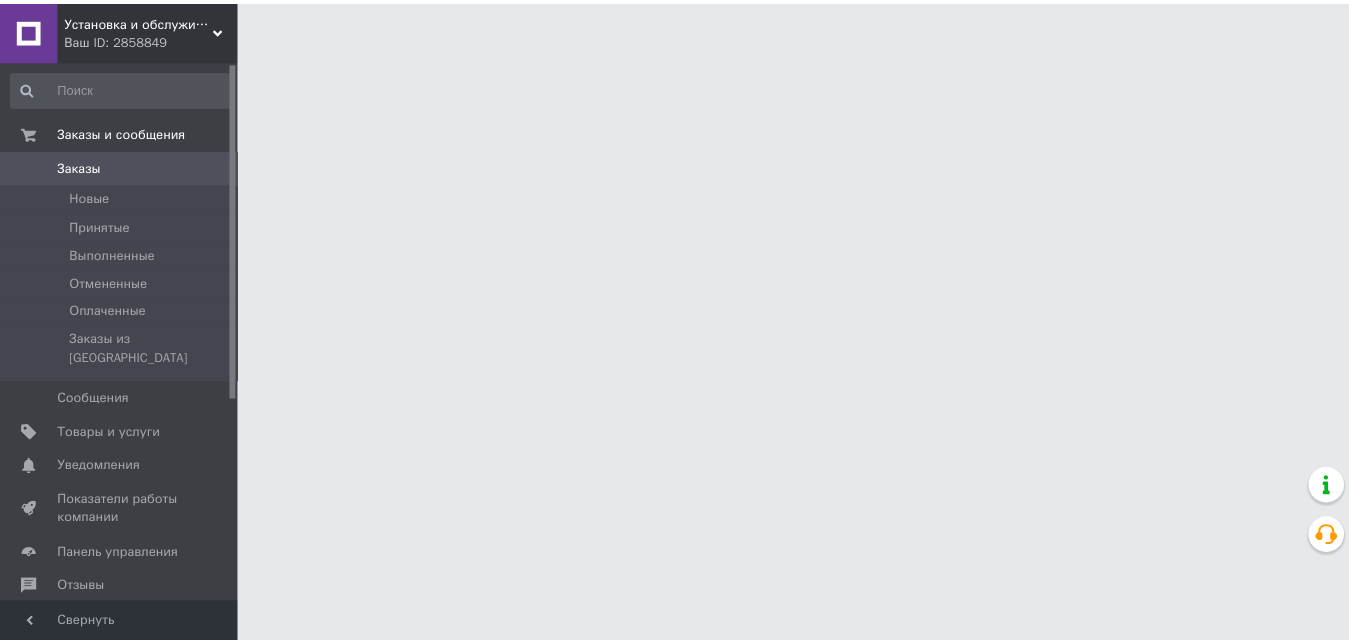 scroll, scrollTop: 0, scrollLeft: 0, axis: both 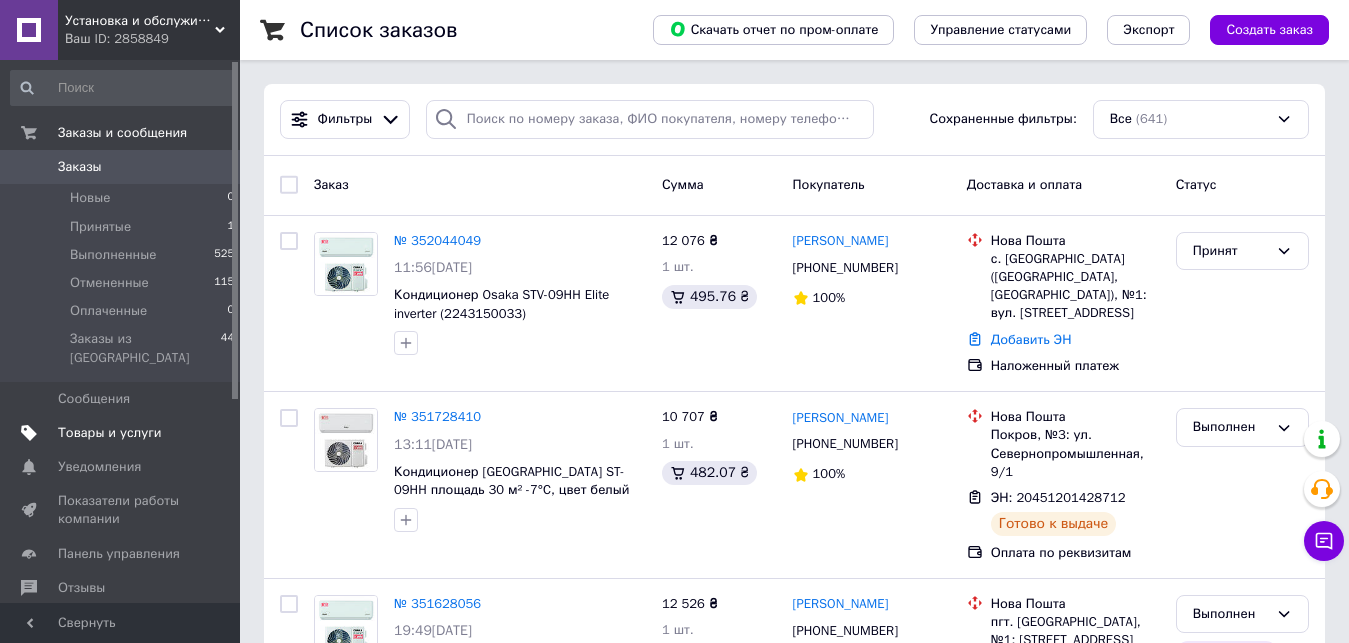 click on "Товары и услуги" at bounding box center [110, 433] 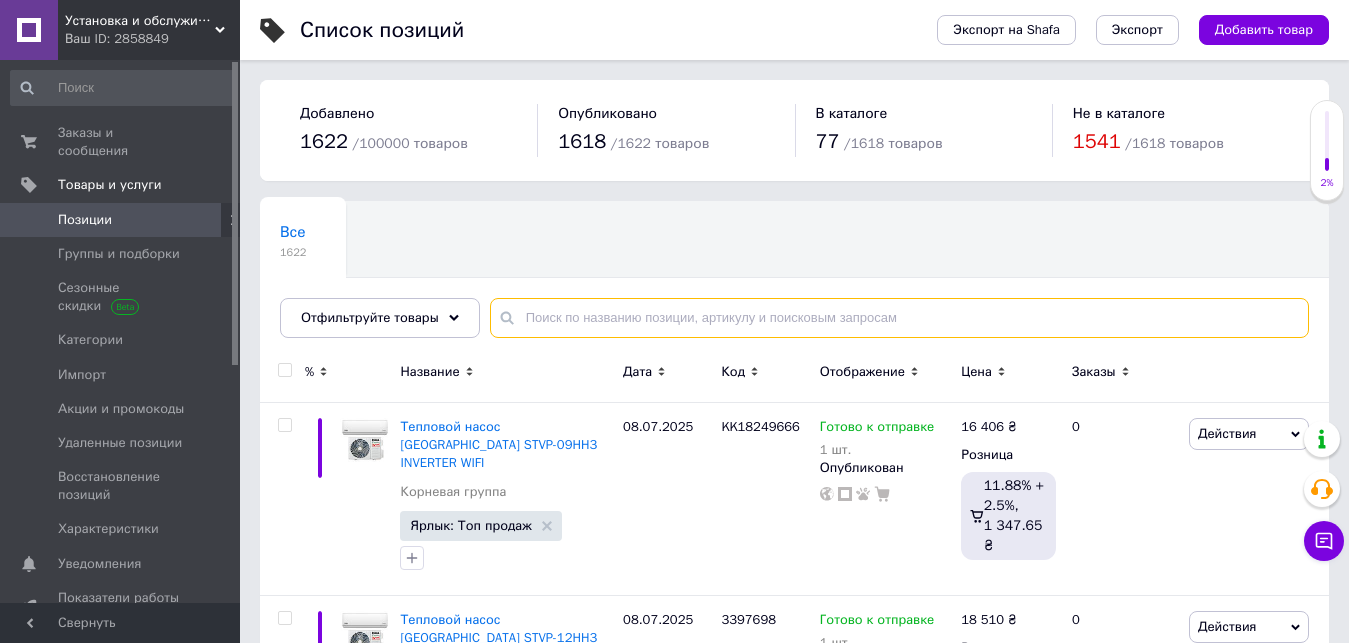click at bounding box center [899, 318] 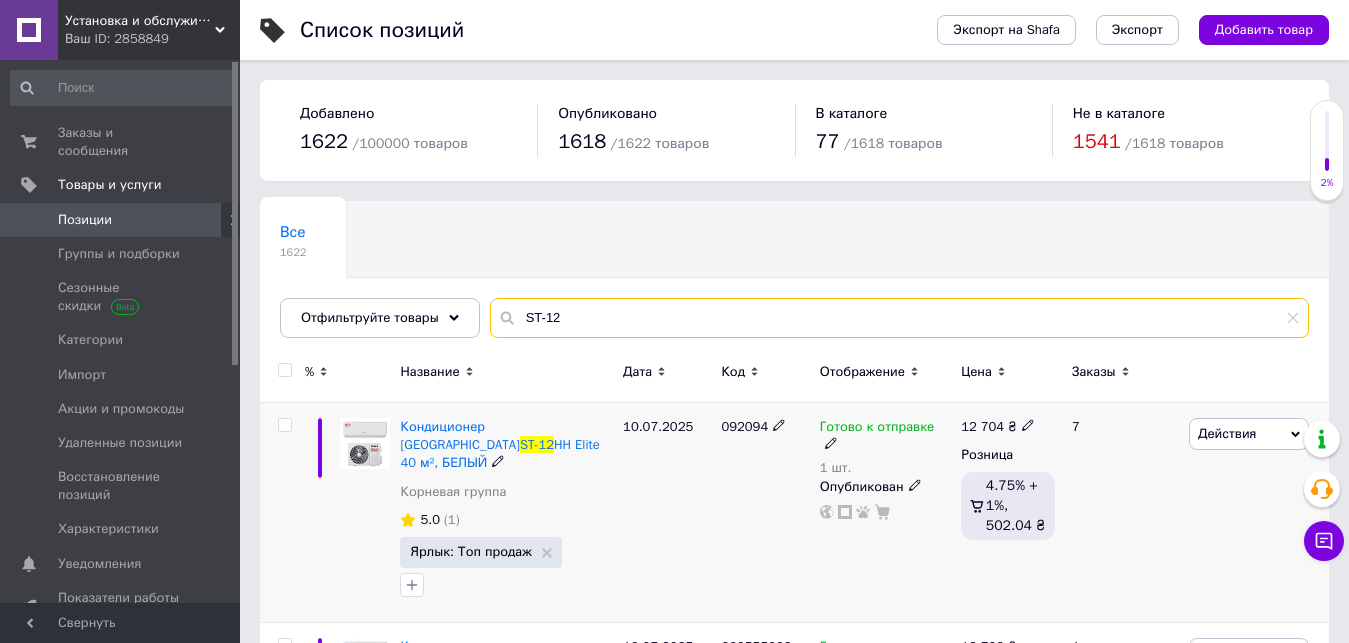 type on "ST-12" 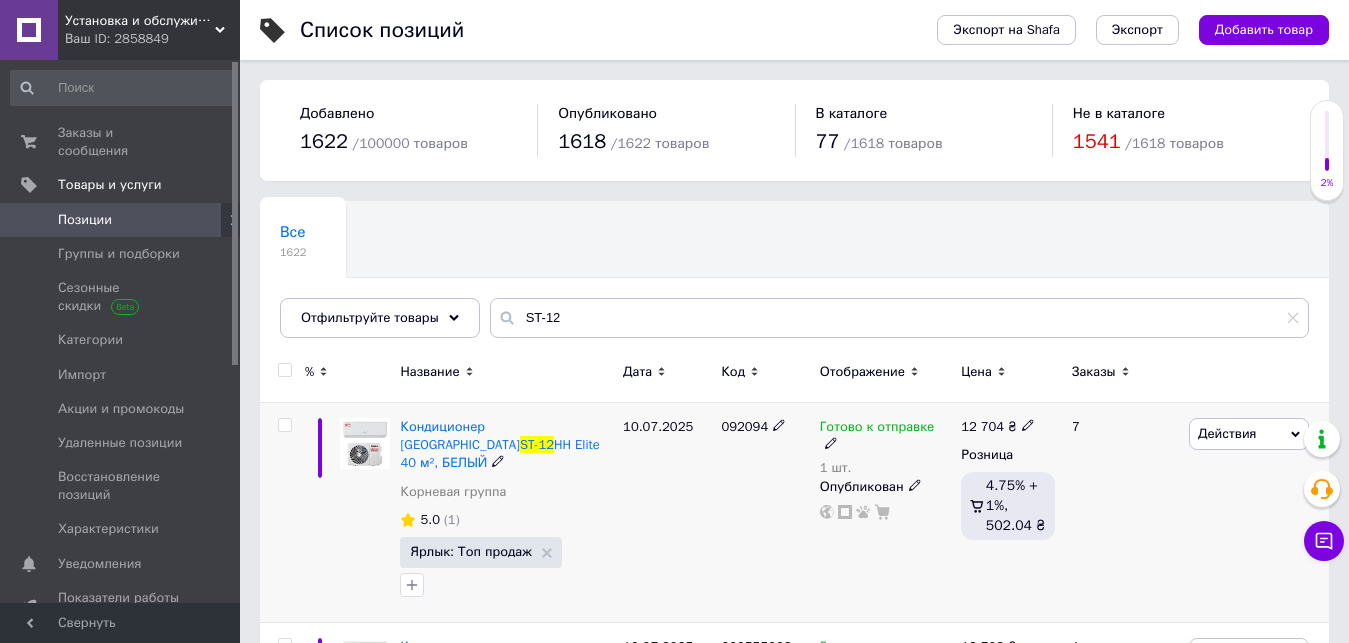 click 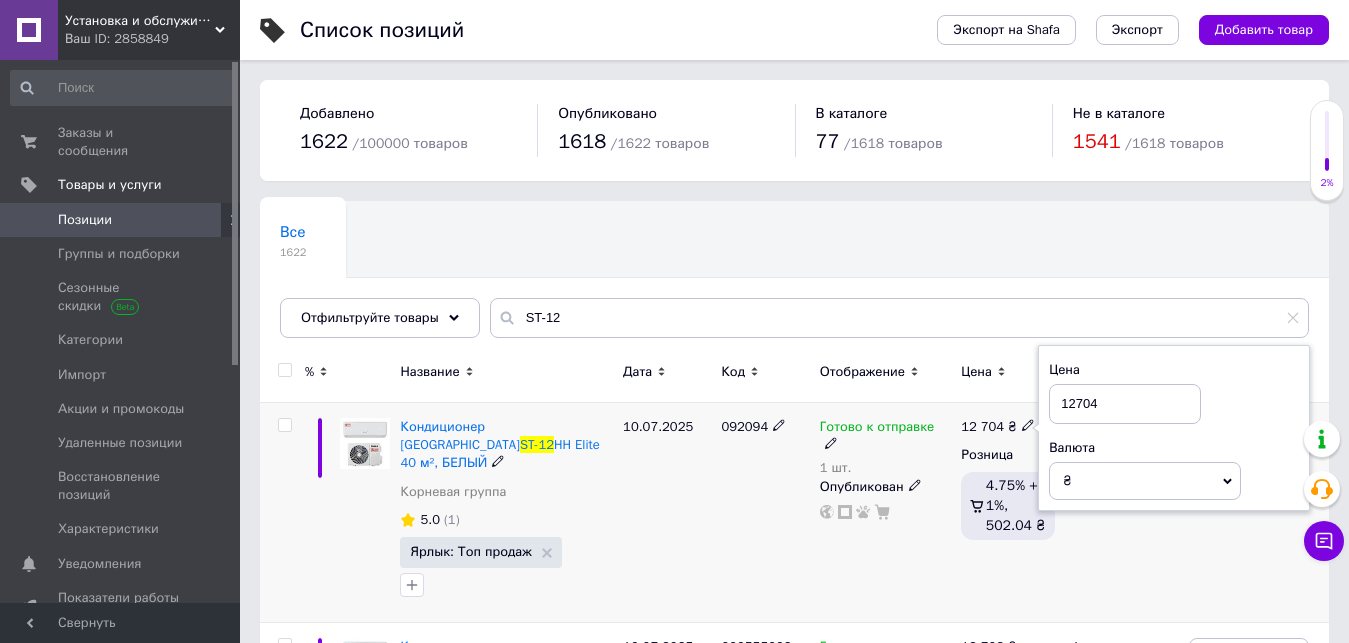 drag, startPoint x: 1076, startPoint y: 402, endPoint x: 1087, endPoint y: 403, distance: 11.045361 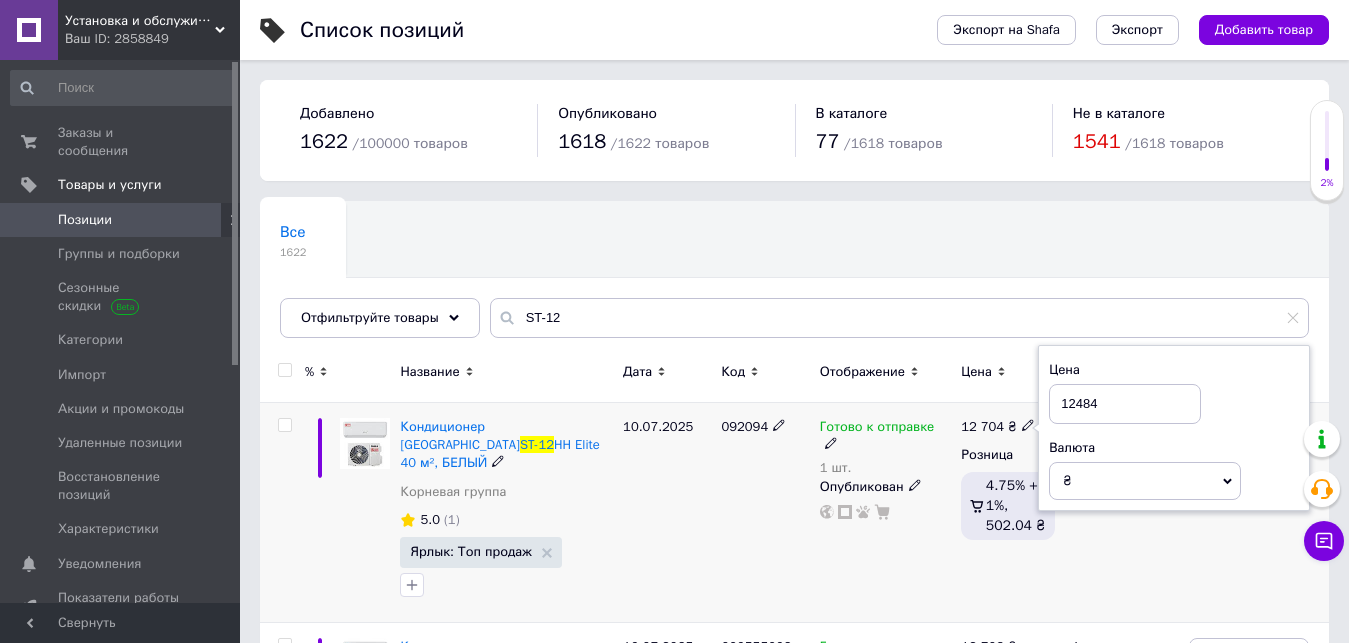 type on "12484" 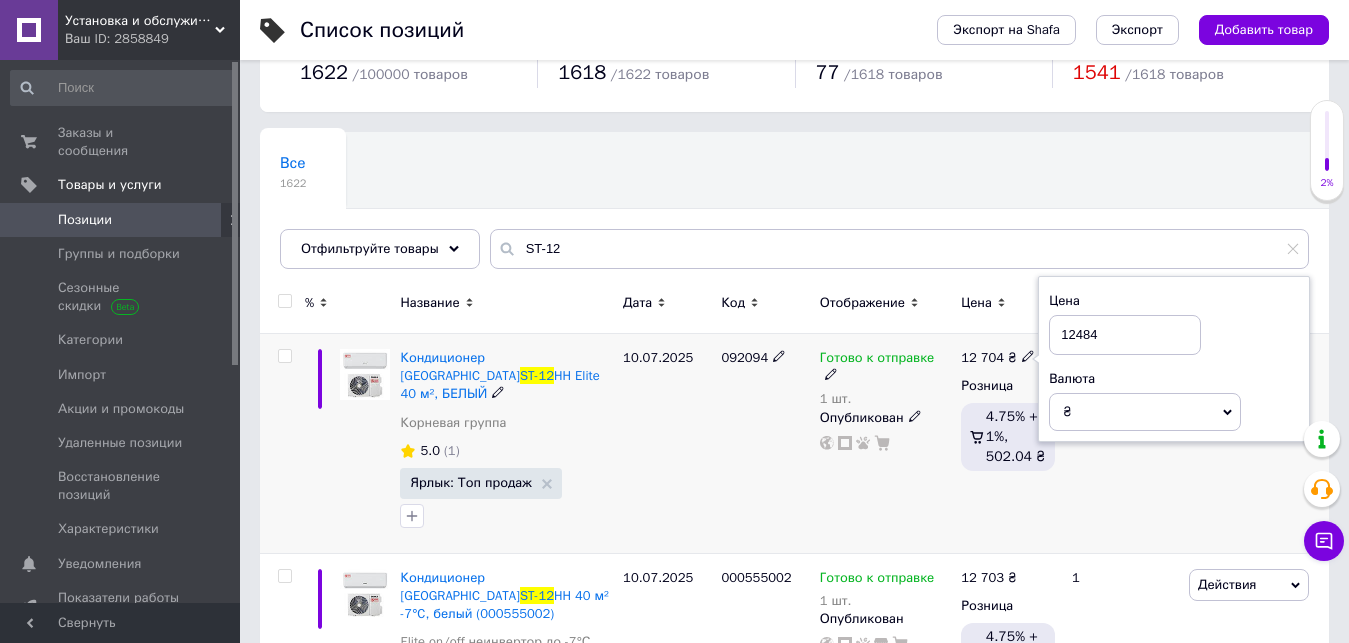 scroll, scrollTop: 200, scrollLeft: 0, axis: vertical 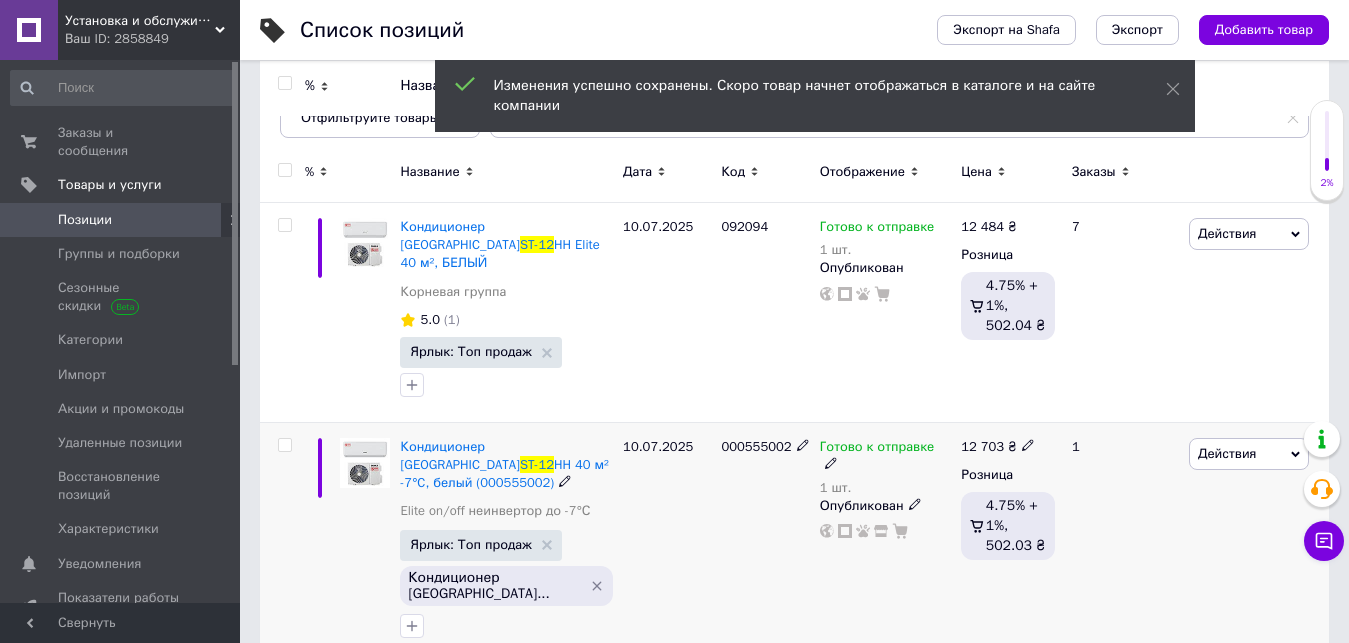 click on "12 703   ₴" at bounding box center (998, 447) 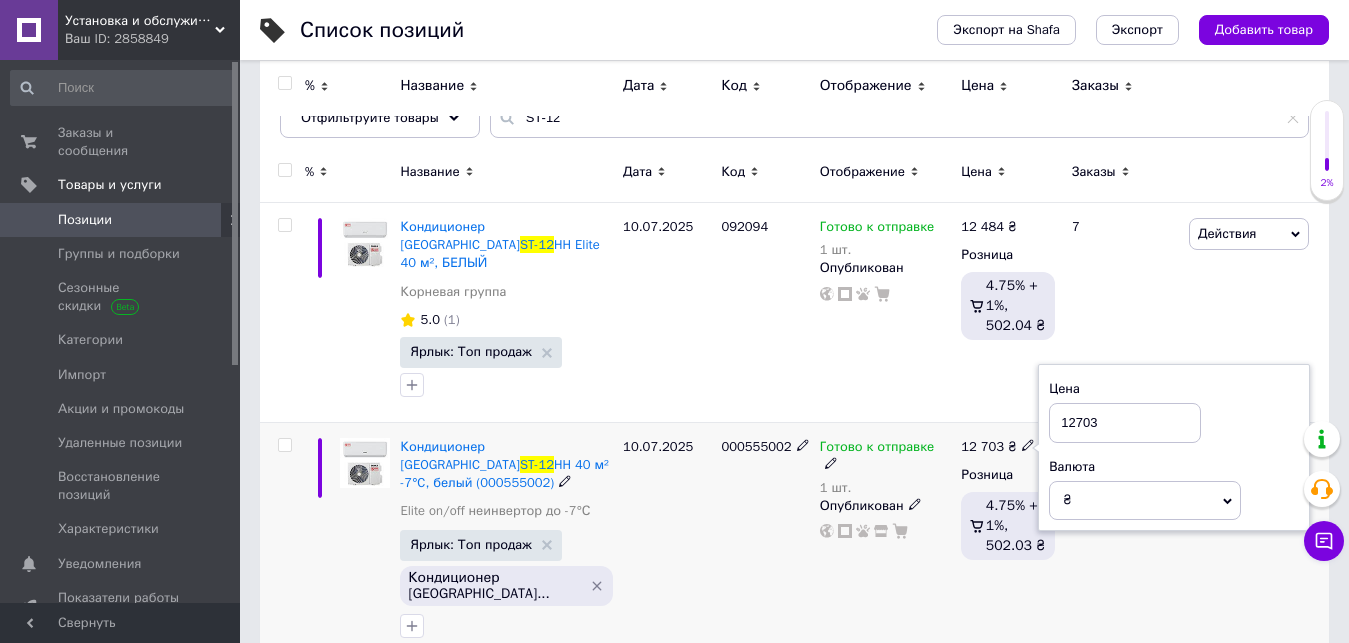 drag, startPoint x: 1073, startPoint y: 401, endPoint x: 1090, endPoint y: 406, distance: 17.720045 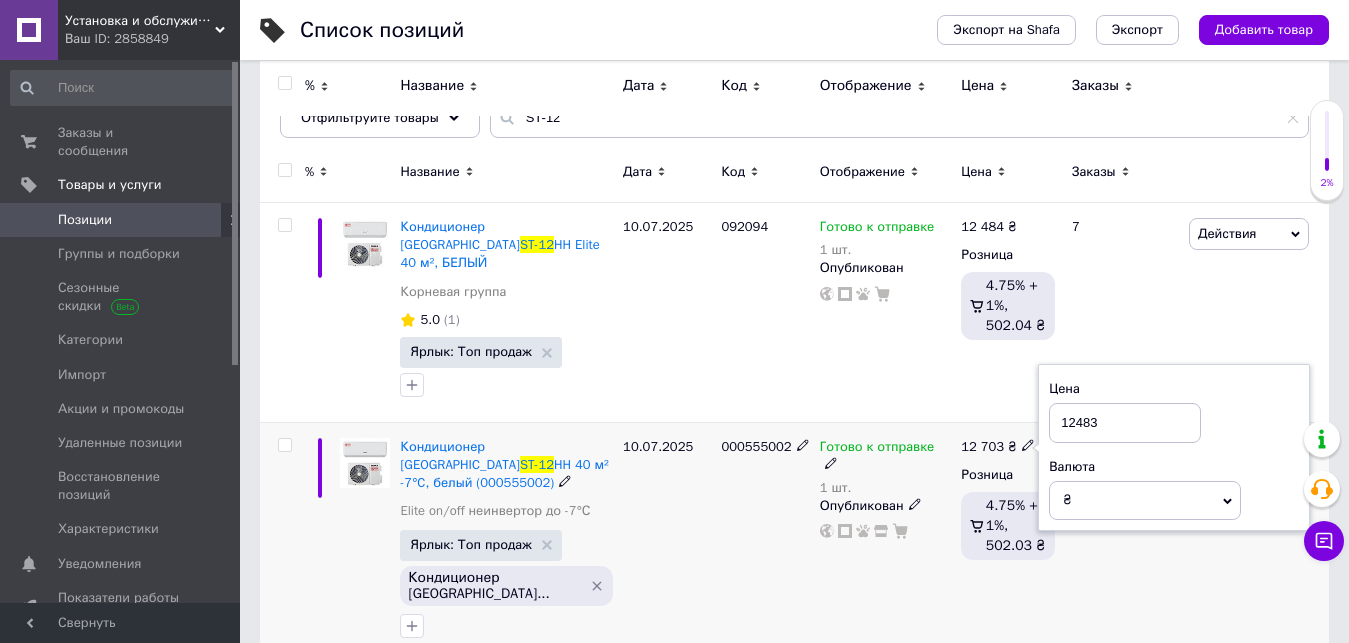 click on "12483" at bounding box center (1125, 423) 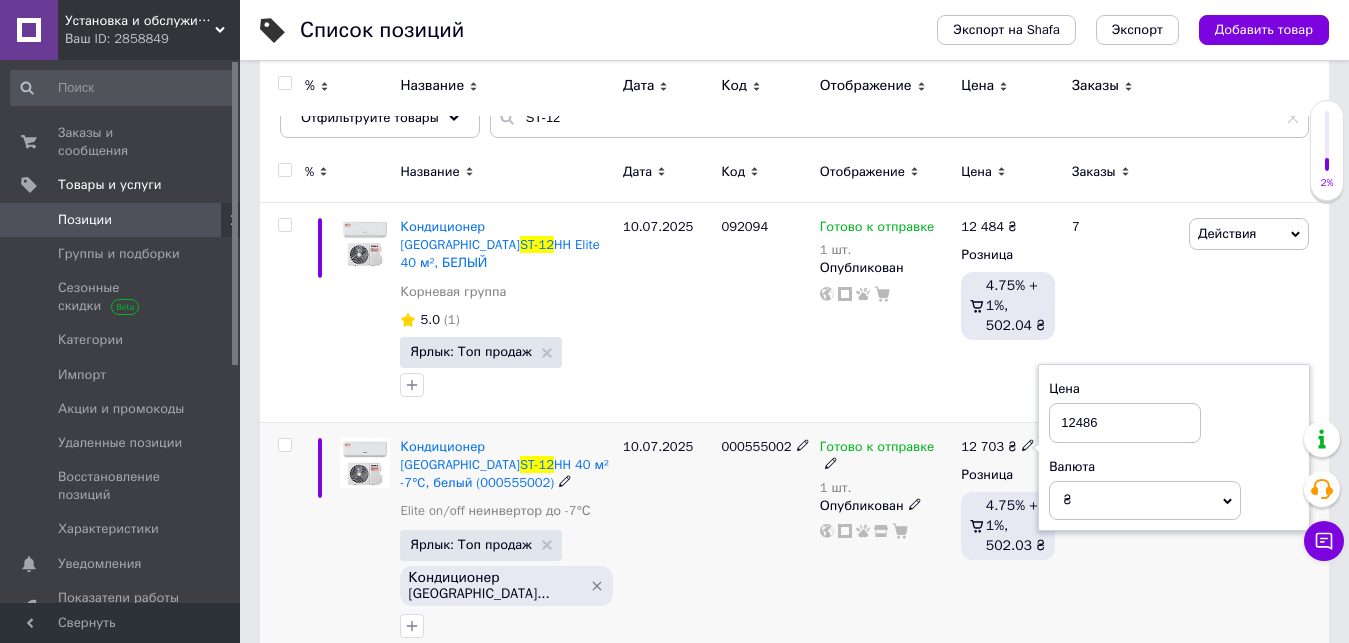 type on "12486" 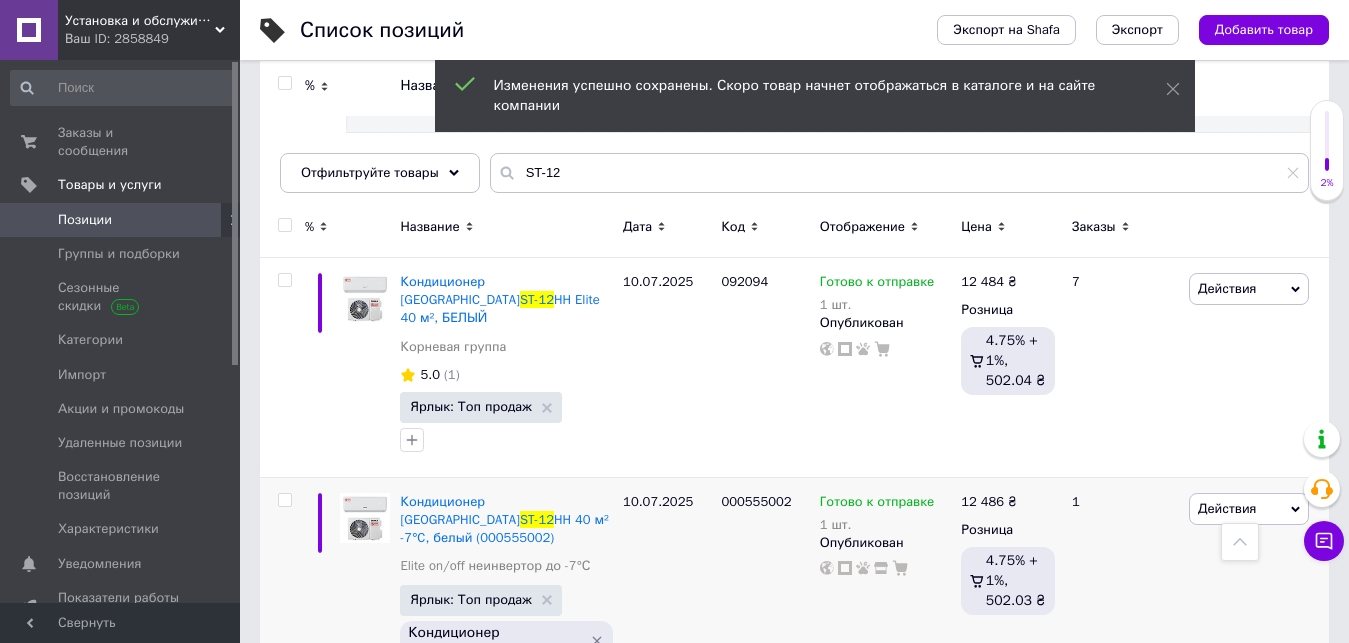 scroll, scrollTop: 0, scrollLeft: 0, axis: both 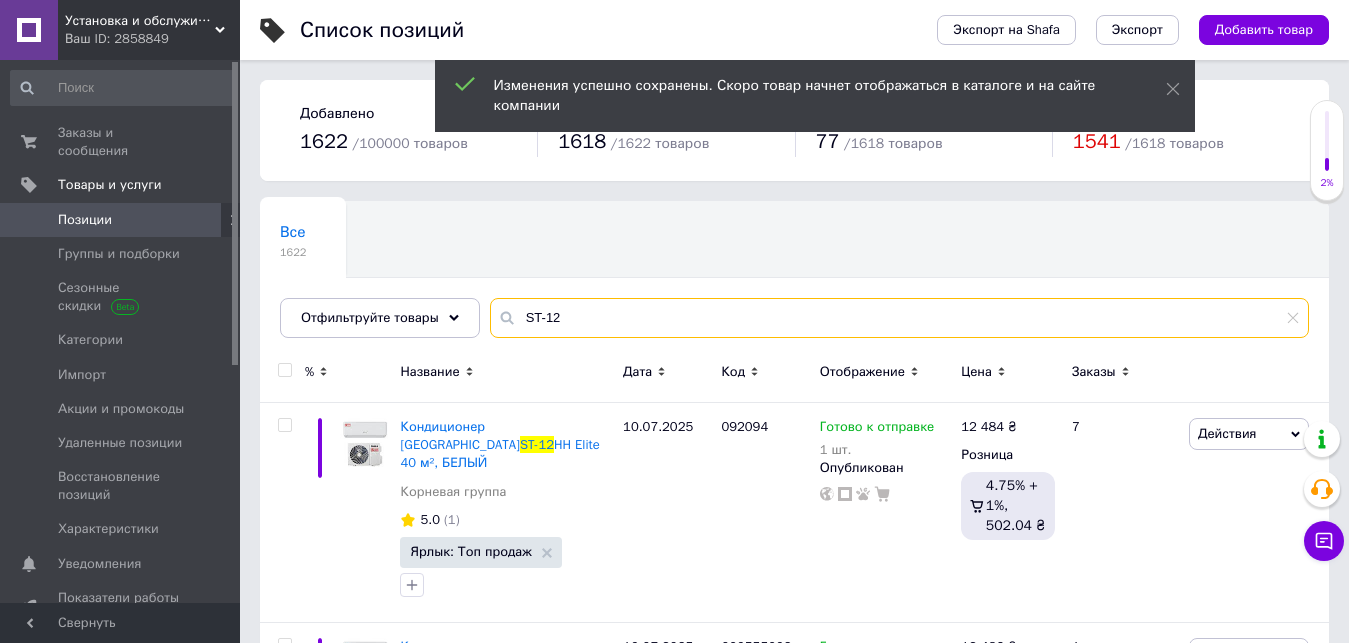 click on "ST-12" at bounding box center (899, 318) 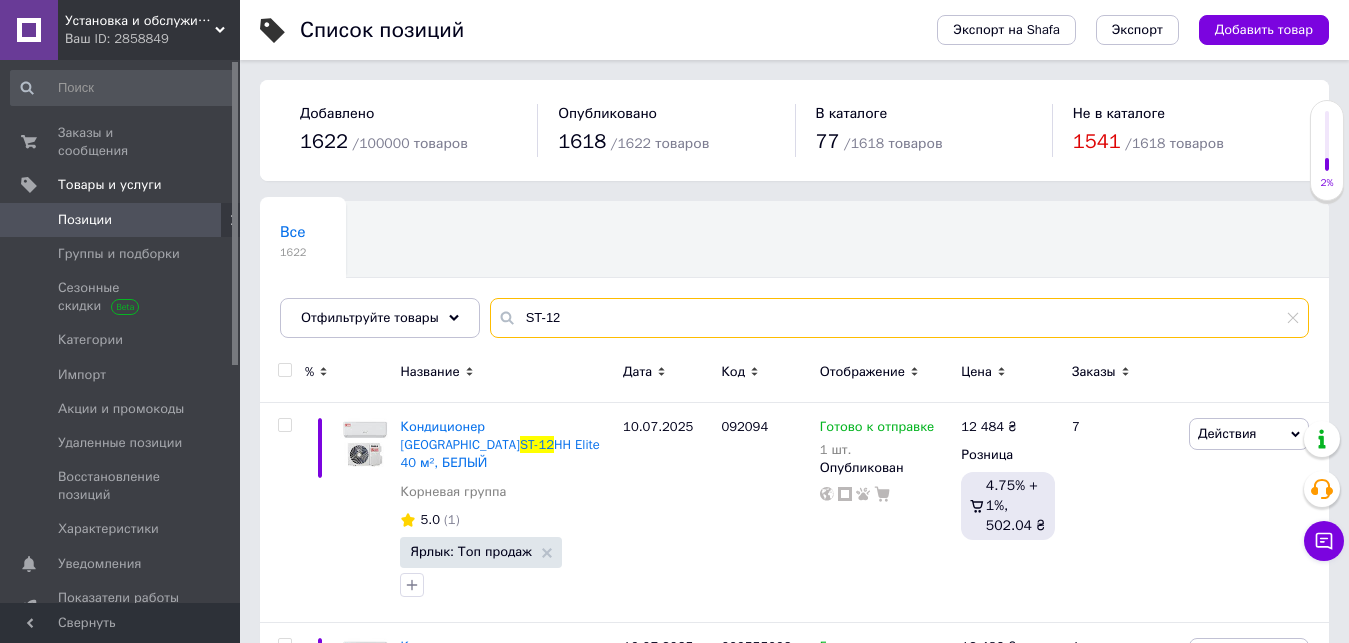 click on "ST-12" at bounding box center (899, 318) 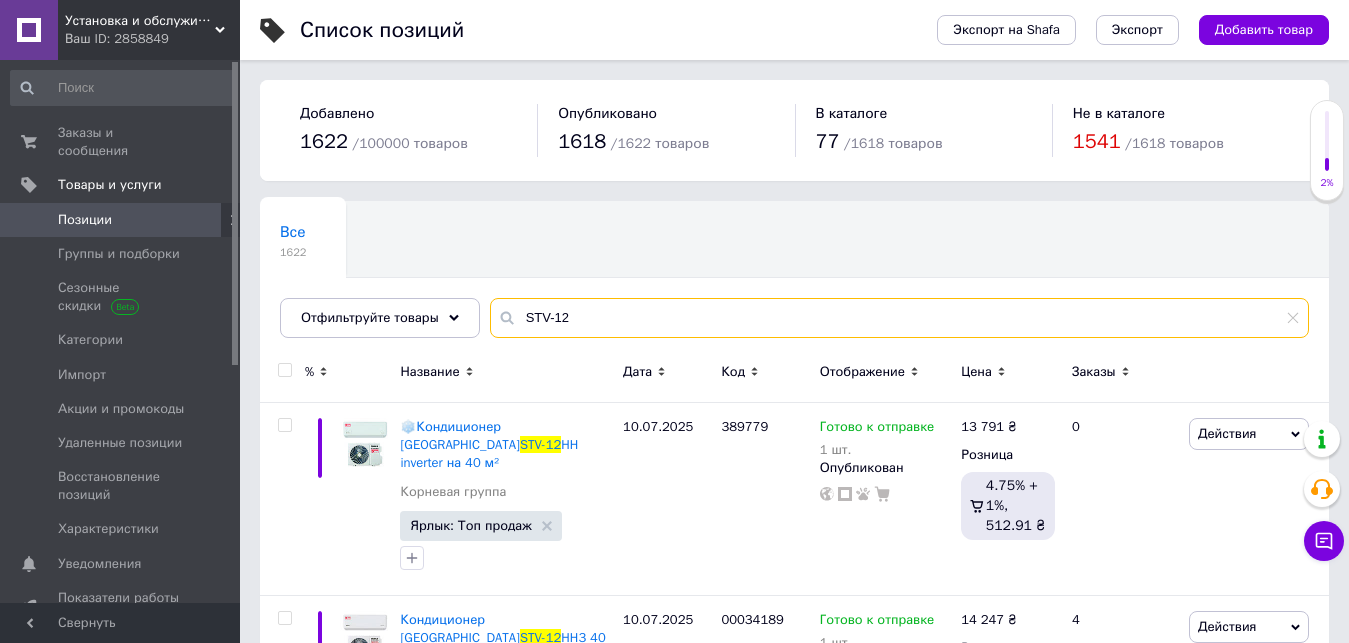 type on "STV-12" 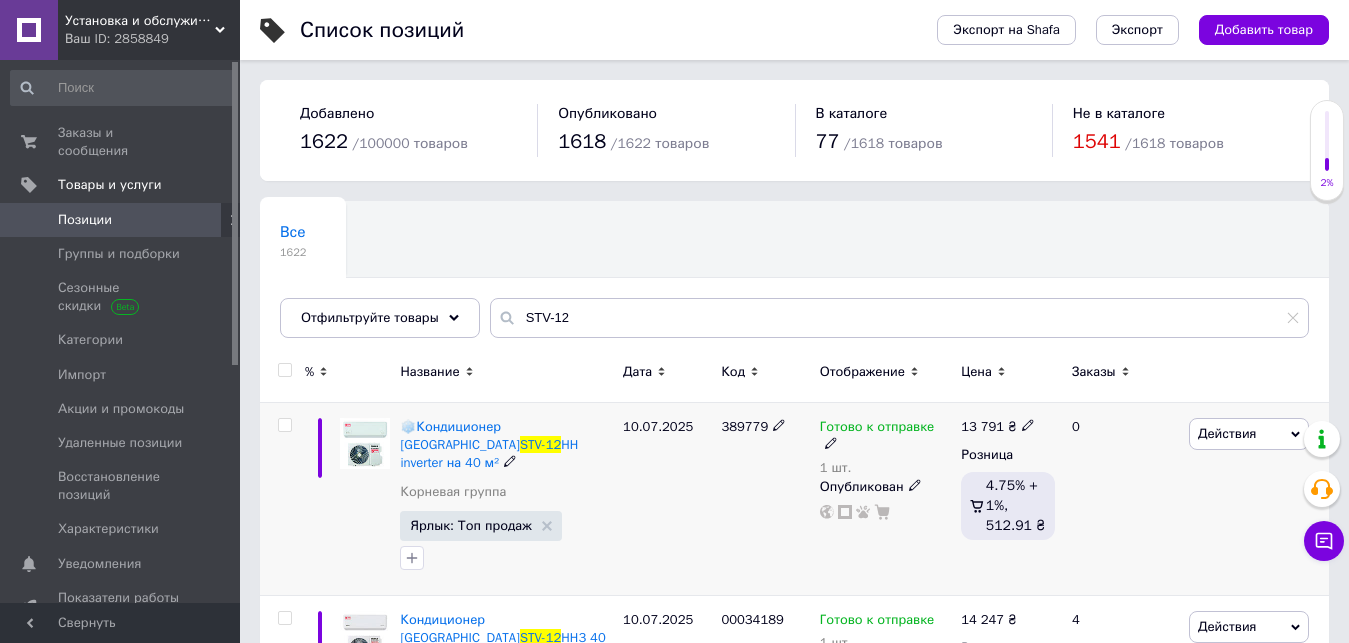 click 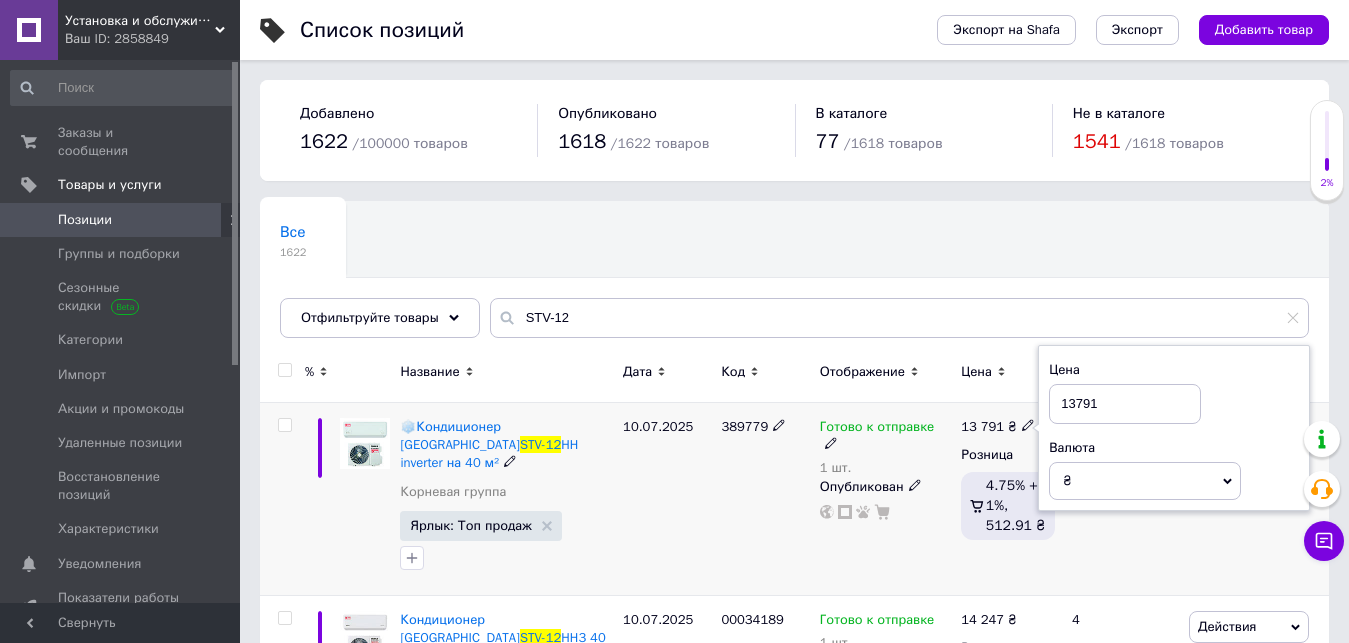 drag, startPoint x: 1072, startPoint y: 405, endPoint x: 1093, endPoint y: 405, distance: 21 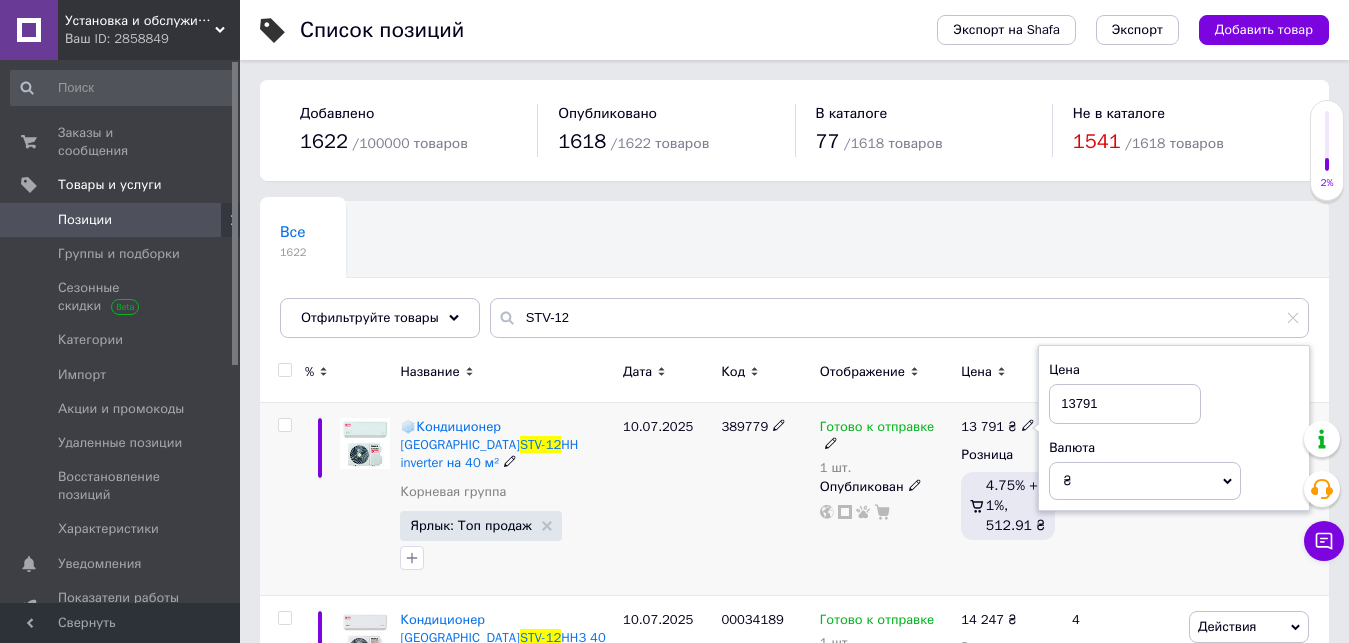 drag, startPoint x: 1074, startPoint y: 405, endPoint x: 1095, endPoint y: 405, distance: 21 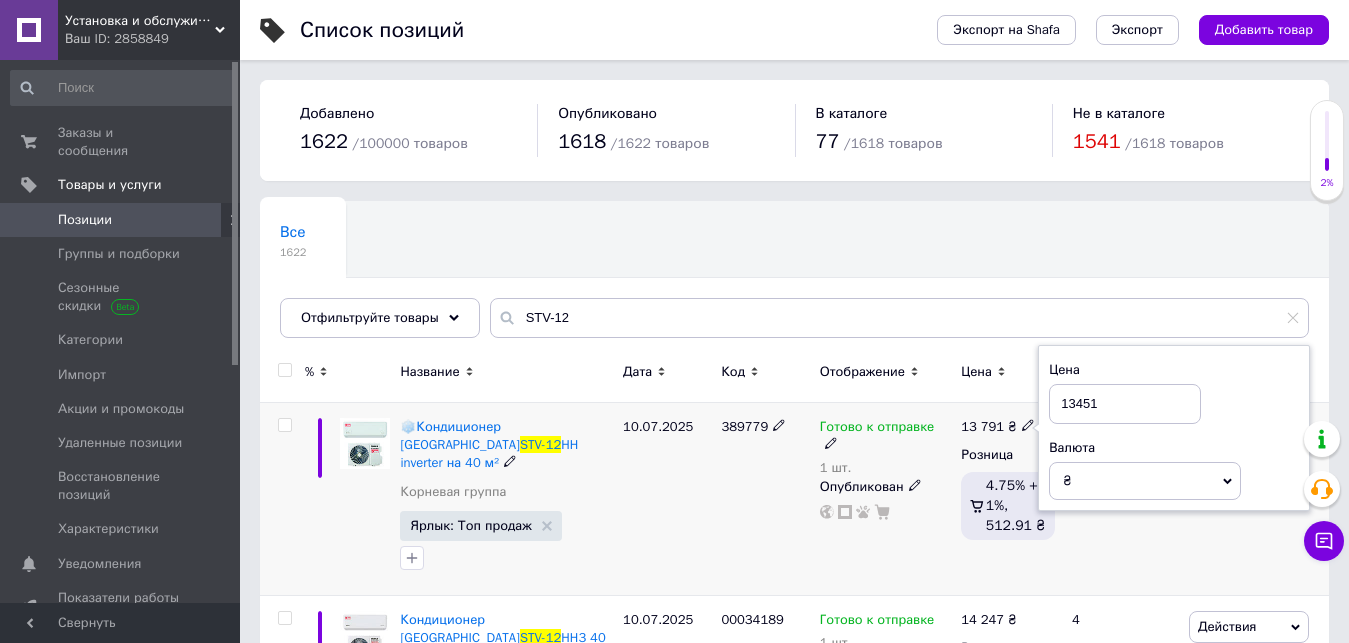 type on "13451" 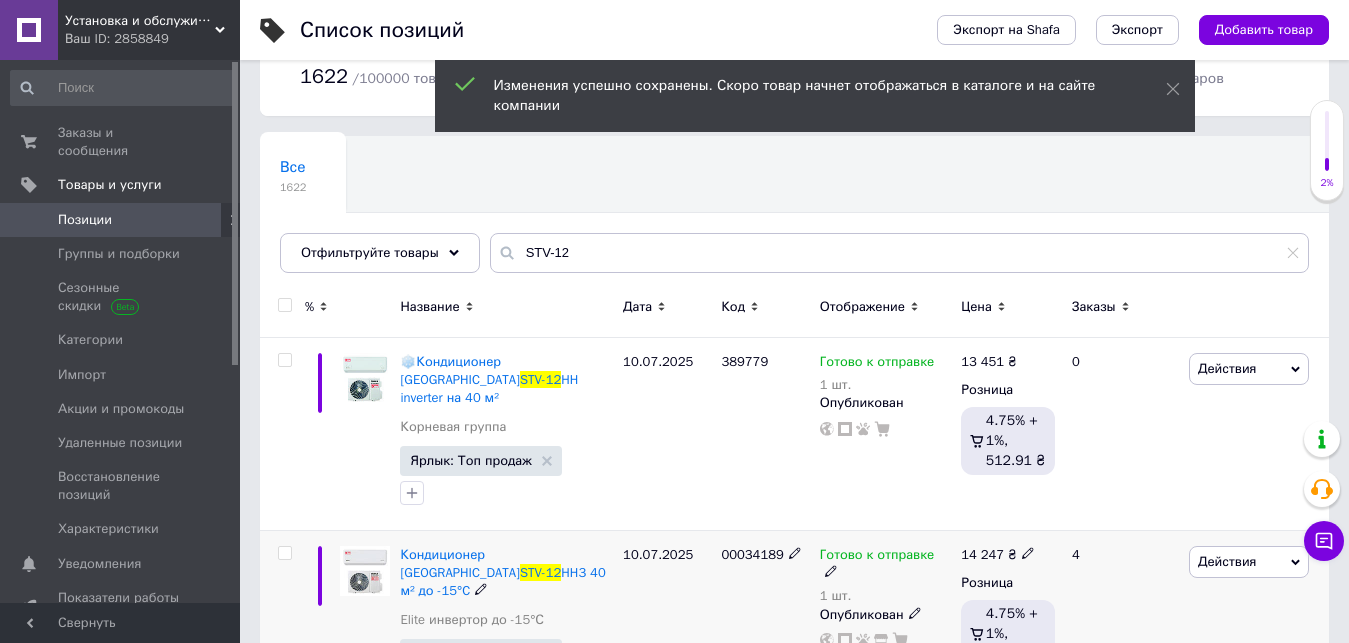 scroll, scrollTop: 100, scrollLeft: 0, axis: vertical 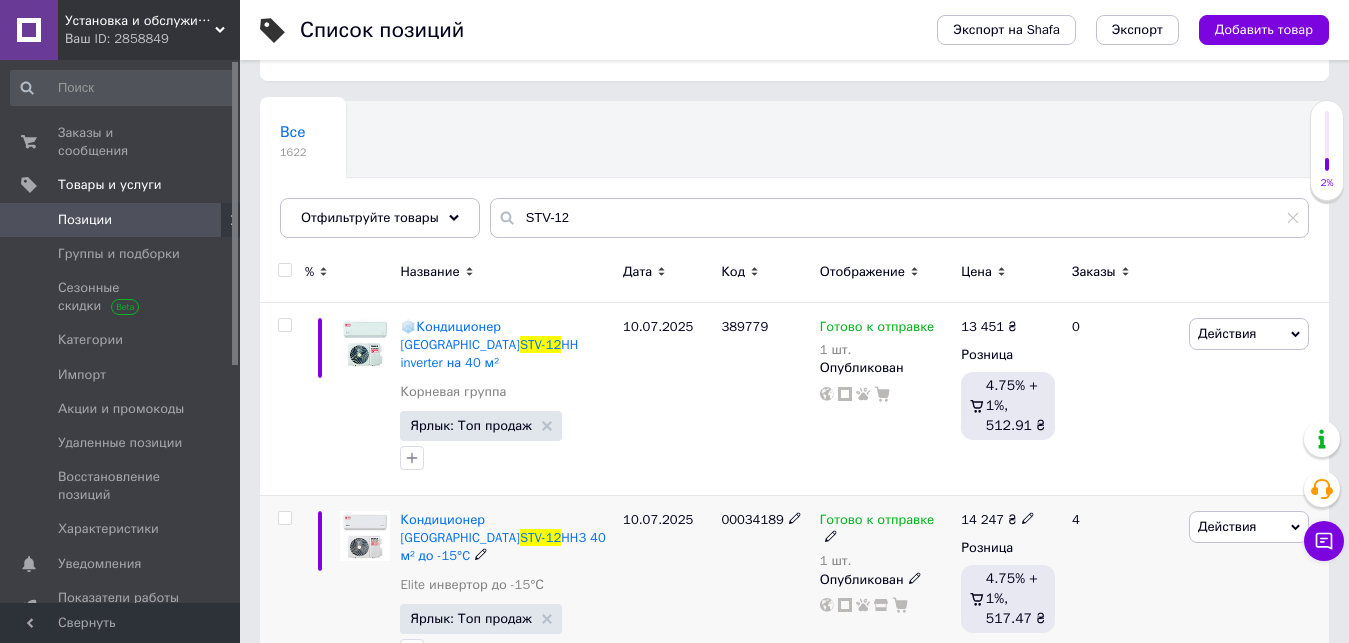 click 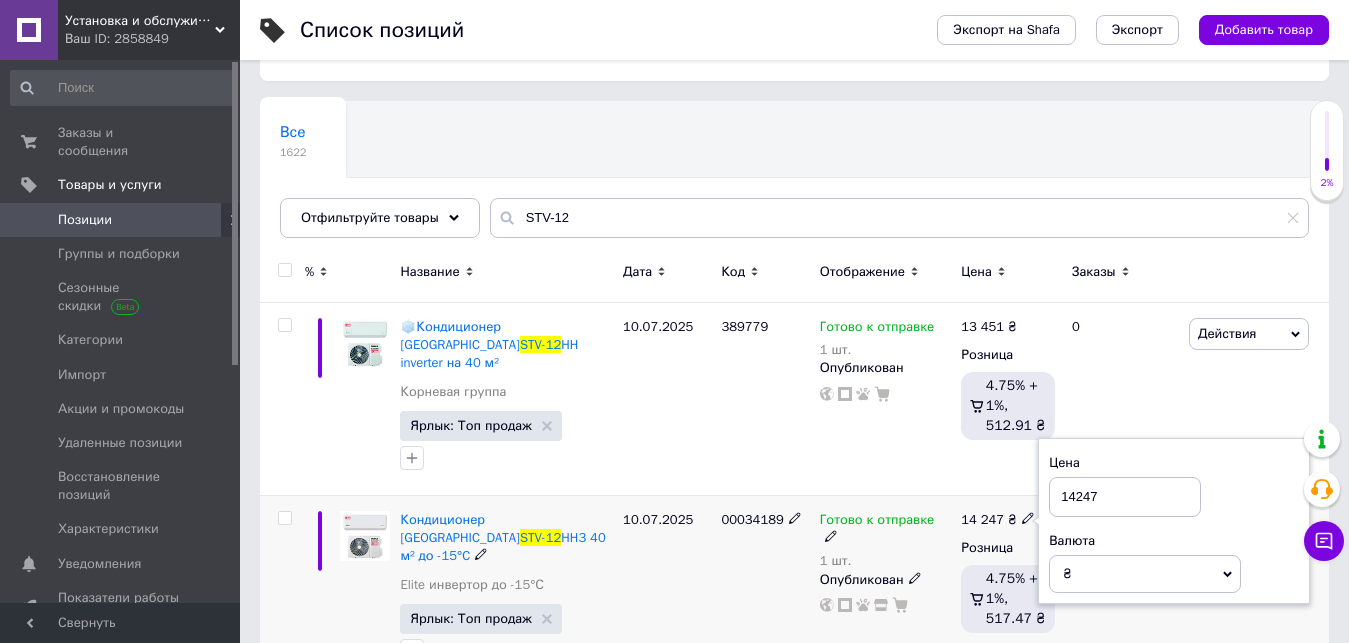 drag, startPoint x: 1068, startPoint y: 478, endPoint x: 1165, endPoint y: 477, distance: 97.00516 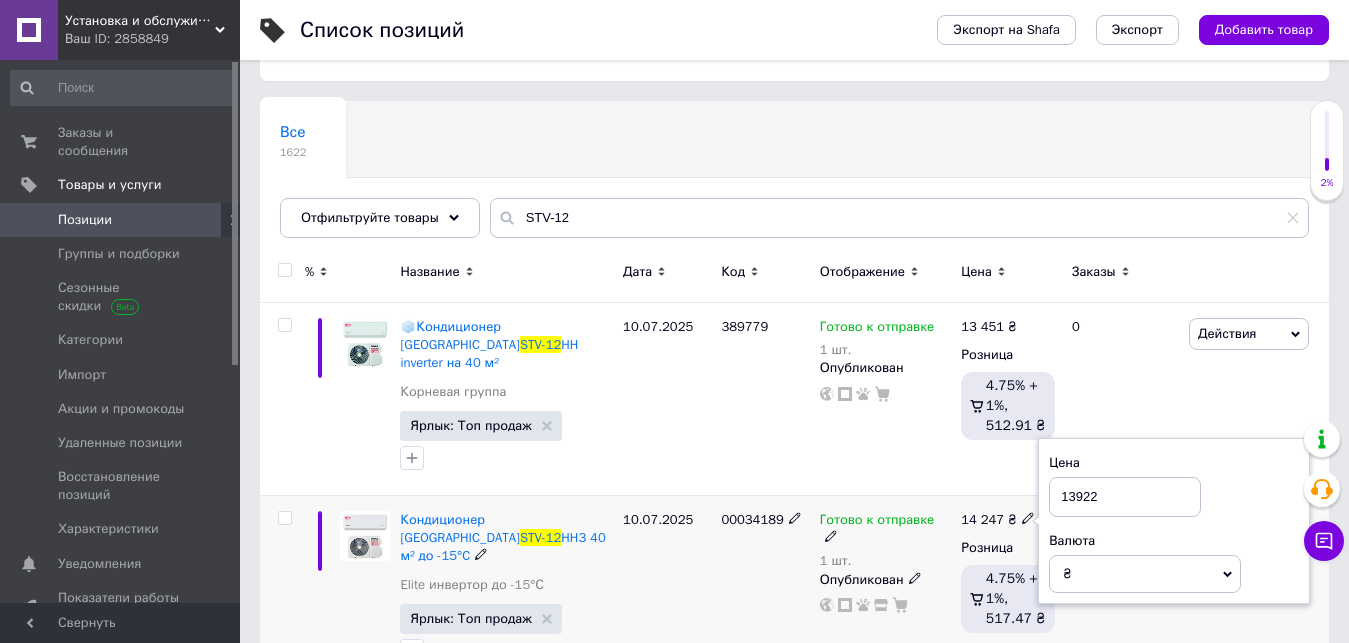 type on "13922" 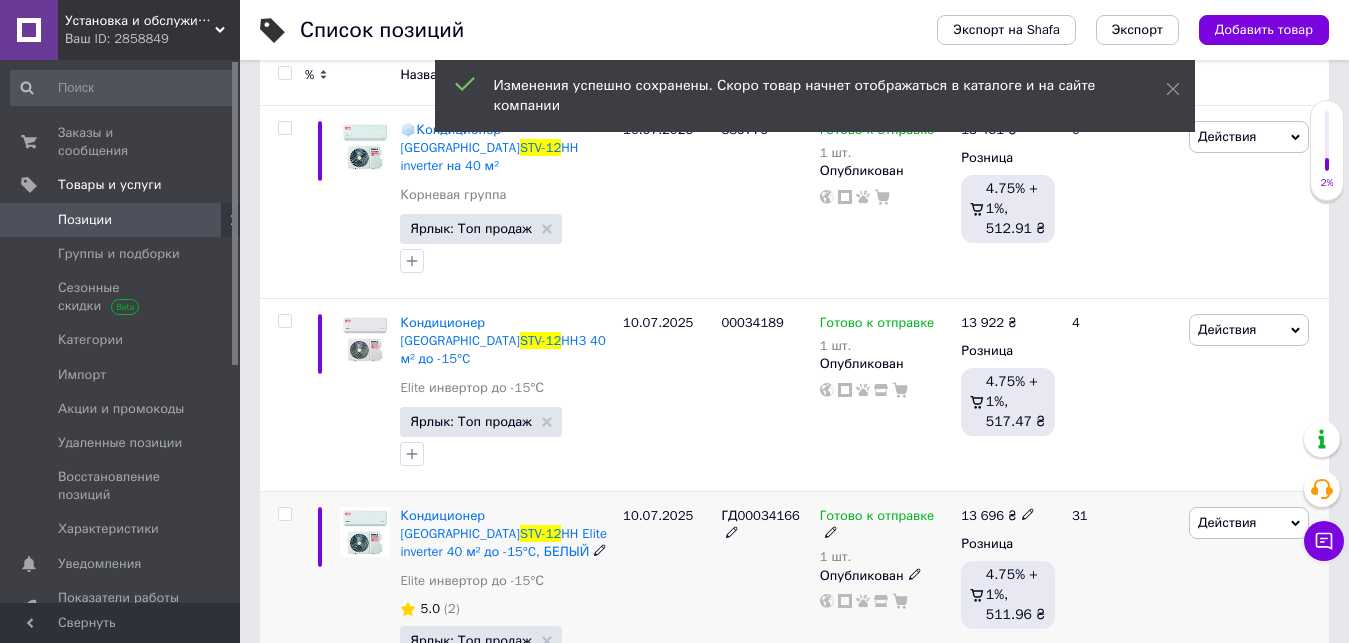 scroll, scrollTop: 300, scrollLeft: 0, axis: vertical 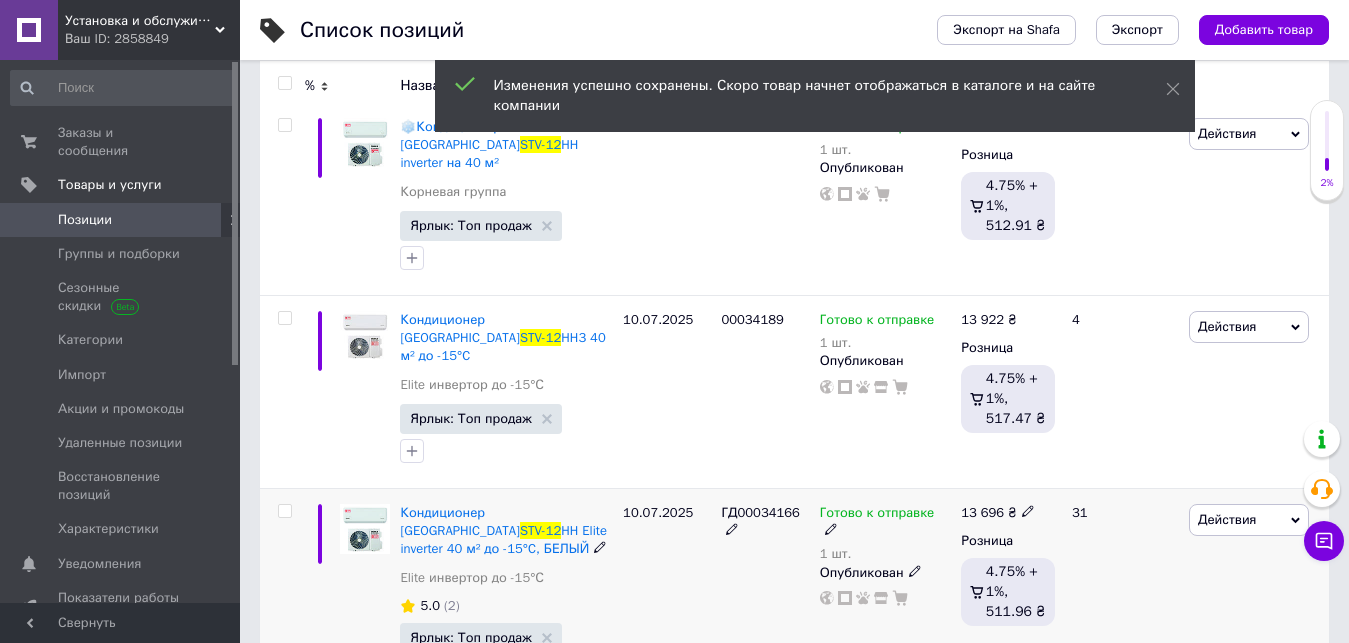 click 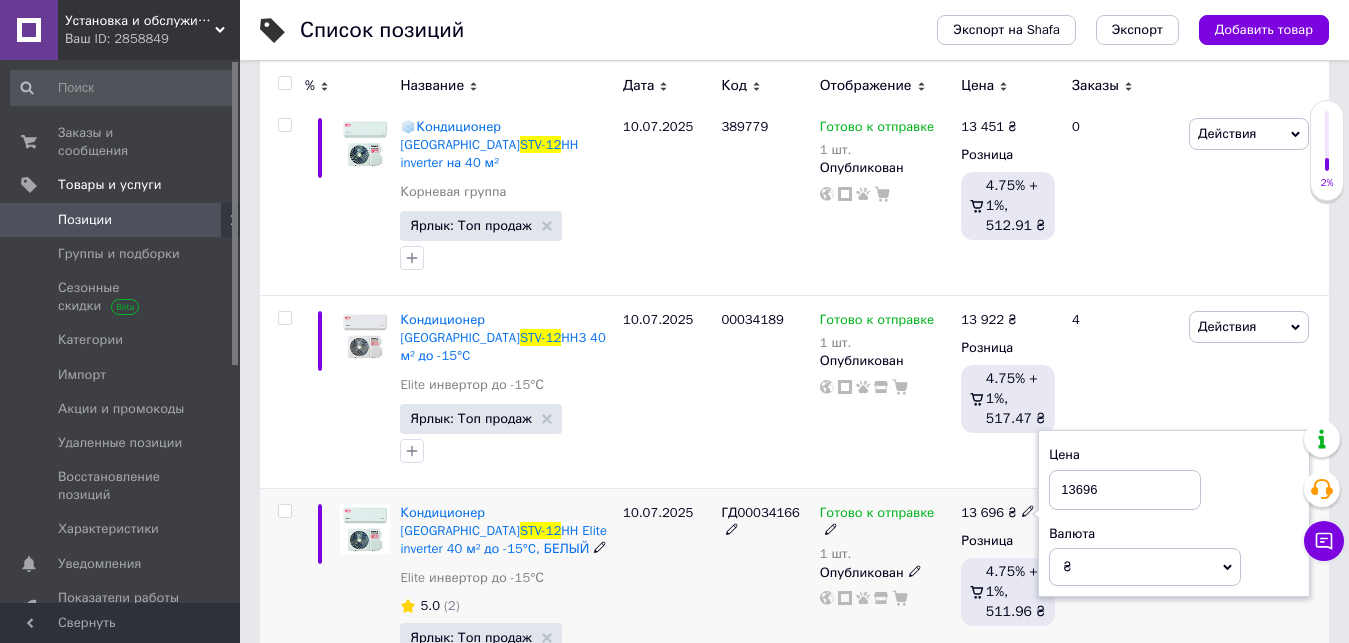 drag, startPoint x: 1075, startPoint y: 451, endPoint x: 1147, endPoint y: 458, distance: 72.33948 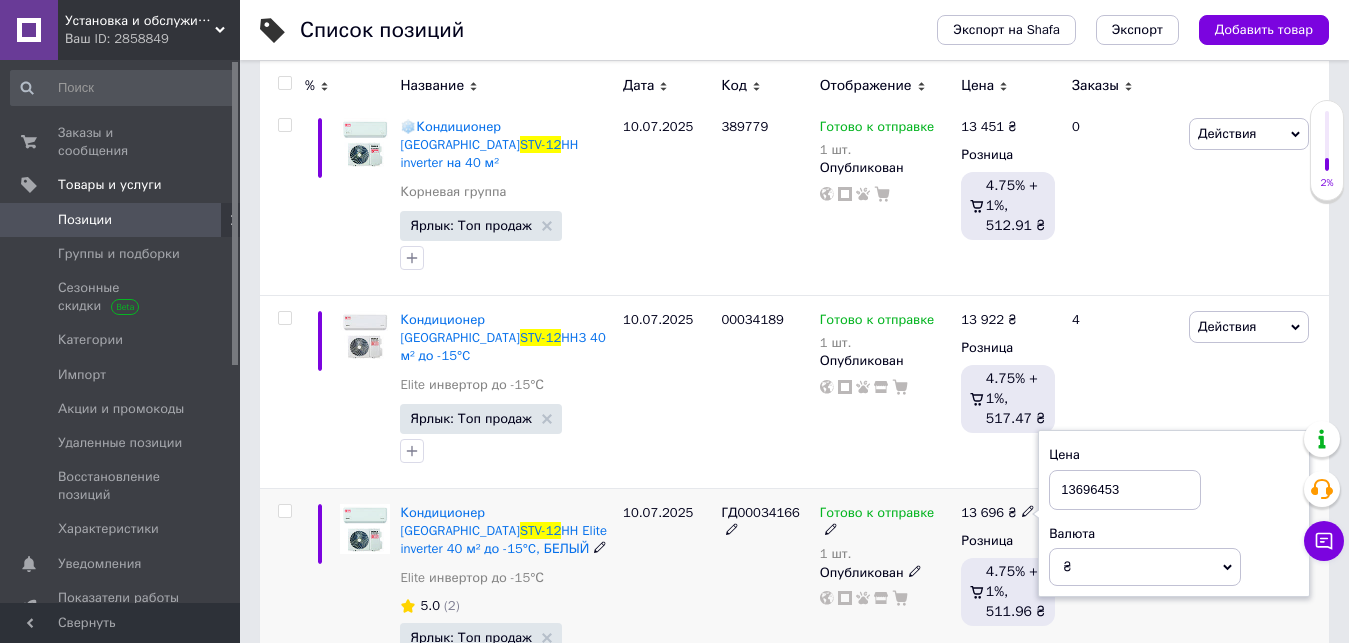 drag, startPoint x: 1073, startPoint y: 450, endPoint x: 1229, endPoint y: 459, distance: 156.2594 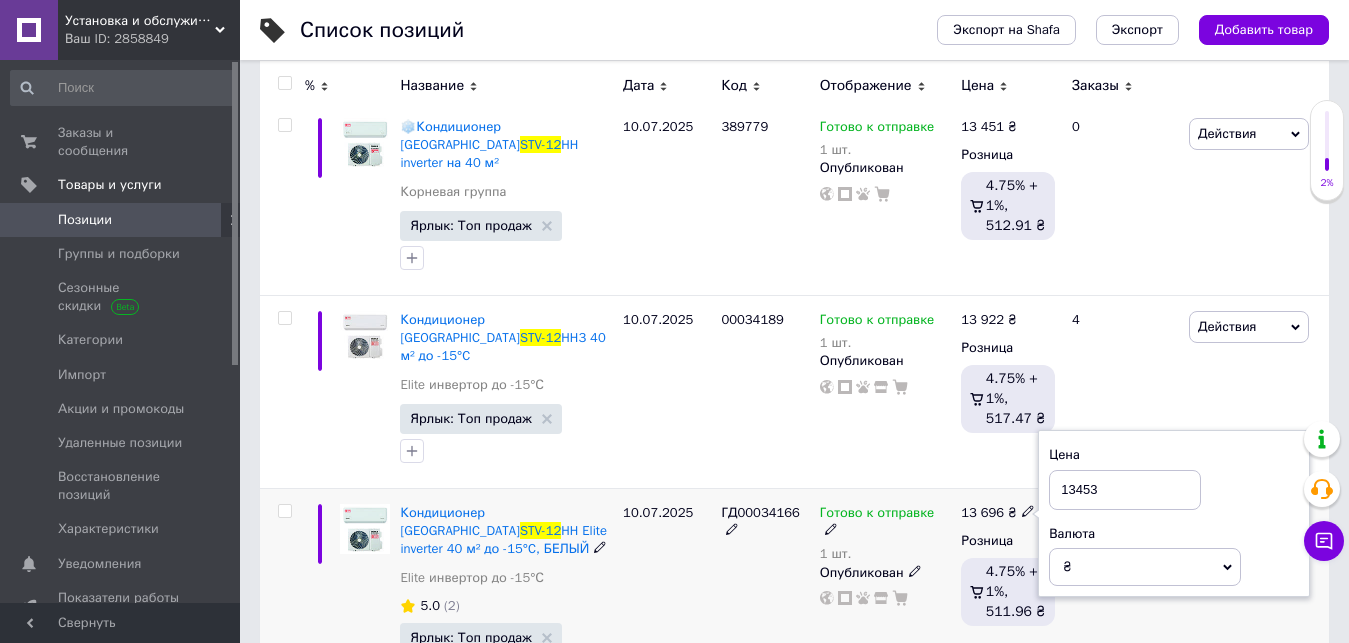 type on "13453" 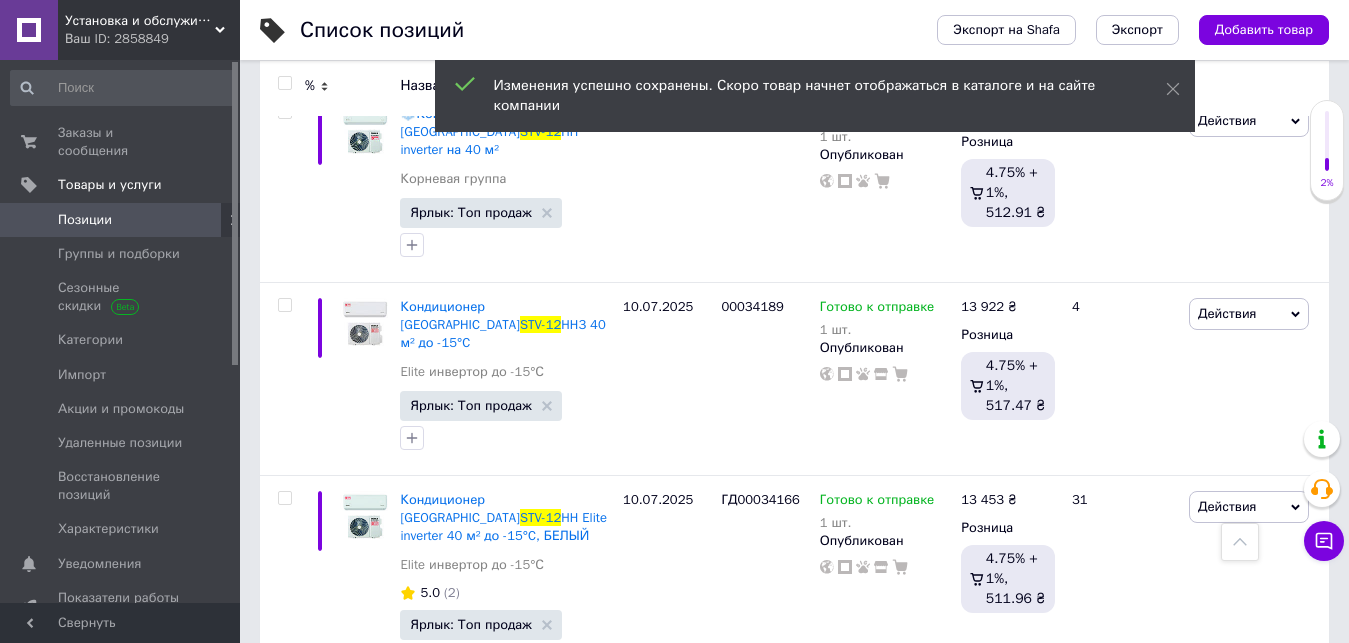 scroll, scrollTop: 0, scrollLeft: 0, axis: both 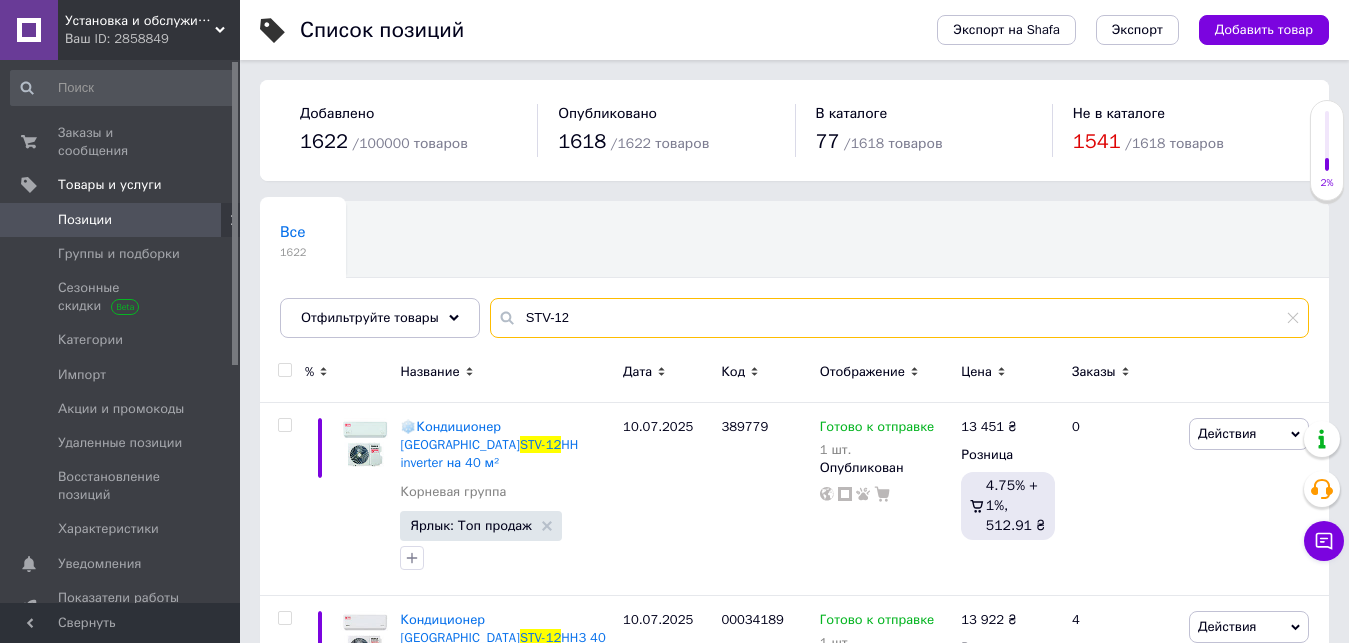 drag, startPoint x: 545, startPoint y: 316, endPoint x: 514, endPoint y: 314, distance: 31.06445 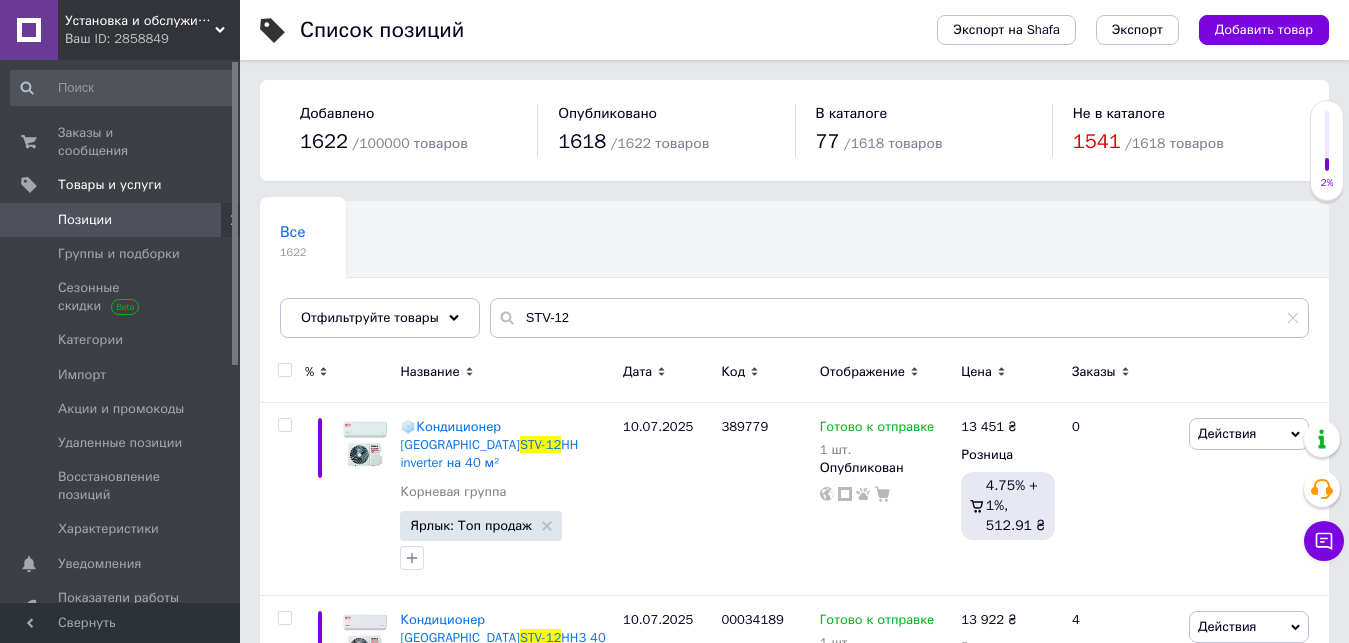 click on "Установка и обслуживание кондиционеров, сплит-систем" at bounding box center [140, 21] 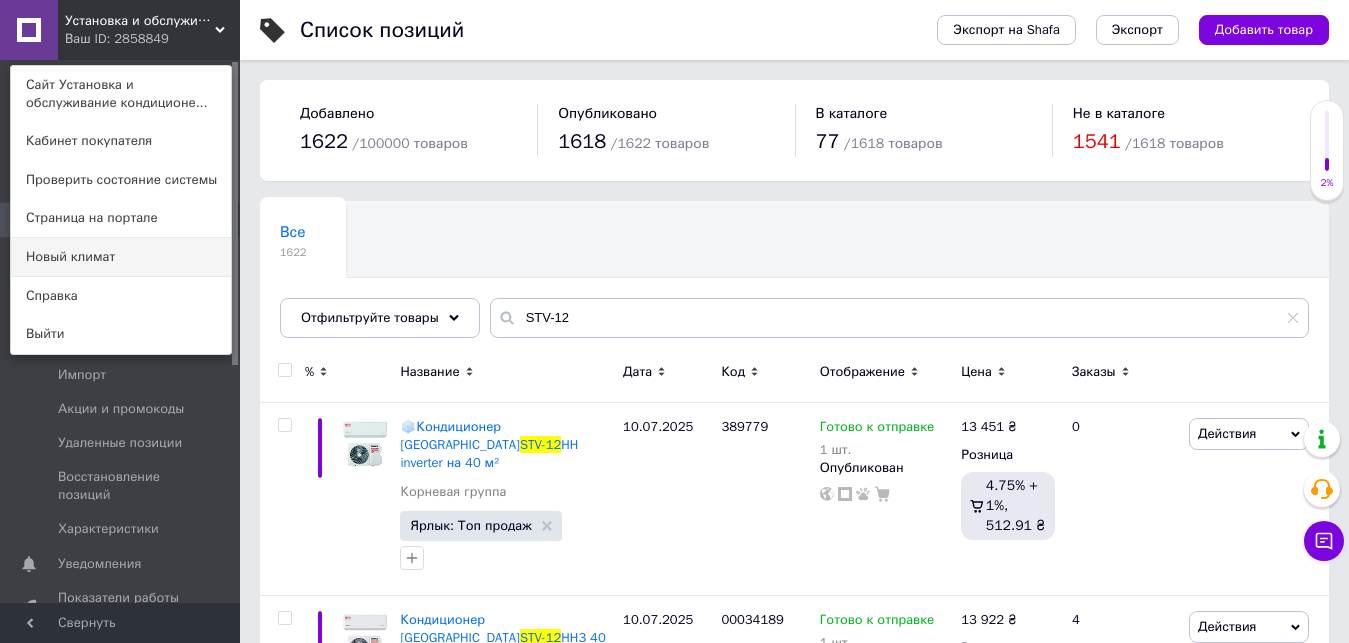 click on "Новый климат" at bounding box center [121, 257] 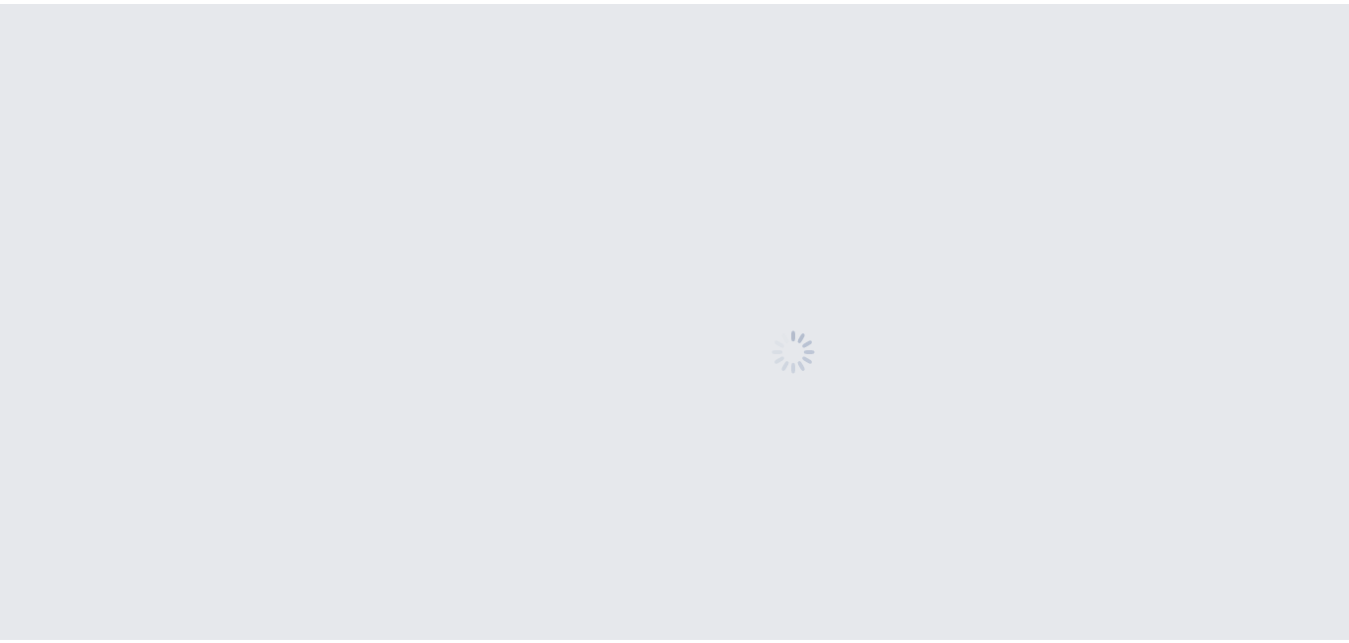 scroll, scrollTop: 0, scrollLeft: 0, axis: both 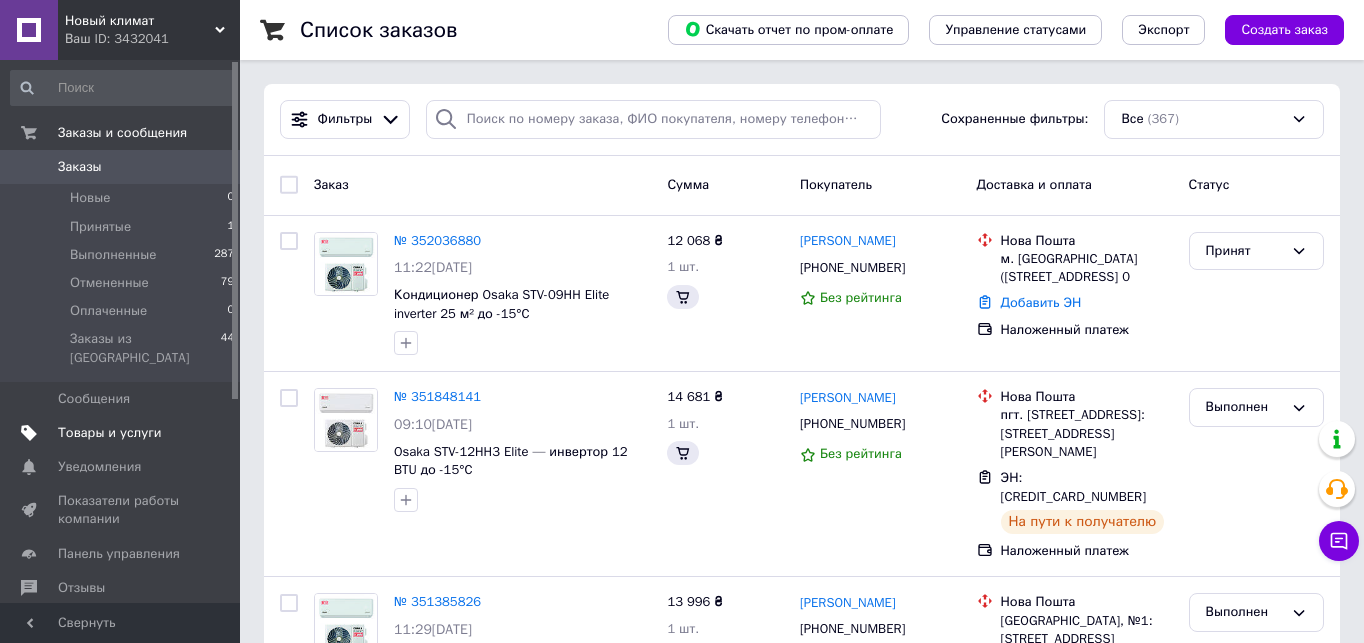 click on "Товары и услуги" at bounding box center (110, 433) 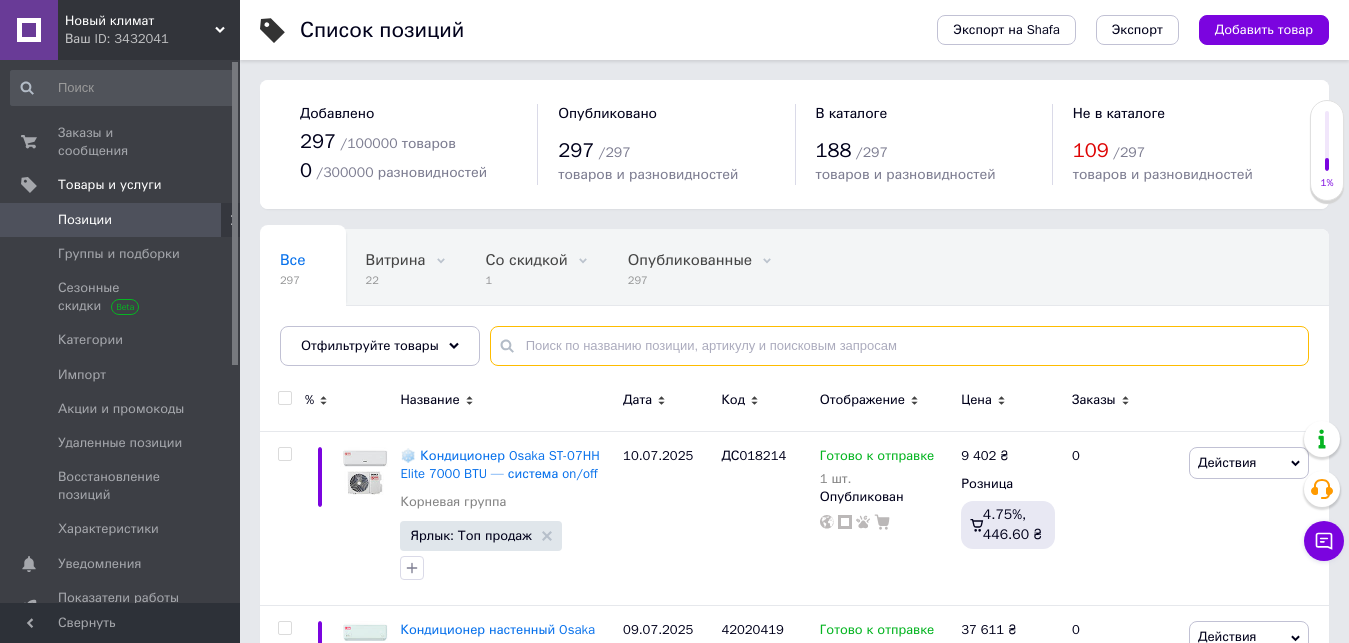 click at bounding box center [899, 346] 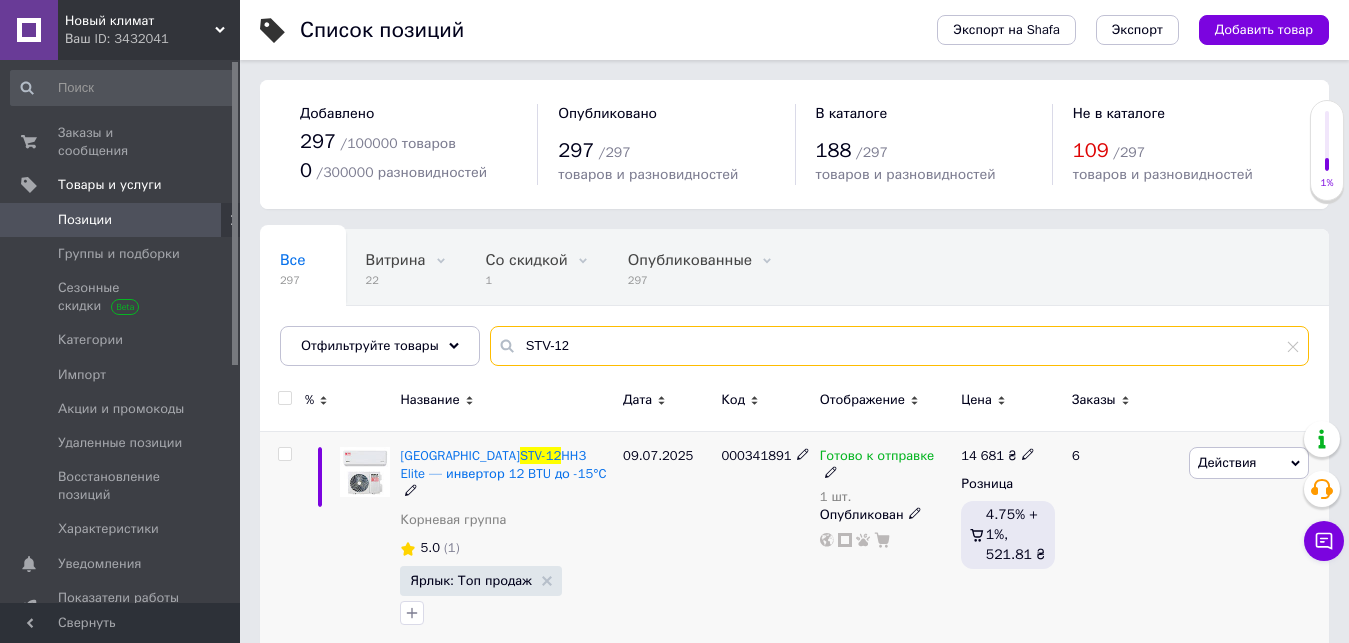 type on "STV-12" 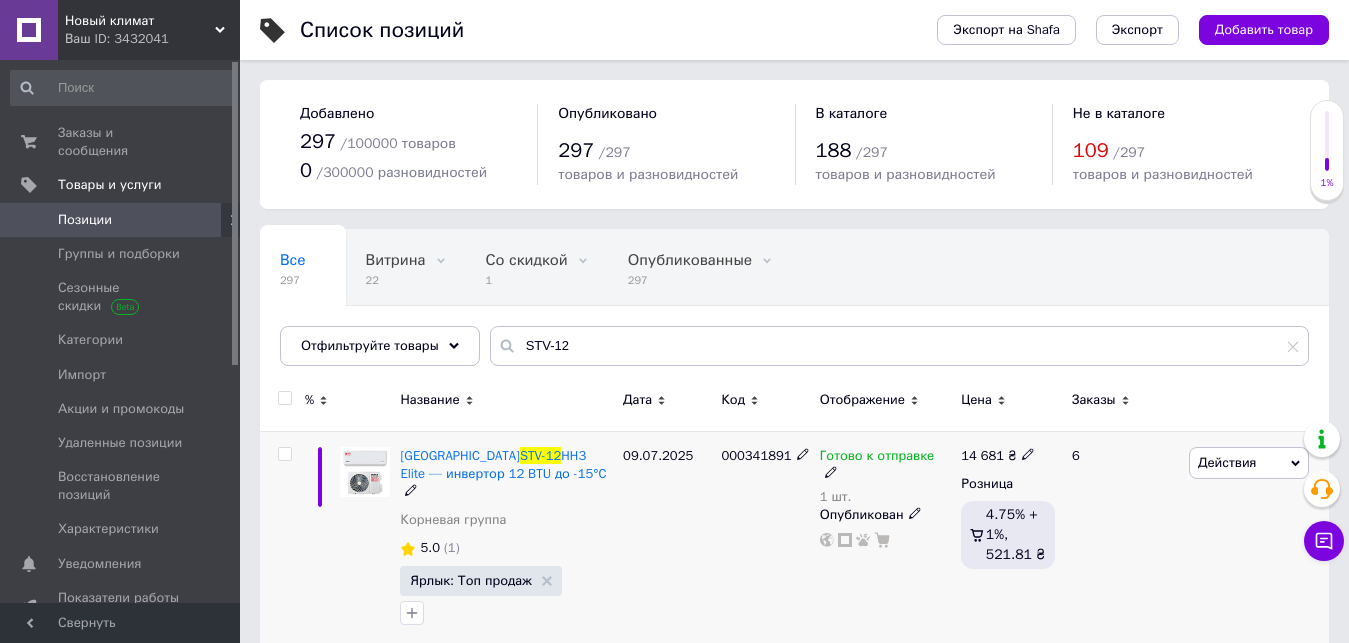 click 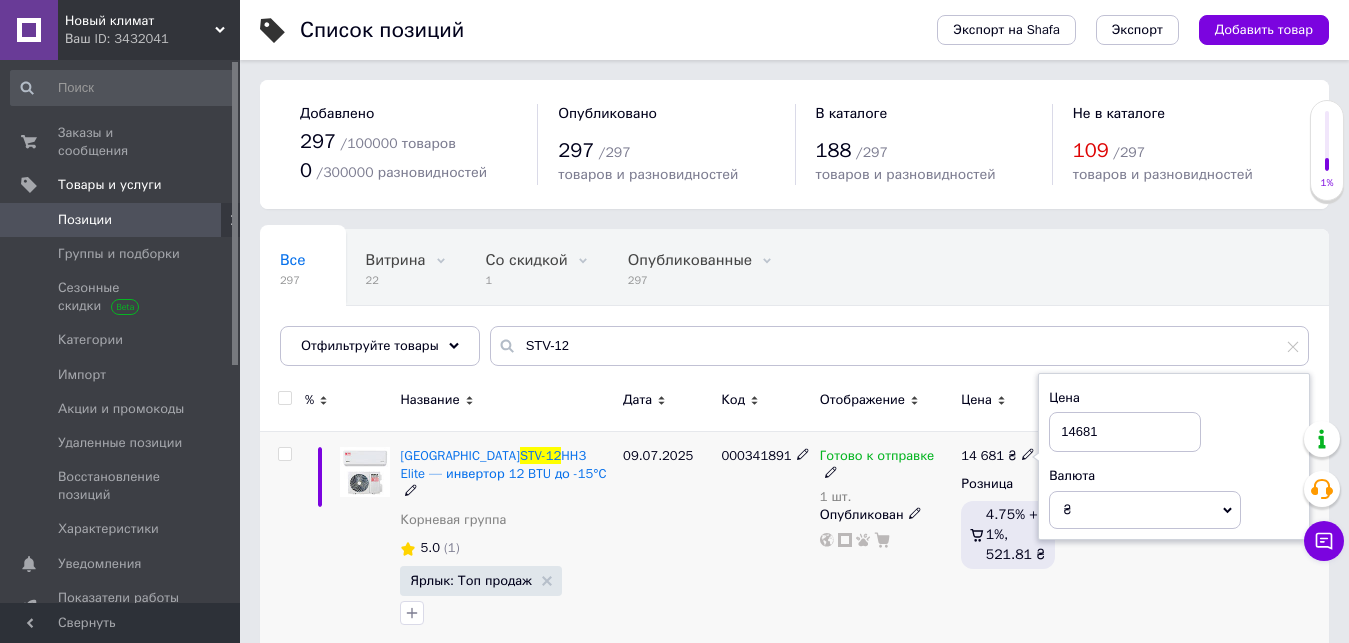 click on "000341891" at bounding box center (765, 541) 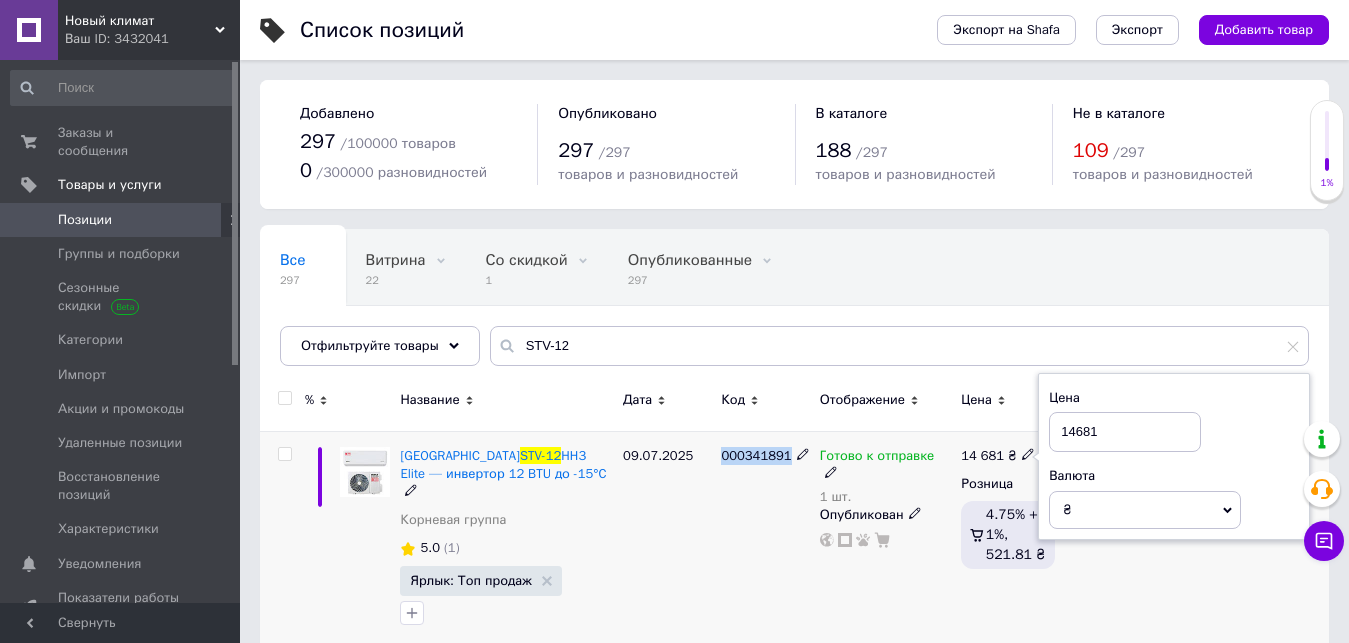click on "000341891" at bounding box center (765, 541) 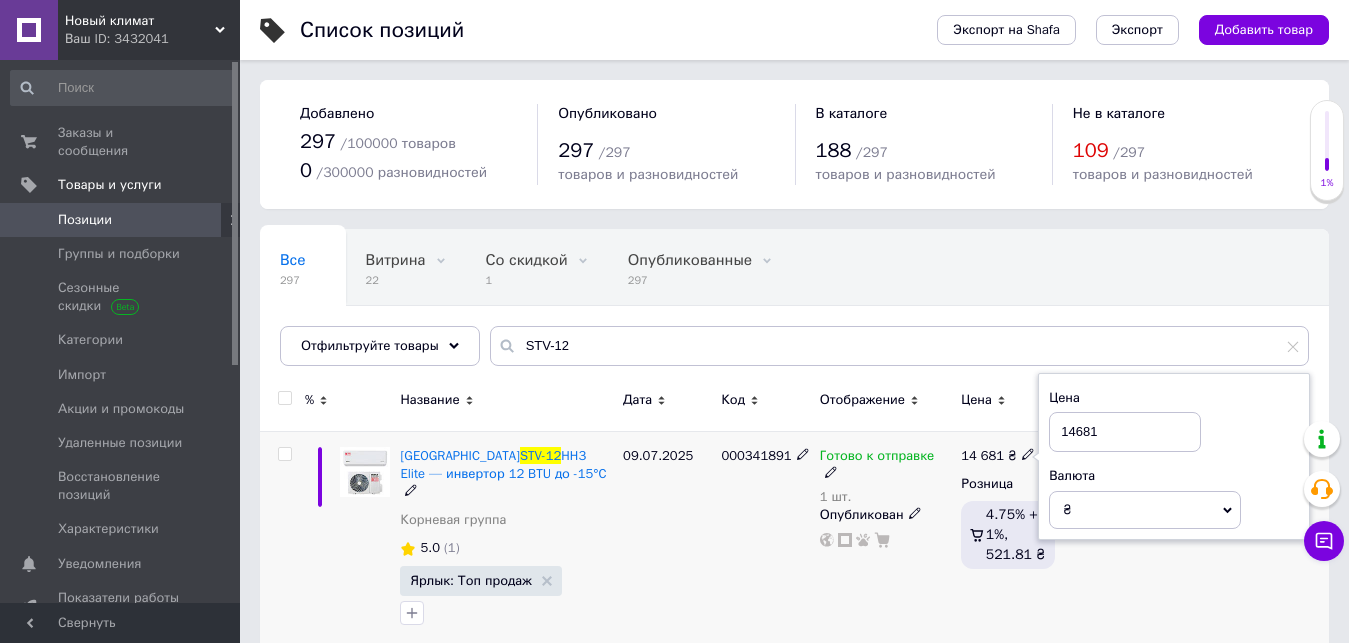 click on "09.07.2025" at bounding box center [667, 541] 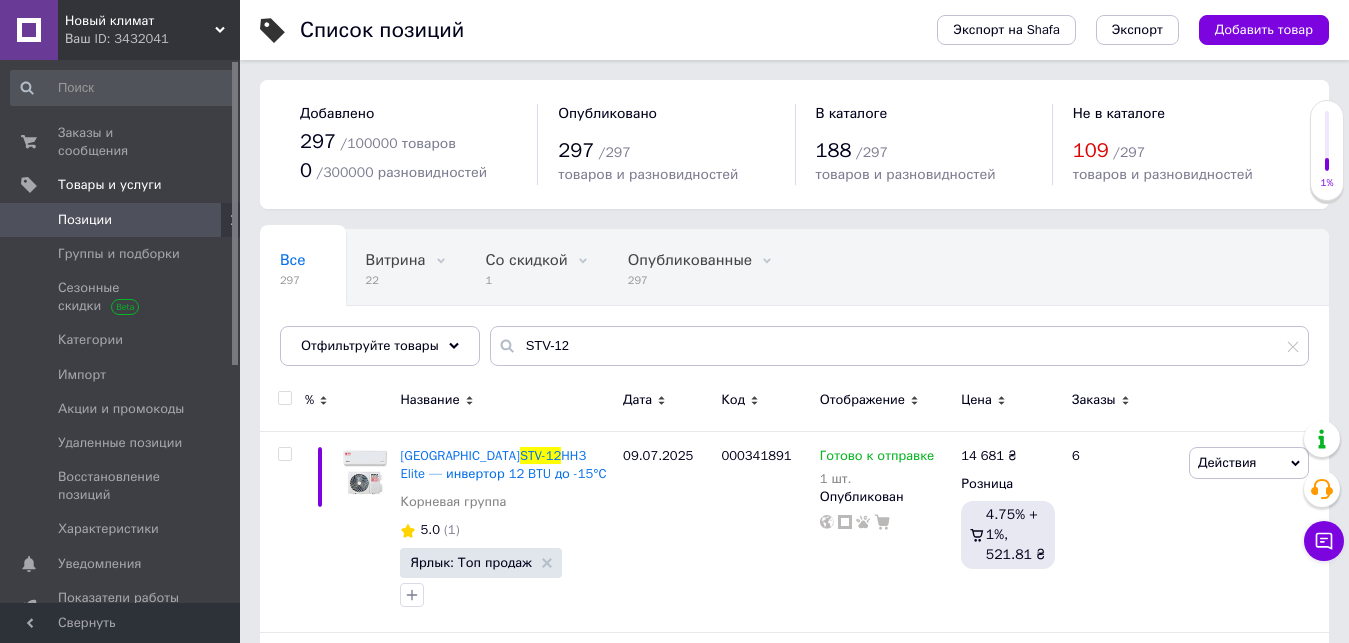 click on "Новый климат" at bounding box center (140, 21) 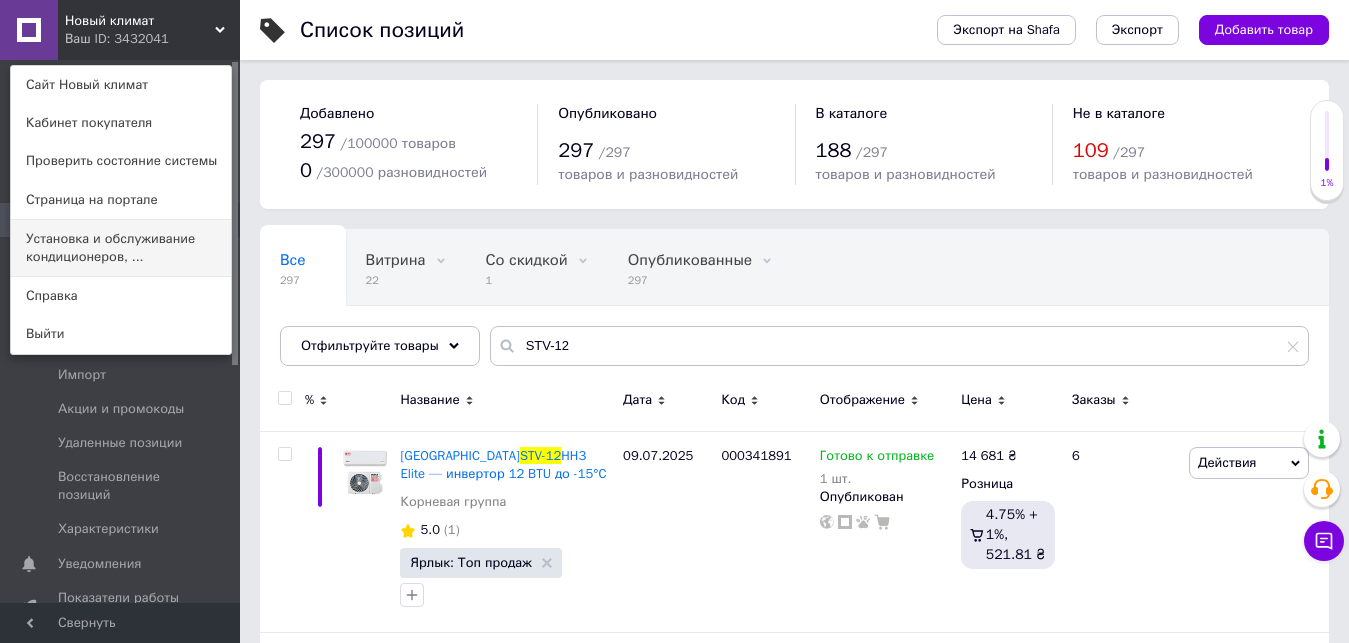 click on "Установка и обслуживание кондиционеров, ..." at bounding box center [121, 248] 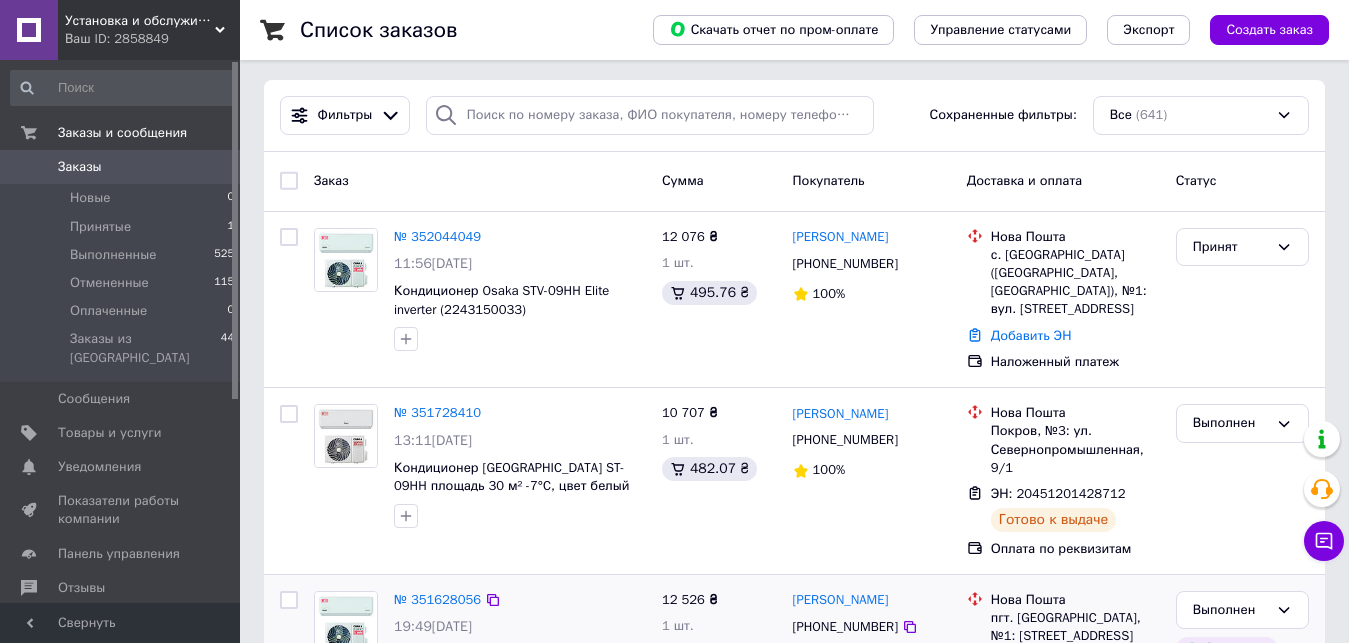 scroll, scrollTop: 0, scrollLeft: 0, axis: both 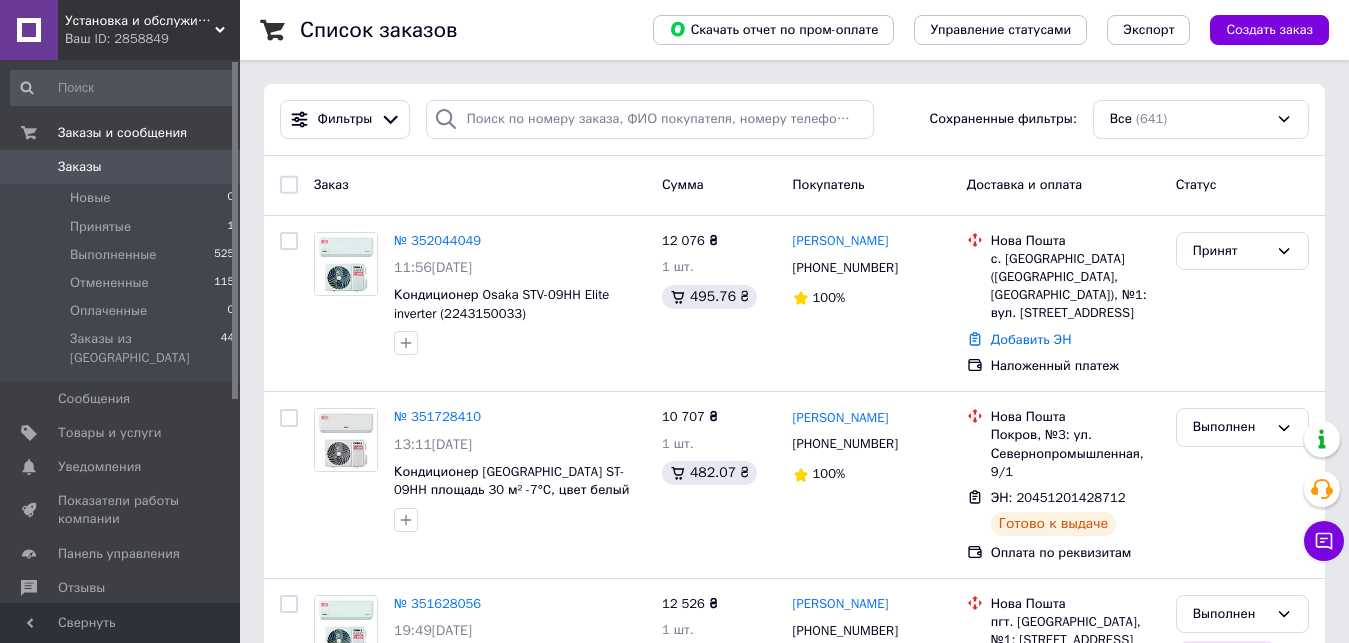 click on "Ваш ID: 2858849" at bounding box center (152, 39) 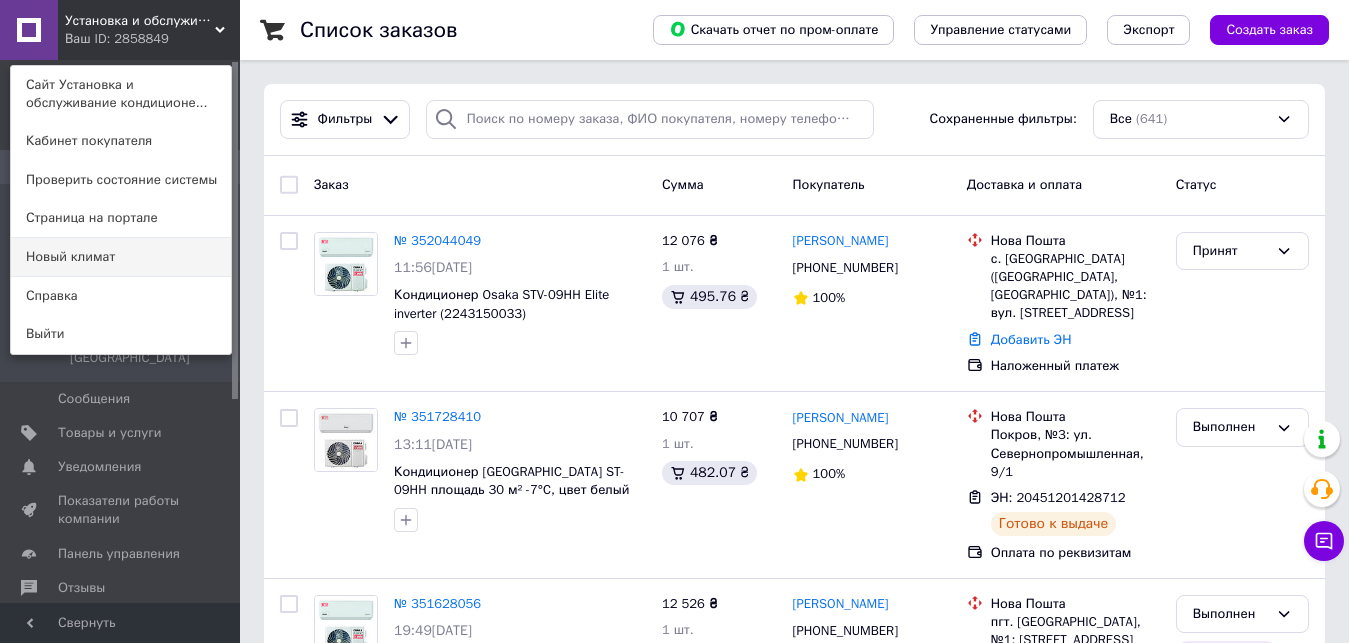 click on "Новый климат" at bounding box center [121, 257] 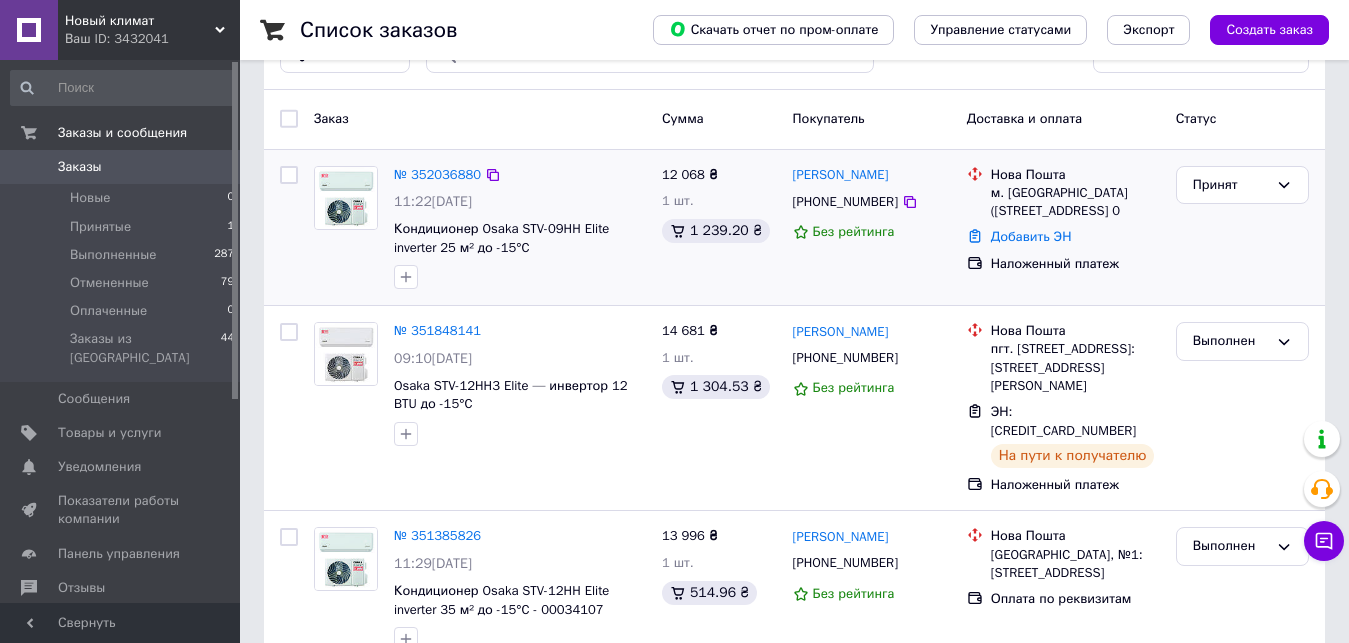scroll, scrollTop: 100, scrollLeft: 0, axis: vertical 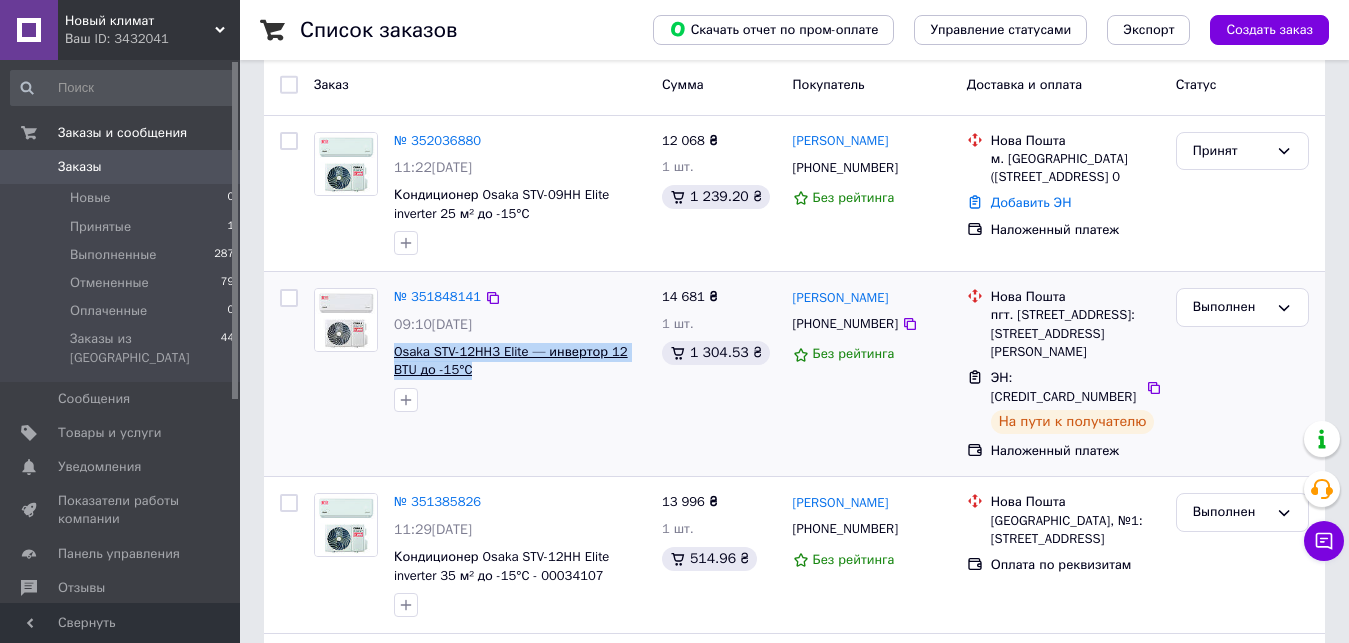 drag, startPoint x: 485, startPoint y: 395, endPoint x: 394, endPoint y: 377, distance: 92.76314 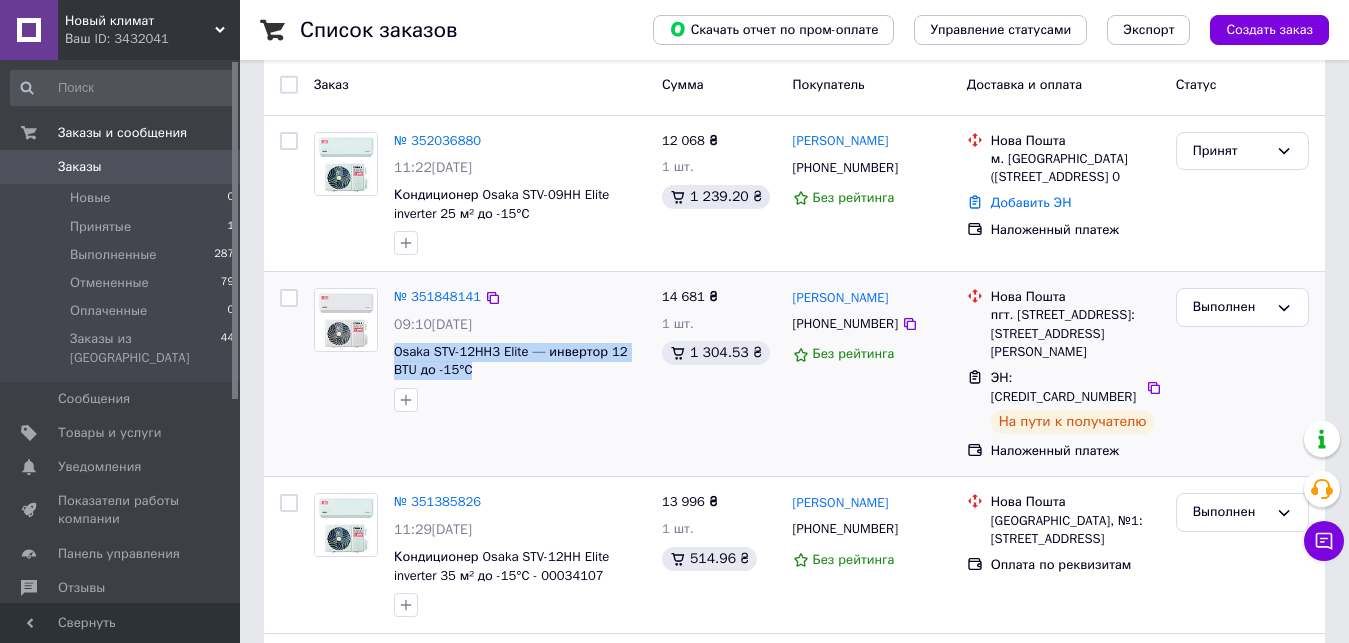 copy on "Osaka STV-12HH3 Elite — инвертор 12 BTU до -15°C" 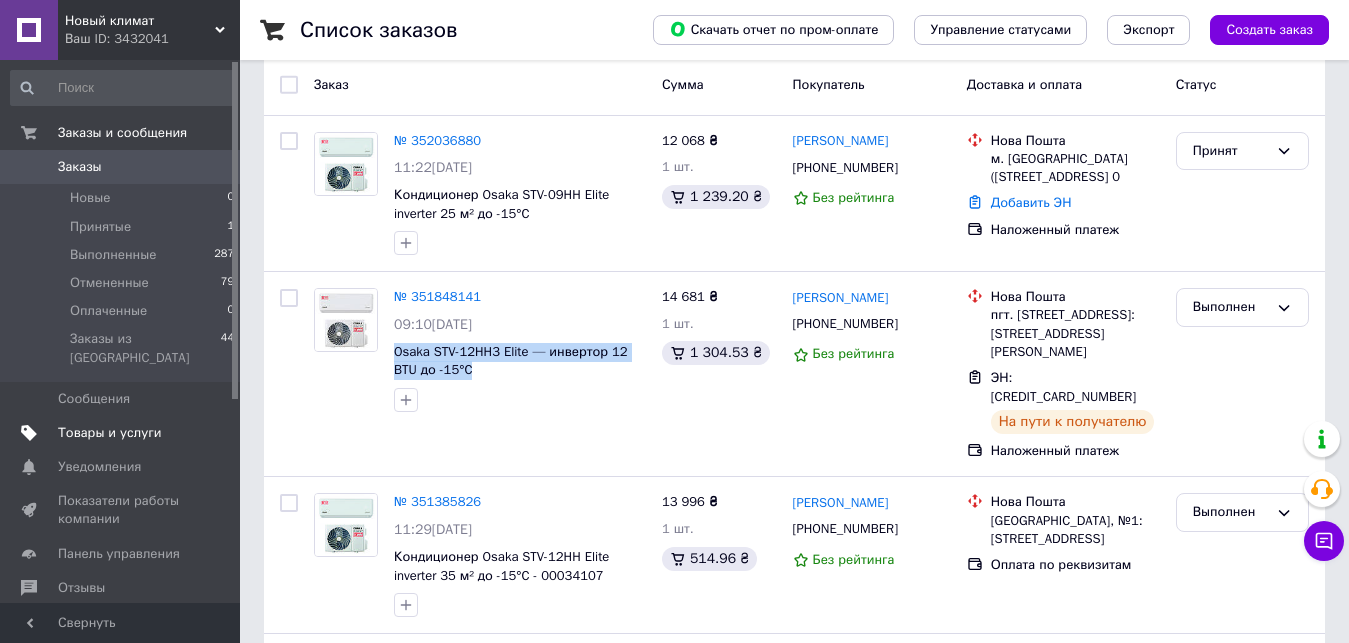 click on "Товары и услуги" at bounding box center (110, 433) 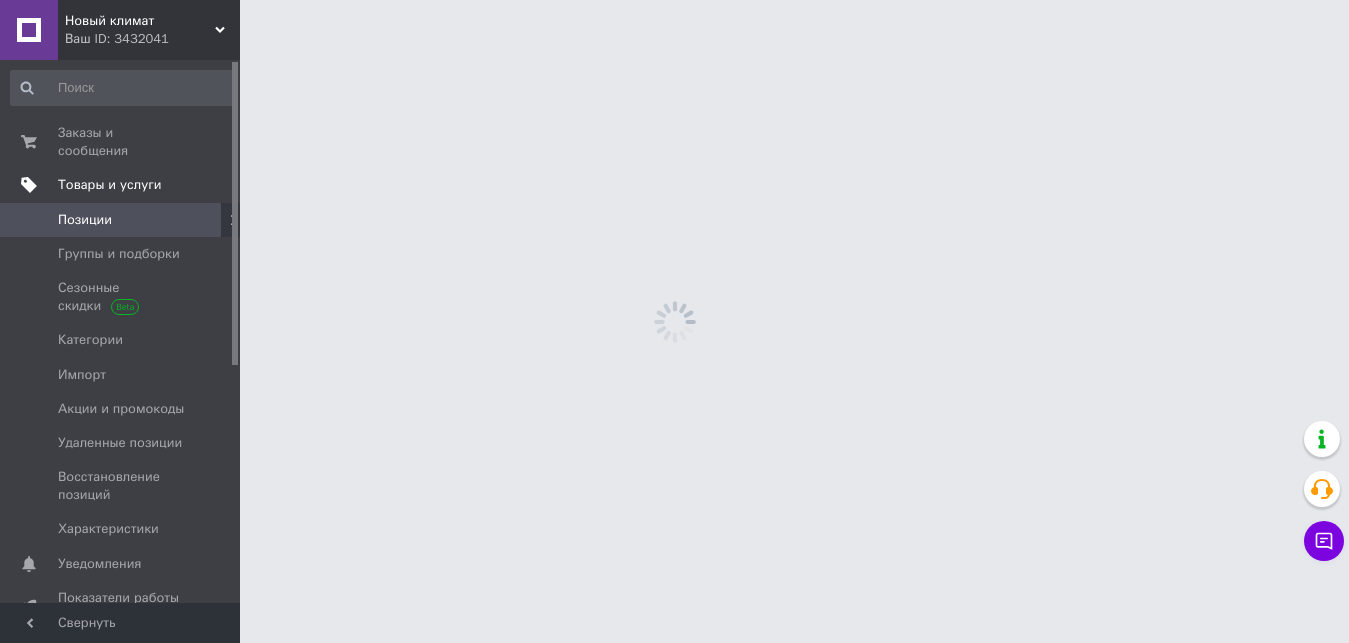 scroll, scrollTop: 0, scrollLeft: 0, axis: both 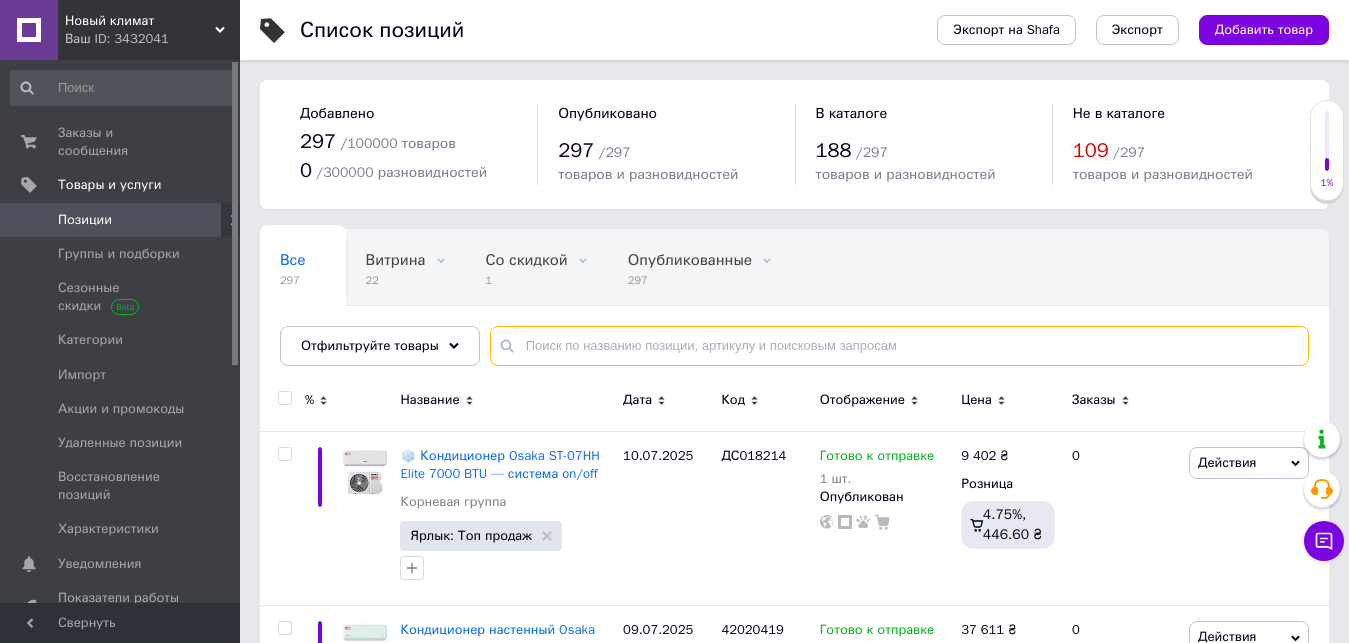 click at bounding box center (899, 346) 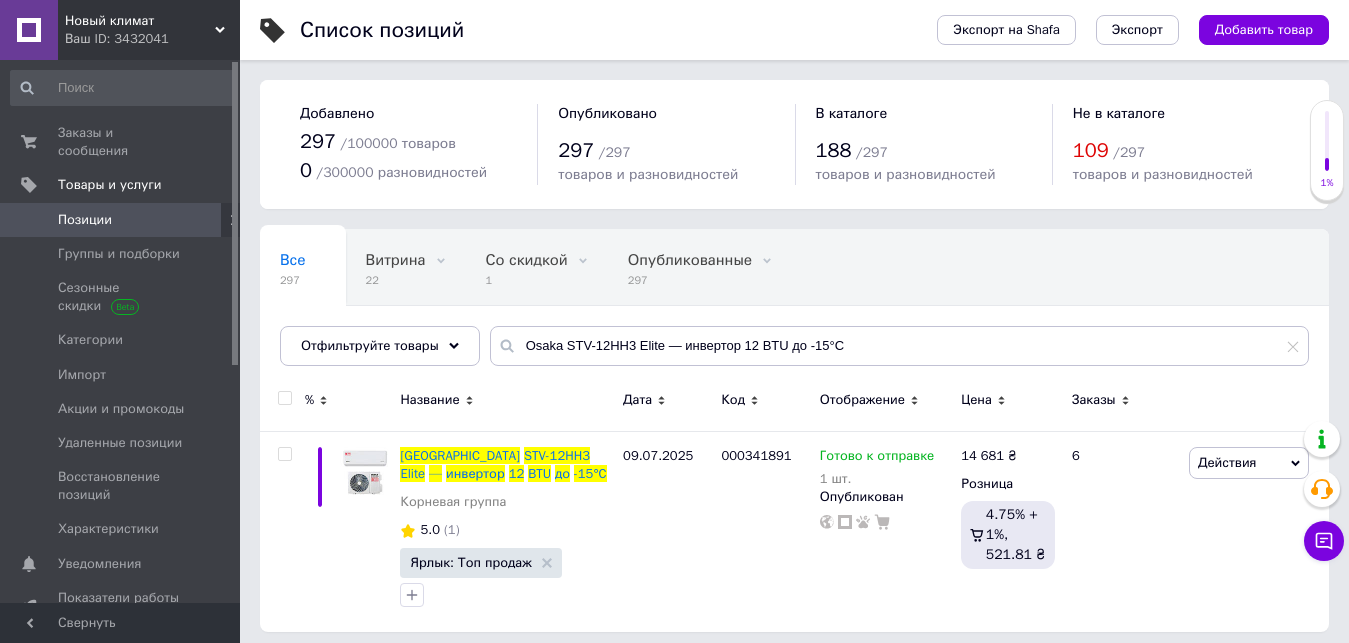 click on "Все 297 Витрина 22 Удалить Редактировать Со скидкой 1 Удалить Редактировать Опубликованные 297 Удалить Редактировать Скрытые 0 Удалить Редактировать Ok Отфильтровано...  Сохранить" at bounding box center [669, 306] 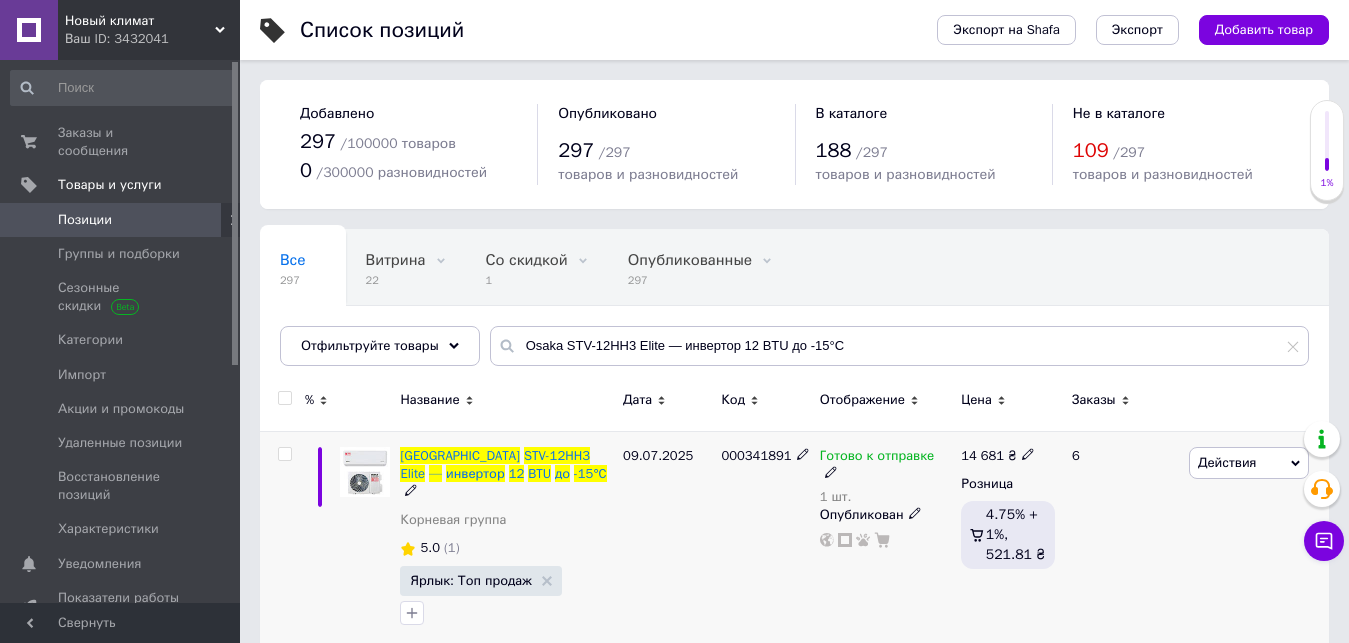 click at bounding box center [320, 540] 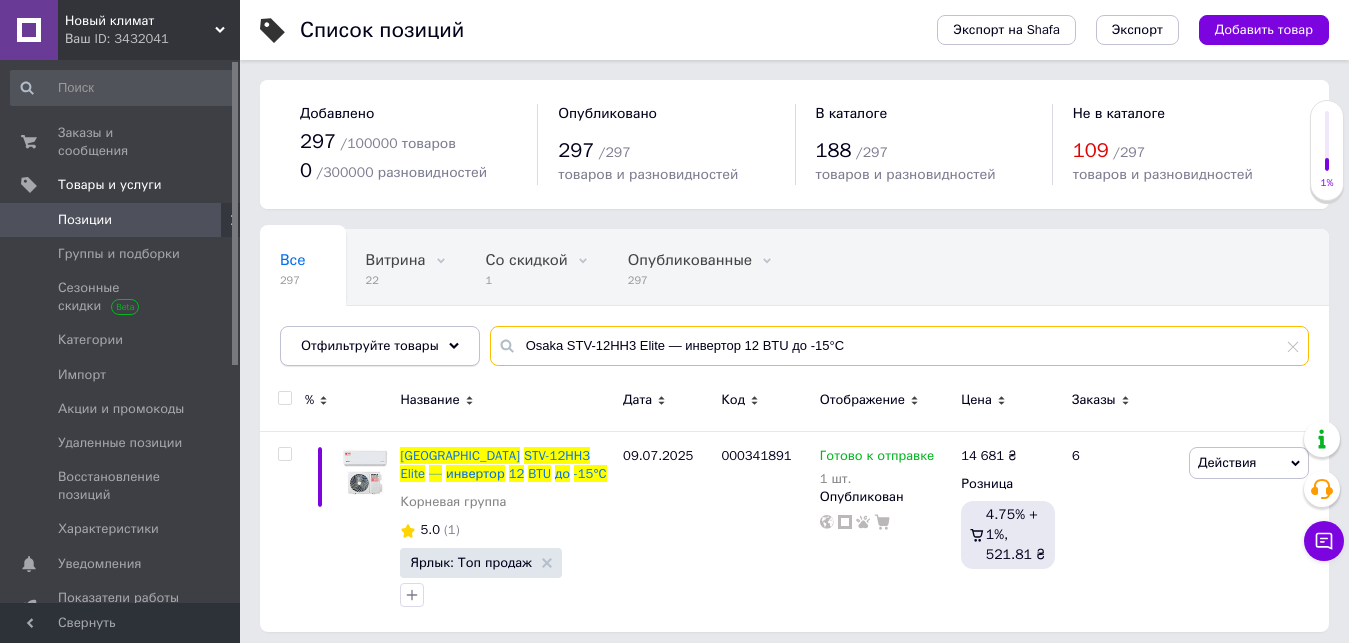 drag, startPoint x: 865, startPoint y: 342, endPoint x: 431, endPoint y: 333, distance: 434.09332 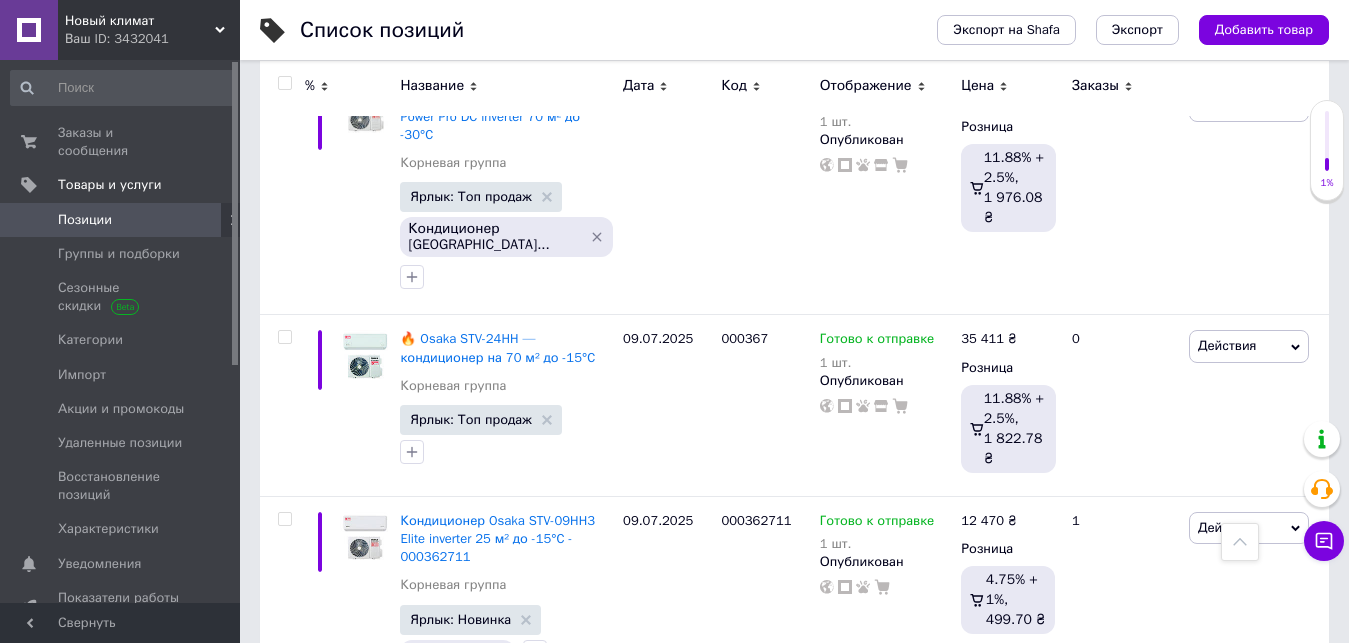 scroll, scrollTop: 3500, scrollLeft: 0, axis: vertical 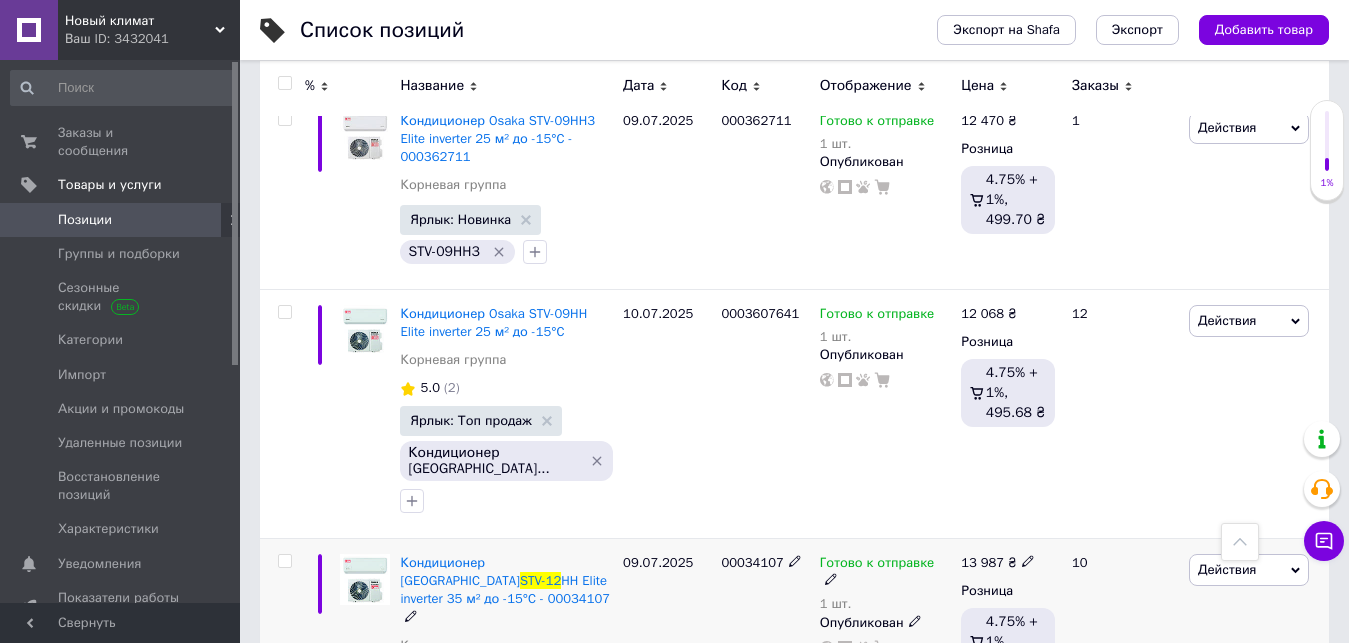 type on "STV-12" 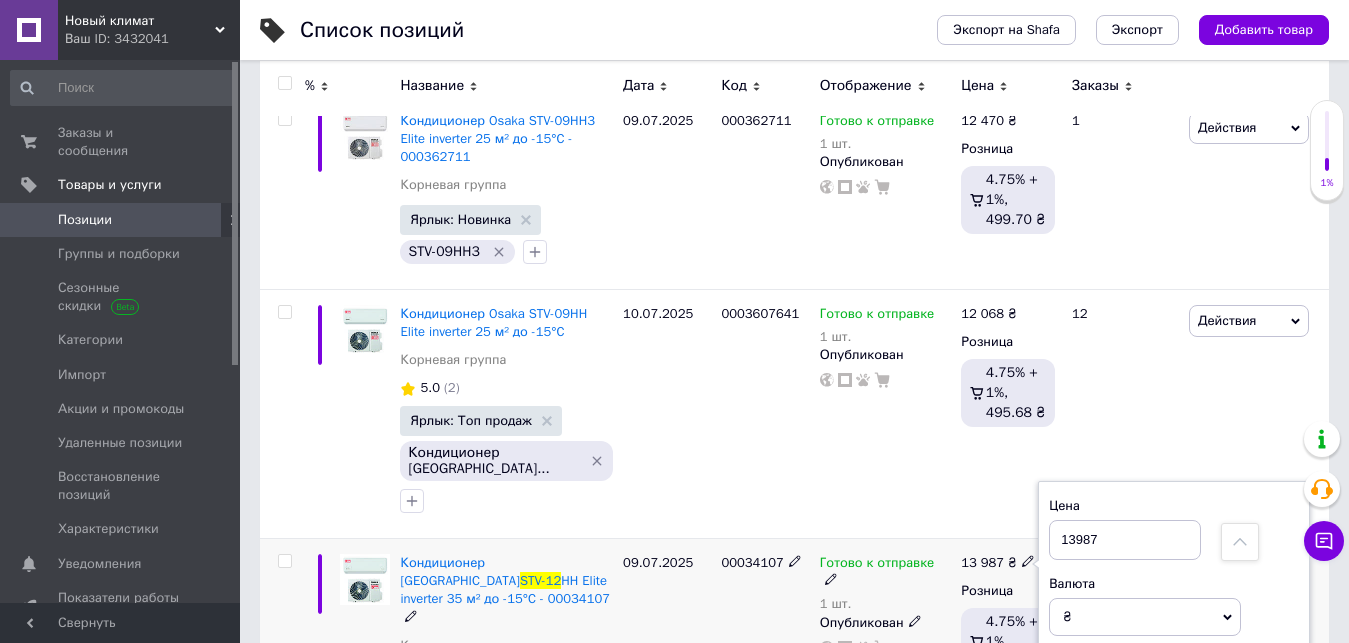 drag, startPoint x: 1076, startPoint y: 333, endPoint x: 1089, endPoint y: 333, distance: 13 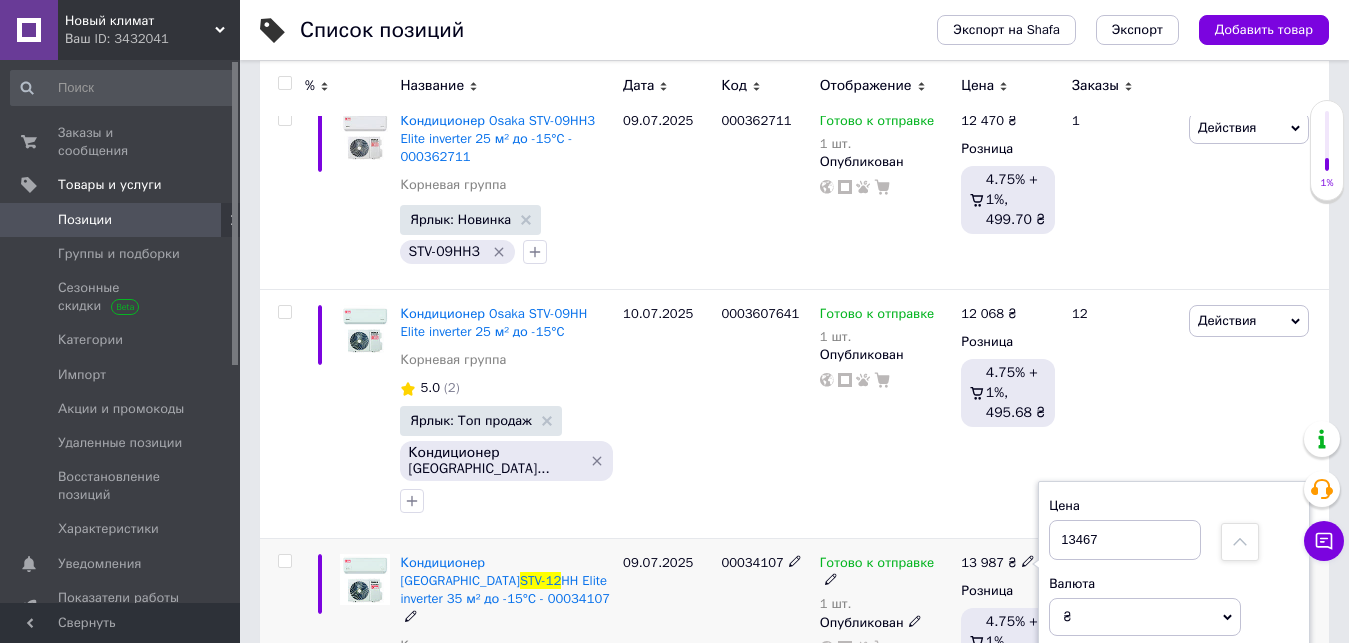 type on "13467" 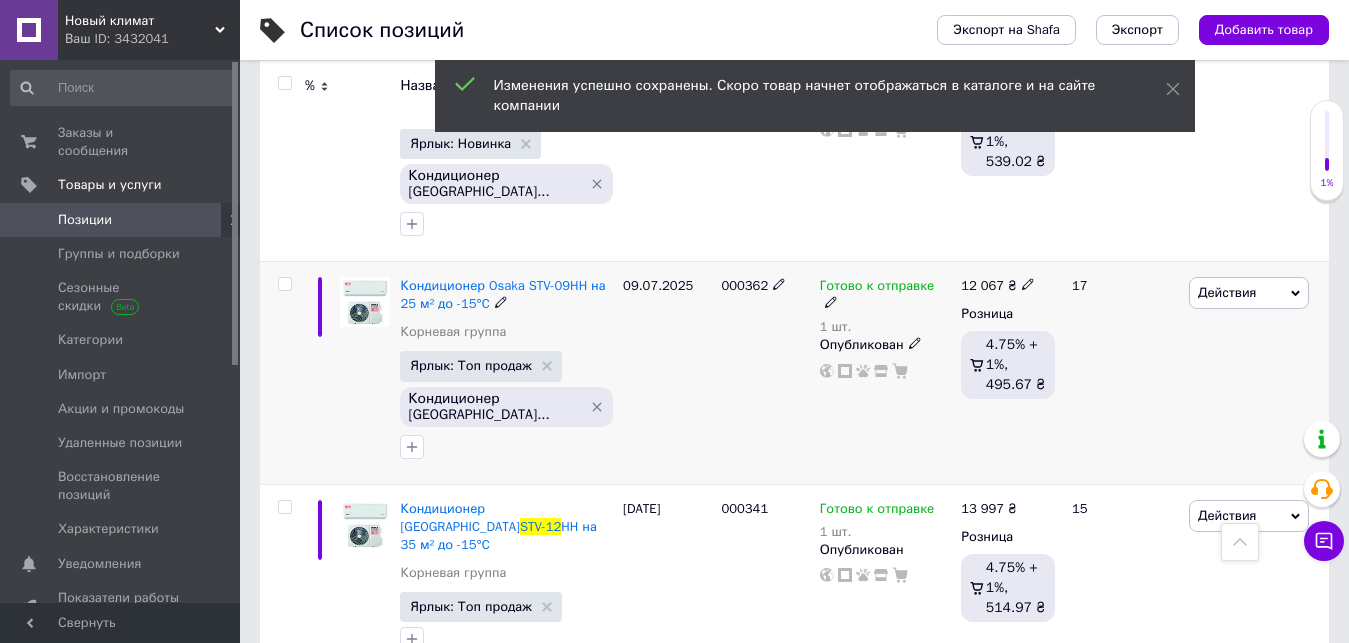 scroll, scrollTop: 4200, scrollLeft: 0, axis: vertical 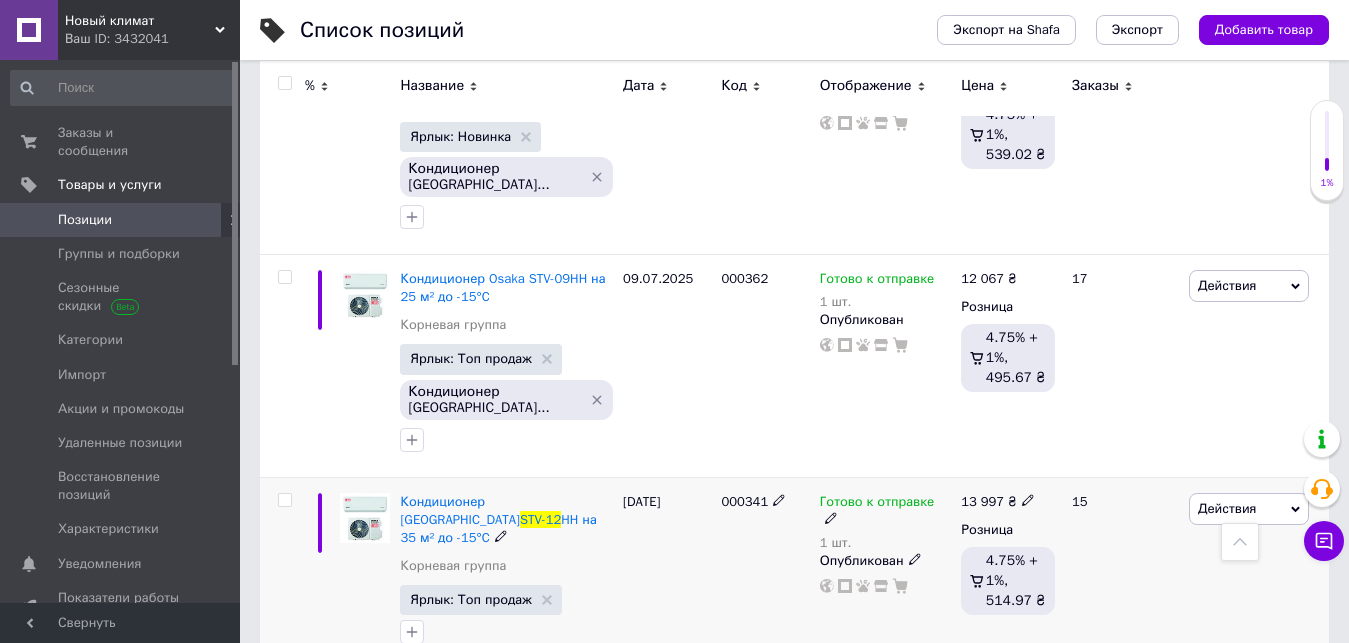 click 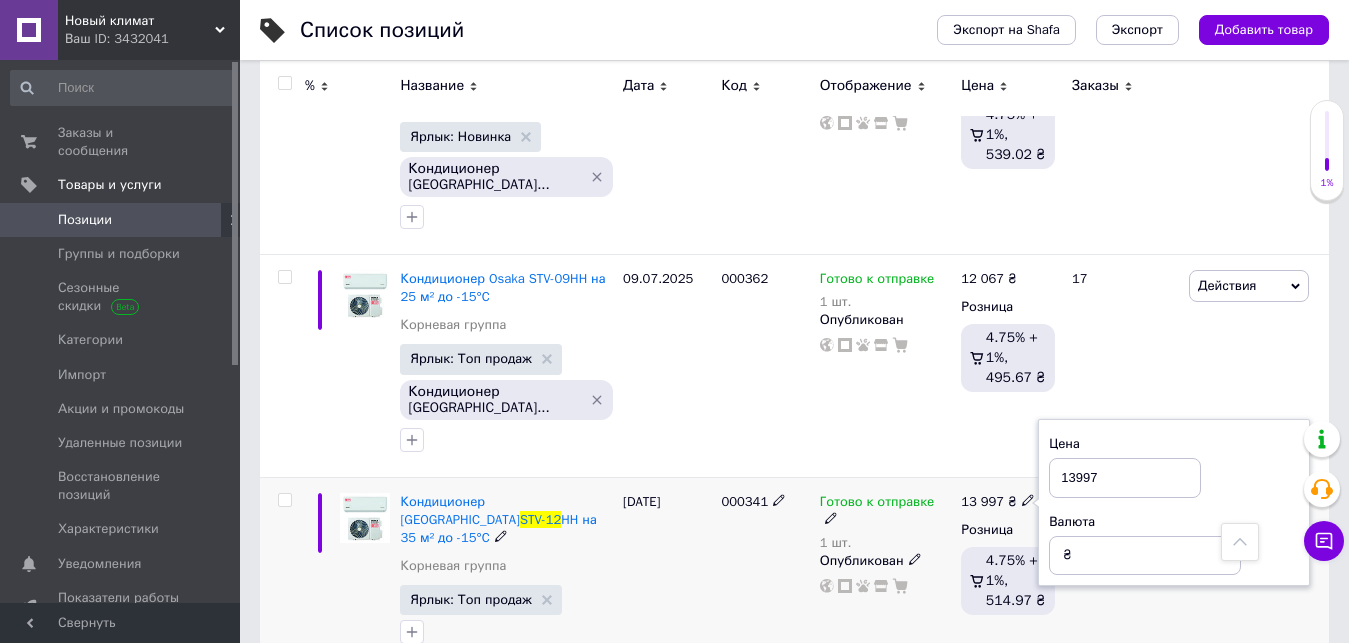 click on "13997" at bounding box center (1125, 478) 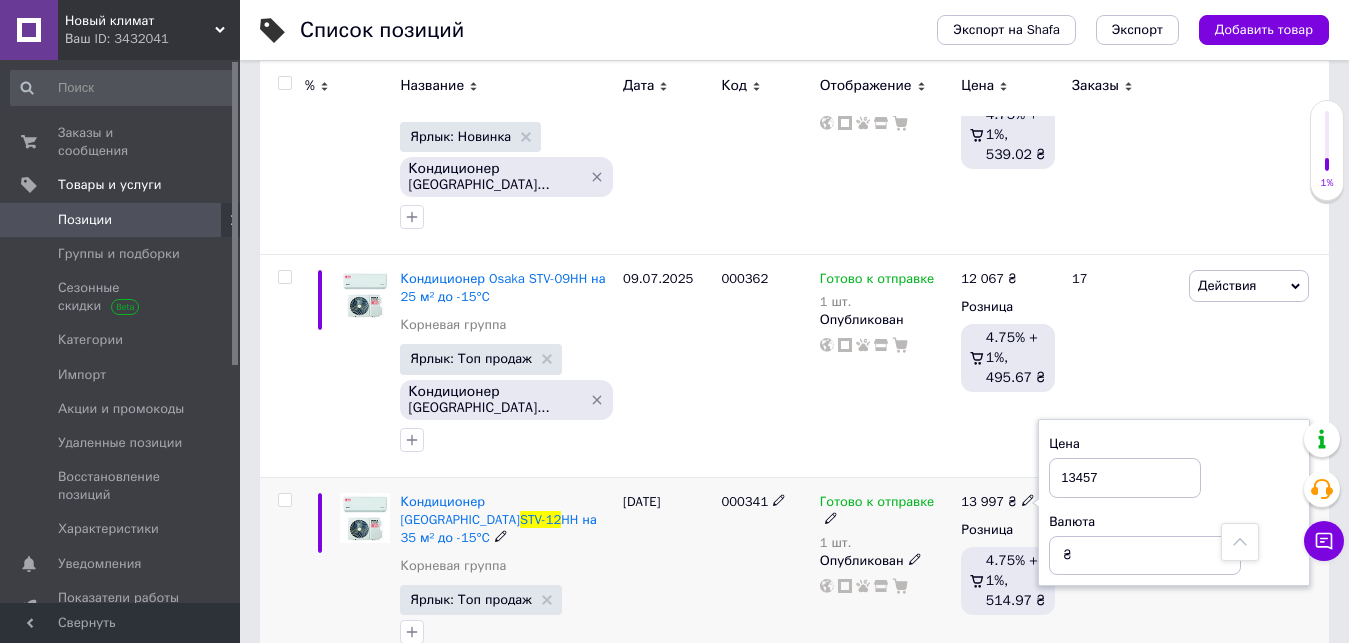 type on "13457" 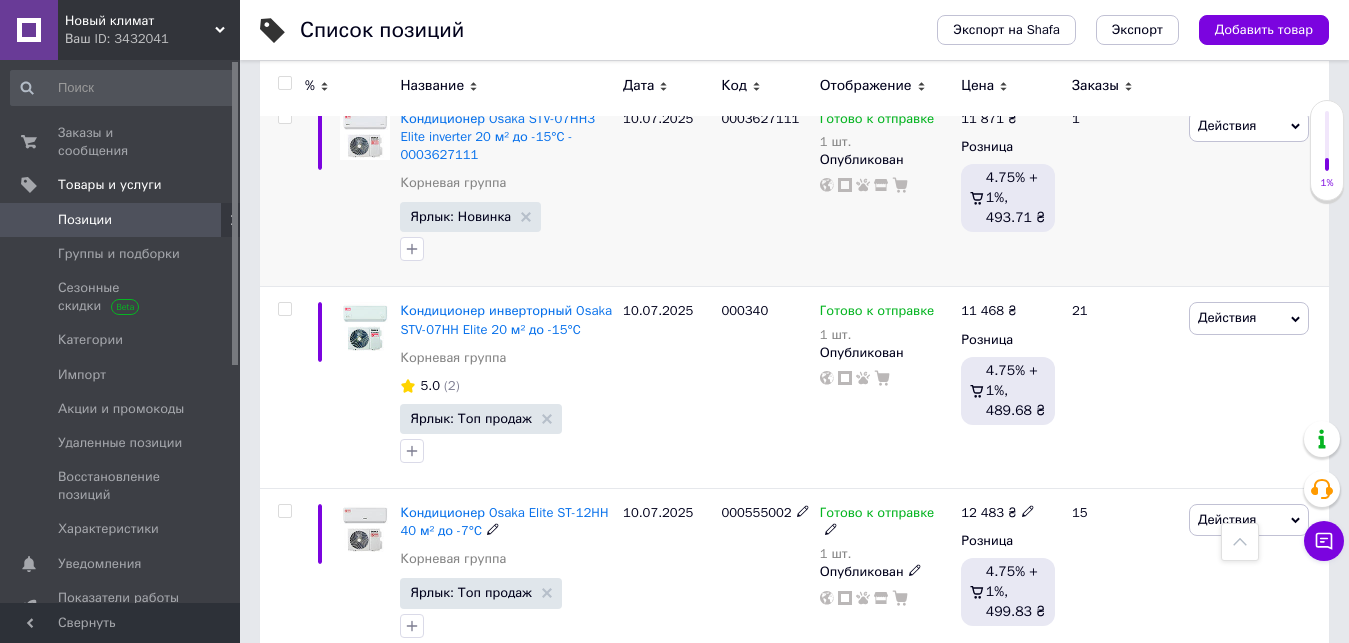 scroll, scrollTop: 5211, scrollLeft: 0, axis: vertical 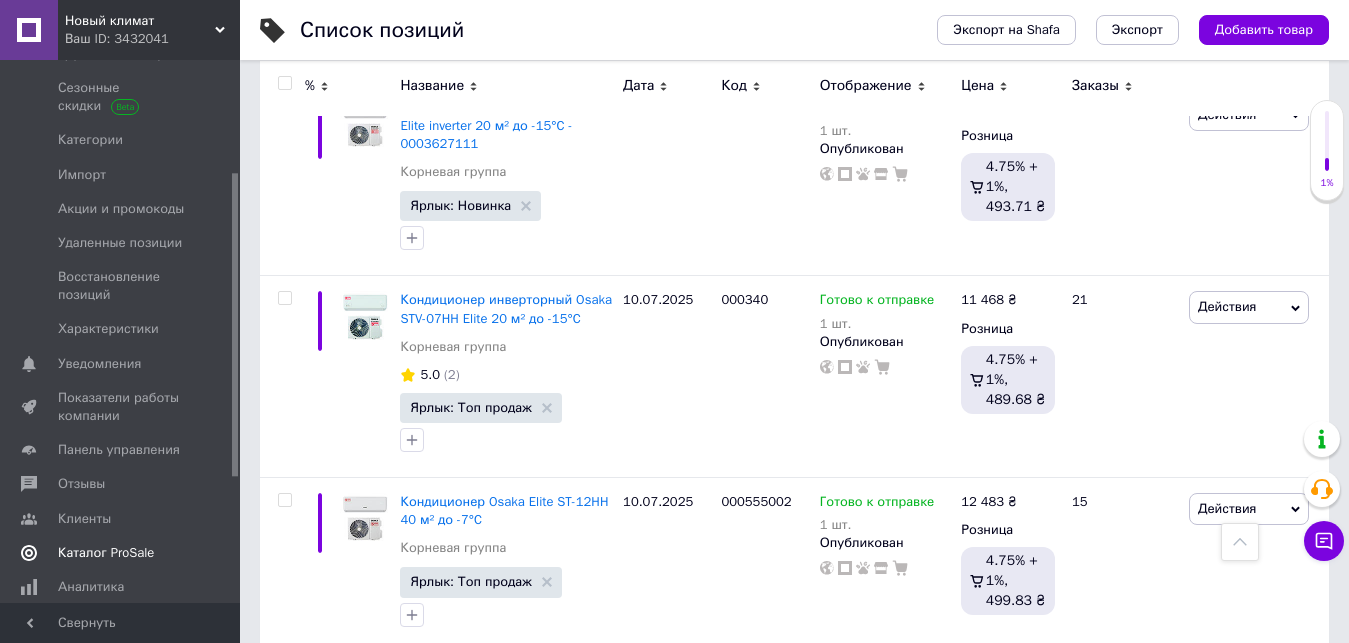 click on "Каталог ProSale" at bounding box center (106, 553) 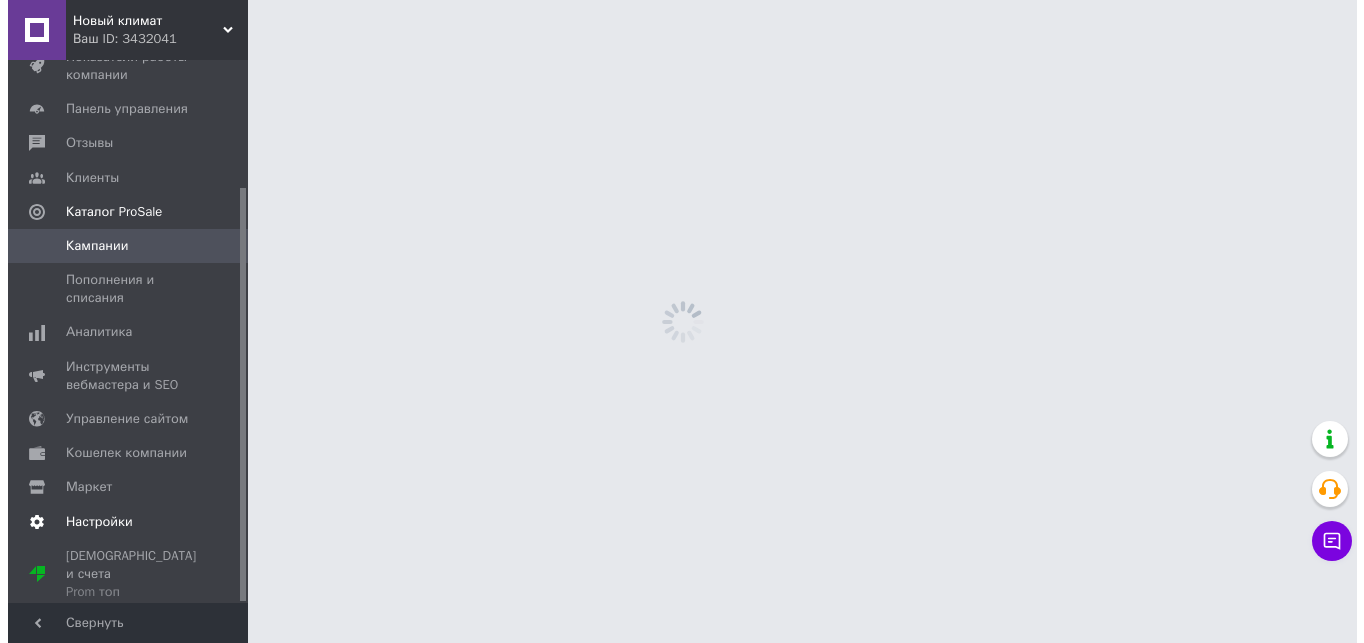 scroll, scrollTop: 0, scrollLeft: 0, axis: both 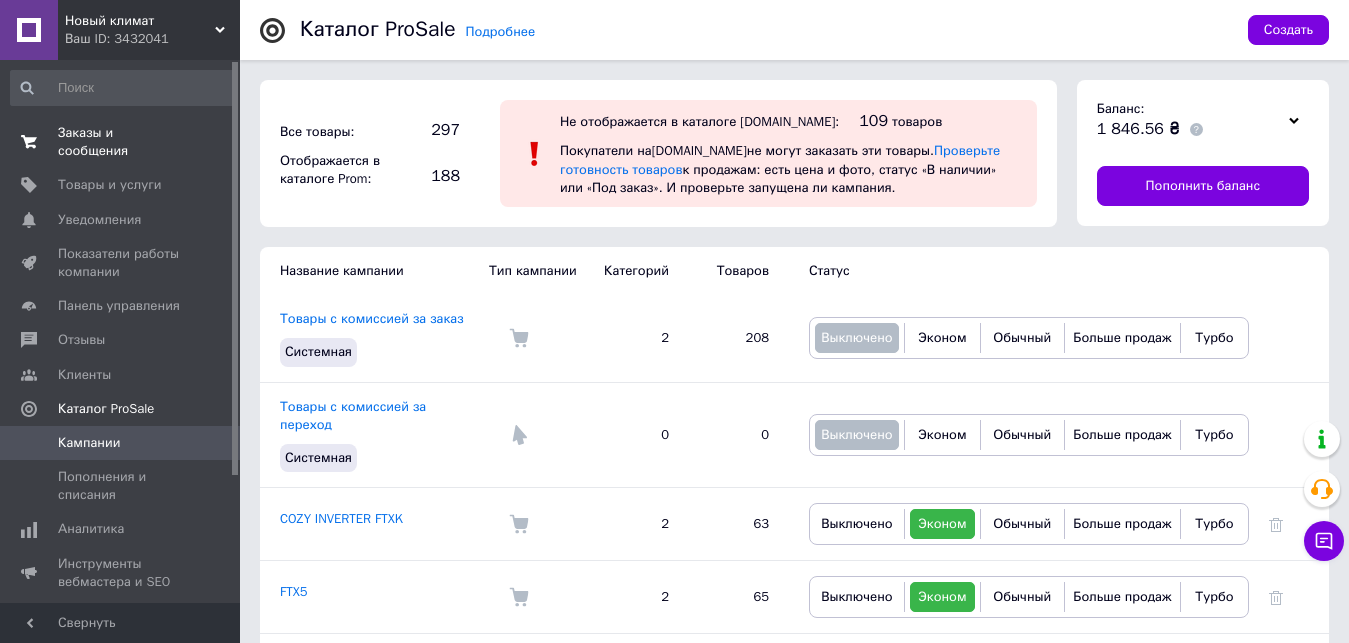 click on "Заказы и сообщения" at bounding box center (121, 142) 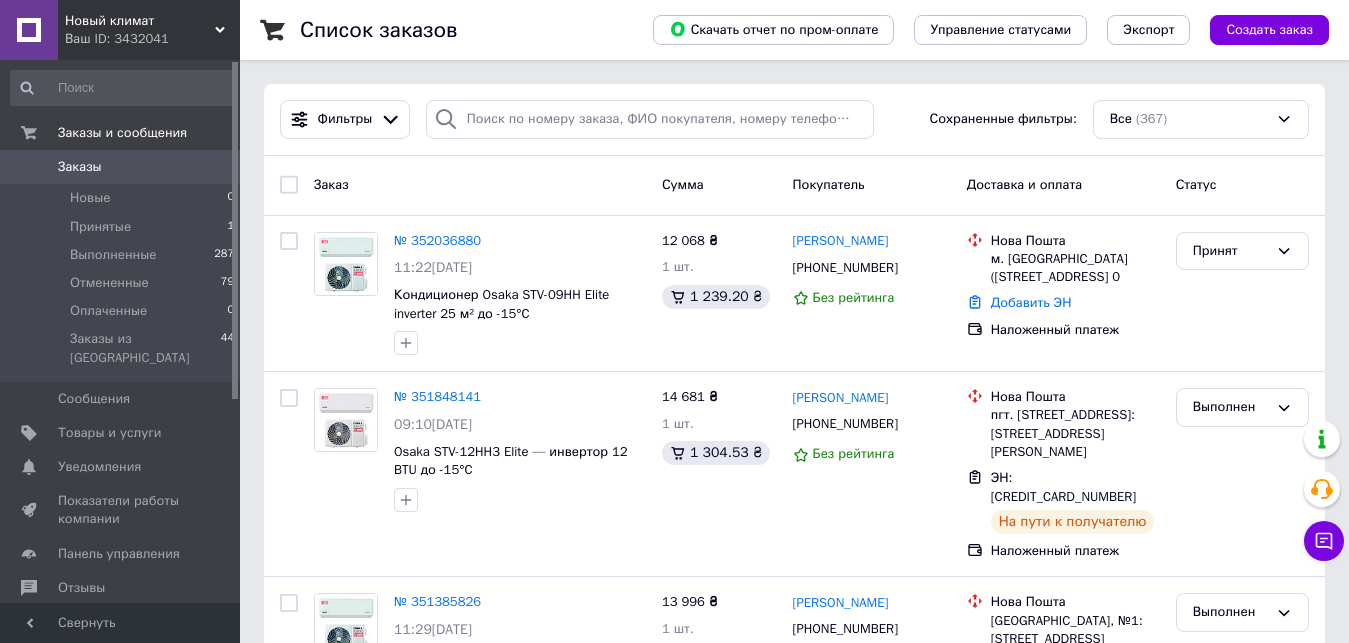click on "Ваш ID: 3432041" at bounding box center [152, 39] 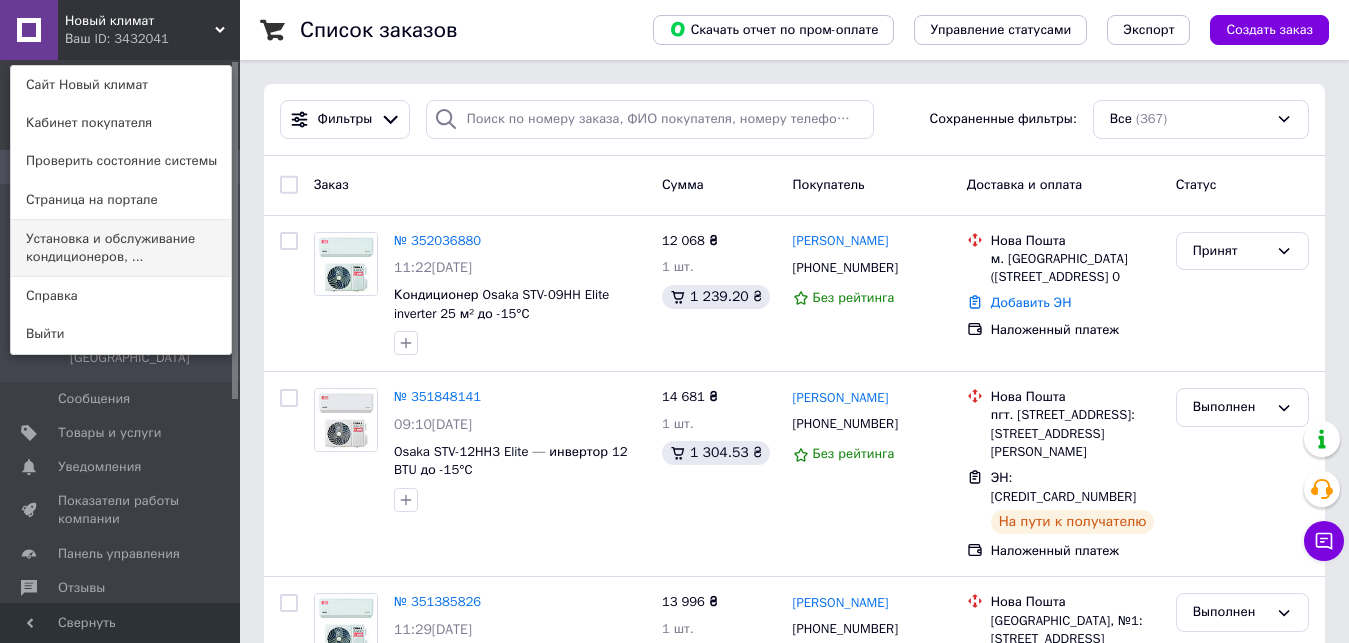 click on "Установка и обслуживание кондиционеров, ..." at bounding box center [121, 248] 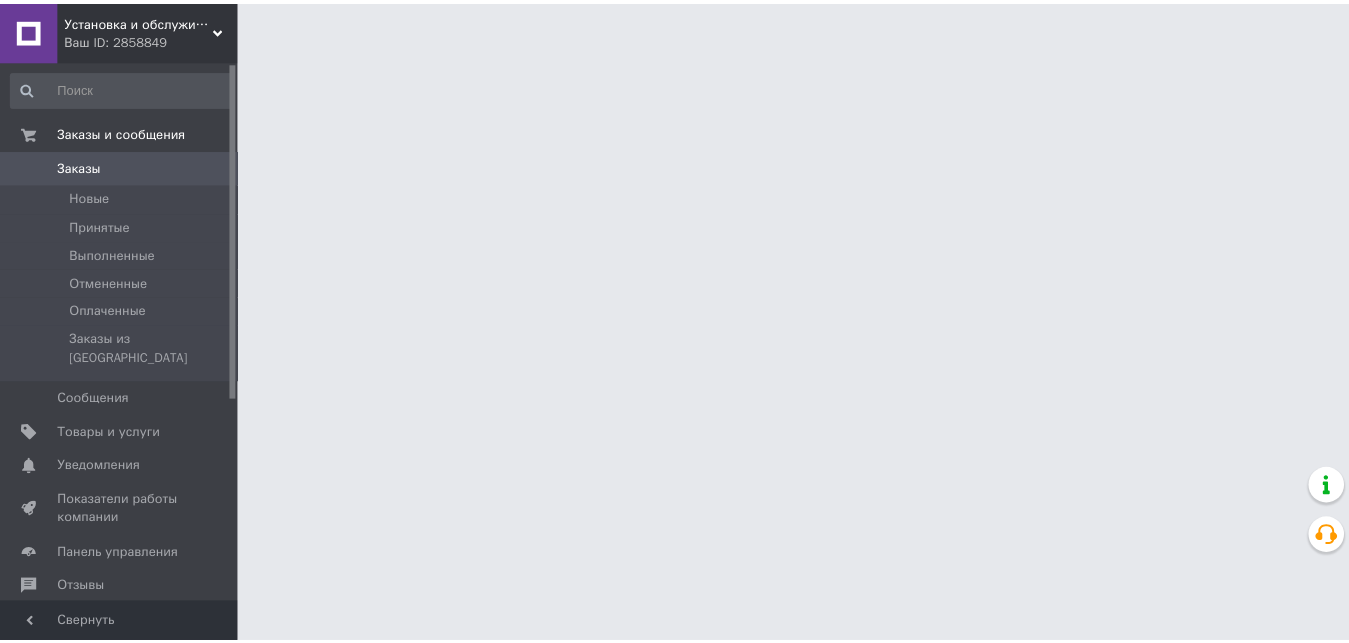 scroll, scrollTop: 0, scrollLeft: 0, axis: both 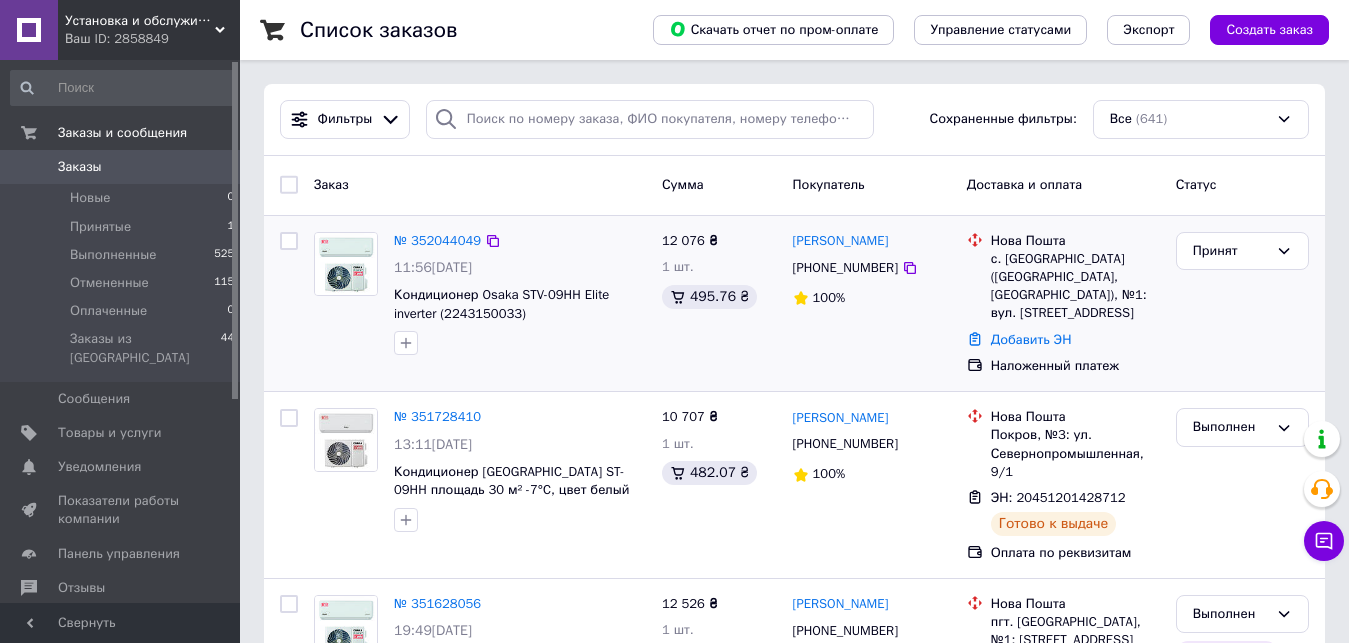click on "№ 352044049 11:56[DATE] Кондиционер [GEOGRAPHIC_DATA] STV-09HH Elite inverter (2243150033)" at bounding box center [480, 304] 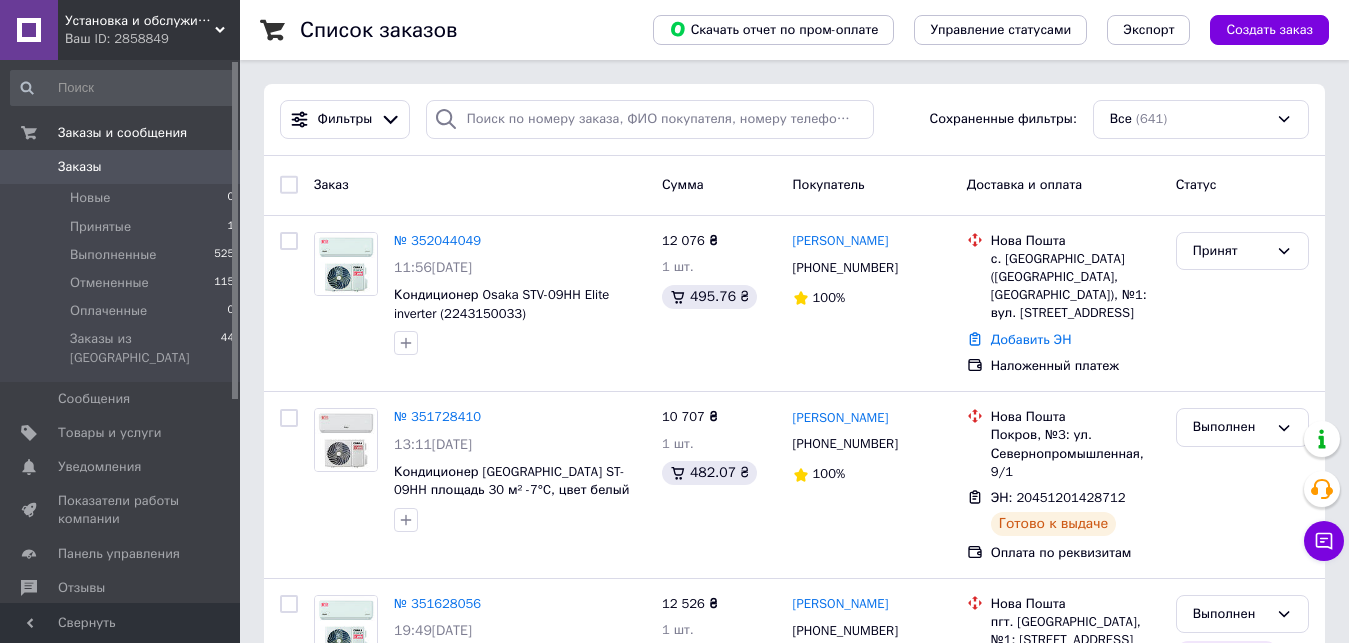 click on "Заказ" at bounding box center [480, 185] 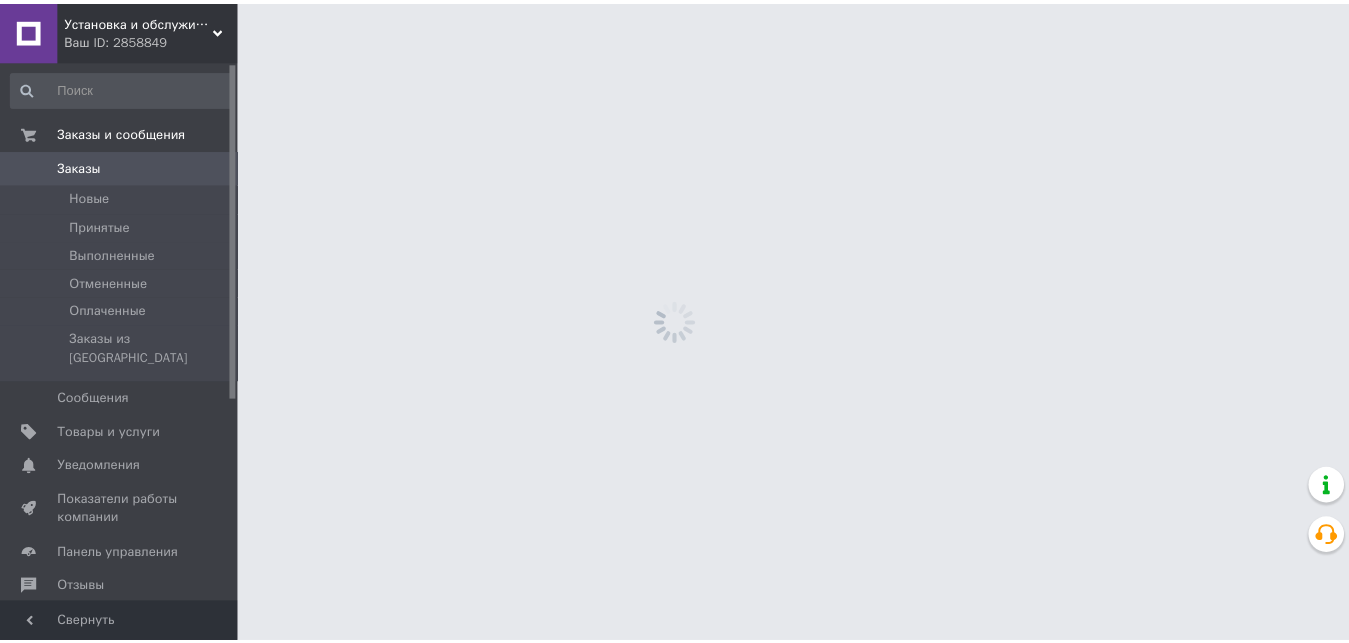 scroll, scrollTop: 0, scrollLeft: 0, axis: both 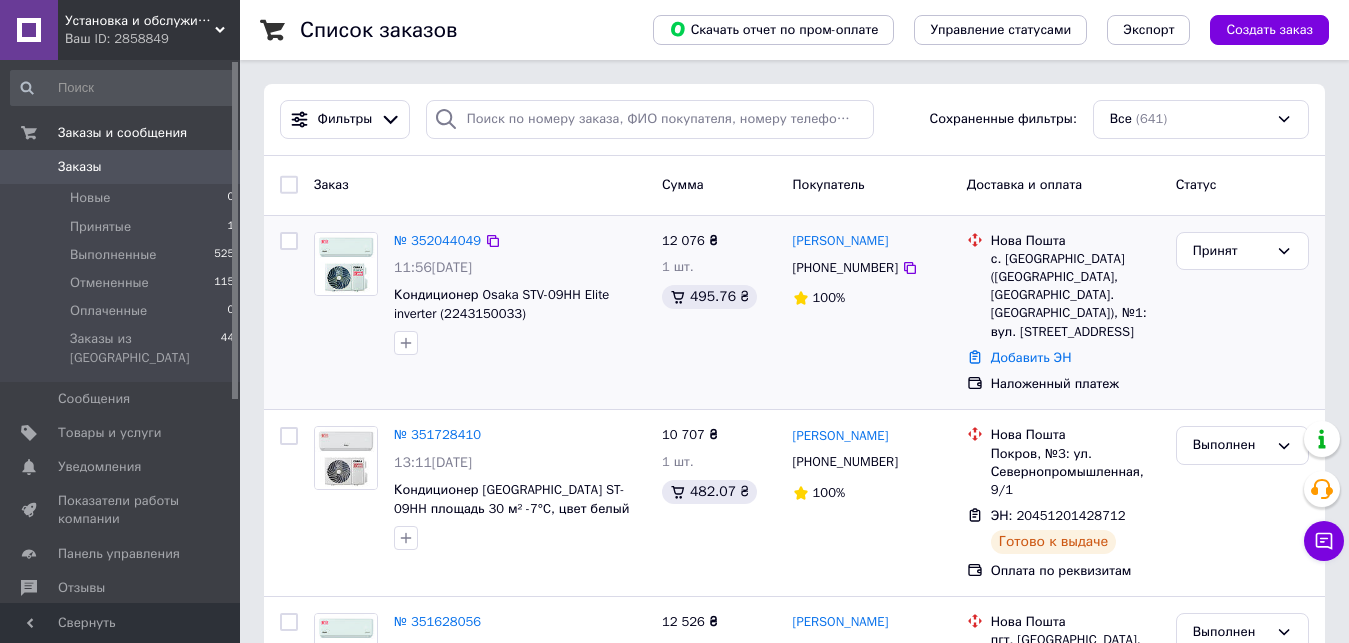click on "12 076 ₴ 1 шт. 495.76 ₴" at bounding box center (719, 313) 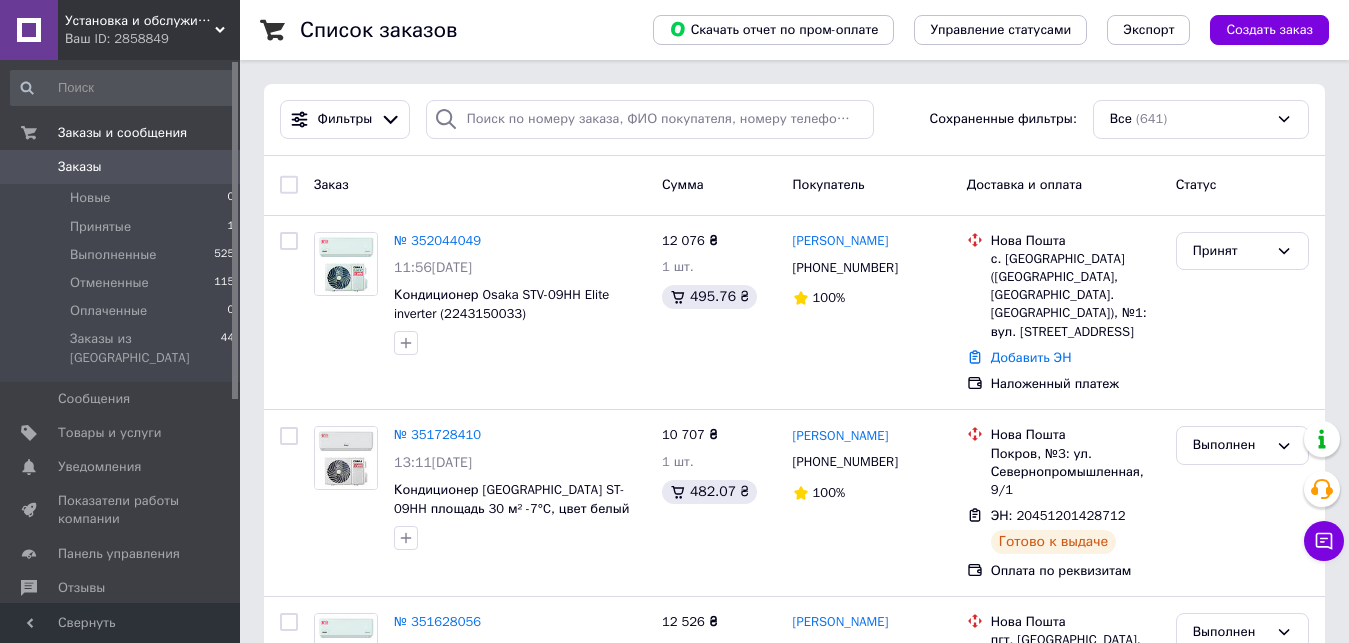click on "Заказ" at bounding box center (480, 185) 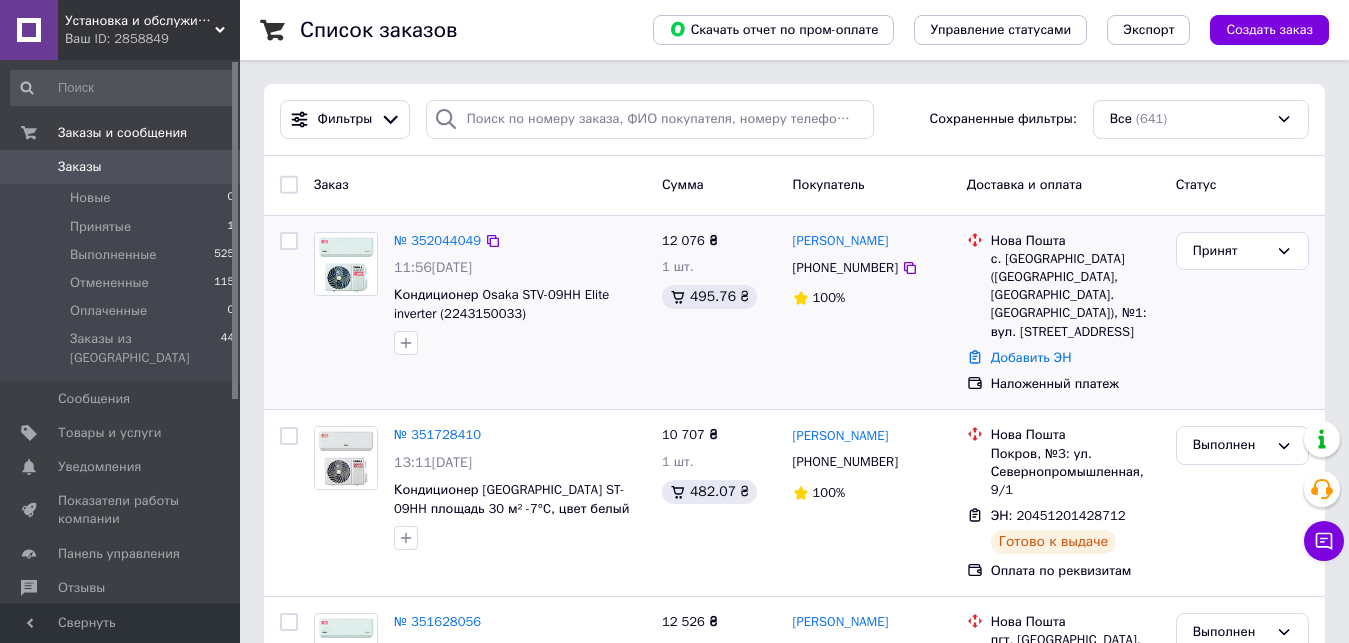 click on "№ 352044049" at bounding box center (520, 241) 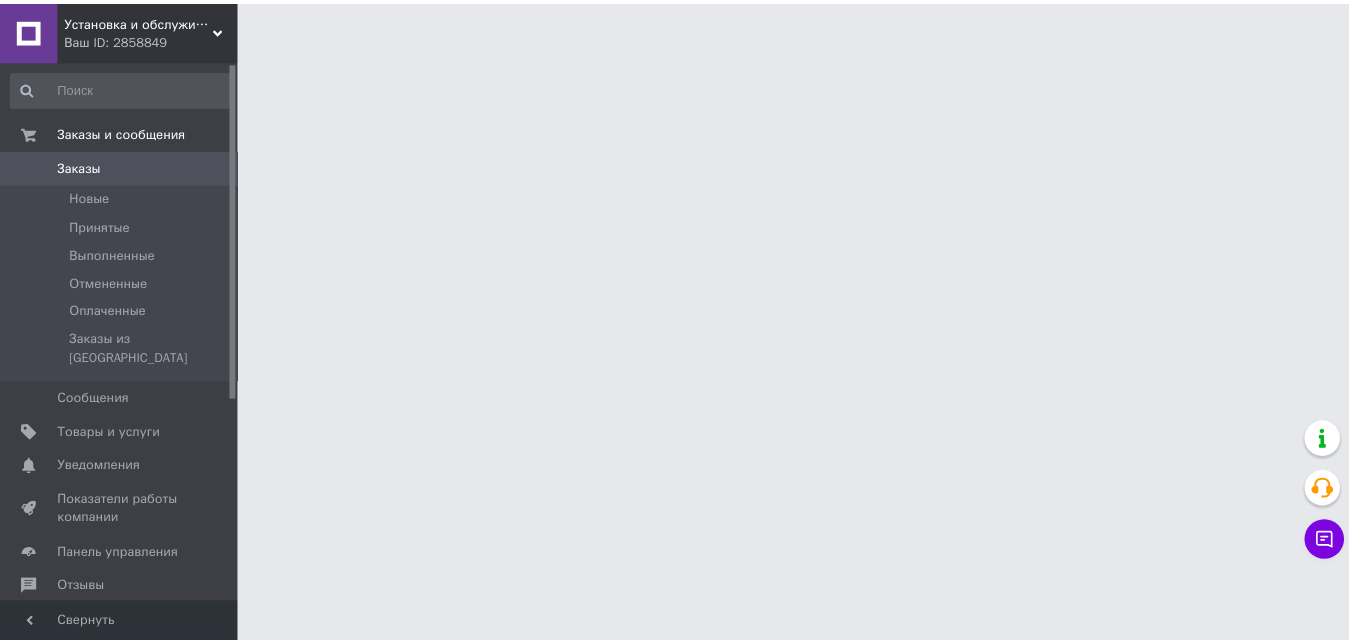 scroll, scrollTop: 0, scrollLeft: 0, axis: both 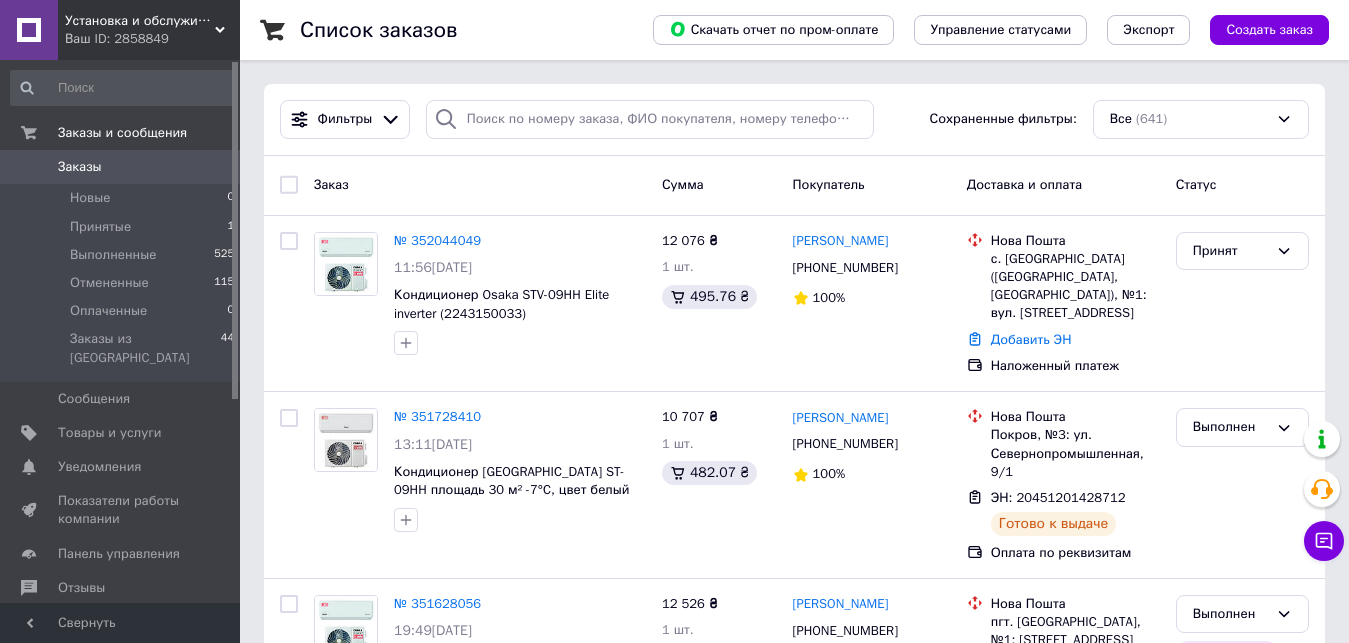 click on "Ваш ID: 2858849" at bounding box center [152, 39] 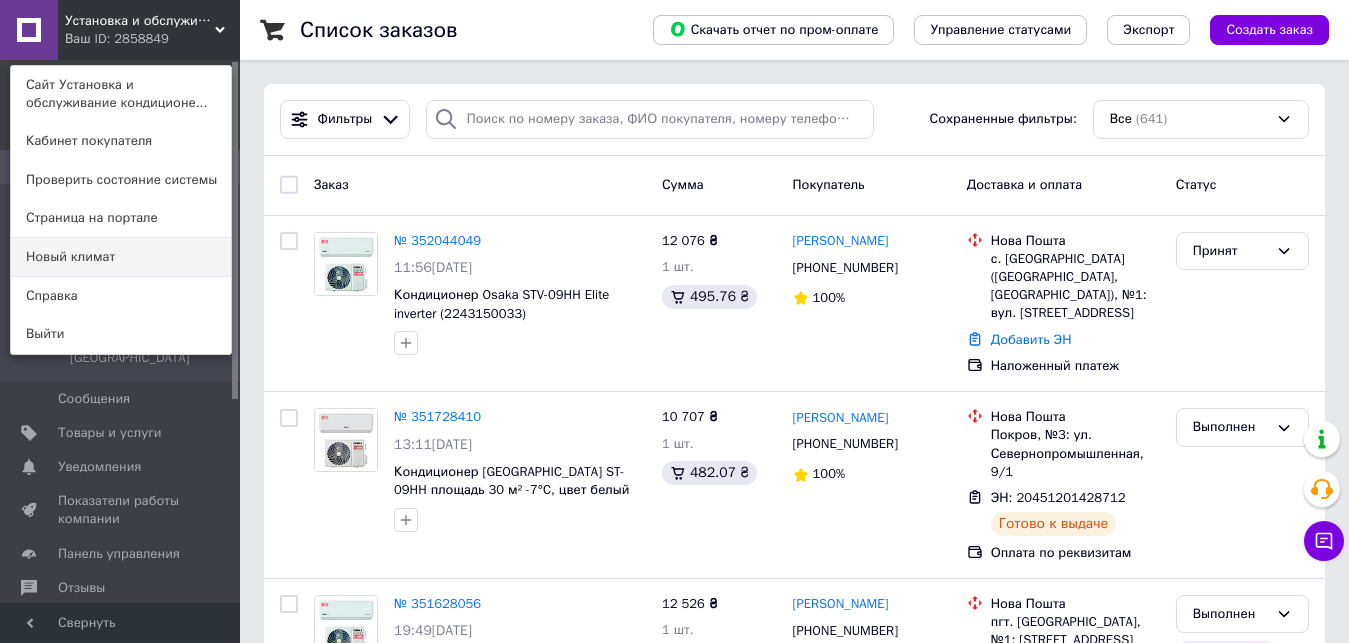 click on "Новый климат" at bounding box center (121, 257) 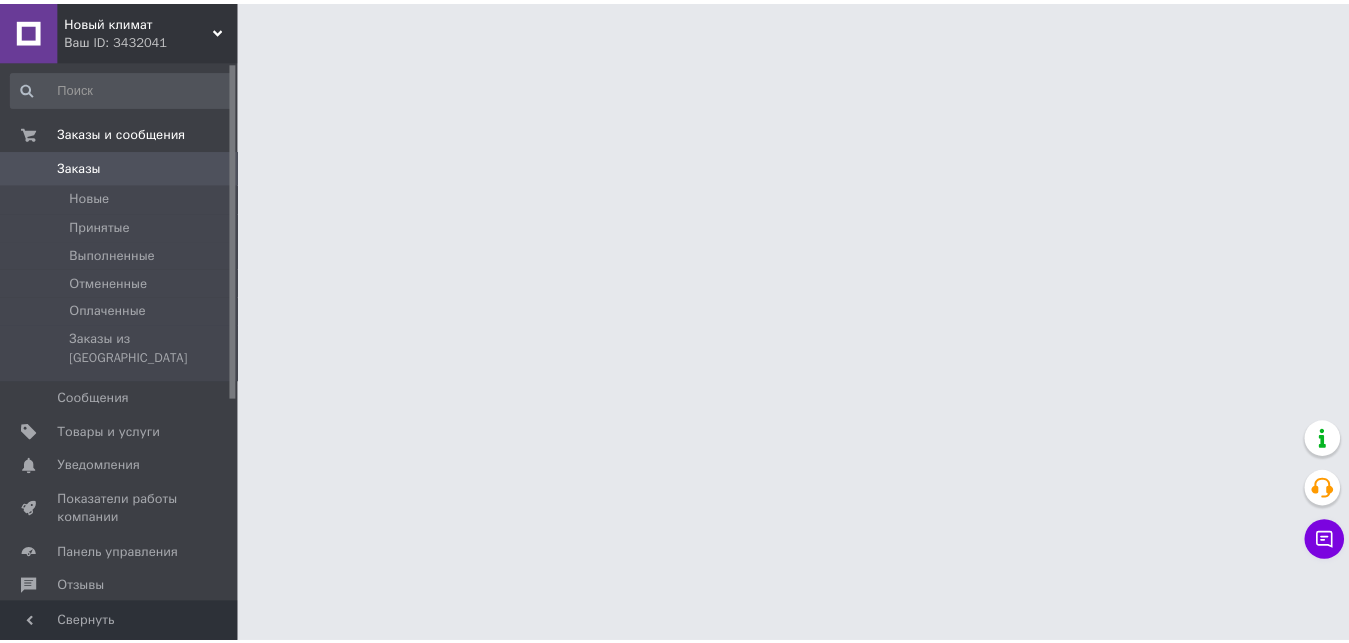 scroll, scrollTop: 0, scrollLeft: 0, axis: both 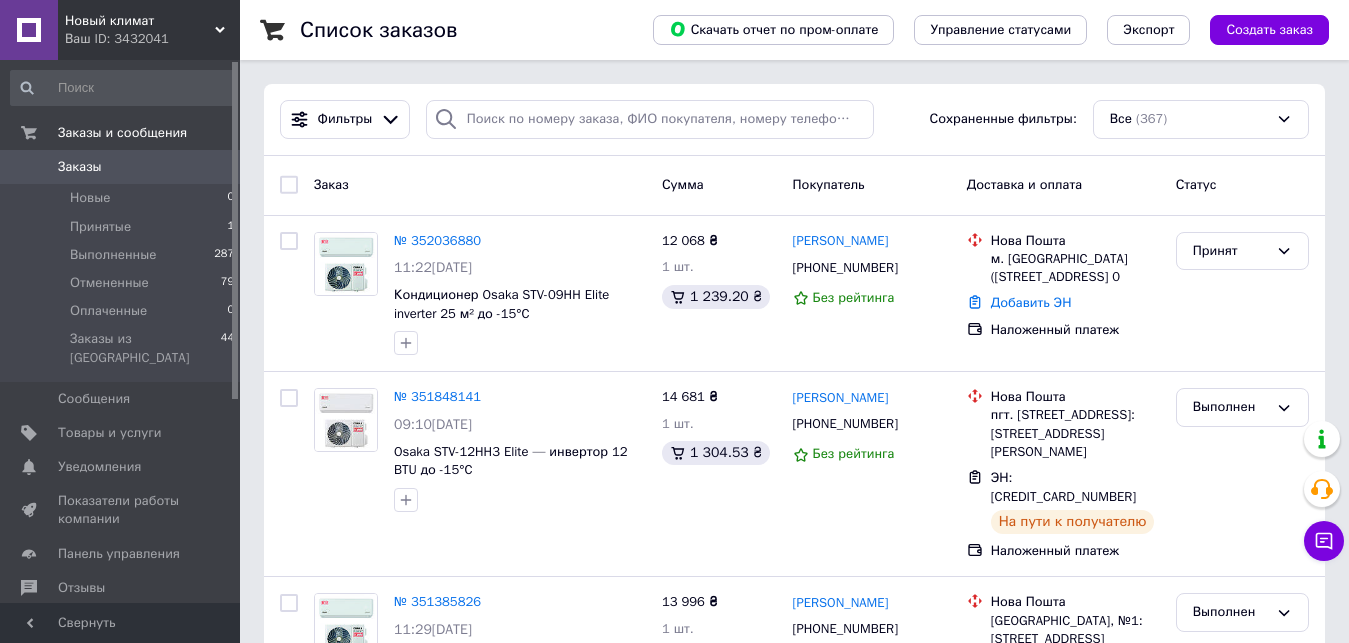 click on "Новый климат" at bounding box center (140, 21) 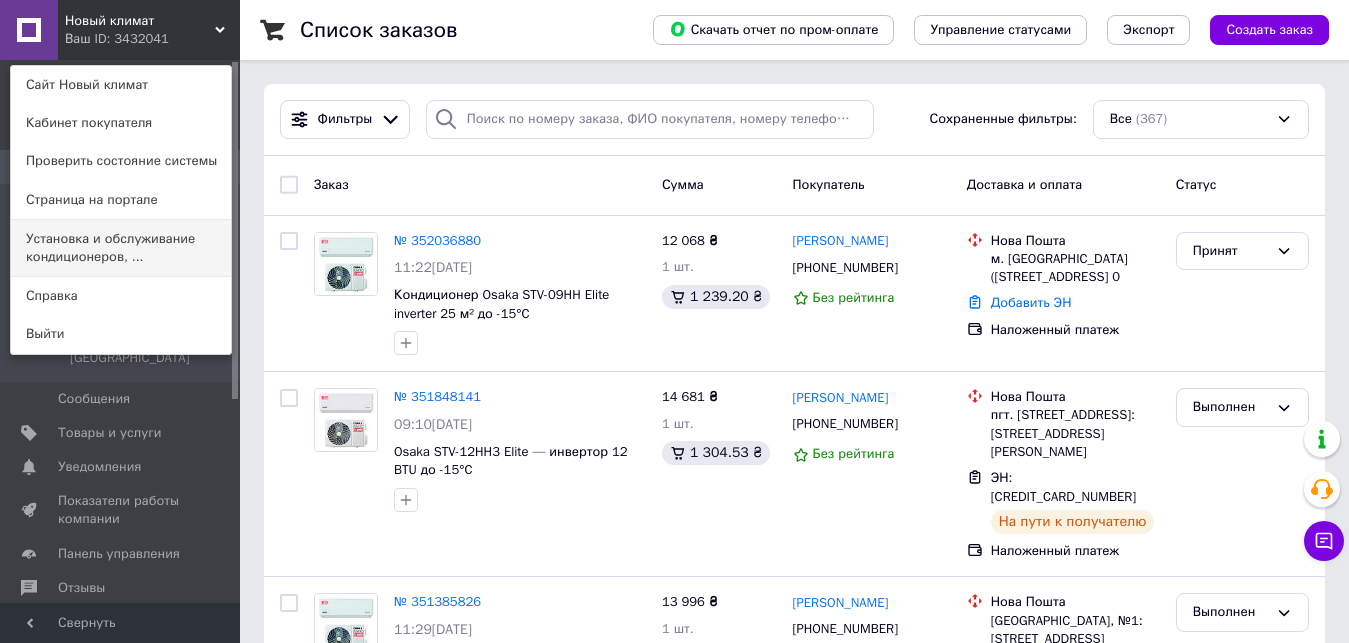 click on "Установка и обслуживание кондиционеров, ..." at bounding box center [121, 248] 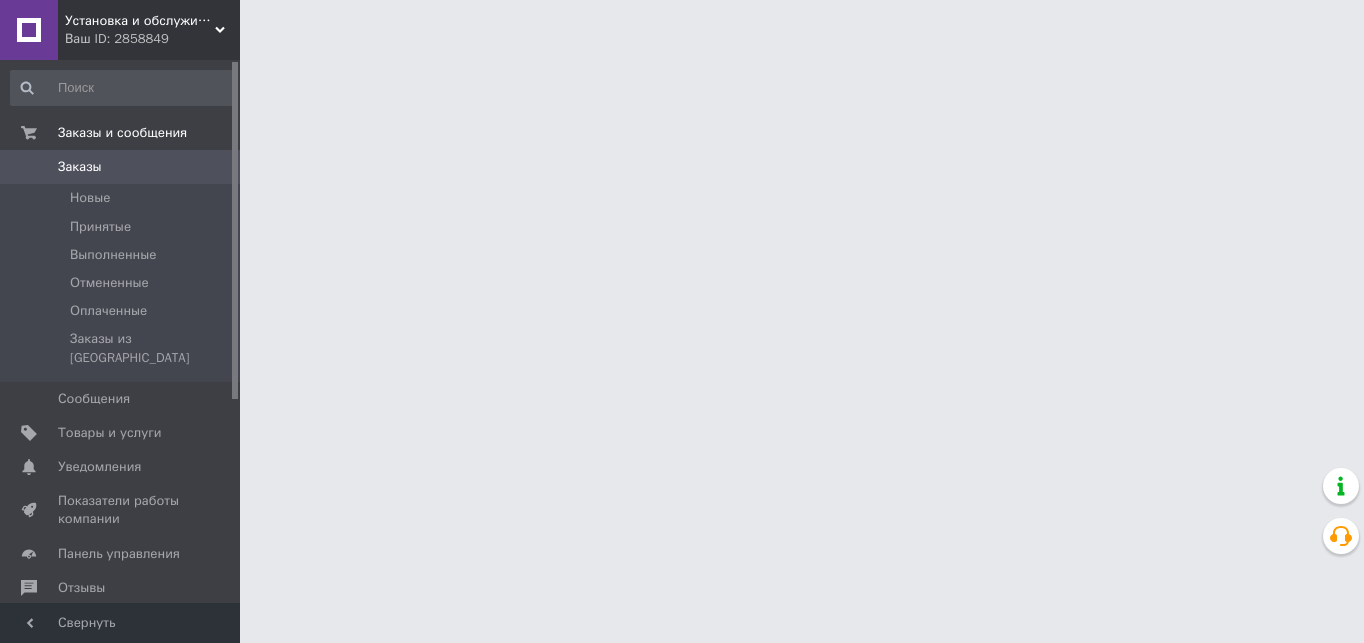 scroll, scrollTop: 0, scrollLeft: 0, axis: both 